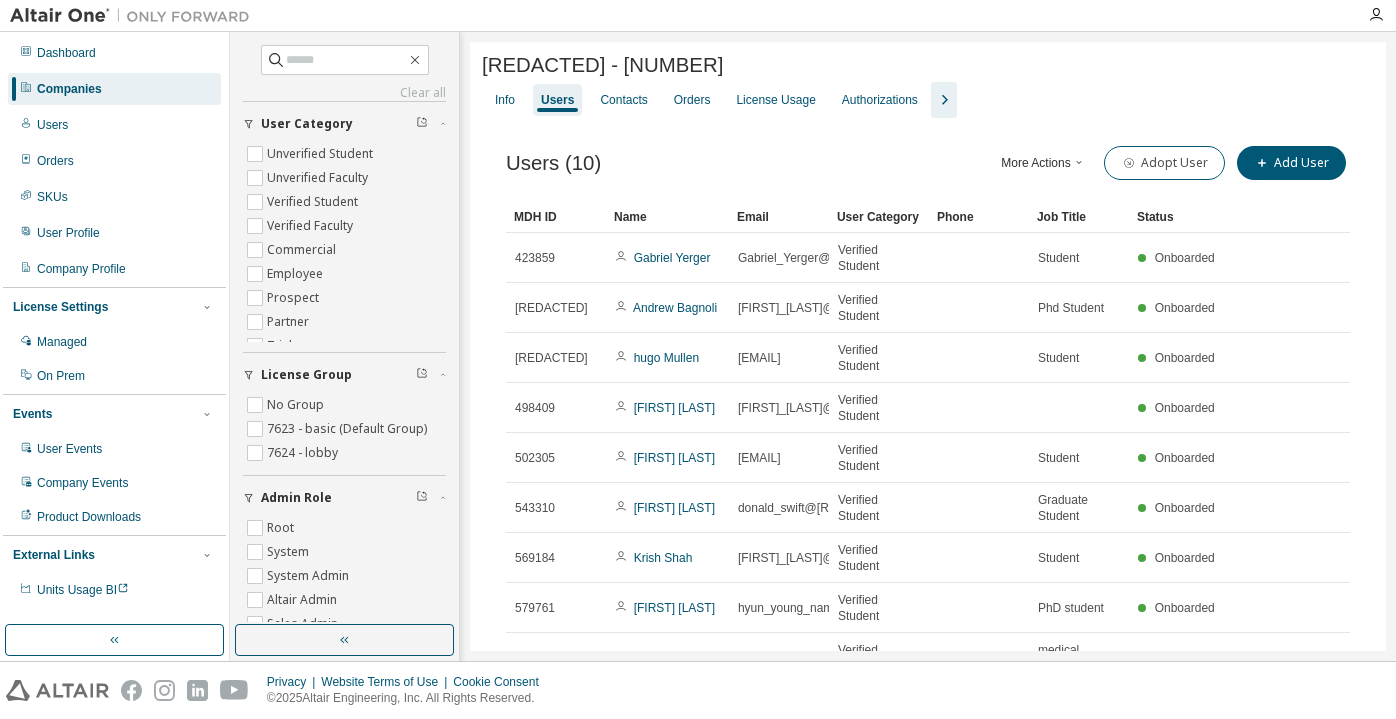 scroll, scrollTop: 0, scrollLeft: 0, axis: both 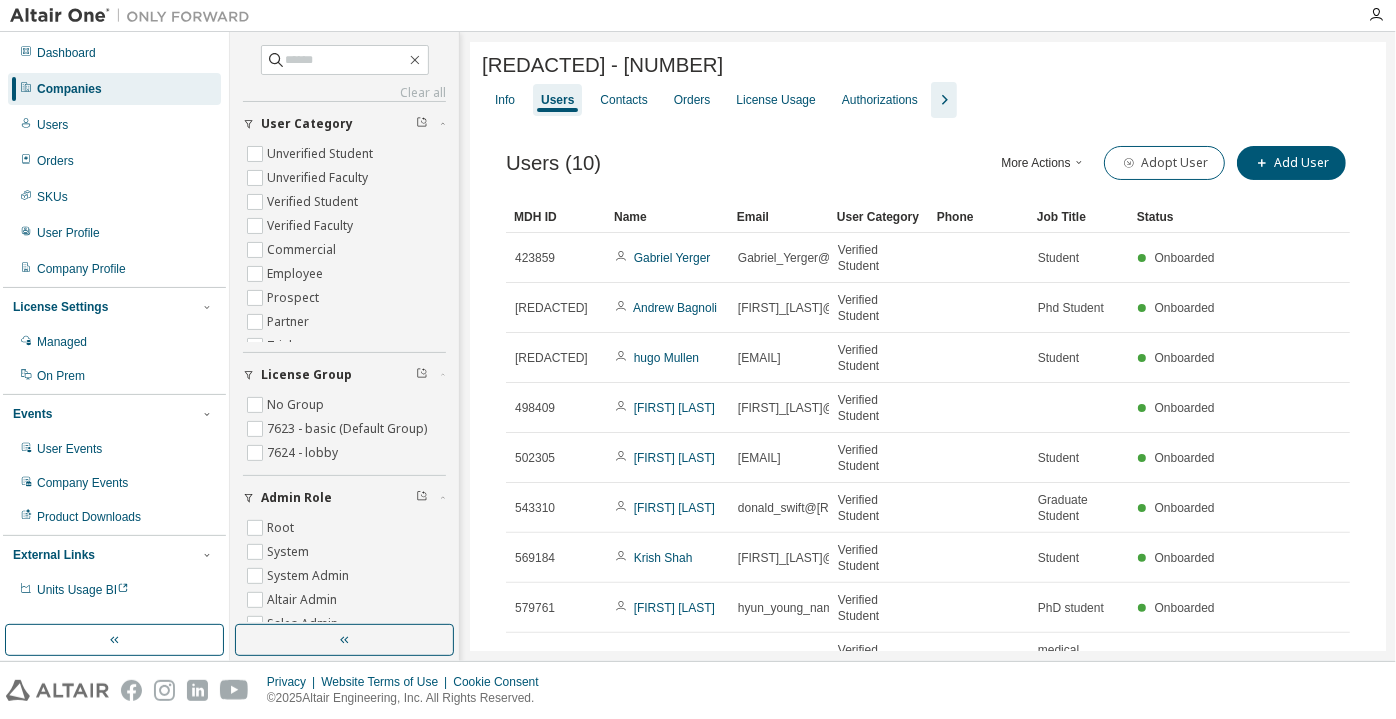 click at bounding box center (346, 60) 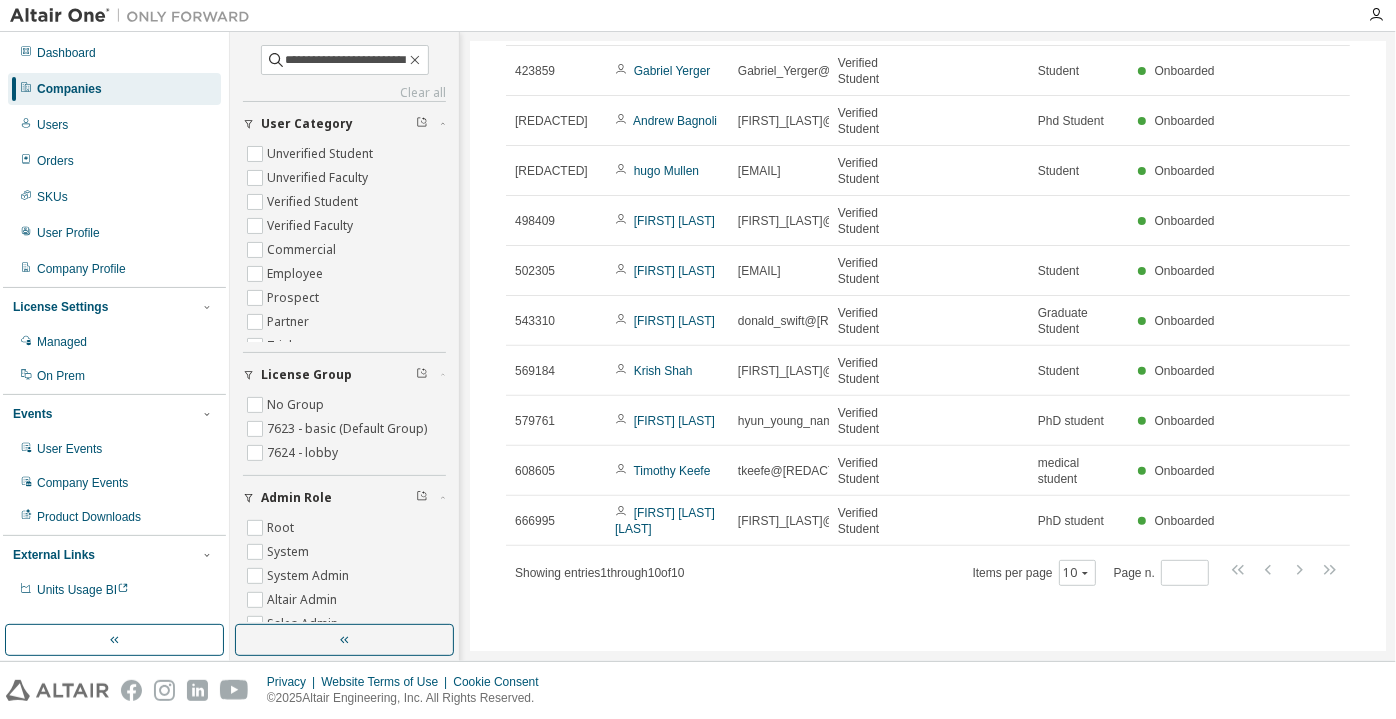 scroll, scrollTop: 0, scrollLeft: 5, axis: horizontal 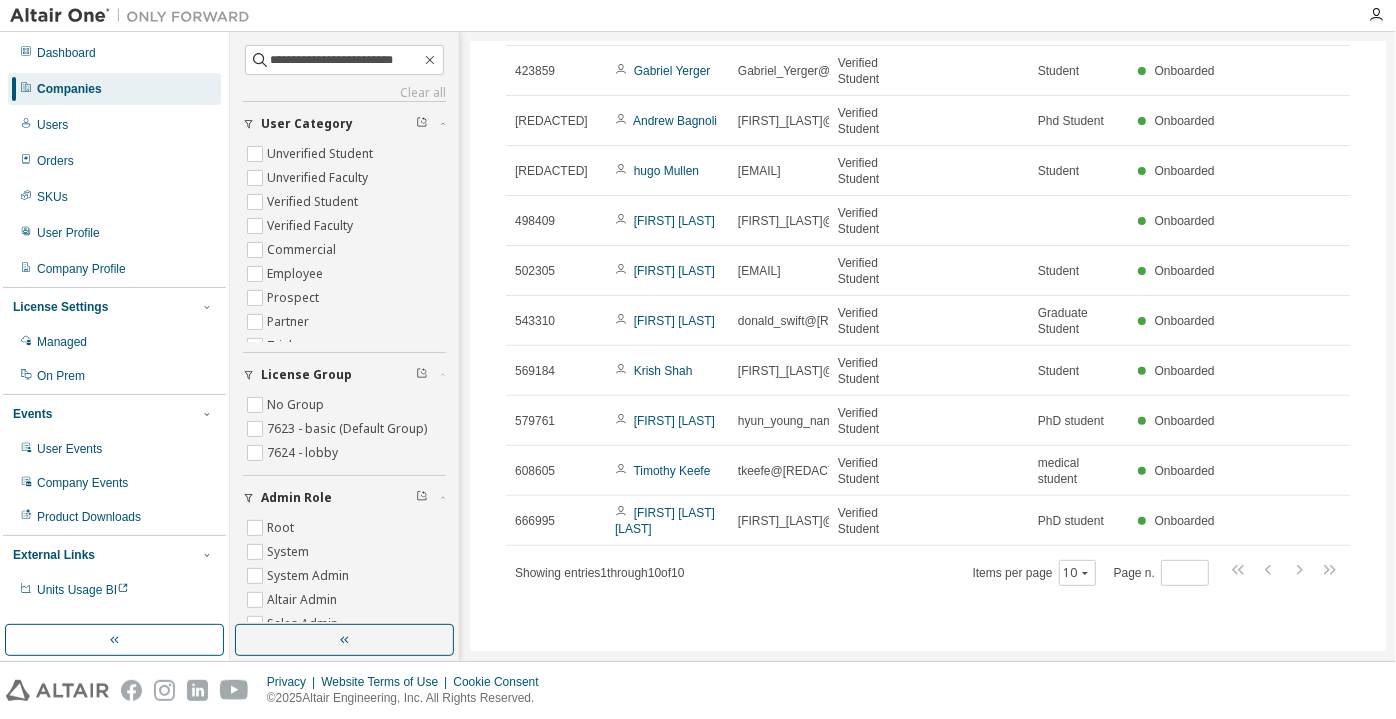 type on "**********" 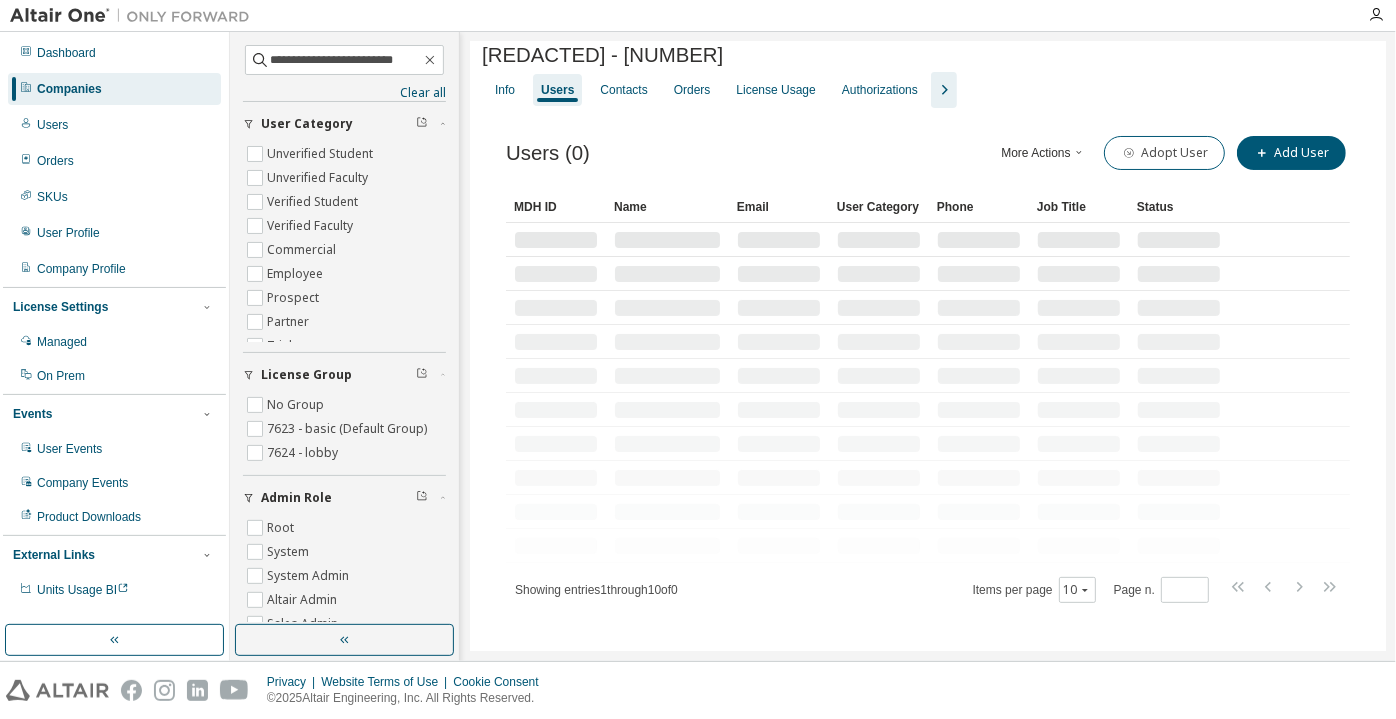 scroll, scrollTop: 0, scrollLeft: 0, axis: both 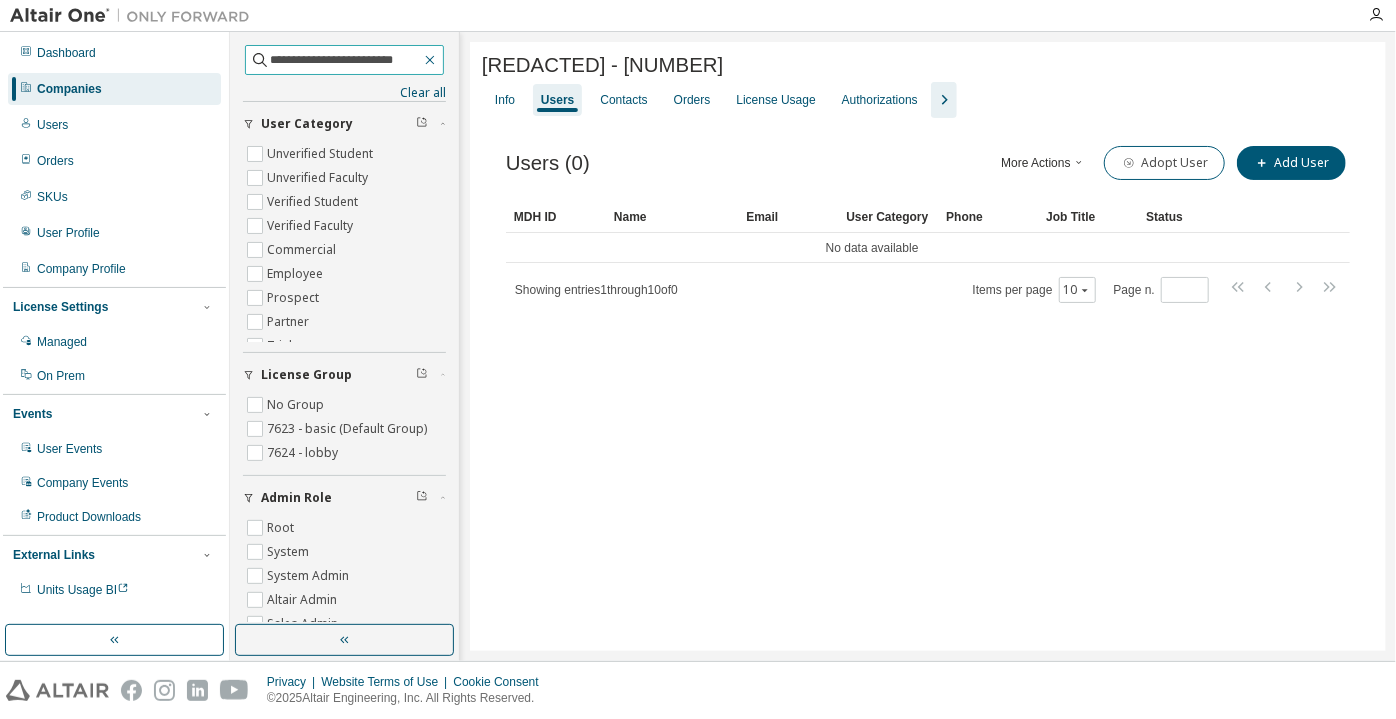 click 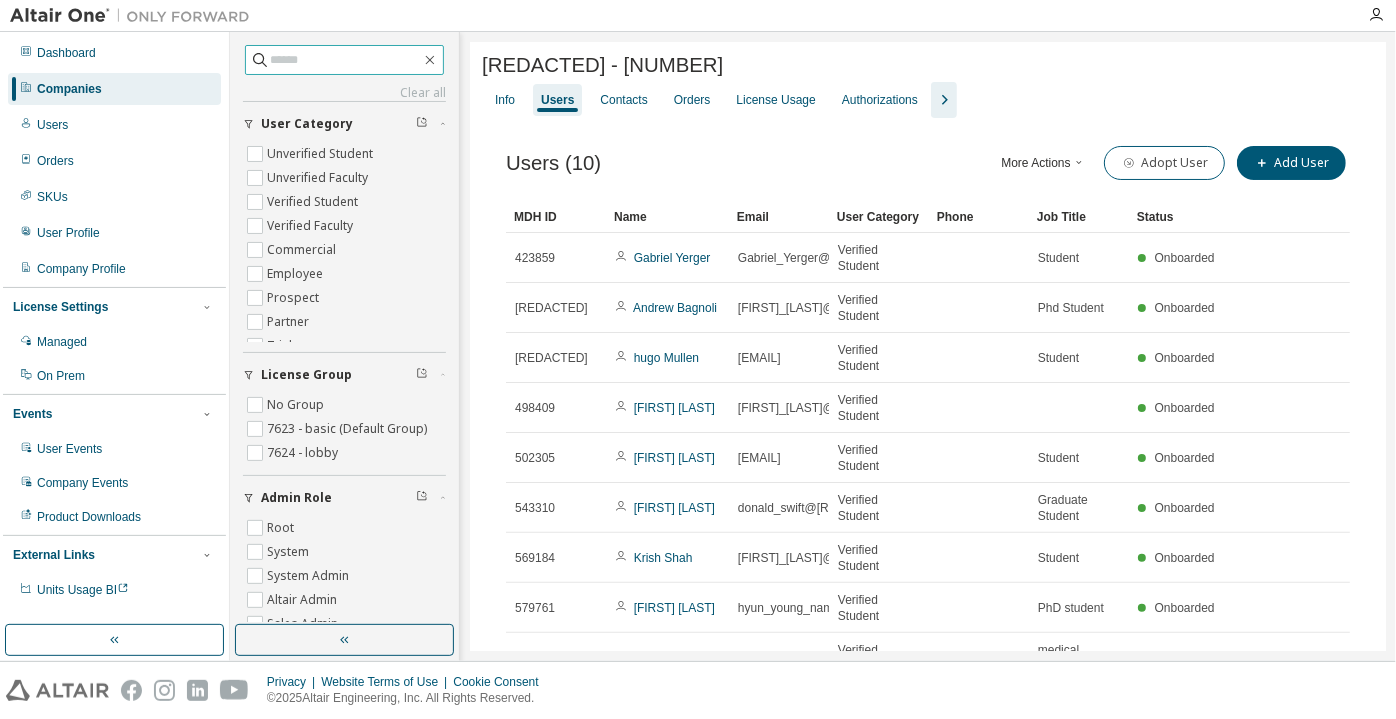 click on "Companies" at bounding box center (114, 89) 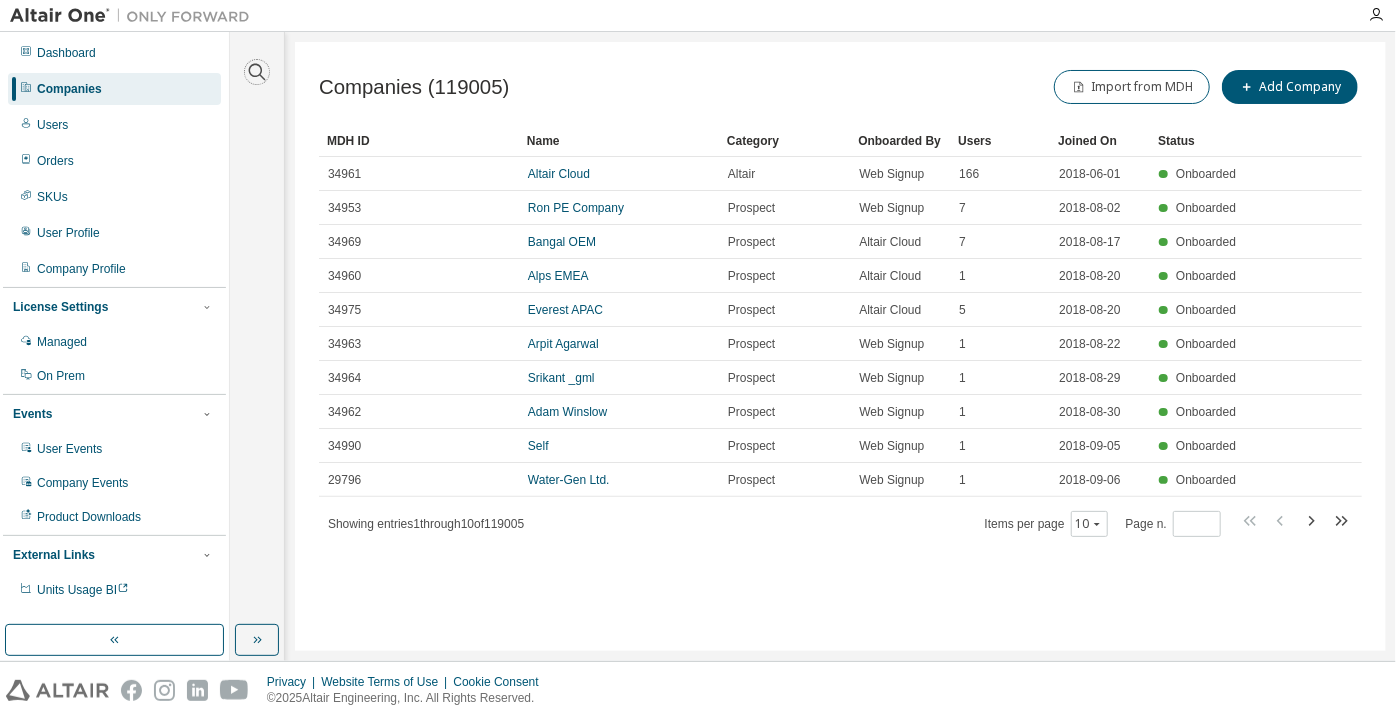click 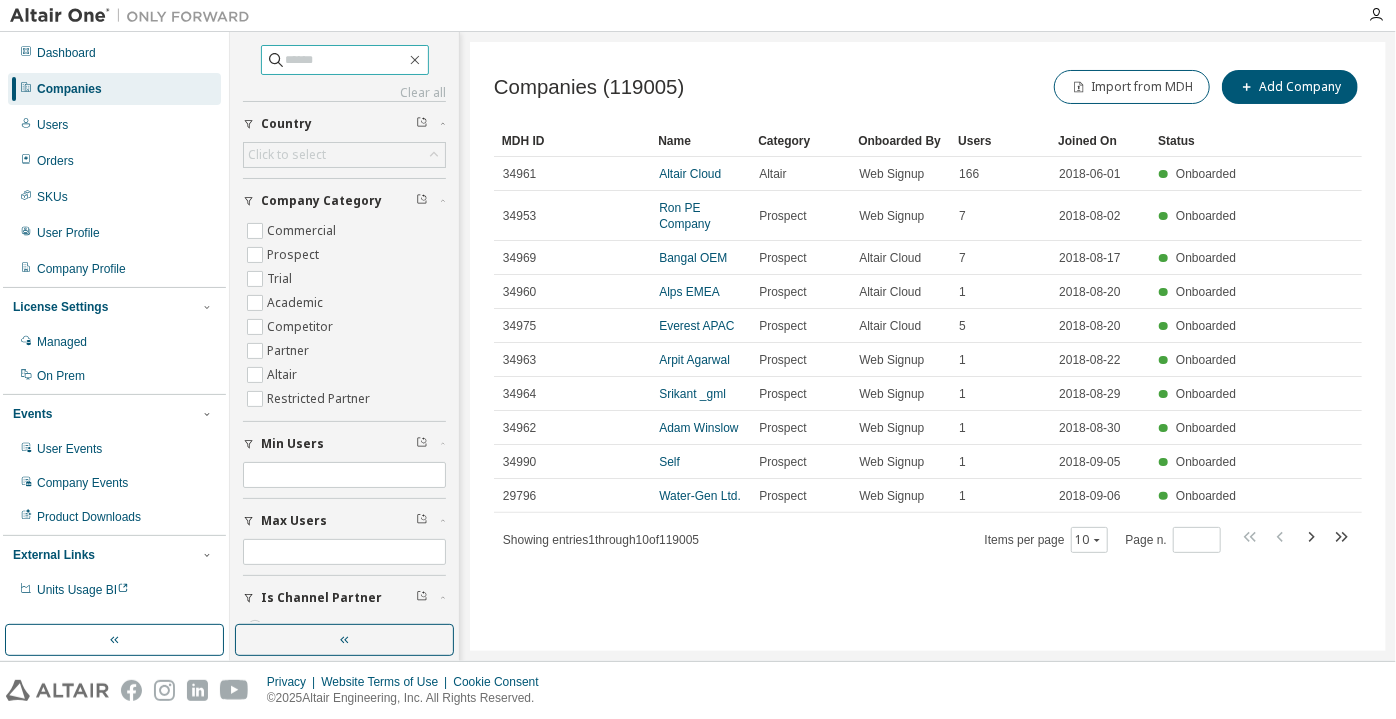 click at bounding box center [346, 60] 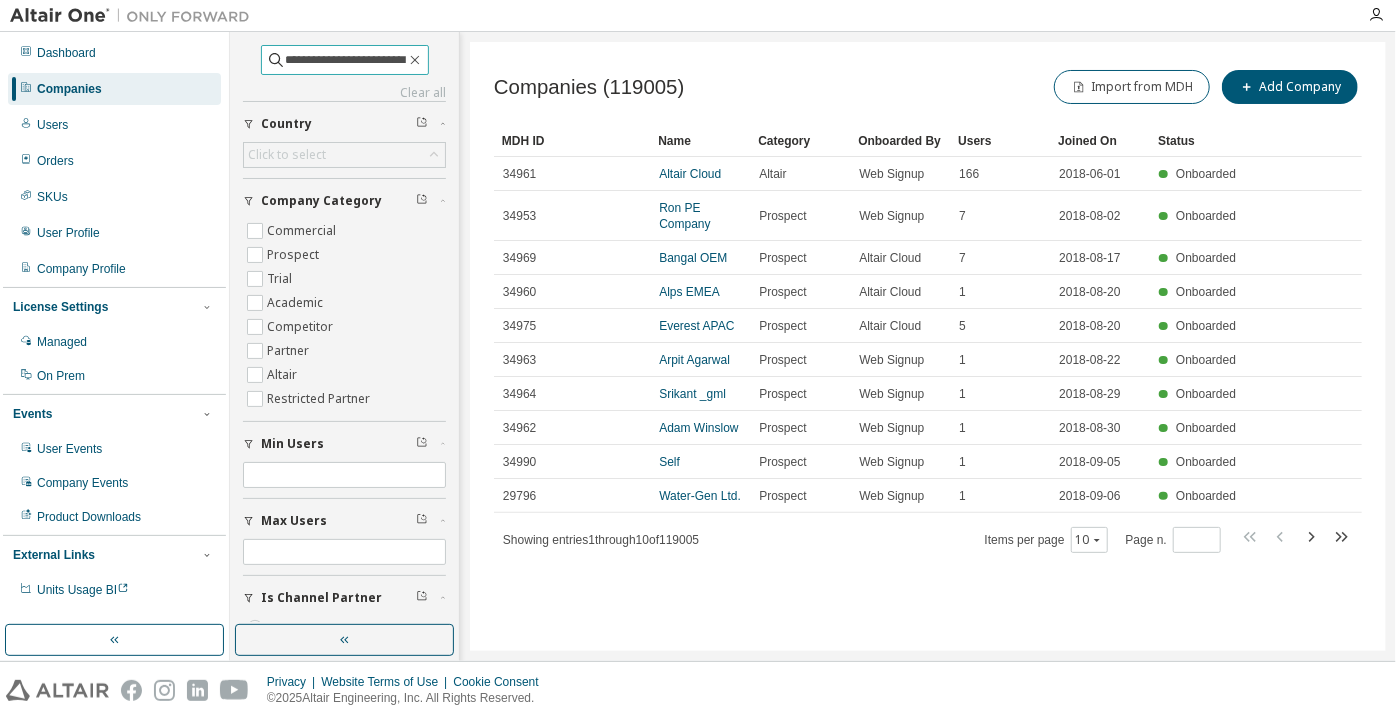 scroll, scrollTop: 0, scrollLeft: 5, axis: horizontal 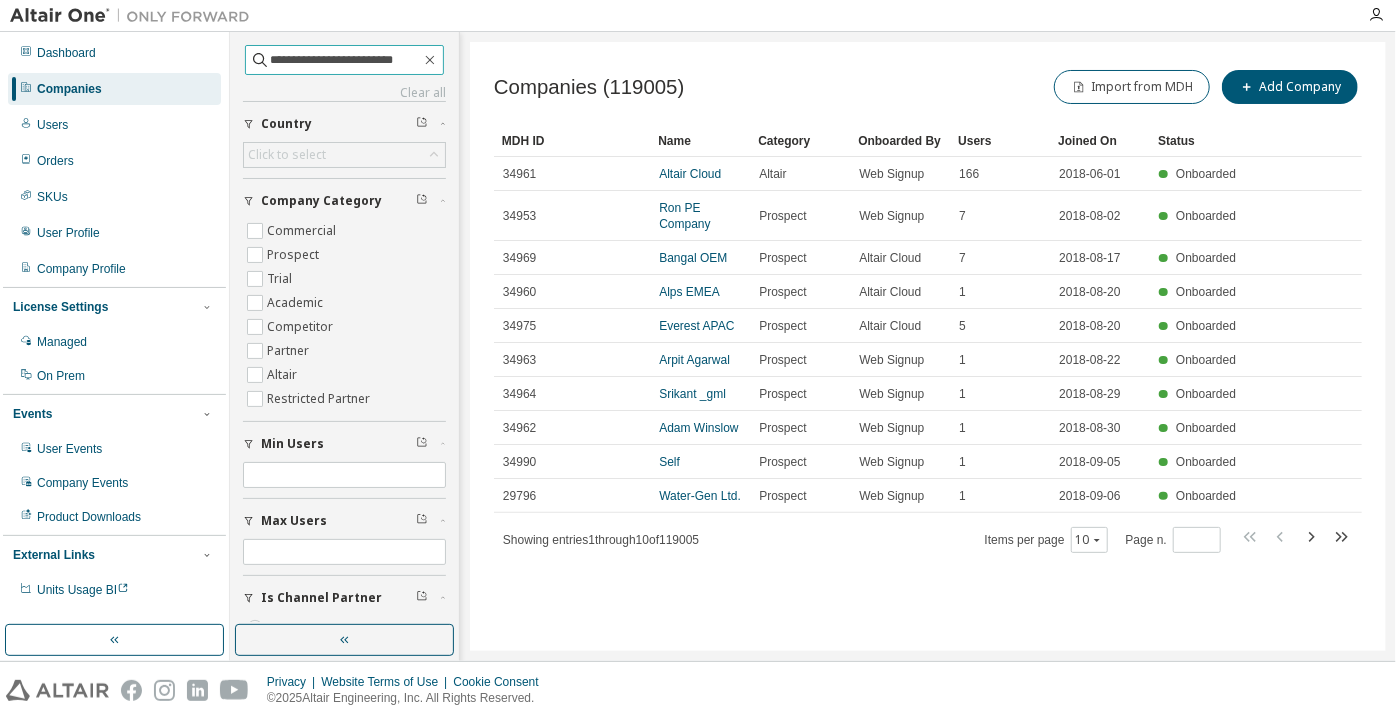 type on "**********" 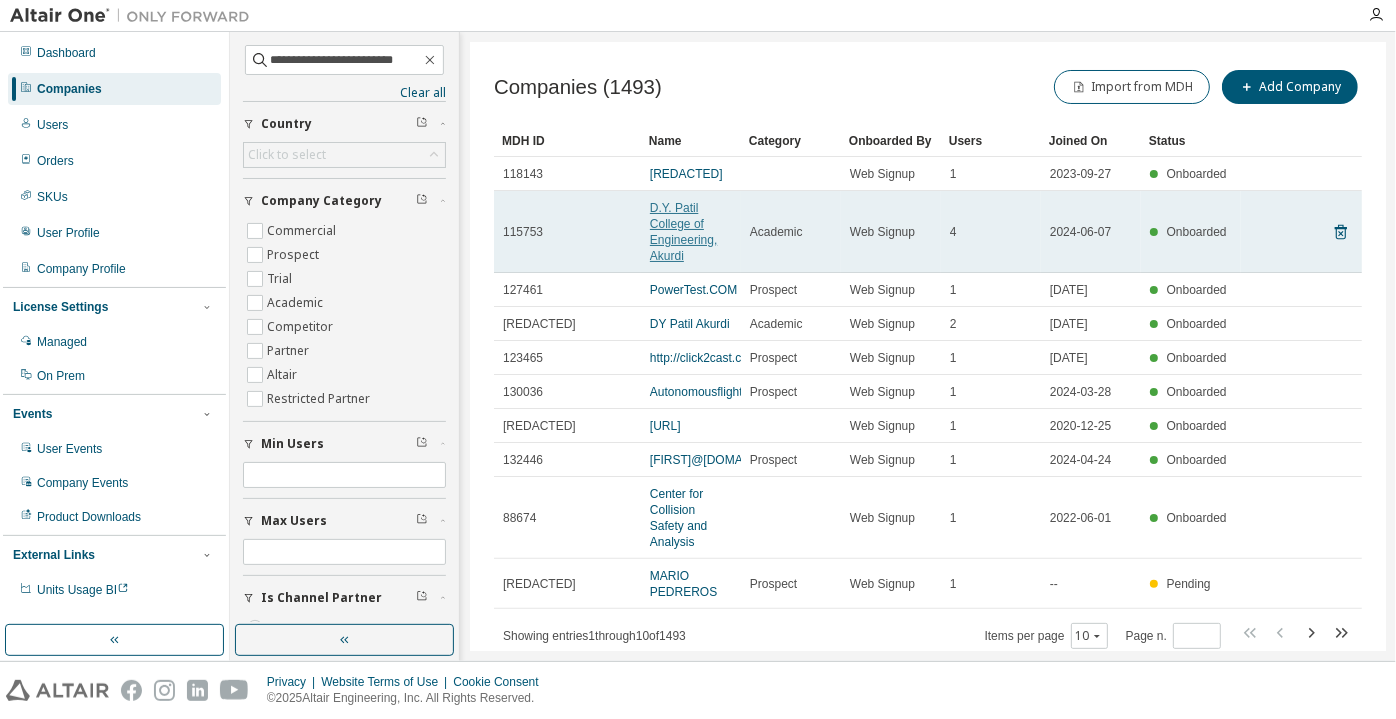 scroll, scrollTop: 0, scrollLeft: 0, axis: both 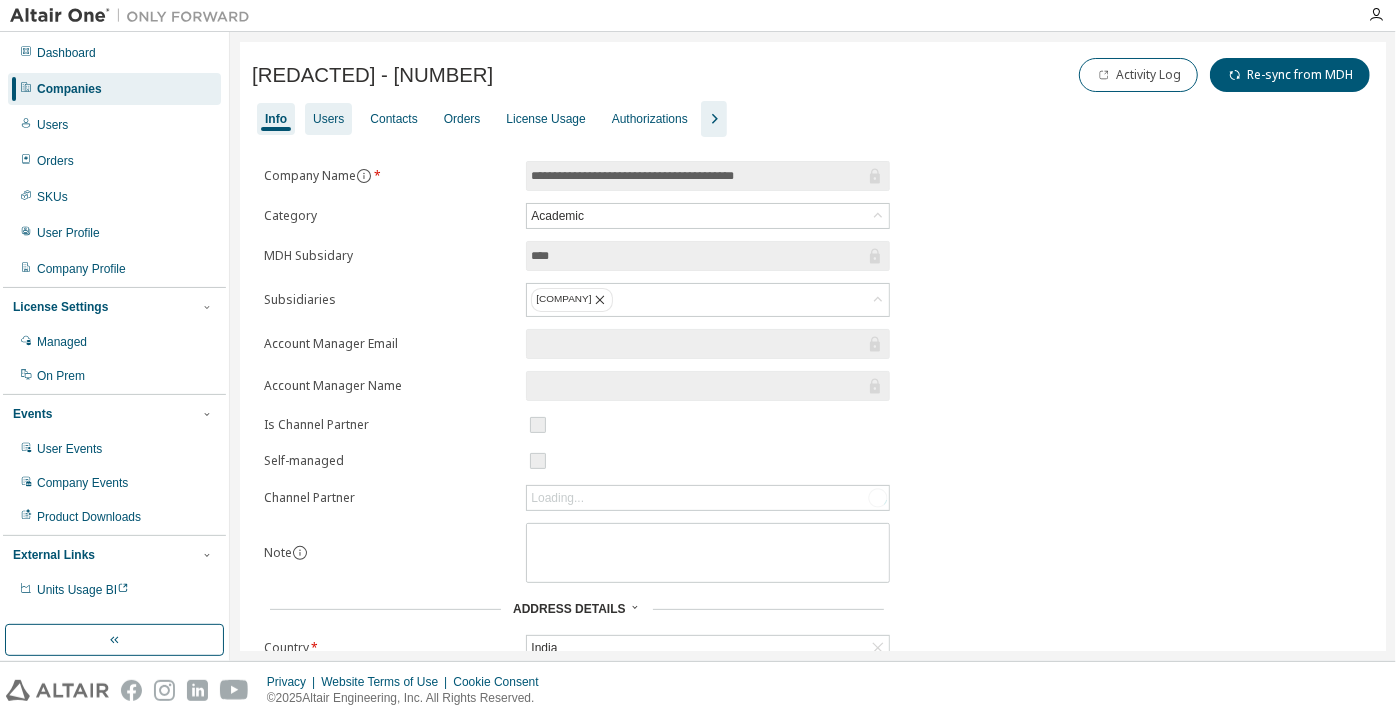 click on "Users" at bounding box center [328, 119] 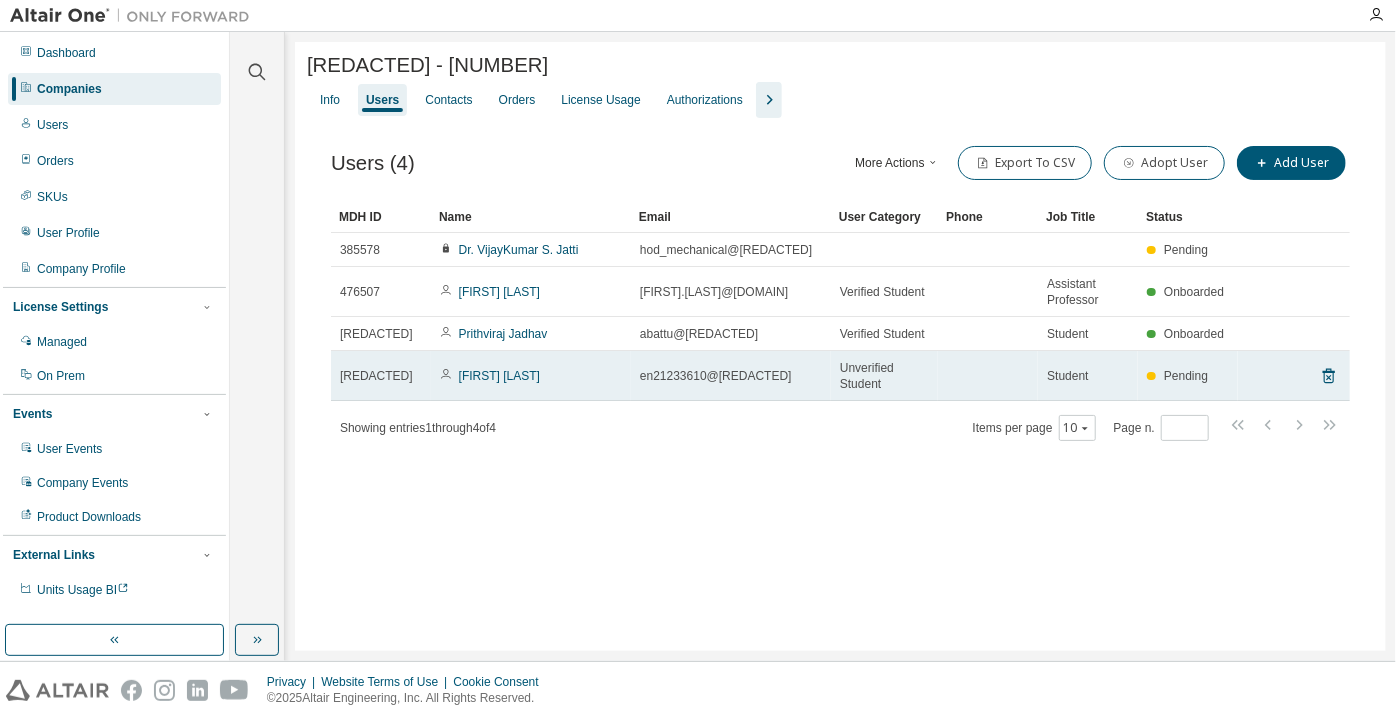 drag, startPoint x: 715, startPoint y: 381, endPoint x: 828, endPoint y: 380, distance: 113.004425 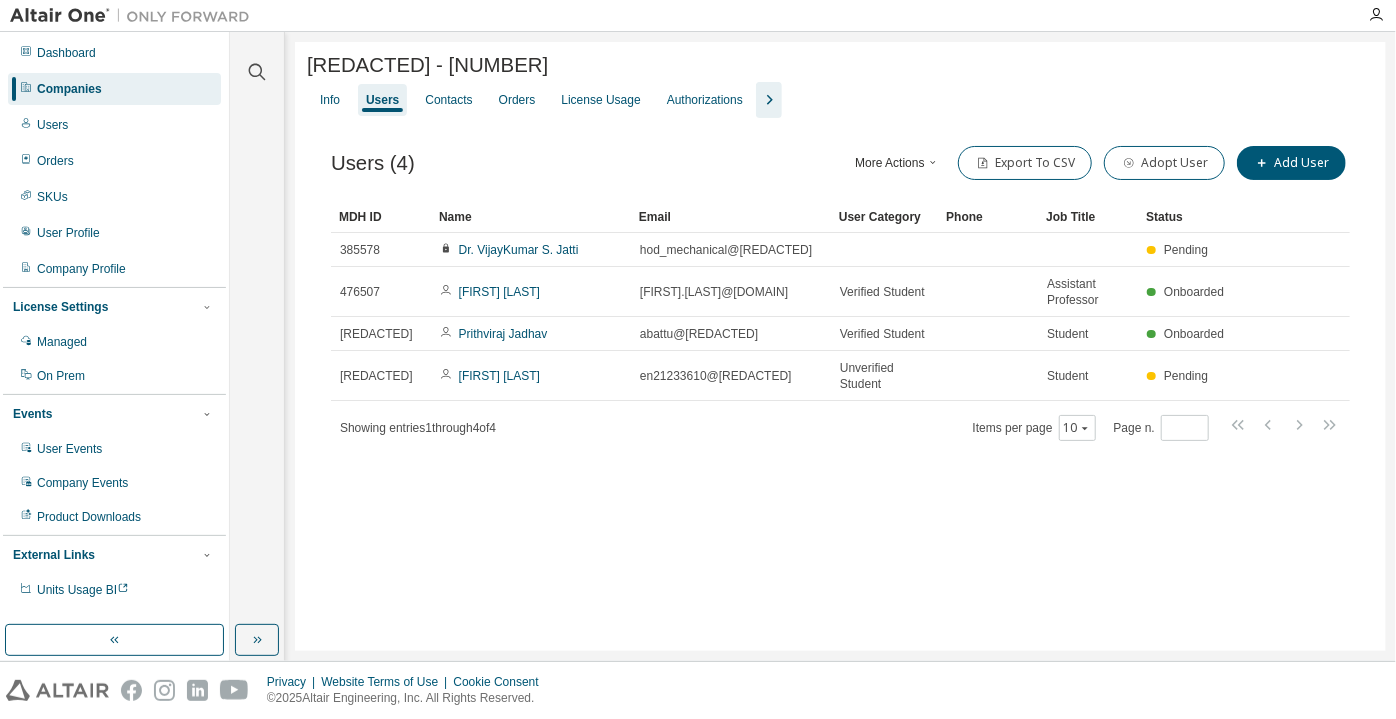 click at bounding box center [257, 60] 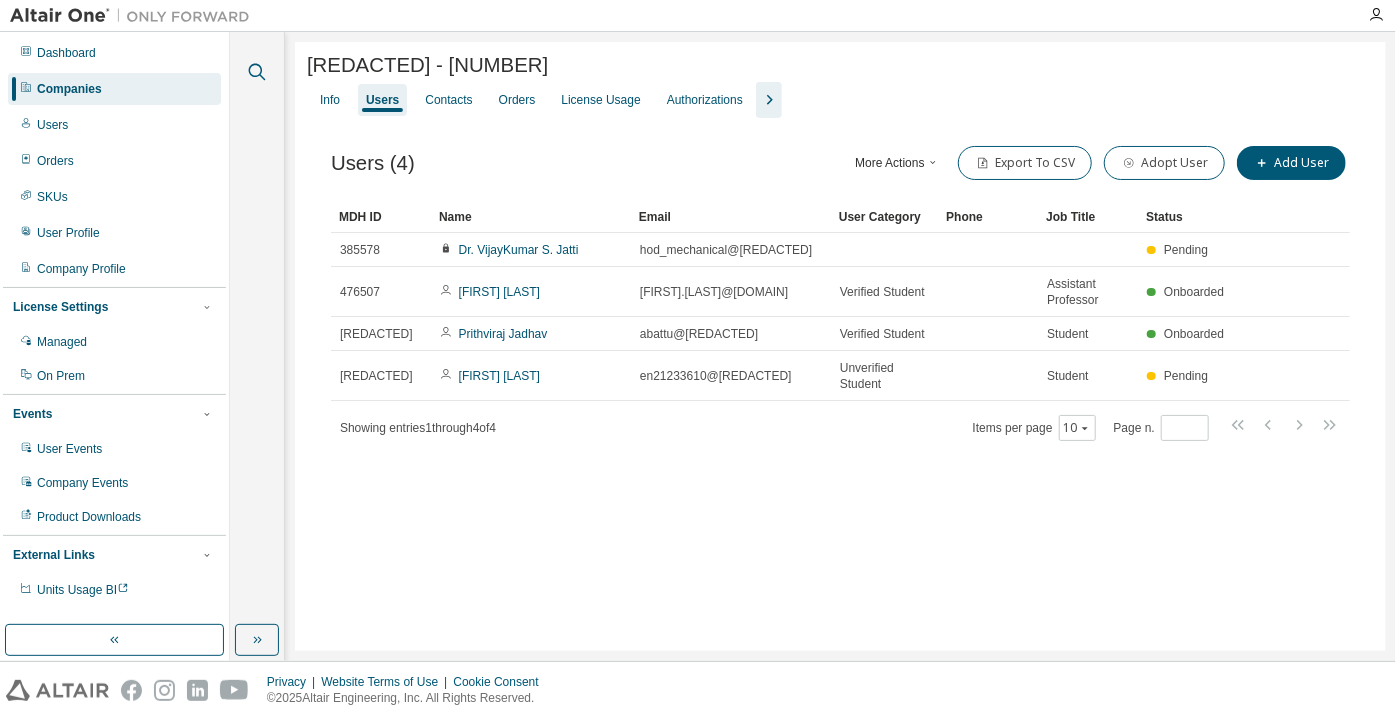 click 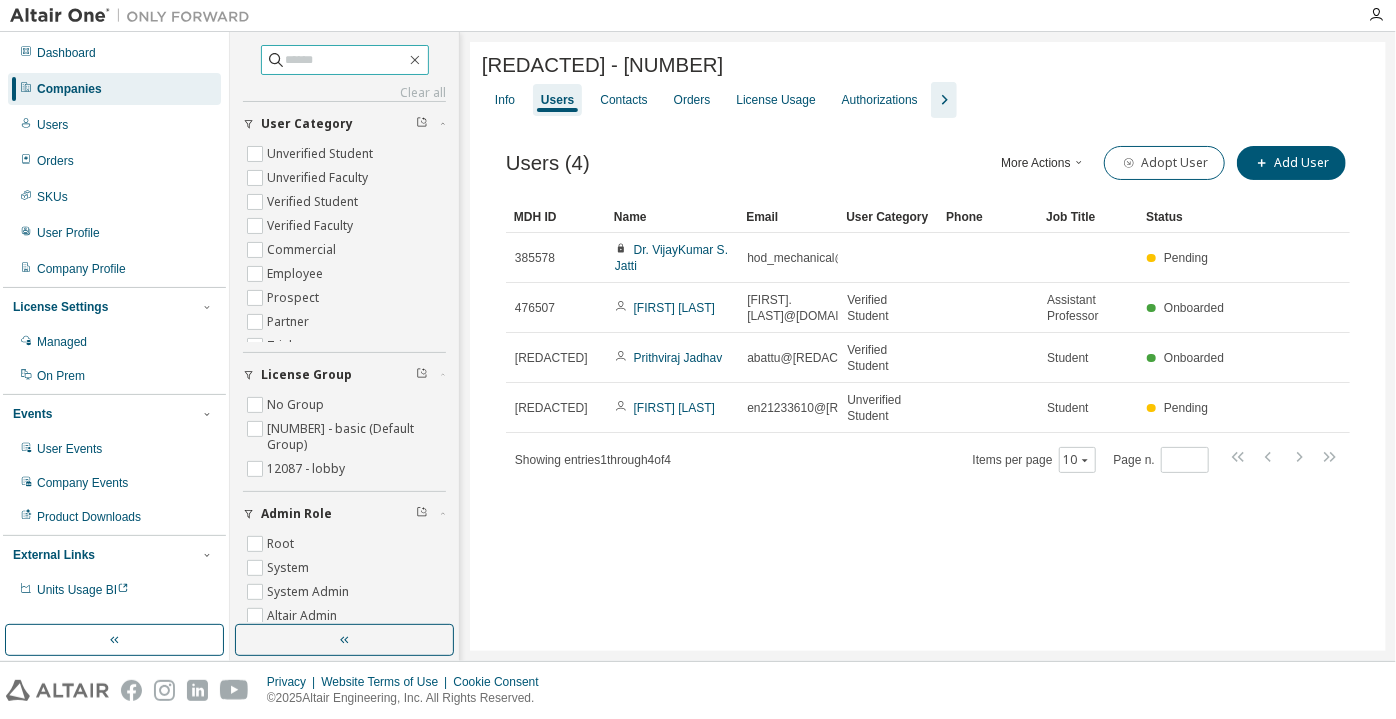 click at bounding box center (346, 60) 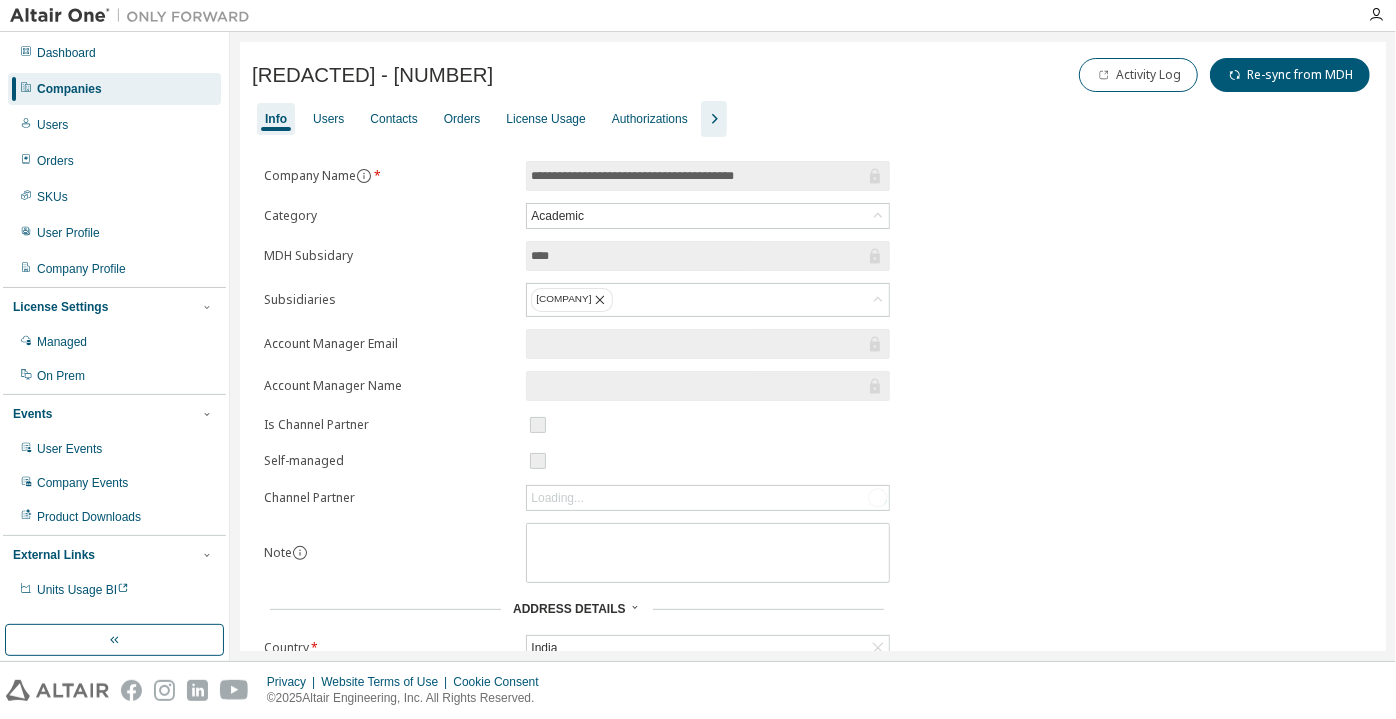 click on "Companies" at bounding box center (69, 89) 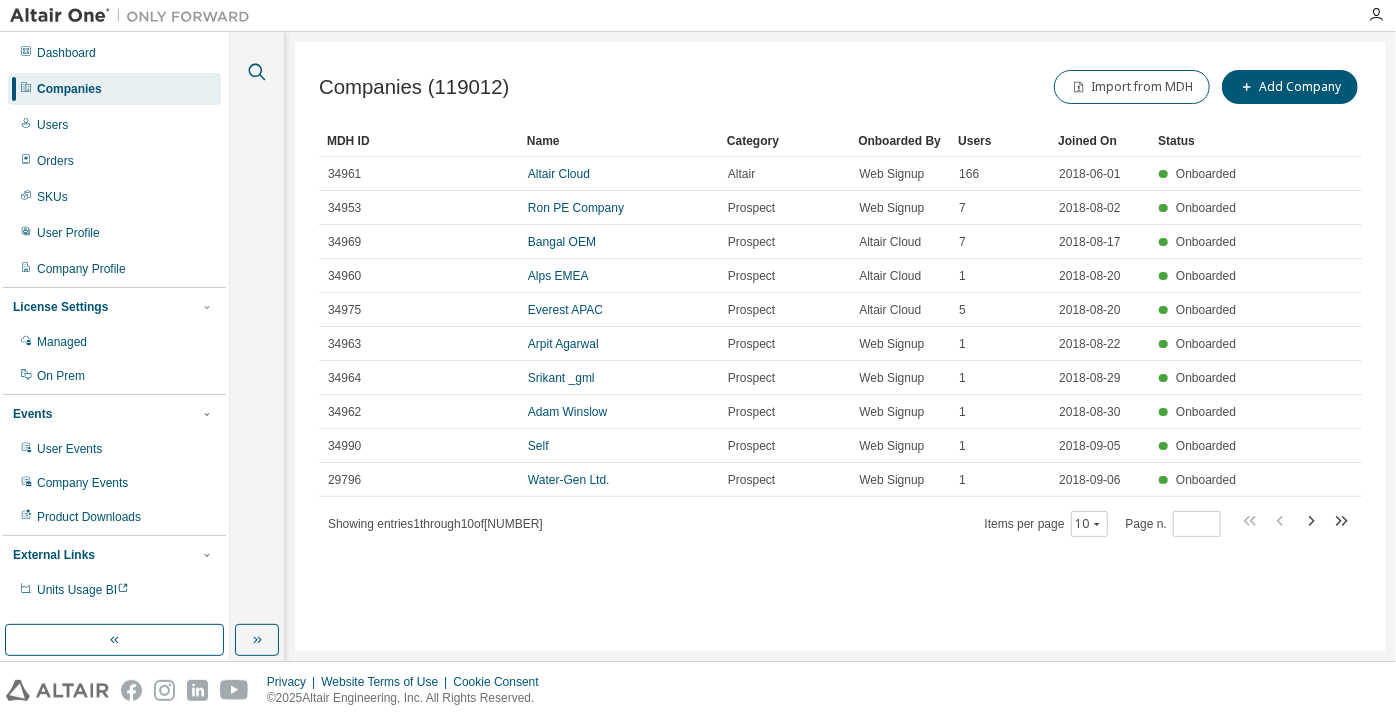 click 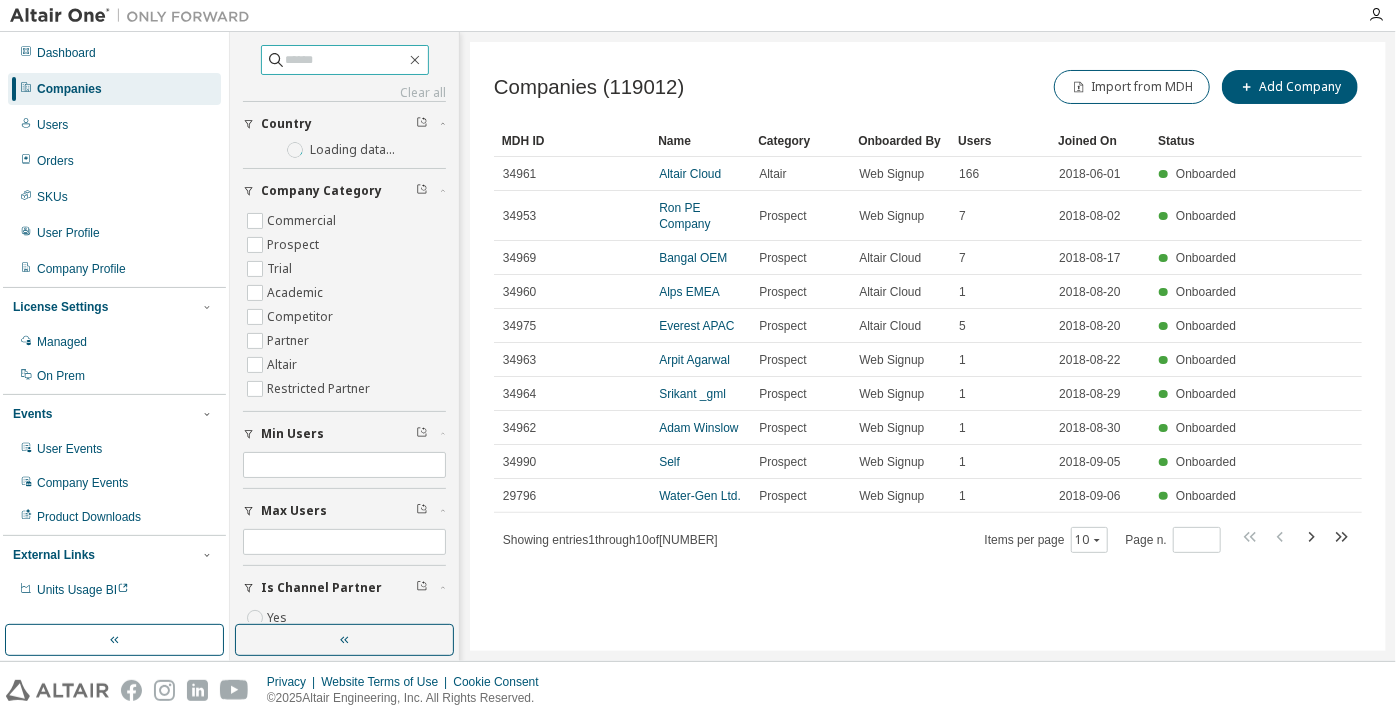 click at bounding box center (346, 60) 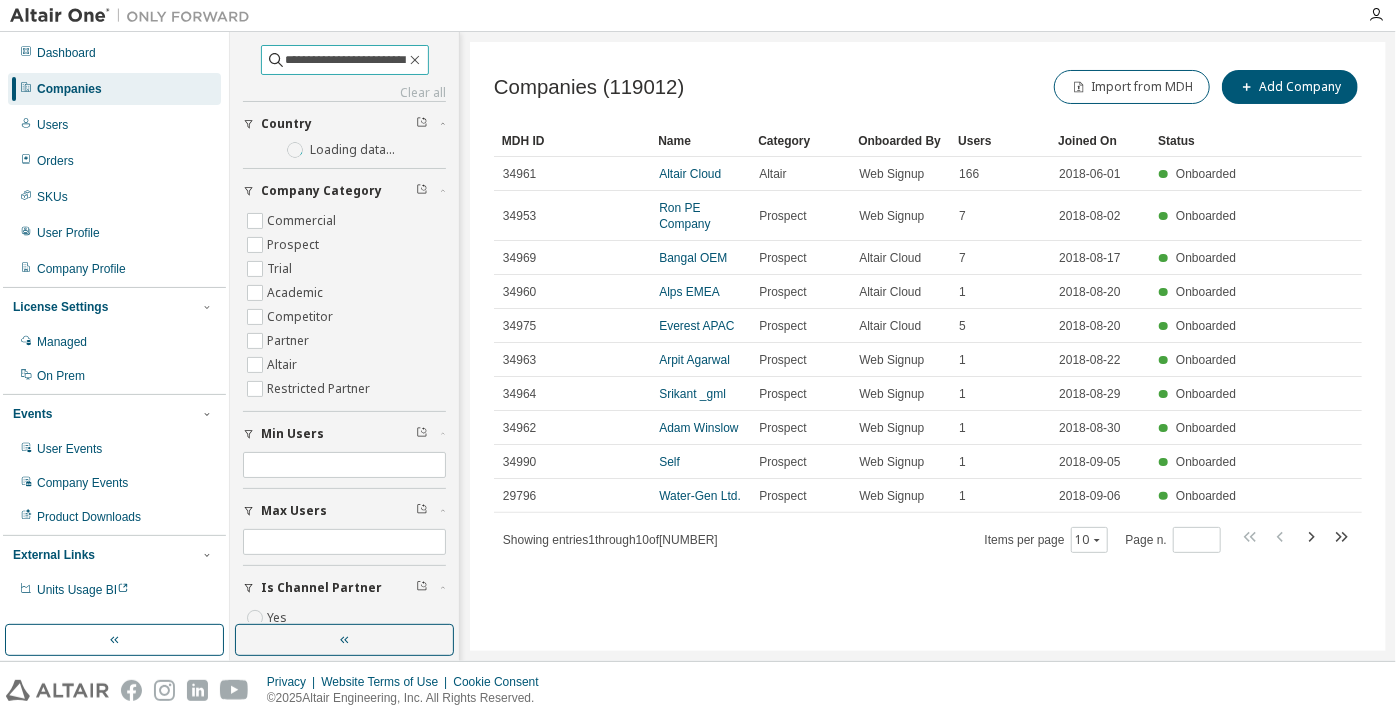 scroll, scrollTop: 0, scrollLeft: 5, axis: horizontal 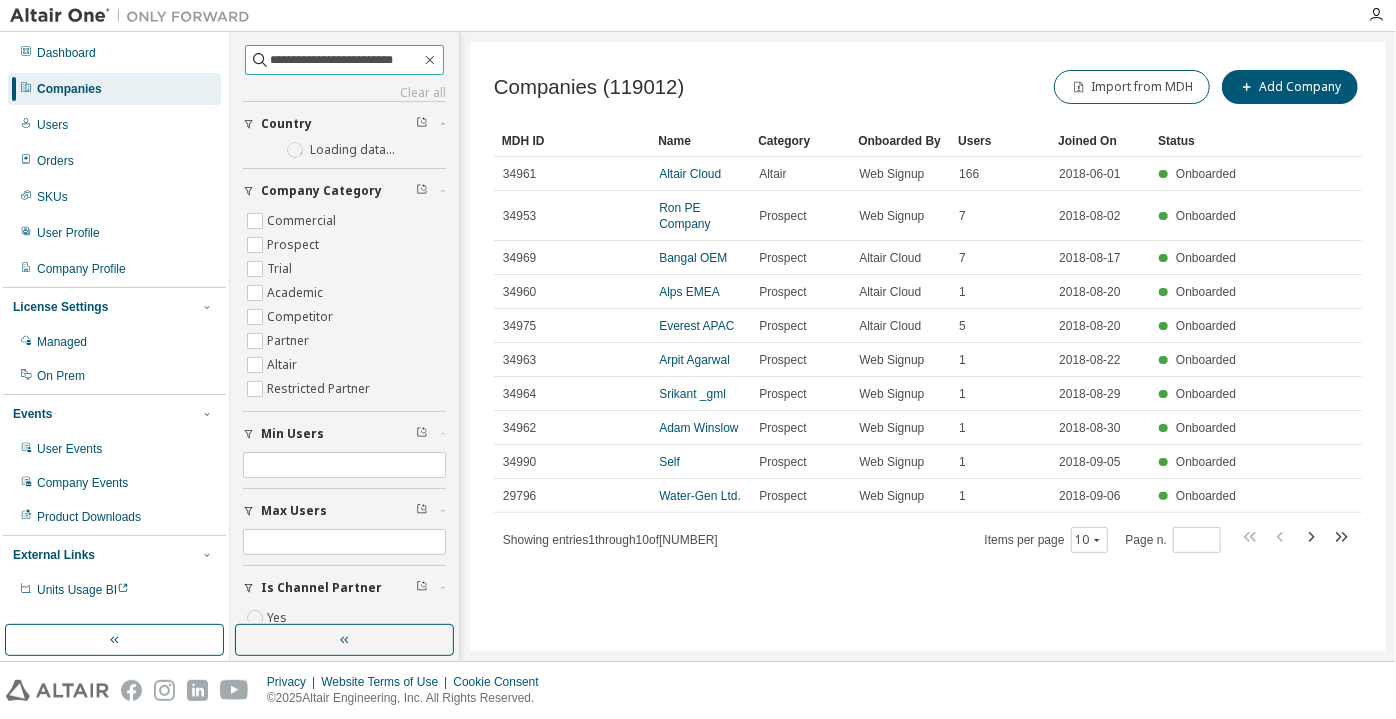 type on "**********" 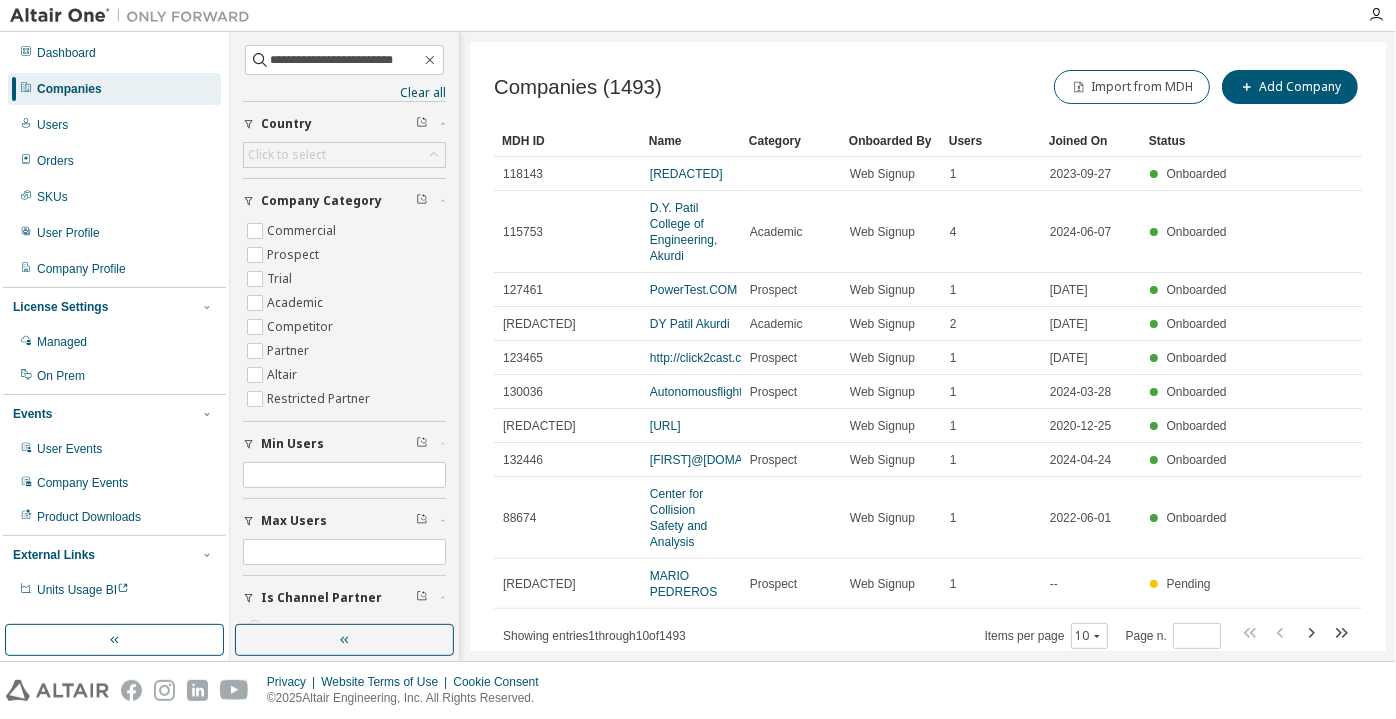 scroll, scrollTop: 0, scrollLeft: 0, axis: both 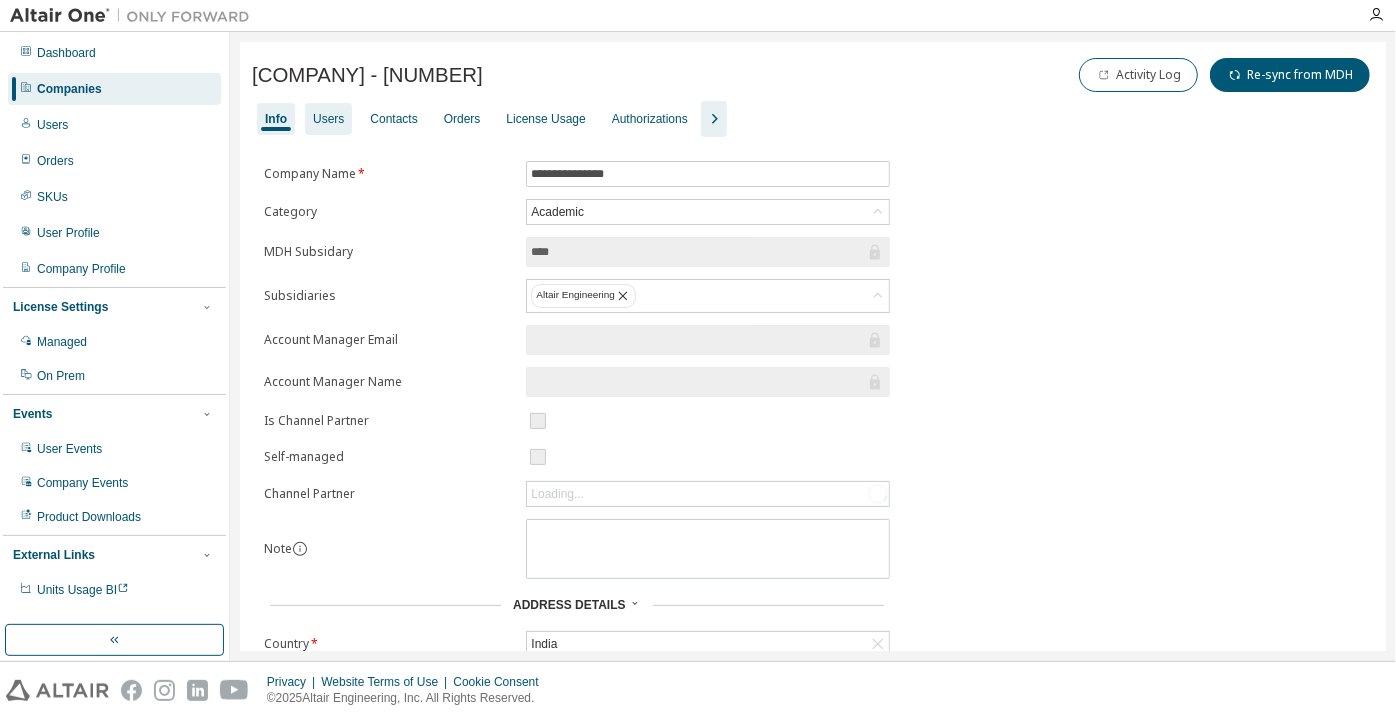 click on "Users" at bounding box center (328, 119) 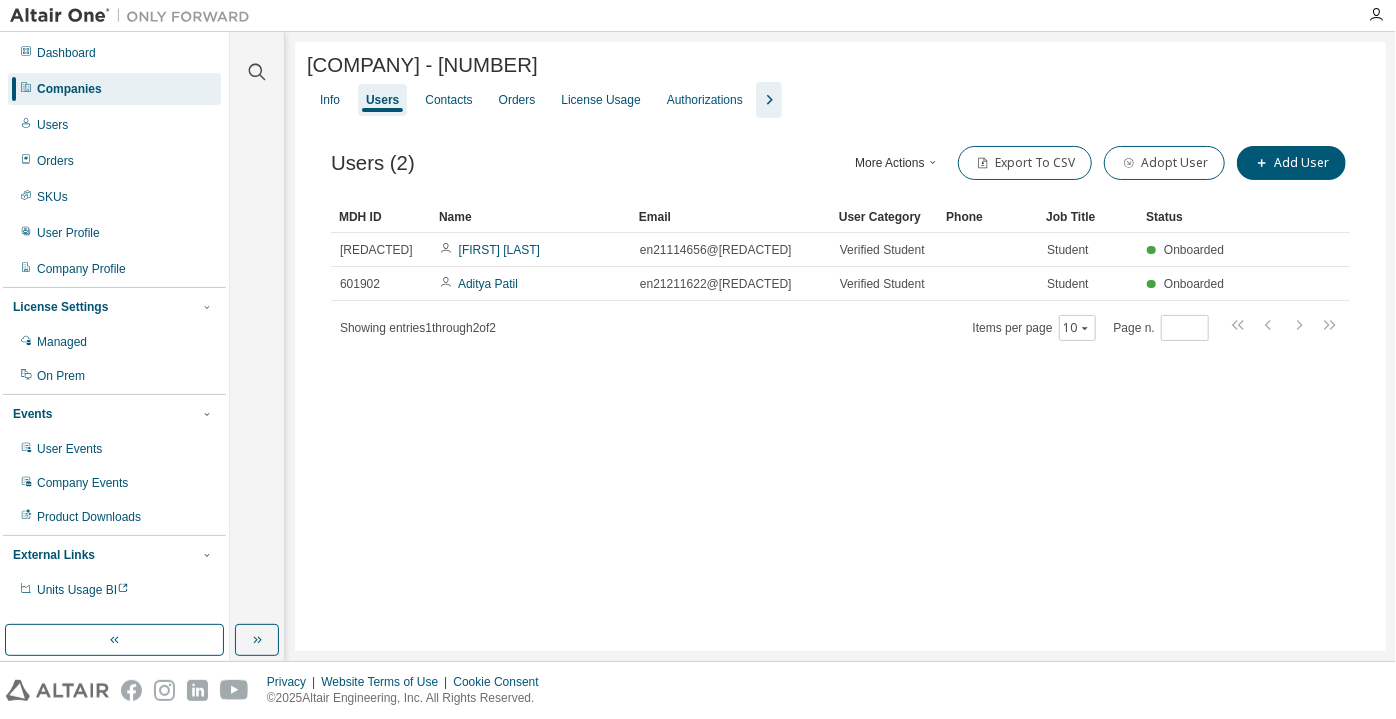 click 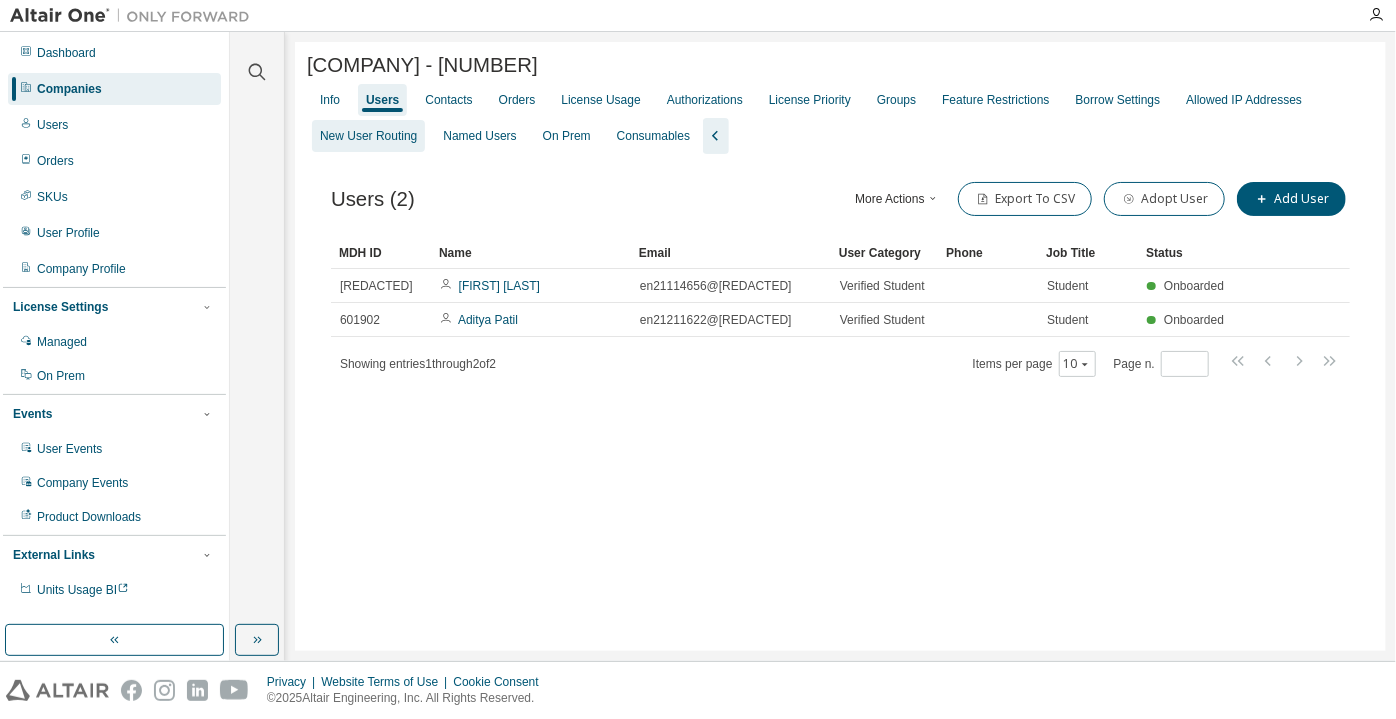 click on "New User Routing" at bounding box center [368, 136] 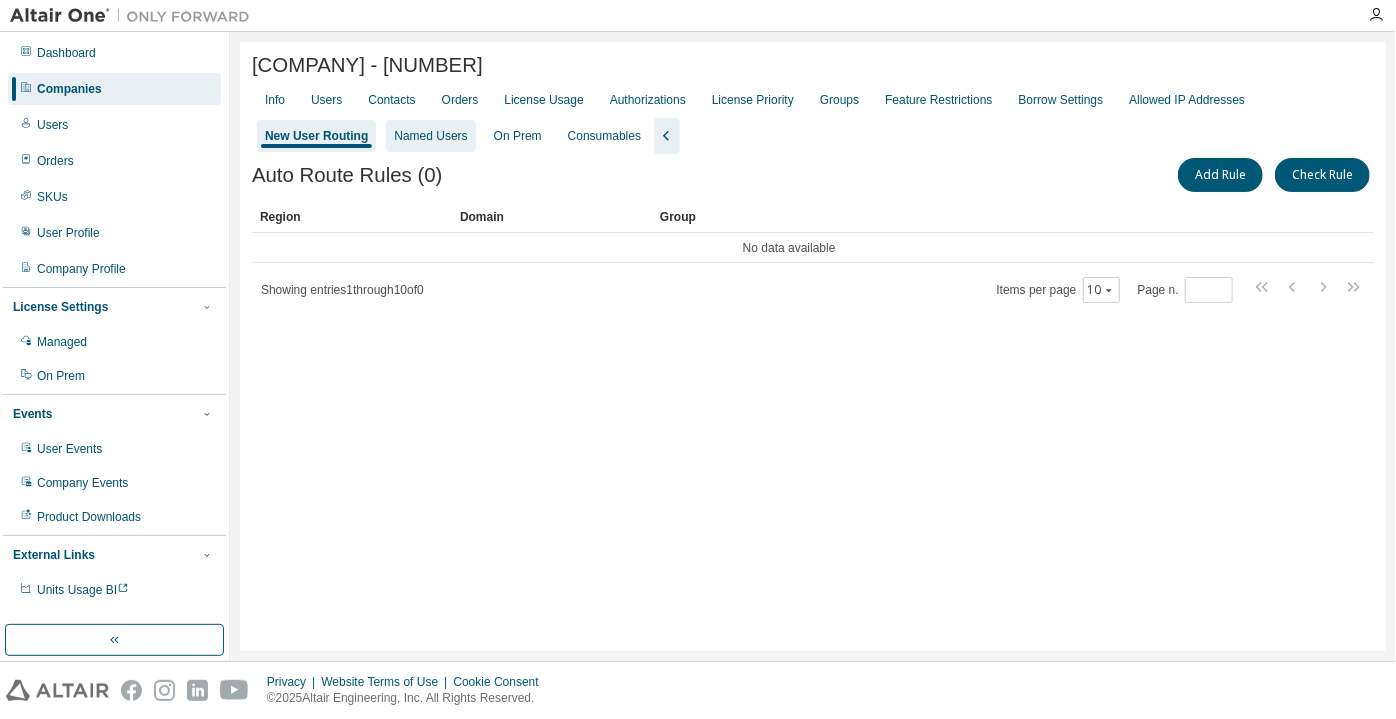 click on "Named Users" at bounding box center [430, 136] 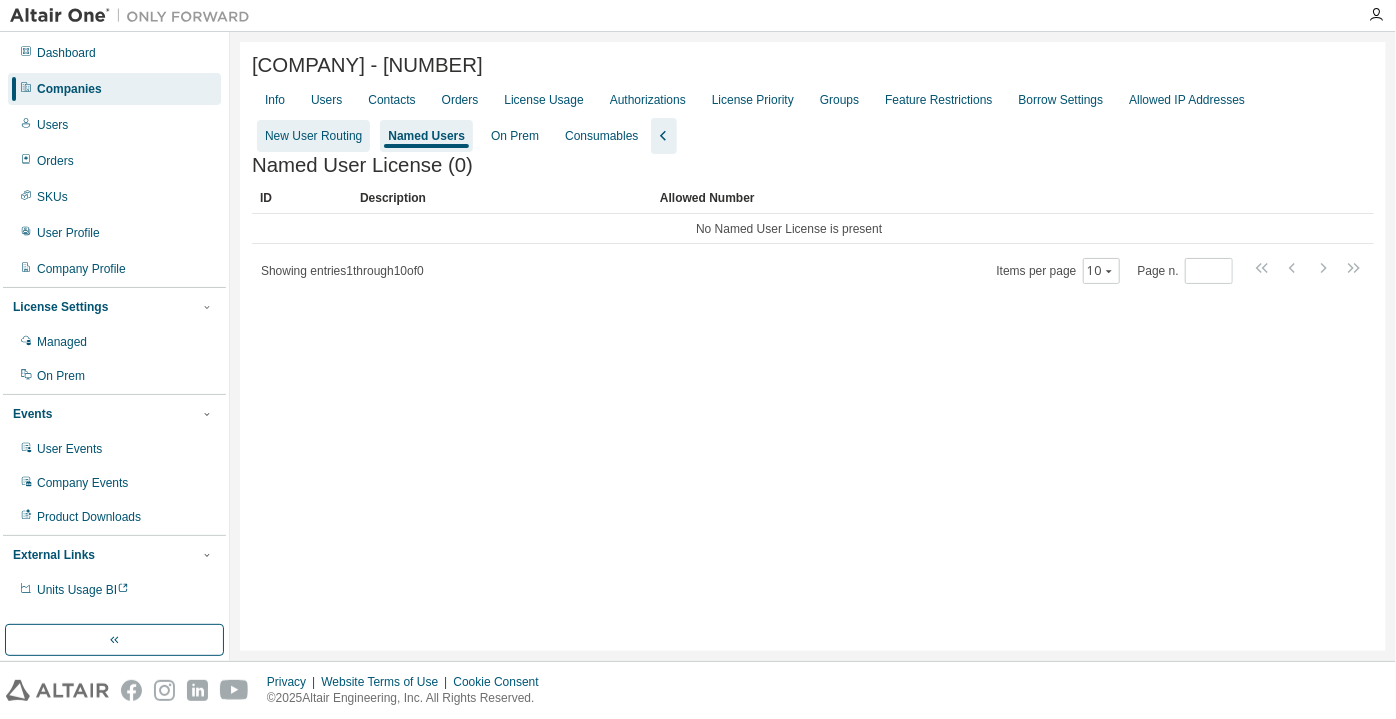 click on "New User Routing" at bounding box center (313, 136) 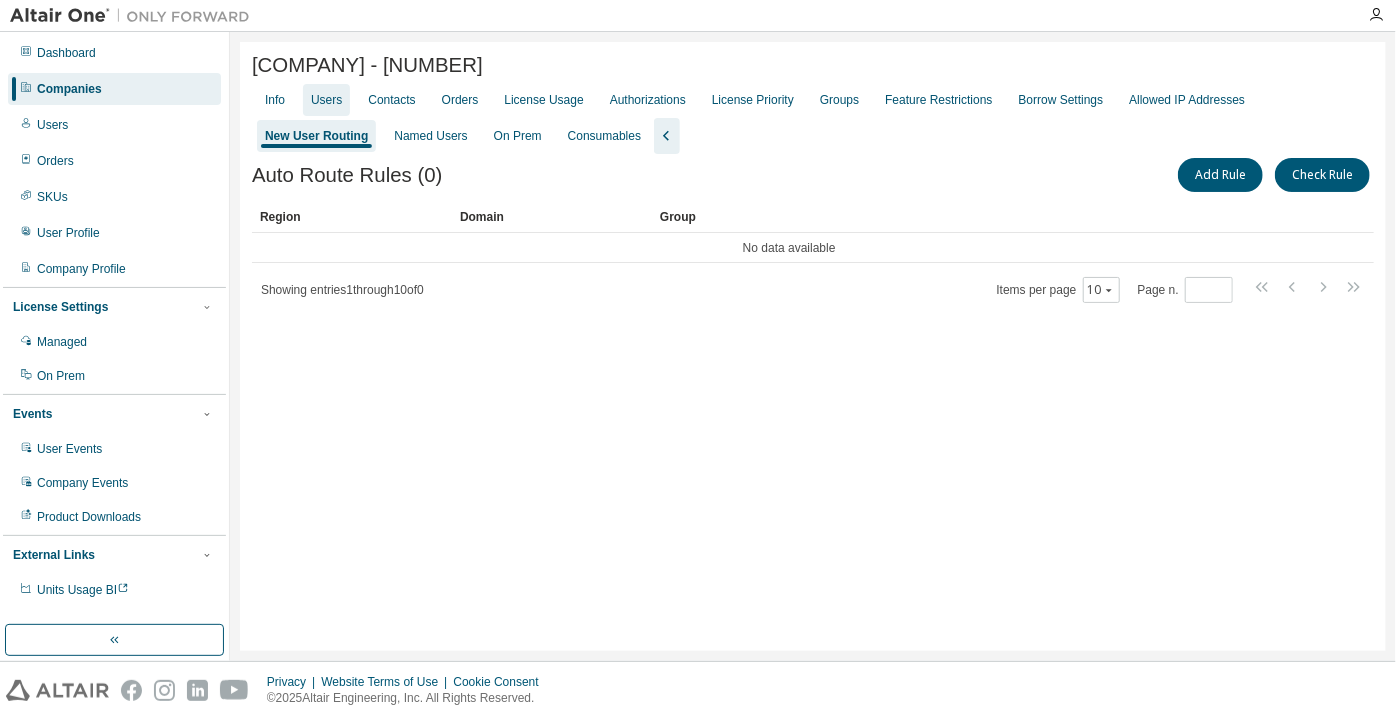 click on "Users" at bounding box center [326, 100] 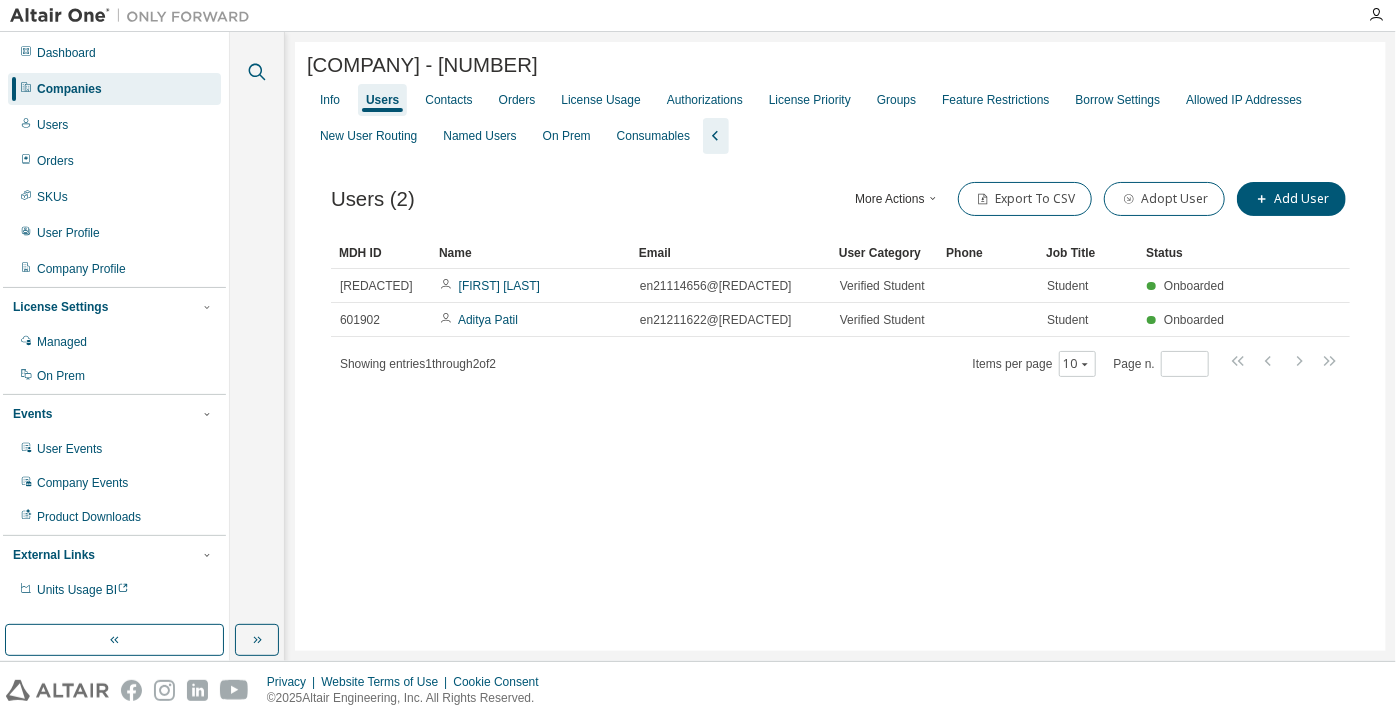click 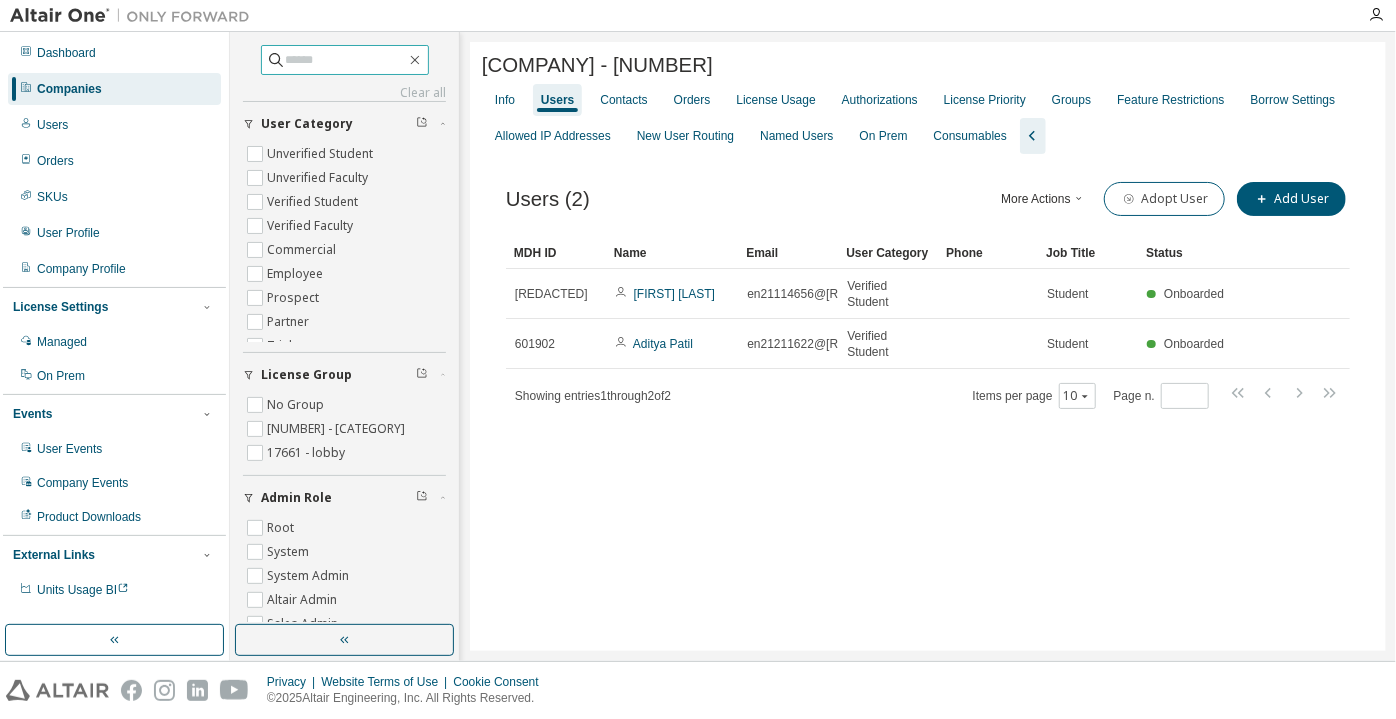 click at bounding box center (346, 60) 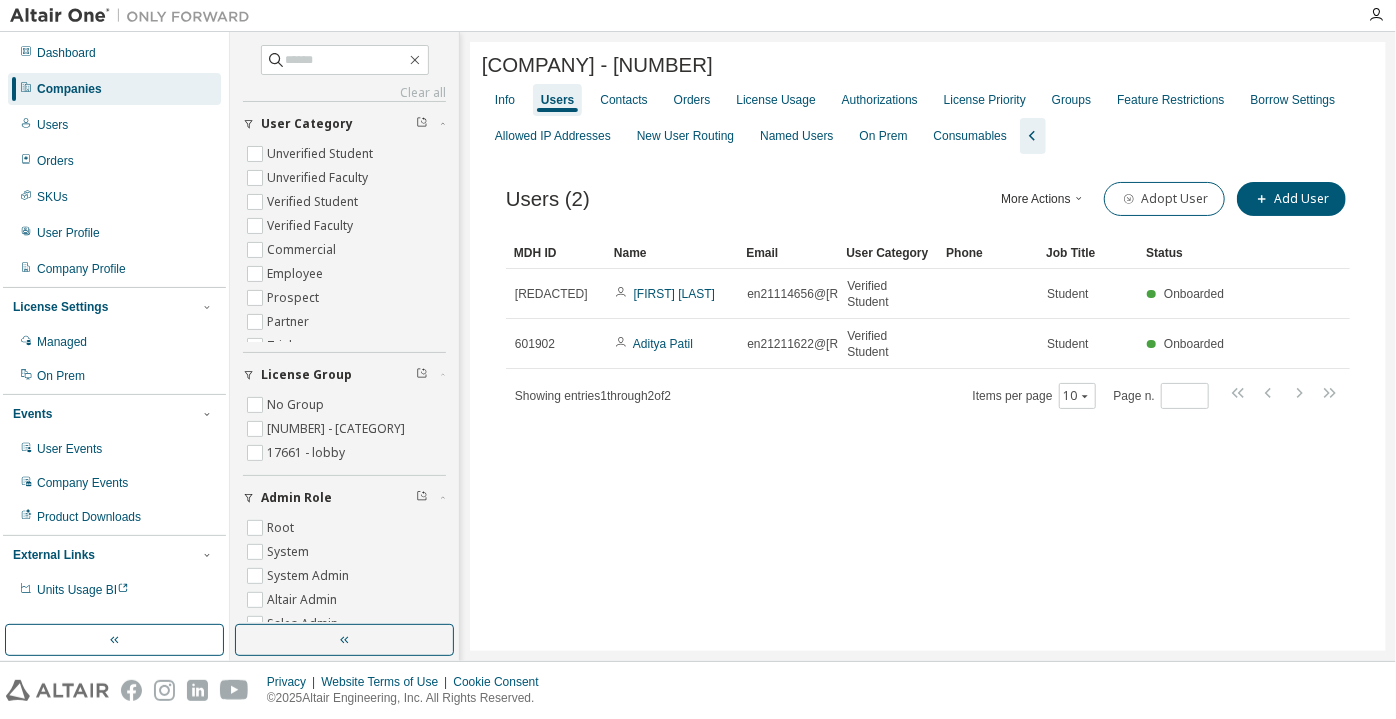 click on "Companies" at bounding box center [114, 89] 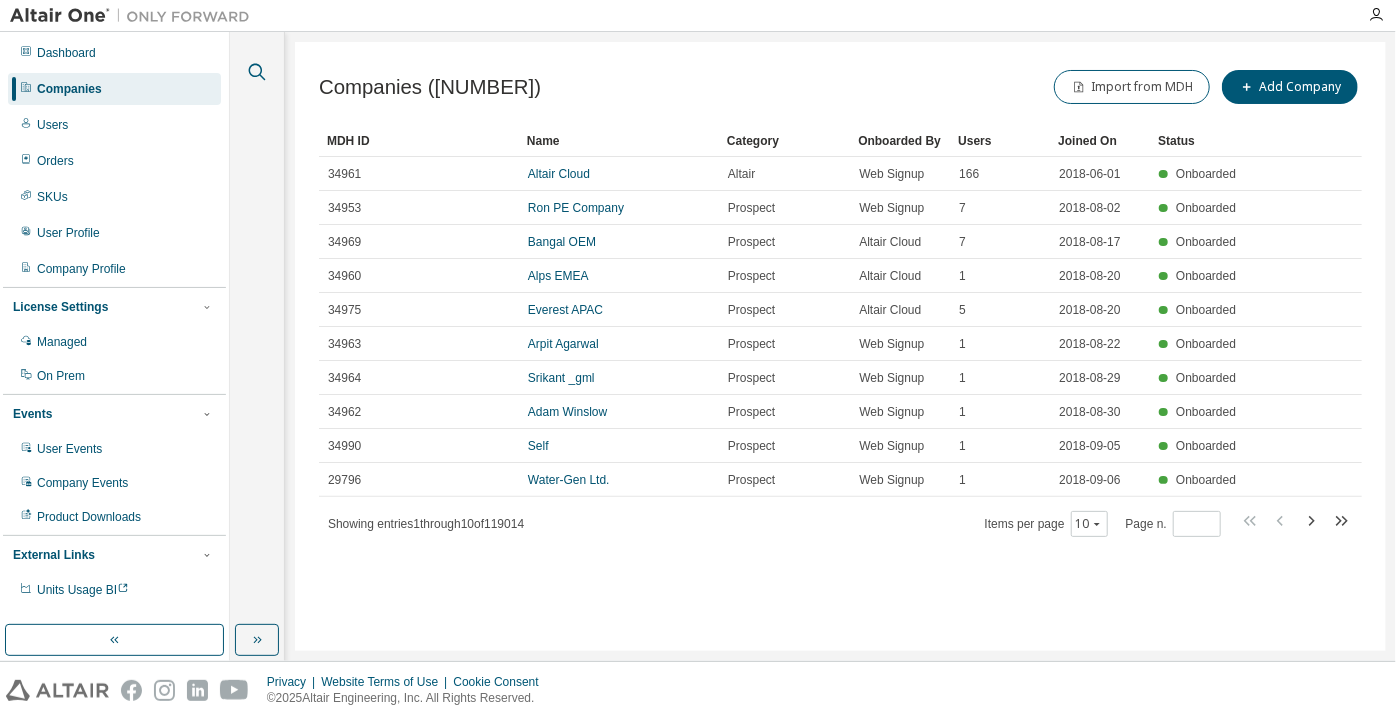 click 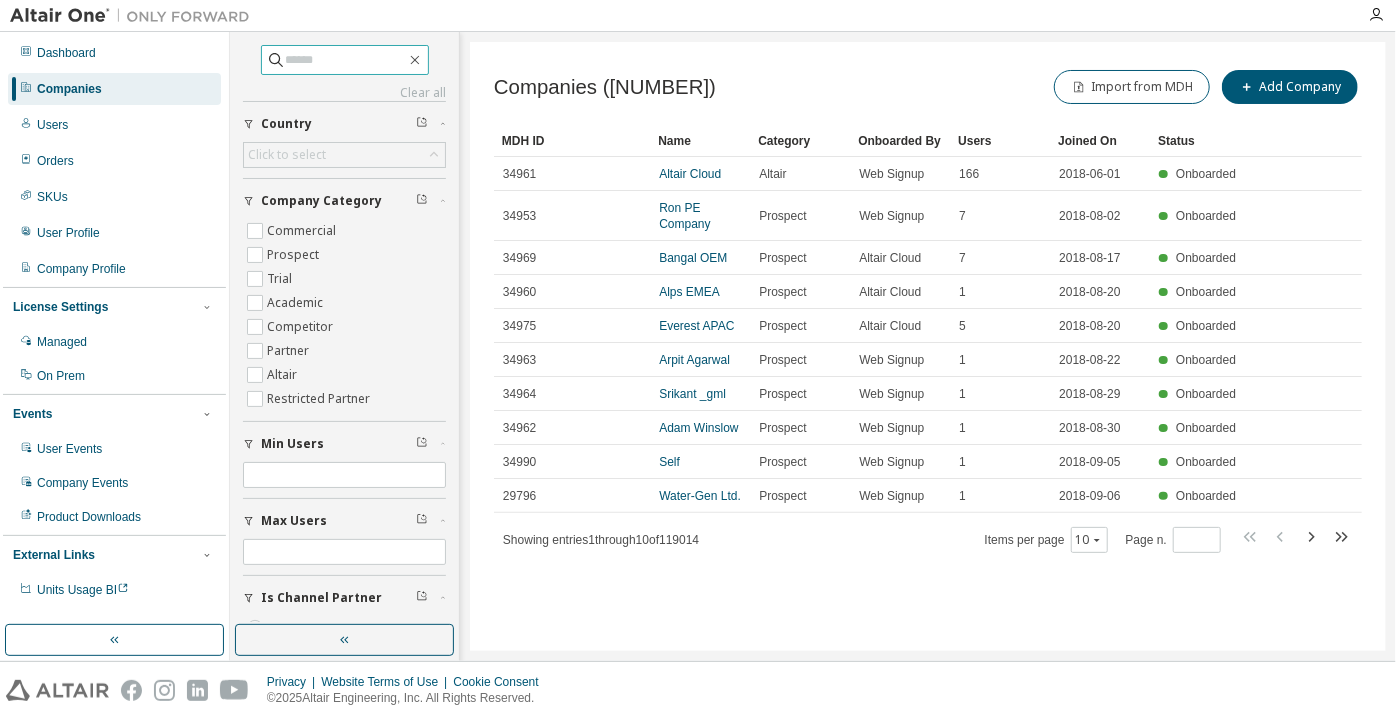 click at bounding box center (346, 60) 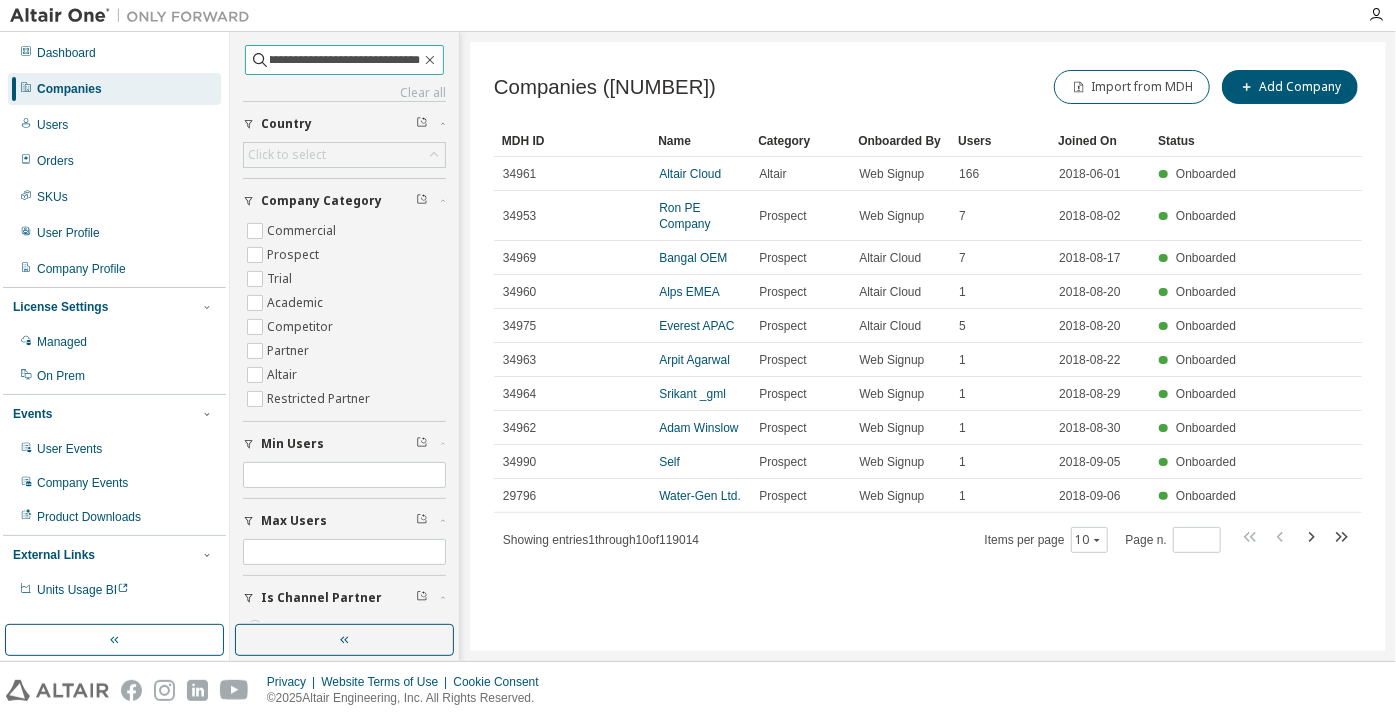 scroll, scrollTop: 0, scrollLeft: 0, axis: both 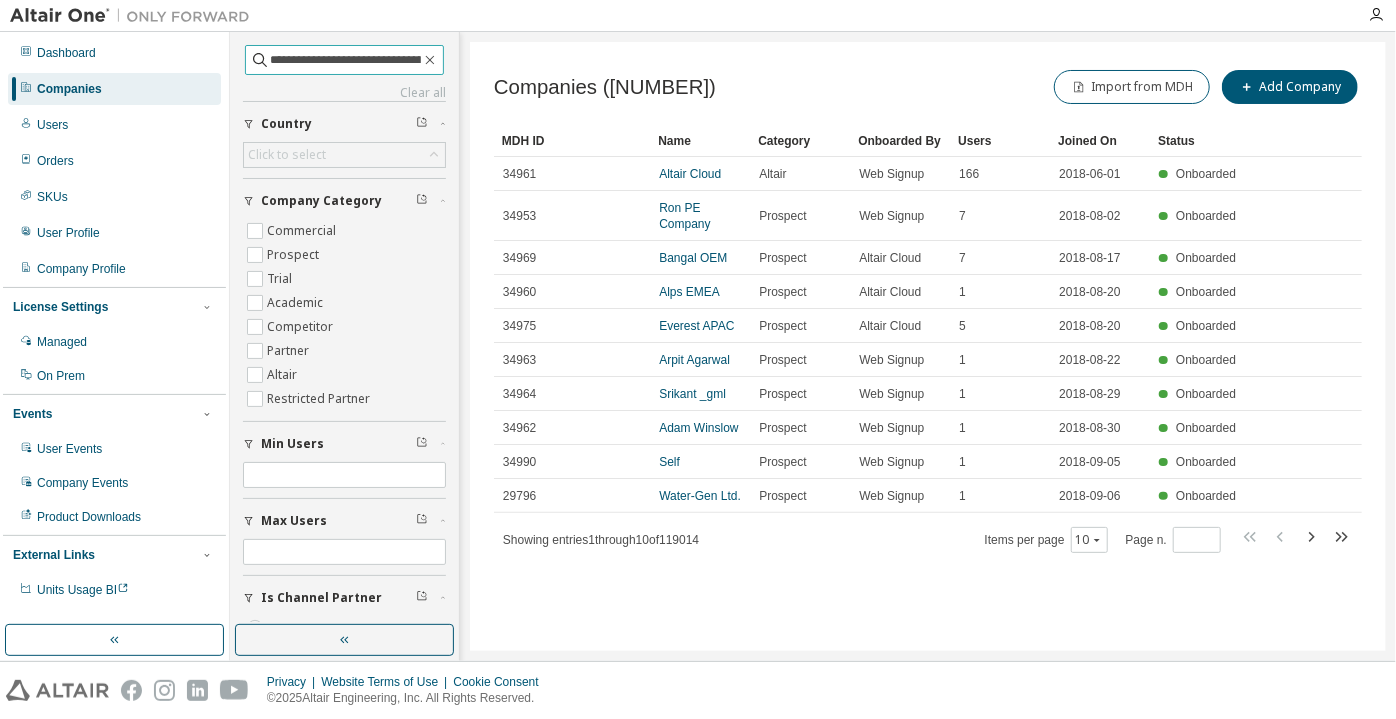 drag, startPoint x: 298, startPoint y: 60, endPoint x: 234, endPoint y: 62, distance: 64.03124 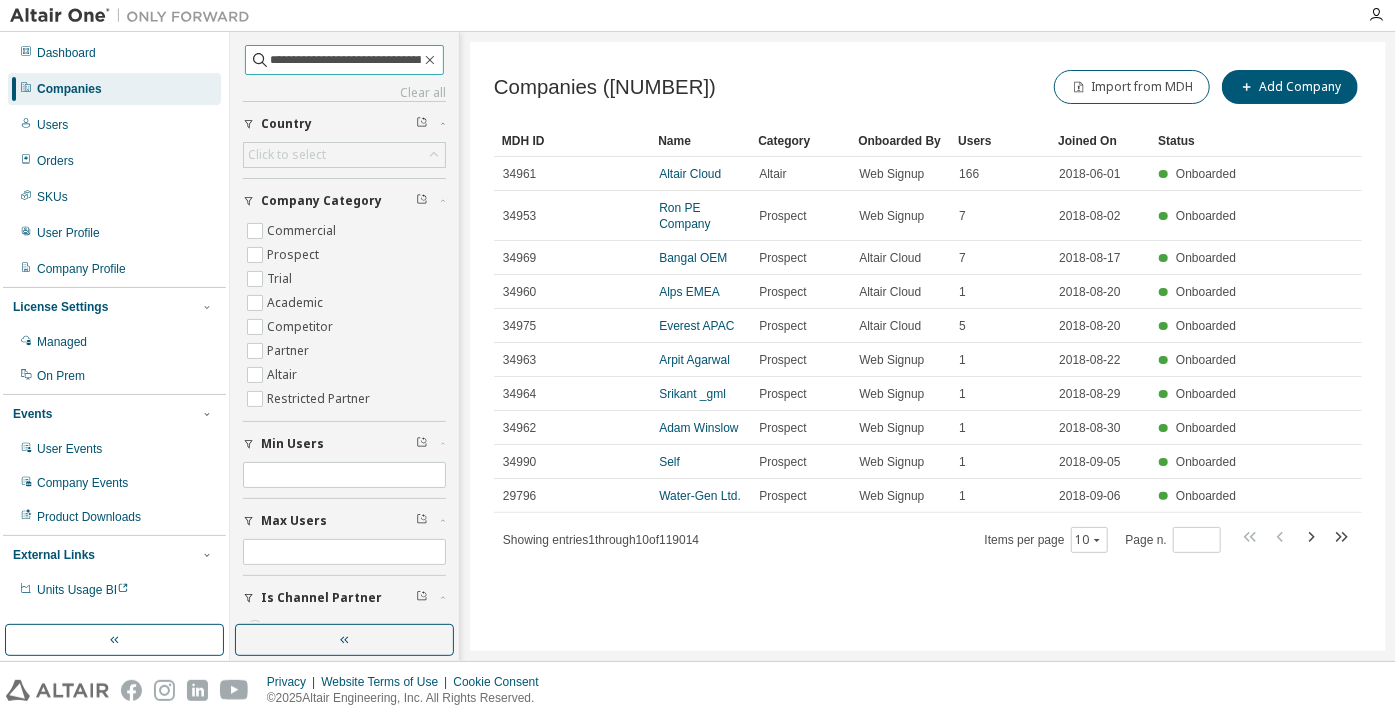 click on "**********" at bounding box center [345, 60] 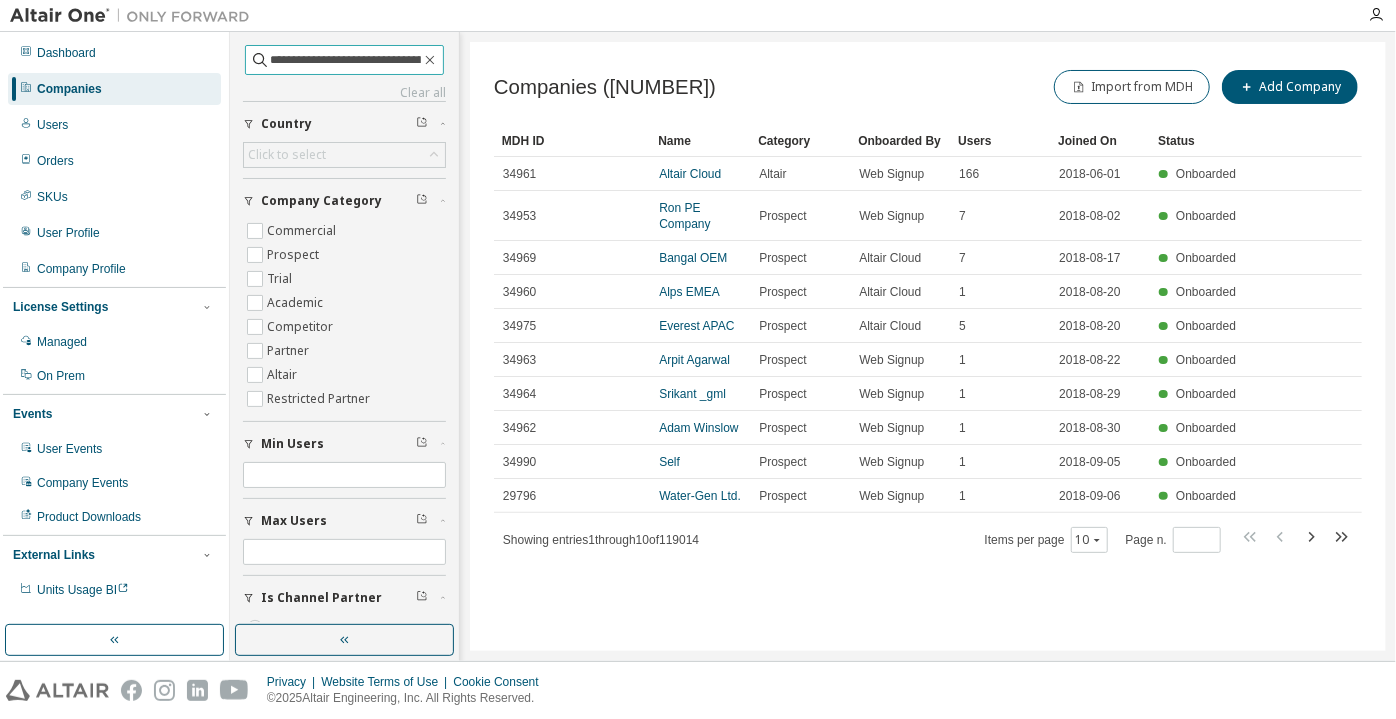 click on "**********" at bounding box center [345, 60] 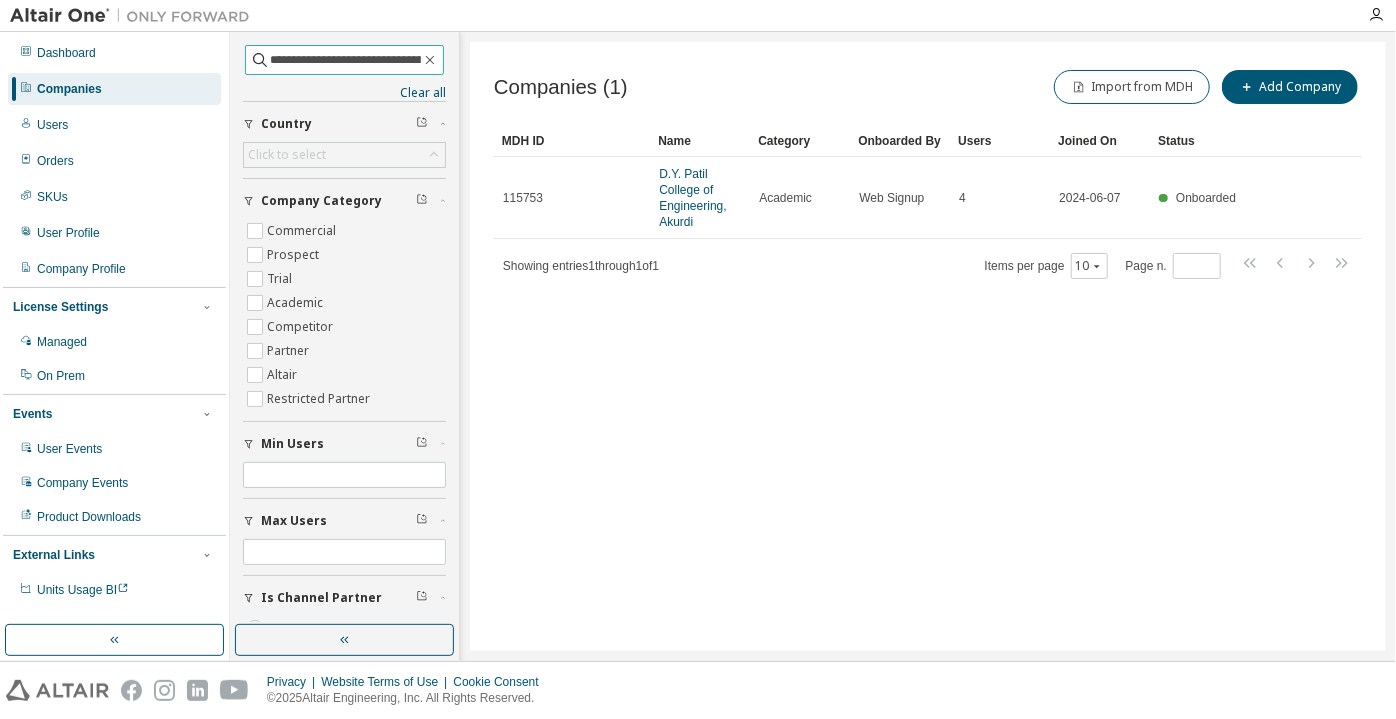 drag, startPoint x: 343, startPoint y: 57, endPoint x: 244, endPoint y: 60, distance: 99.04544 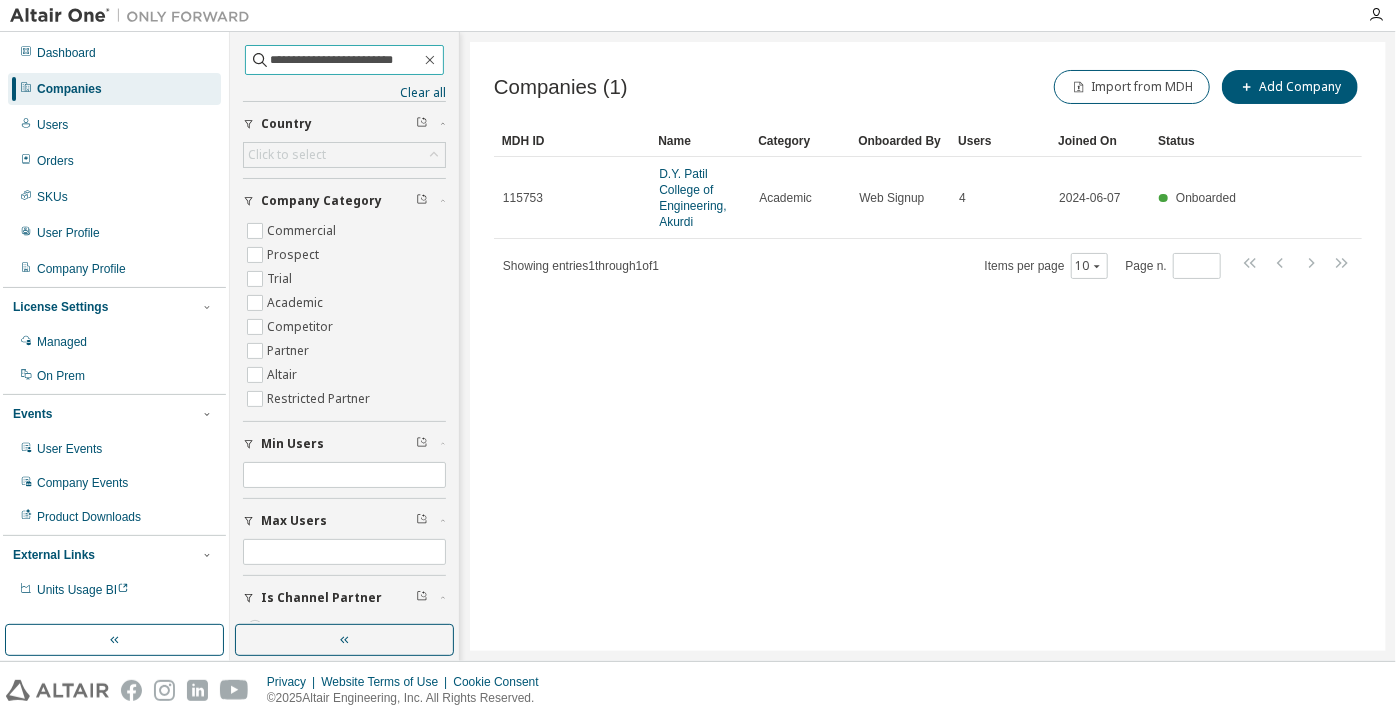 type on "**********" 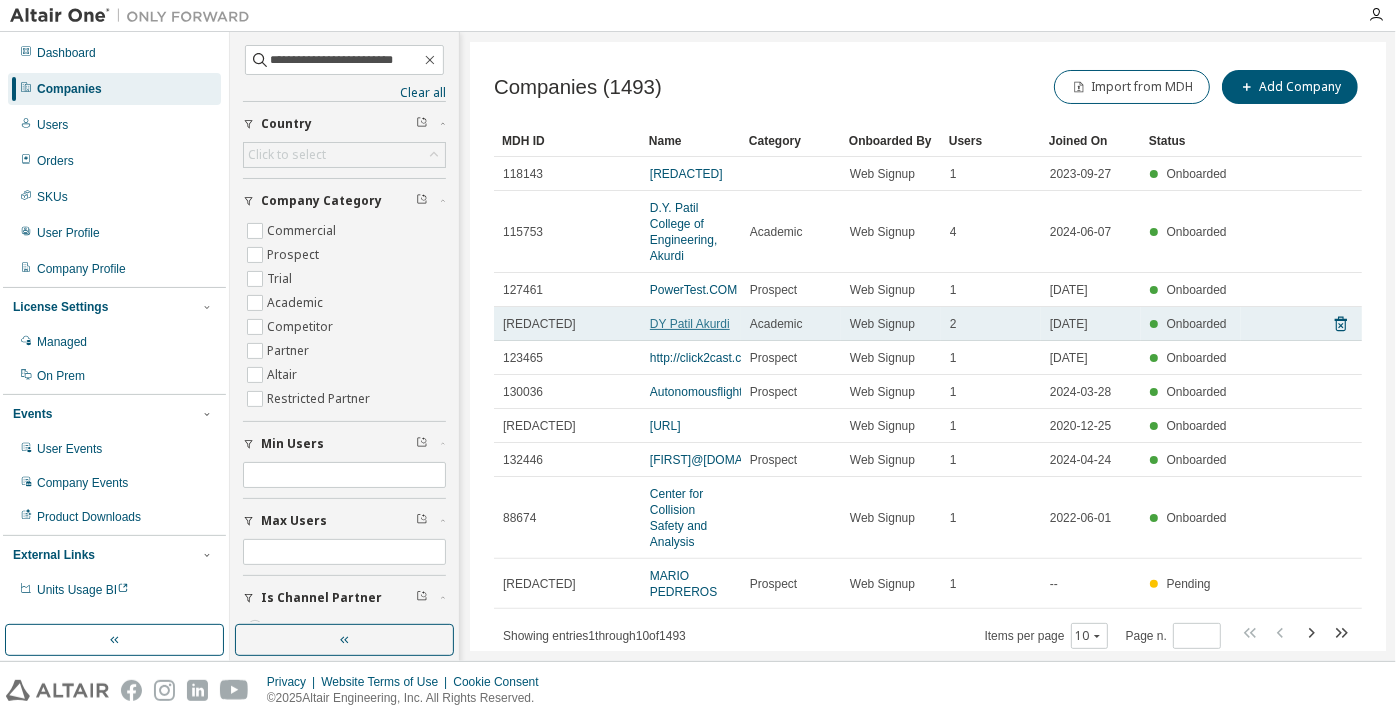 click on "DY Patil Akurdi" at bounding box center (690, 324) 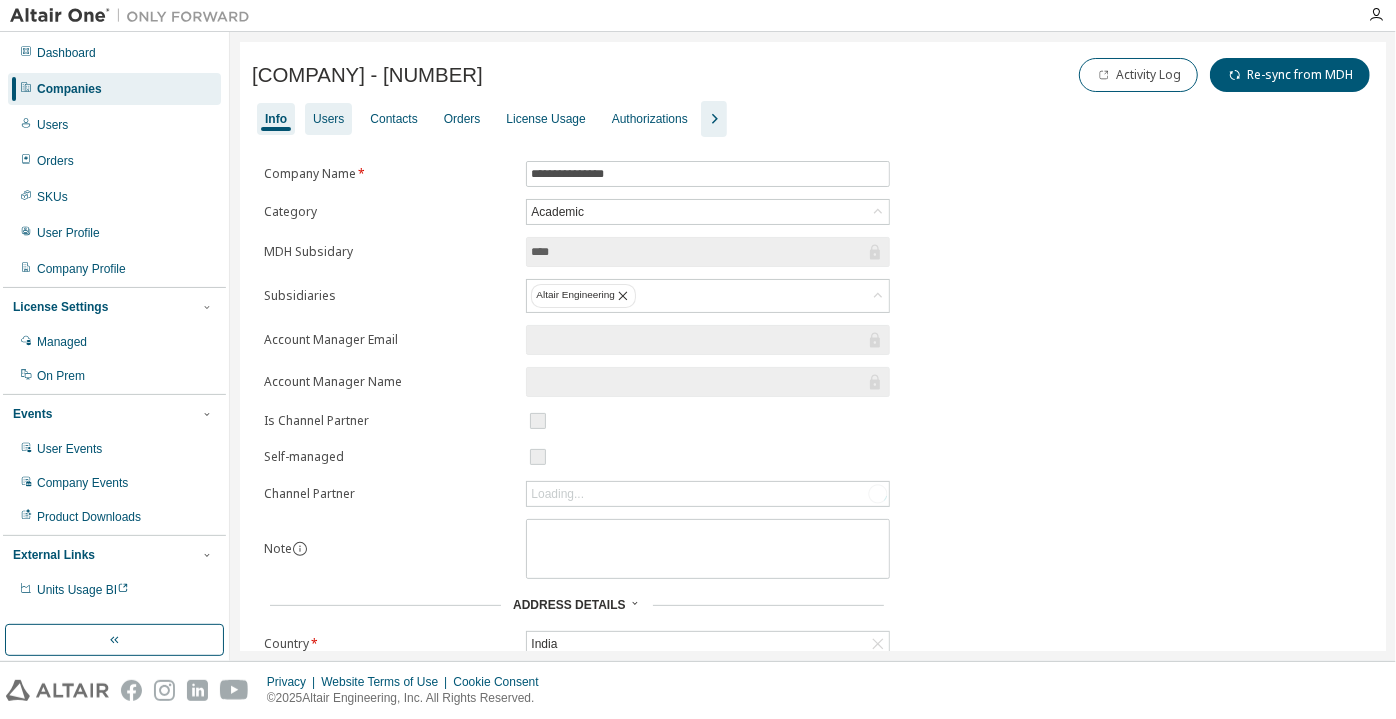 click on "Users" at bounding box center [328, 119] 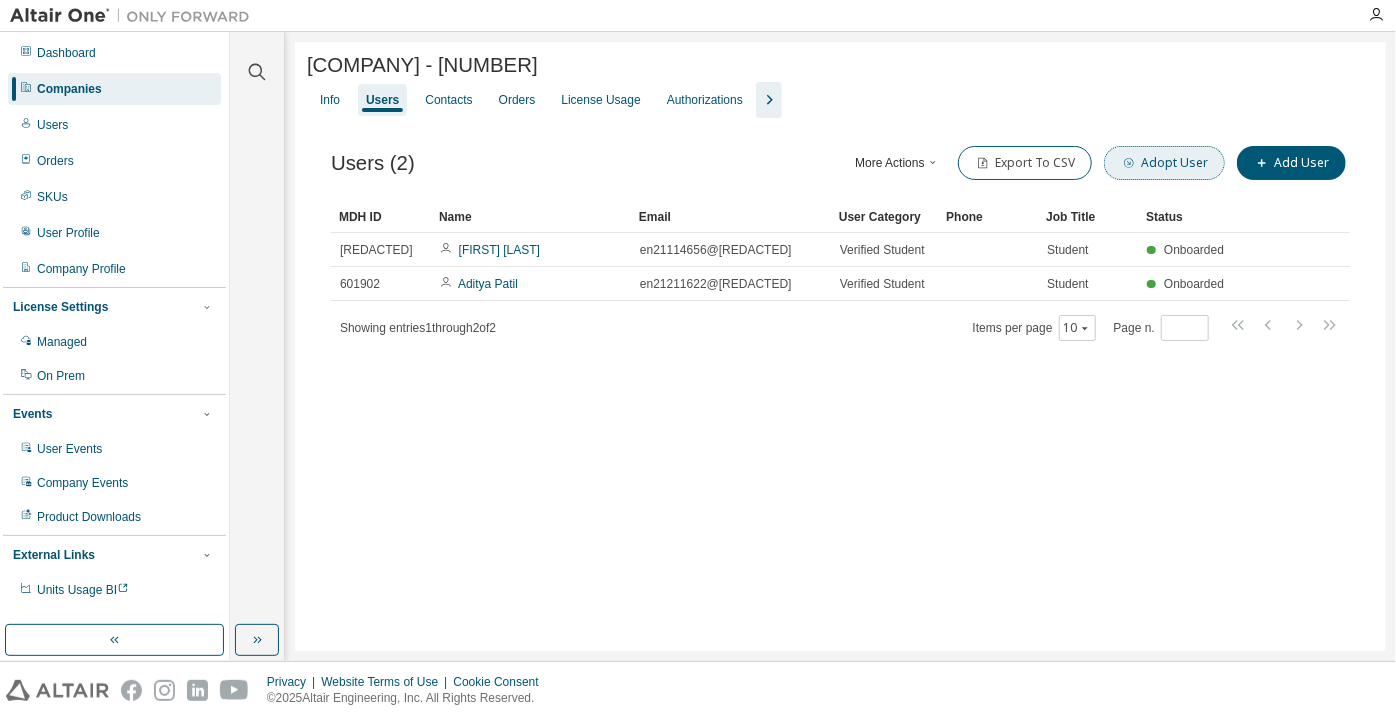 click on "Adopt User" at bounding box center [1164, 163] 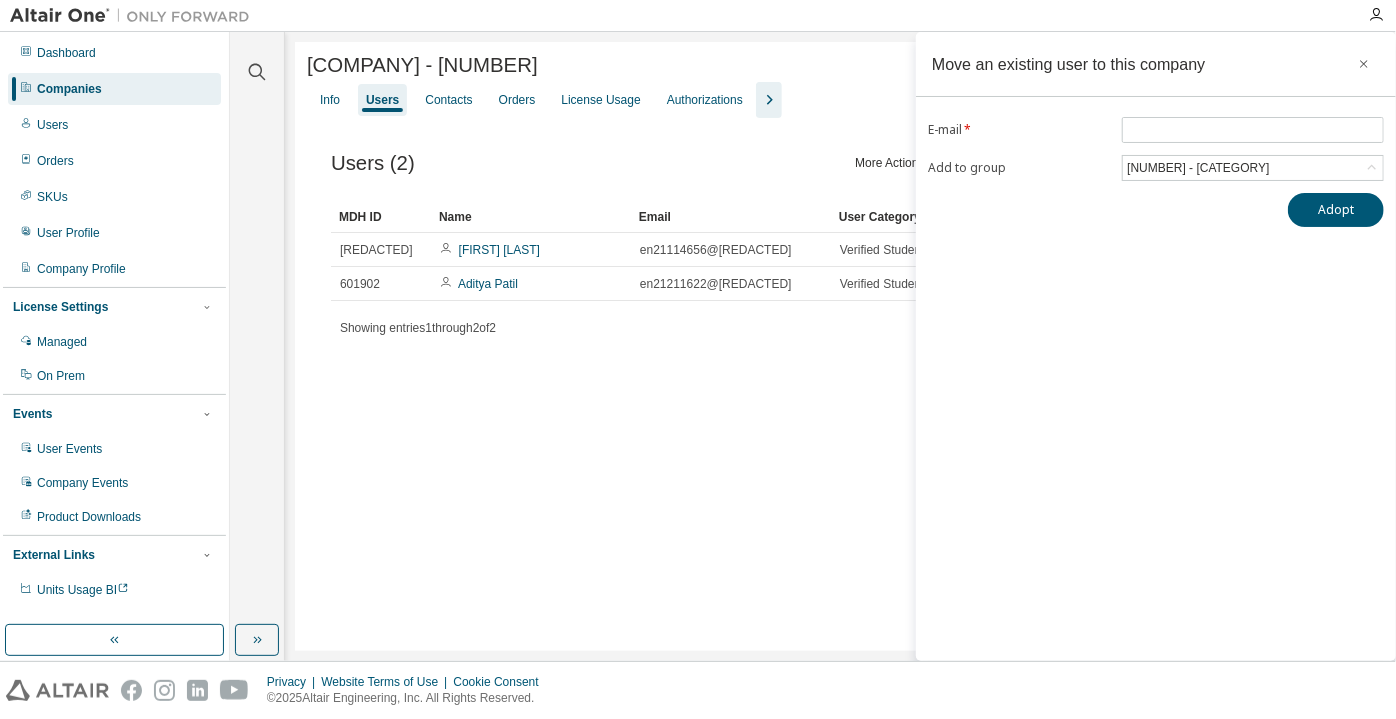 click on "E-mail * Add to group 17660 - basic (Default Group)" at bounding box center (1156, 149) 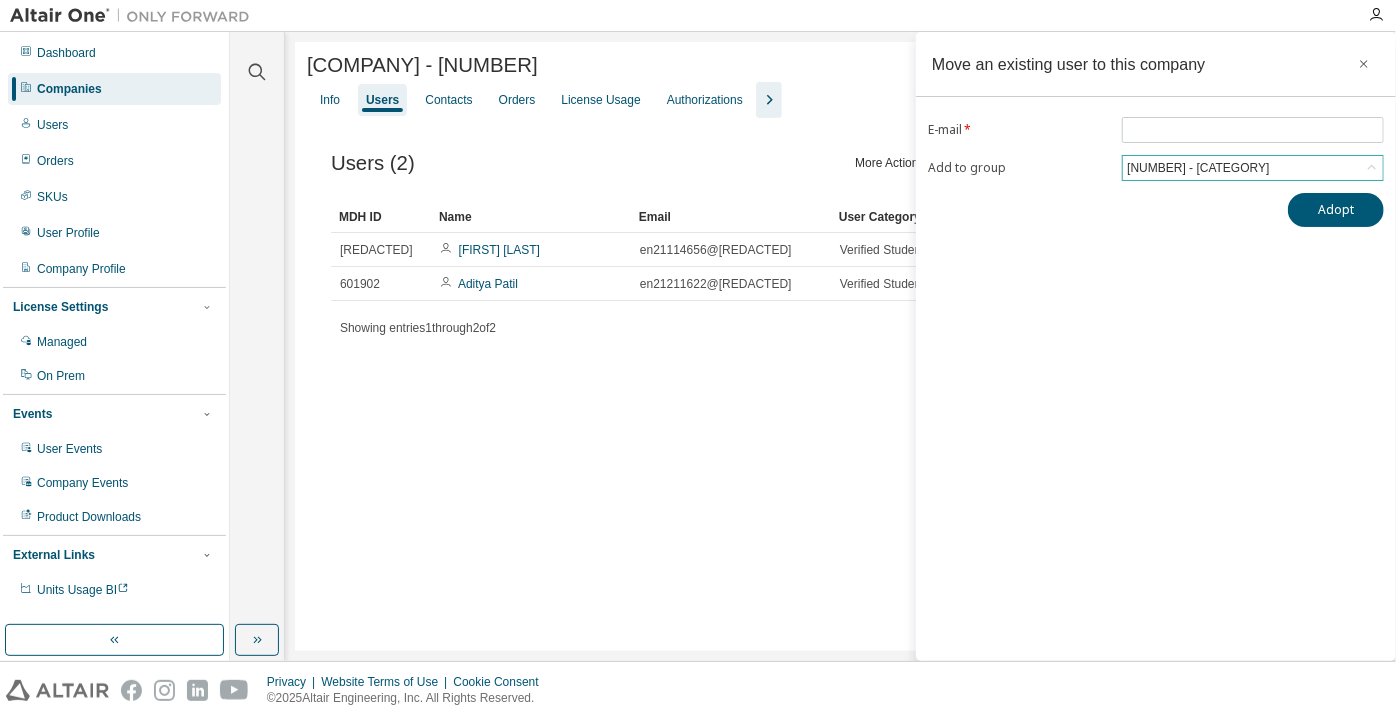 click on "[NUMBER] - [CATEGORY]" at bounding box center [1198, 168] 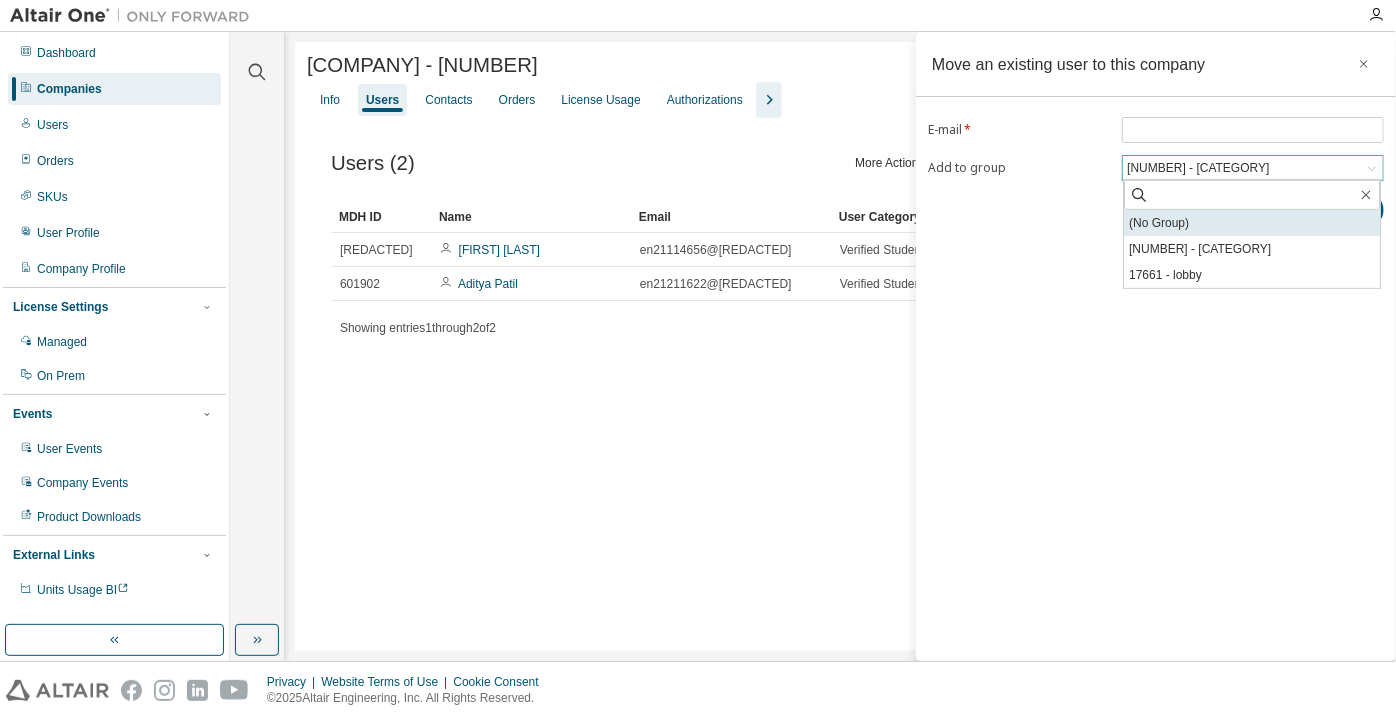 click on "(No Group)" at bounding box center (1252, 223) 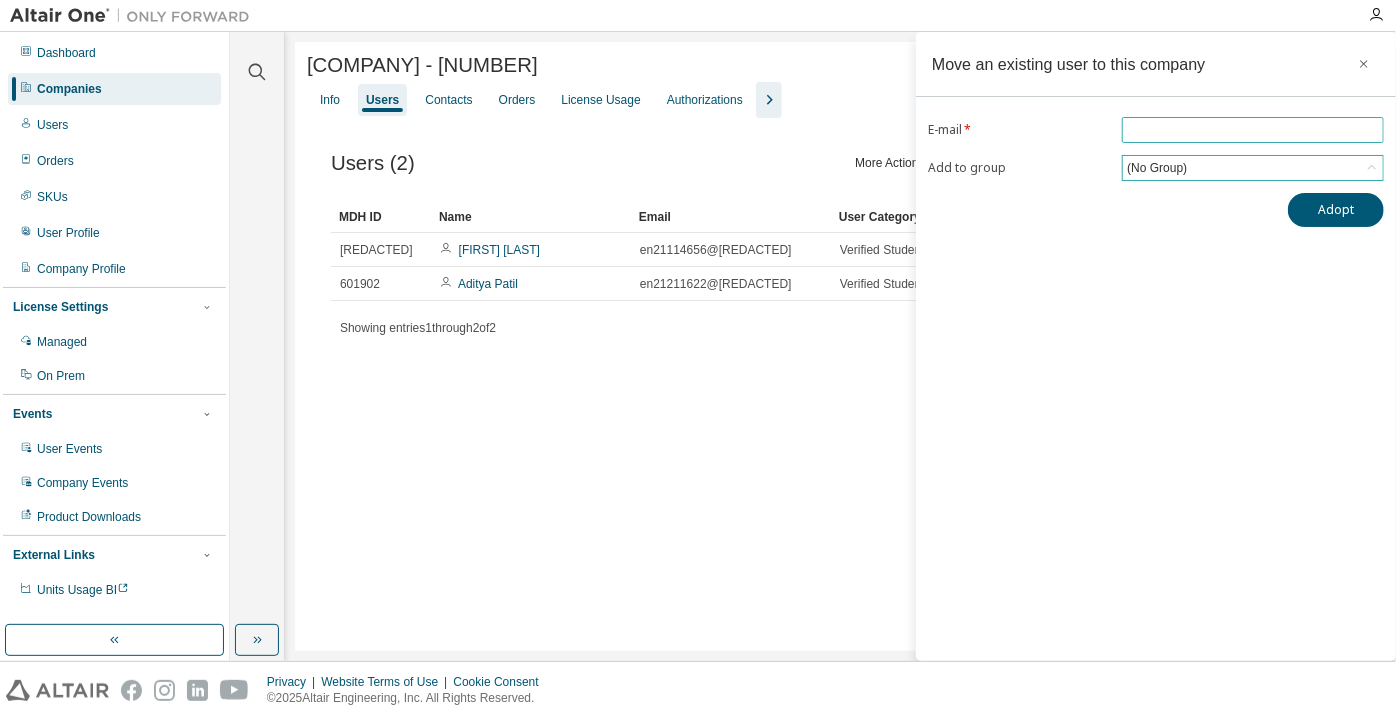 click at bounding box center [1253, 130] 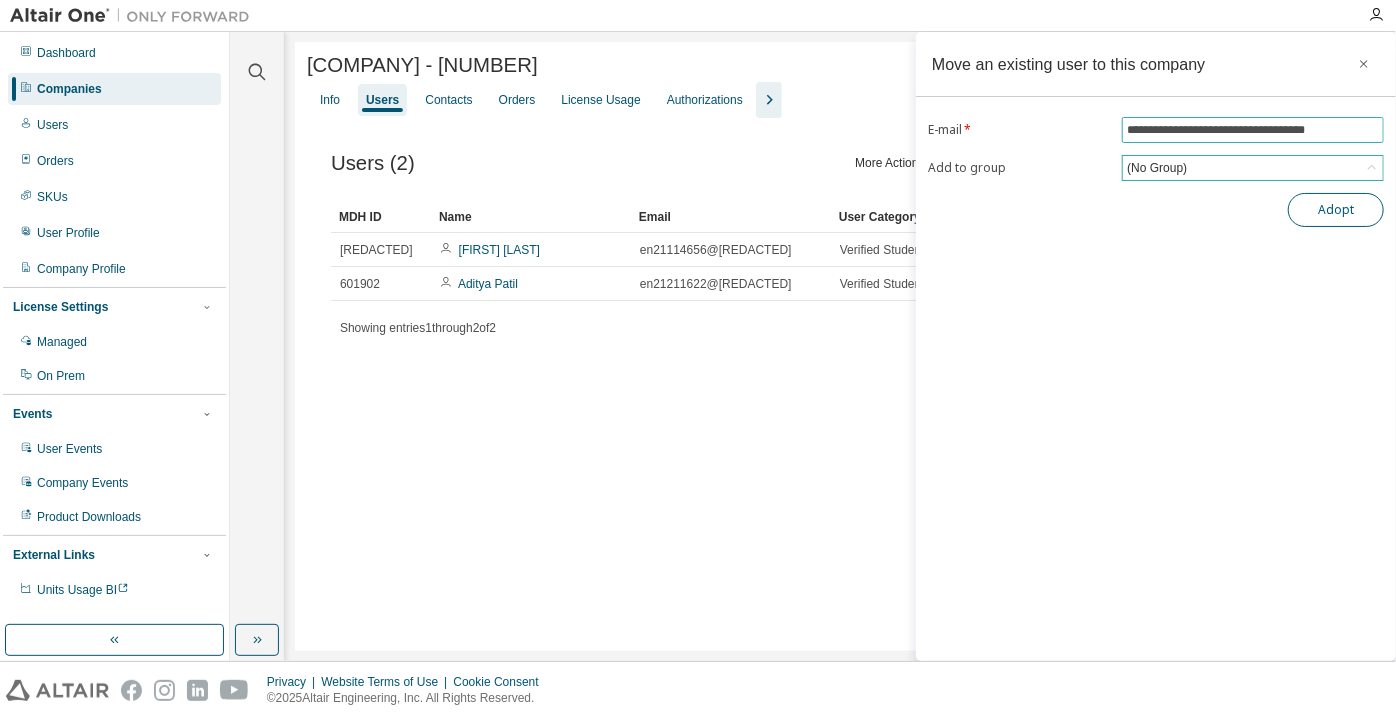type on "**********" 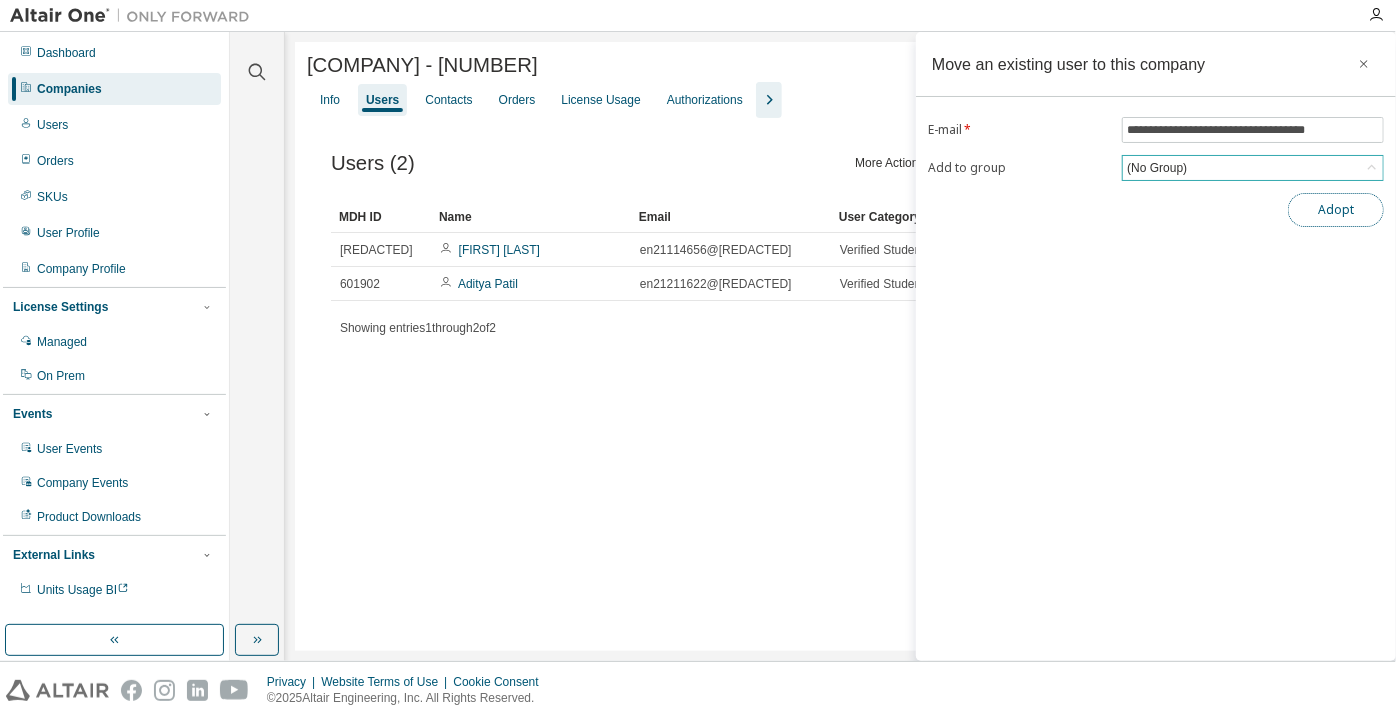 click on "Adopt" at bounding box center (1336, 210) 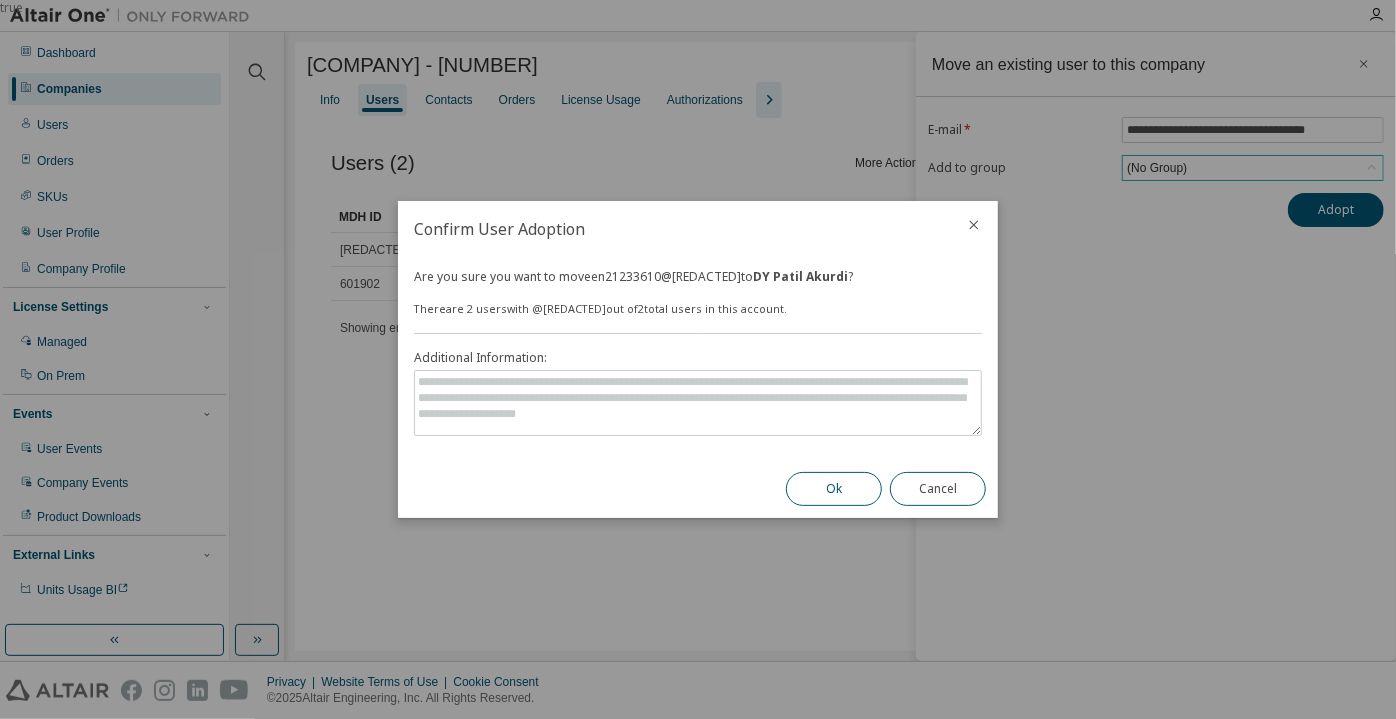 click on "Ok" at bounding box center [834, 489] 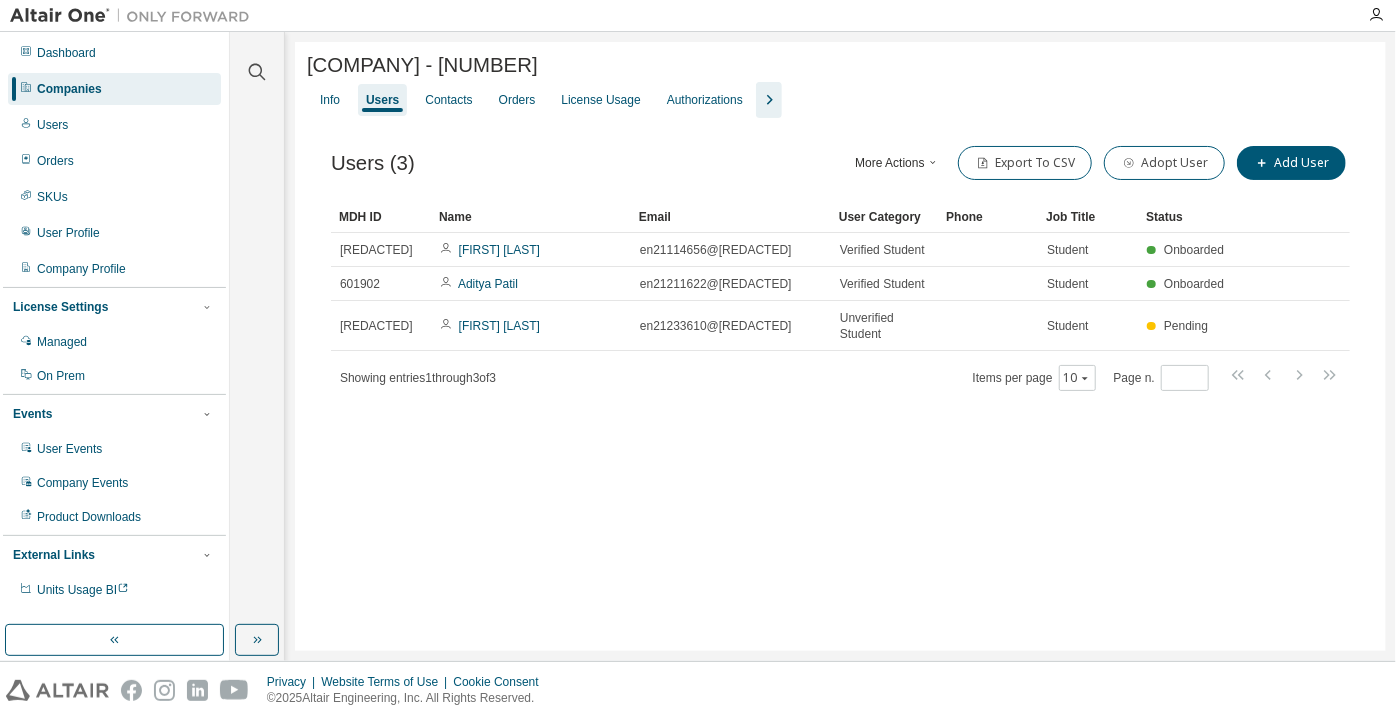 click on "Companies" at bounding box center (114, 89) 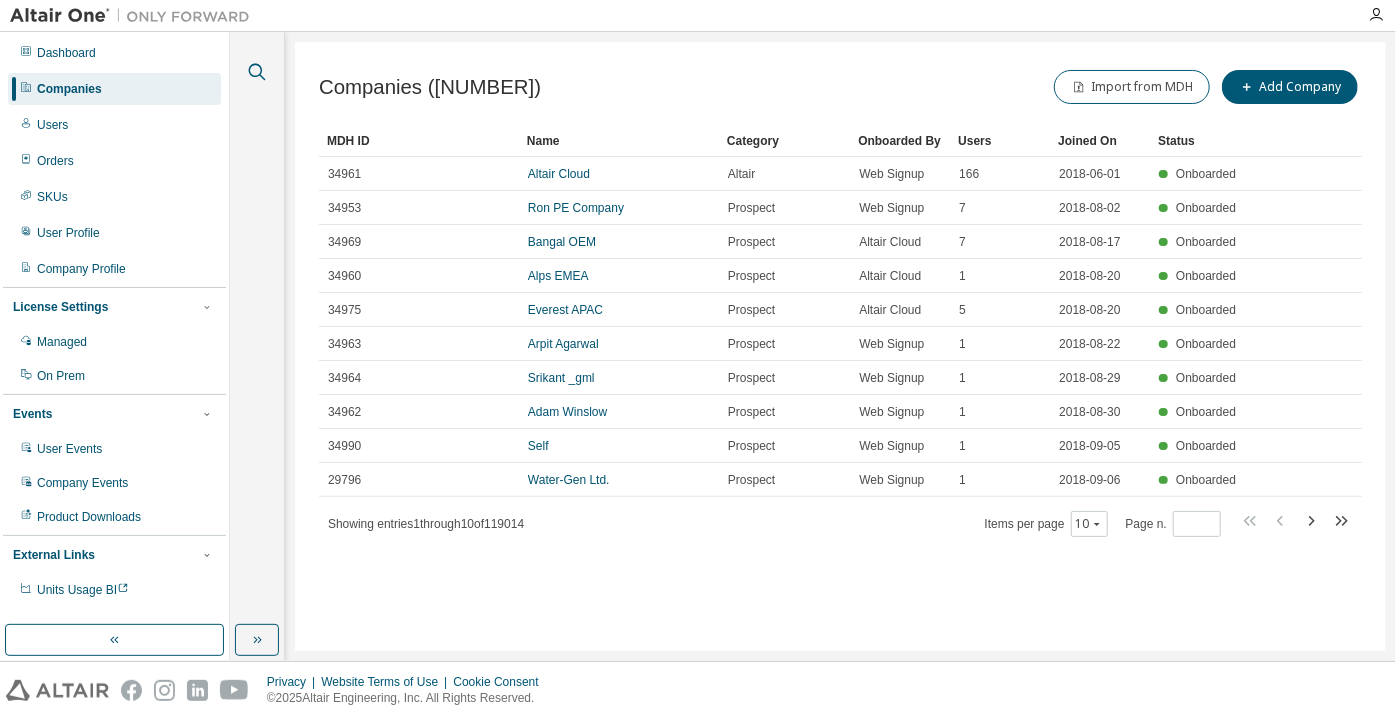 click 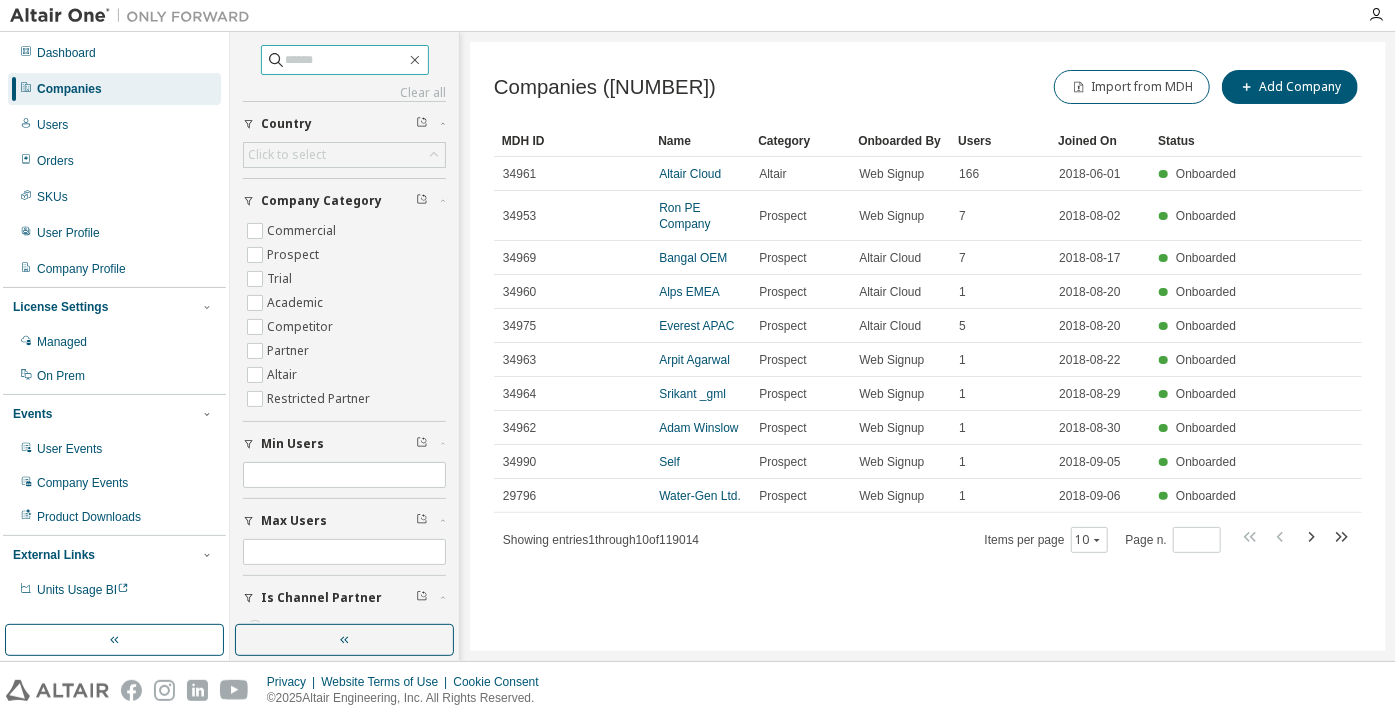 click 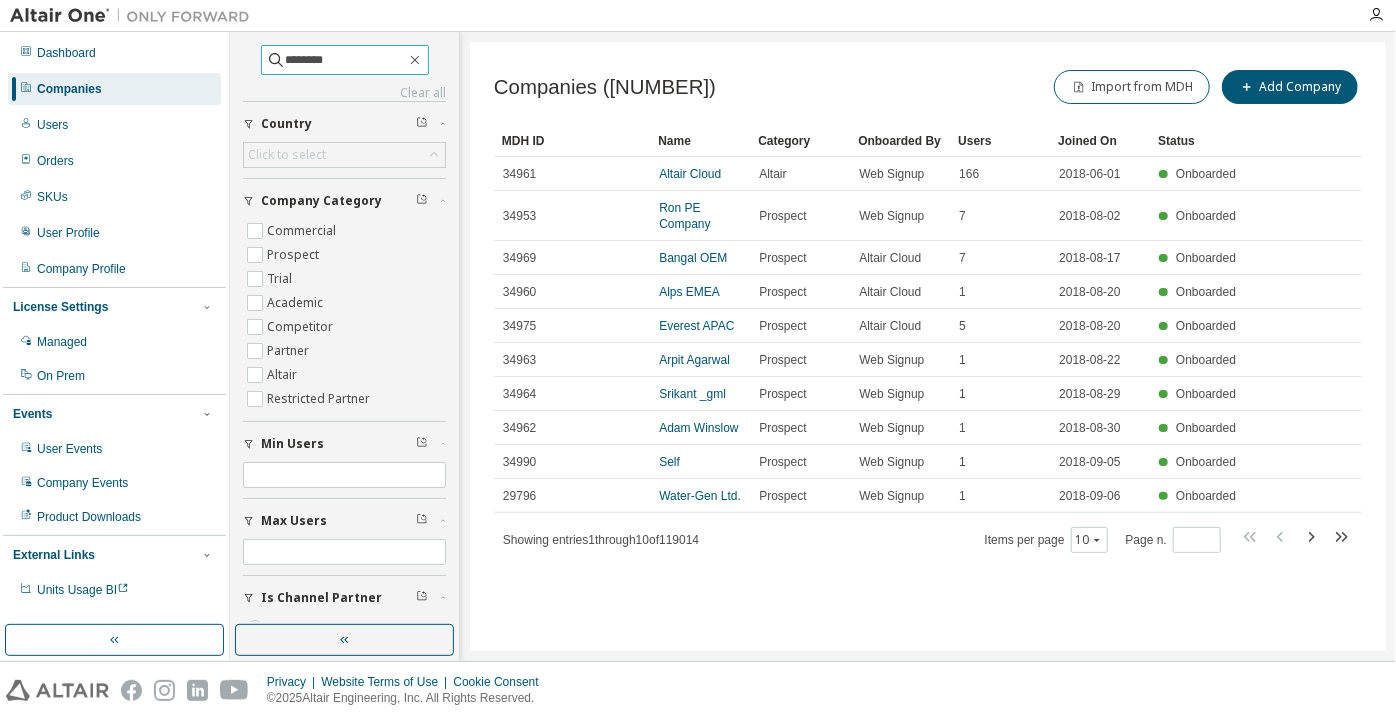 type on "********" 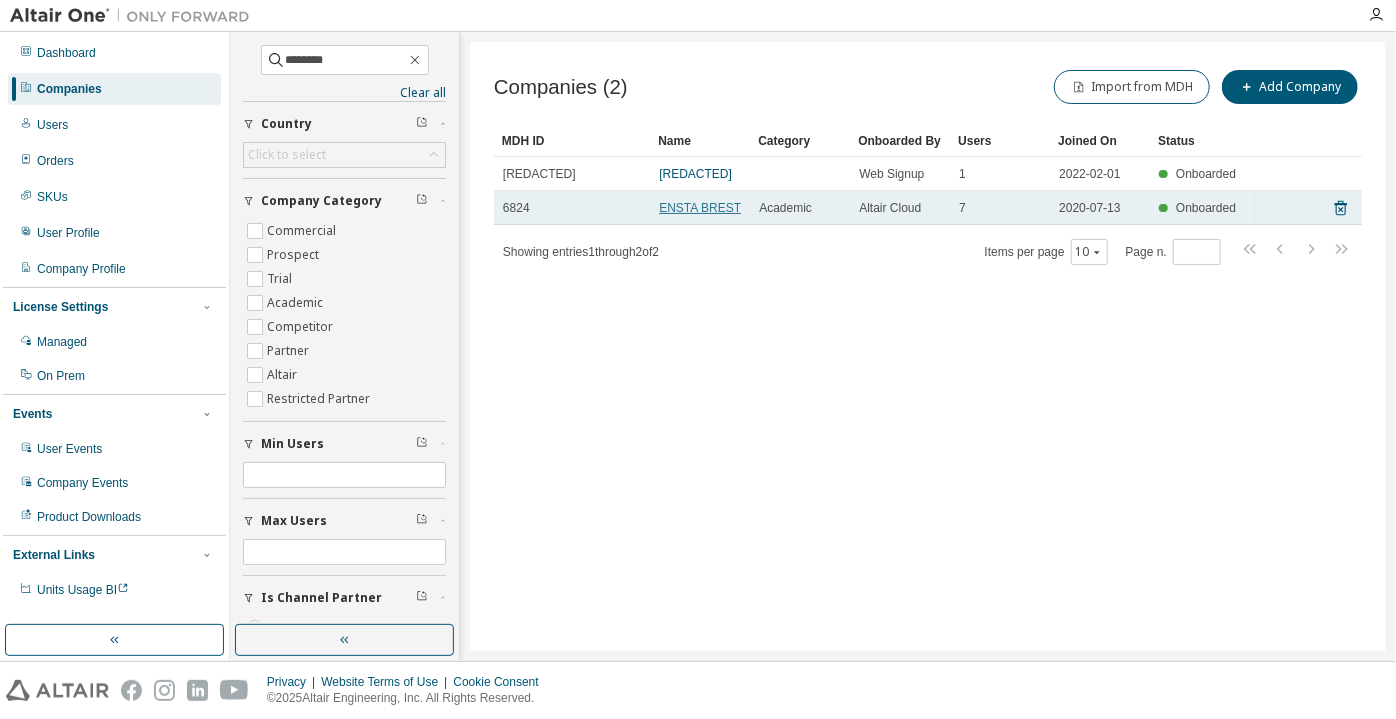 click on "ENSTA BREST" at bounding box center [700, 208] 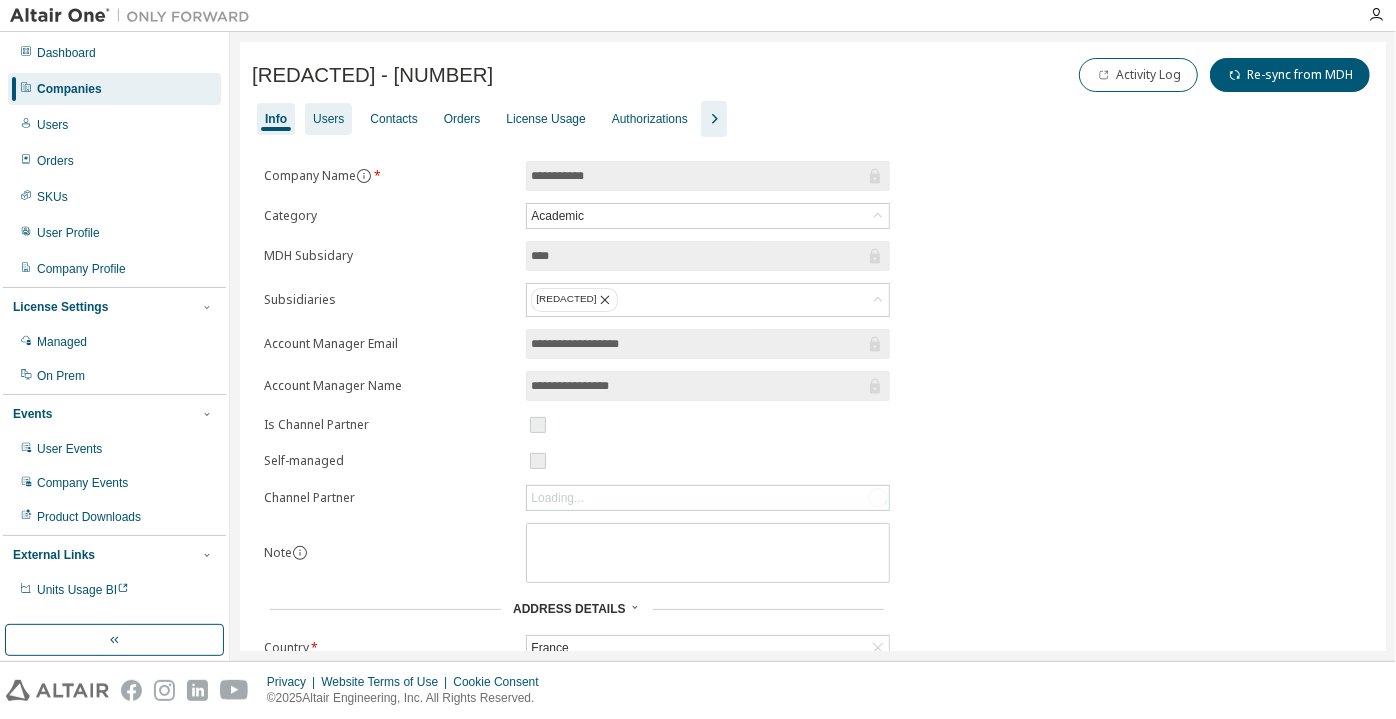 click on "Users" at bounding box center [328, 119] 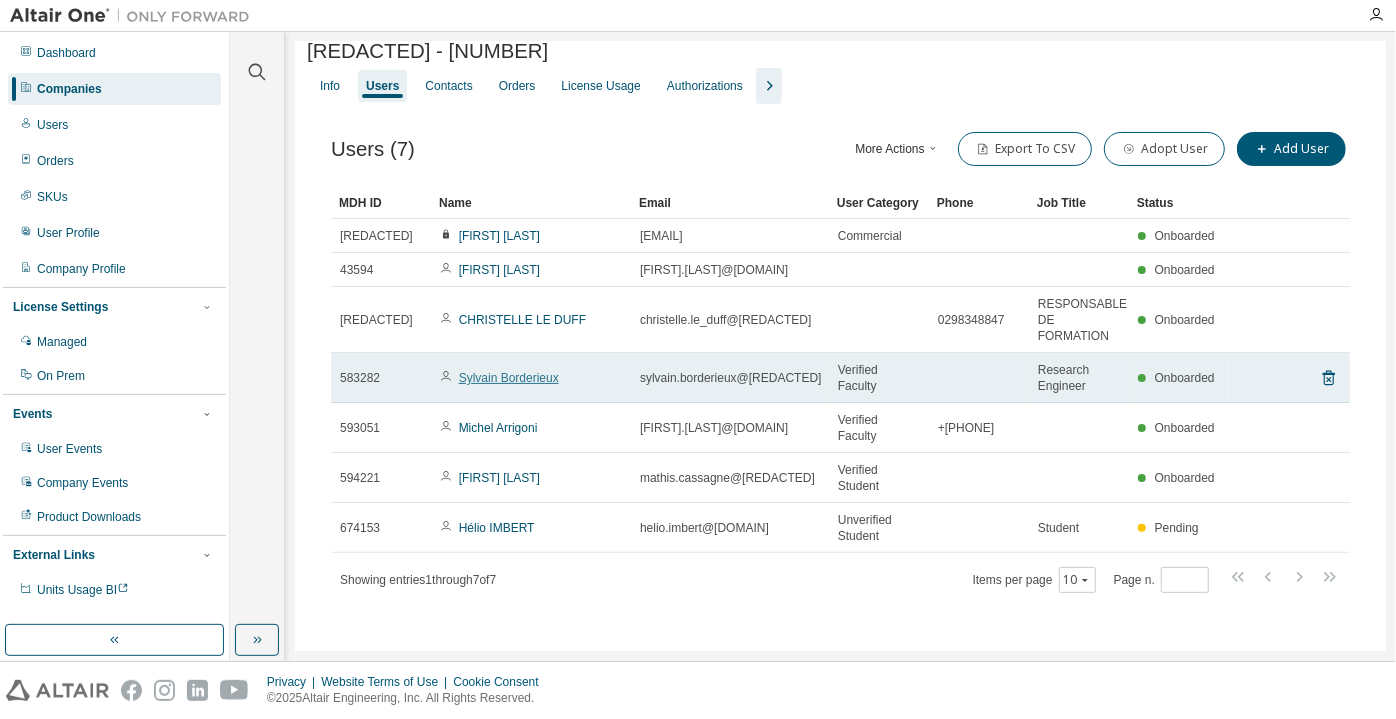 scroll, scrollTop: 0, scrollLeft: 0, axis: both 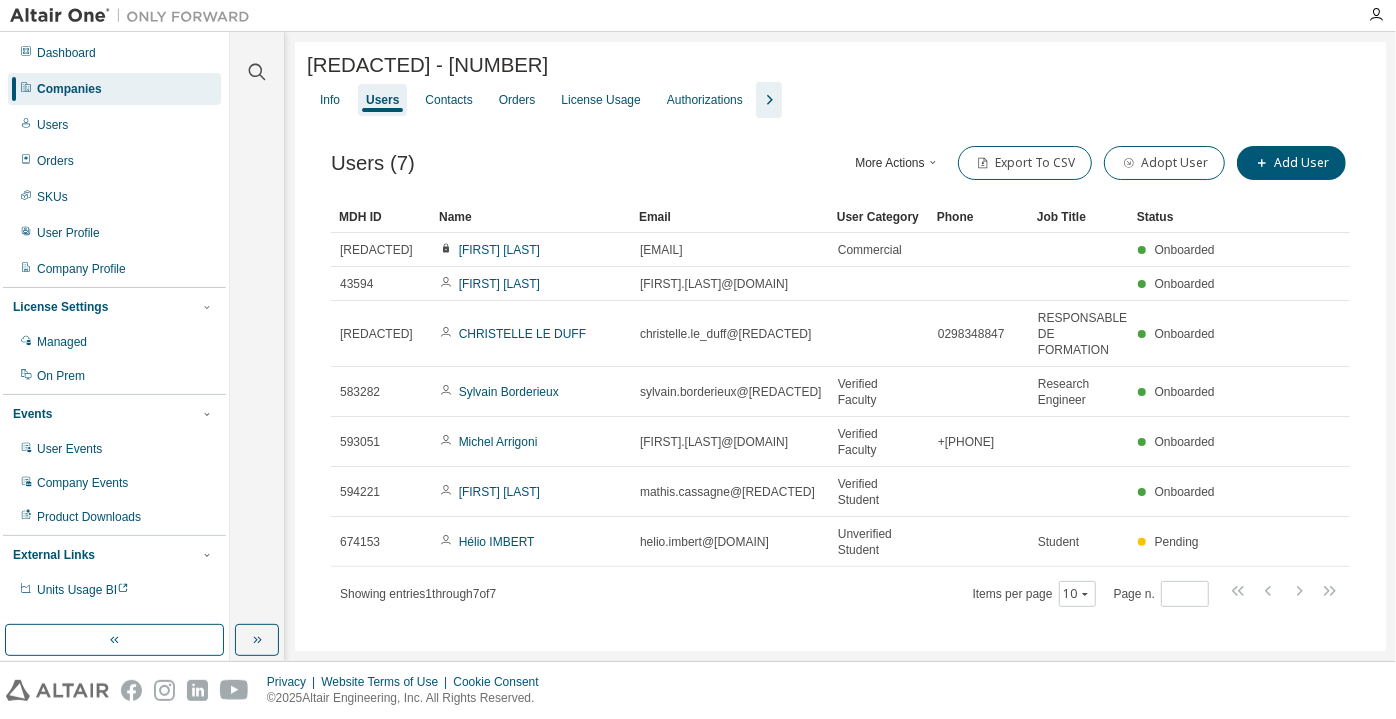 click 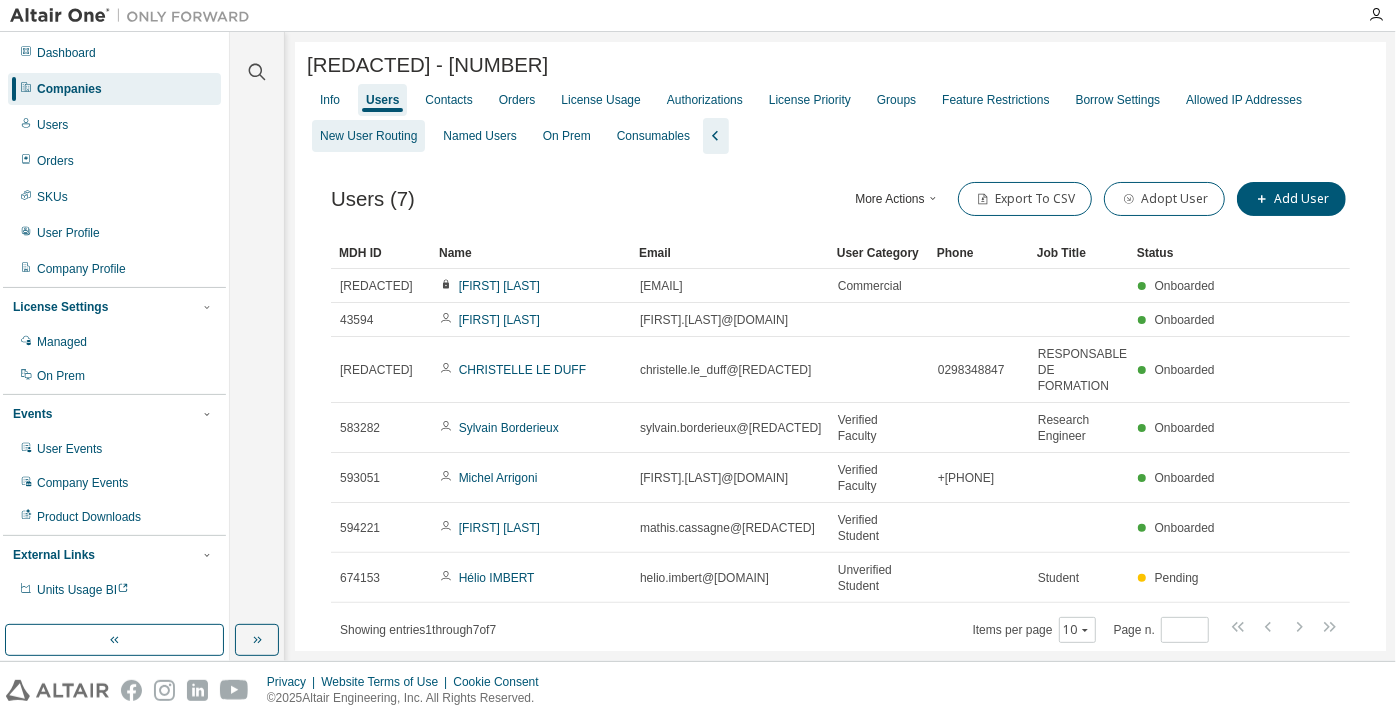 click on "New User Routing" at bounding box center (368, 136) 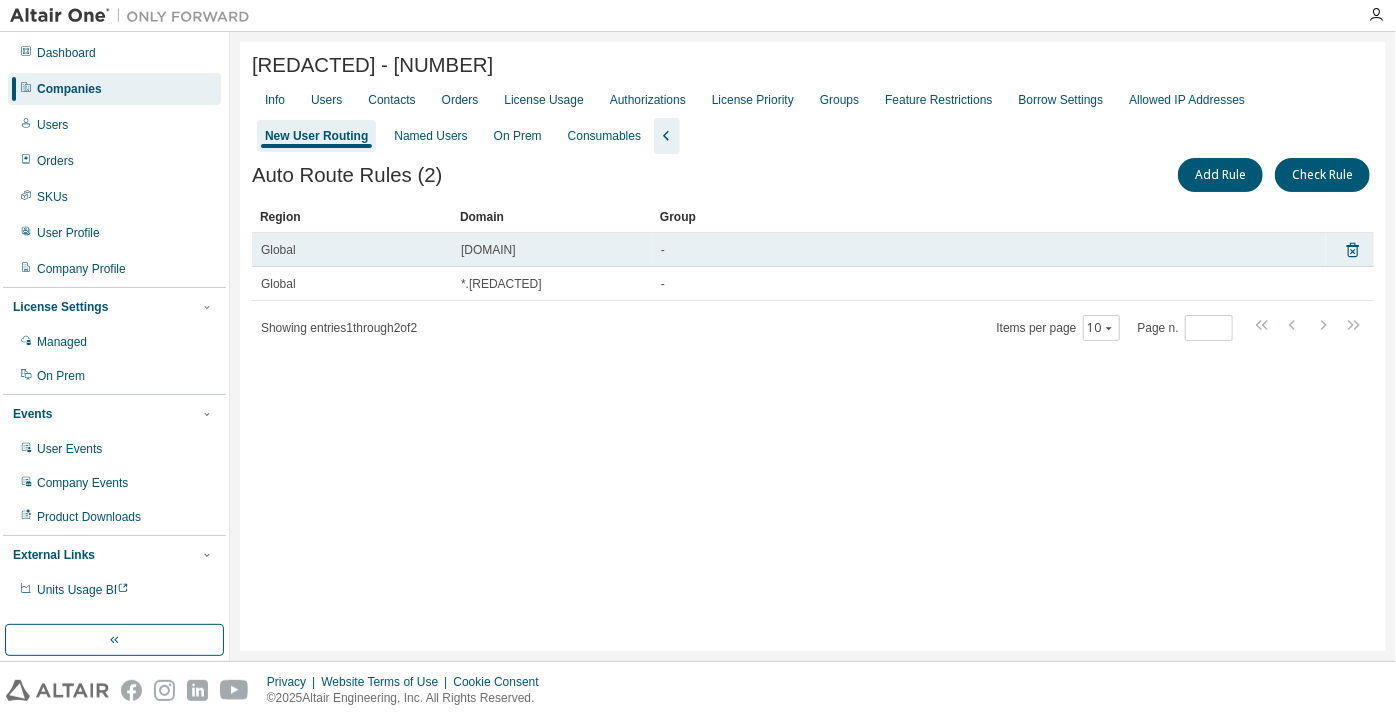 drag, startPoint x: 552, startPoint y: 253, endPoint x: 456, endPoint y: 259, distance: 96.18732 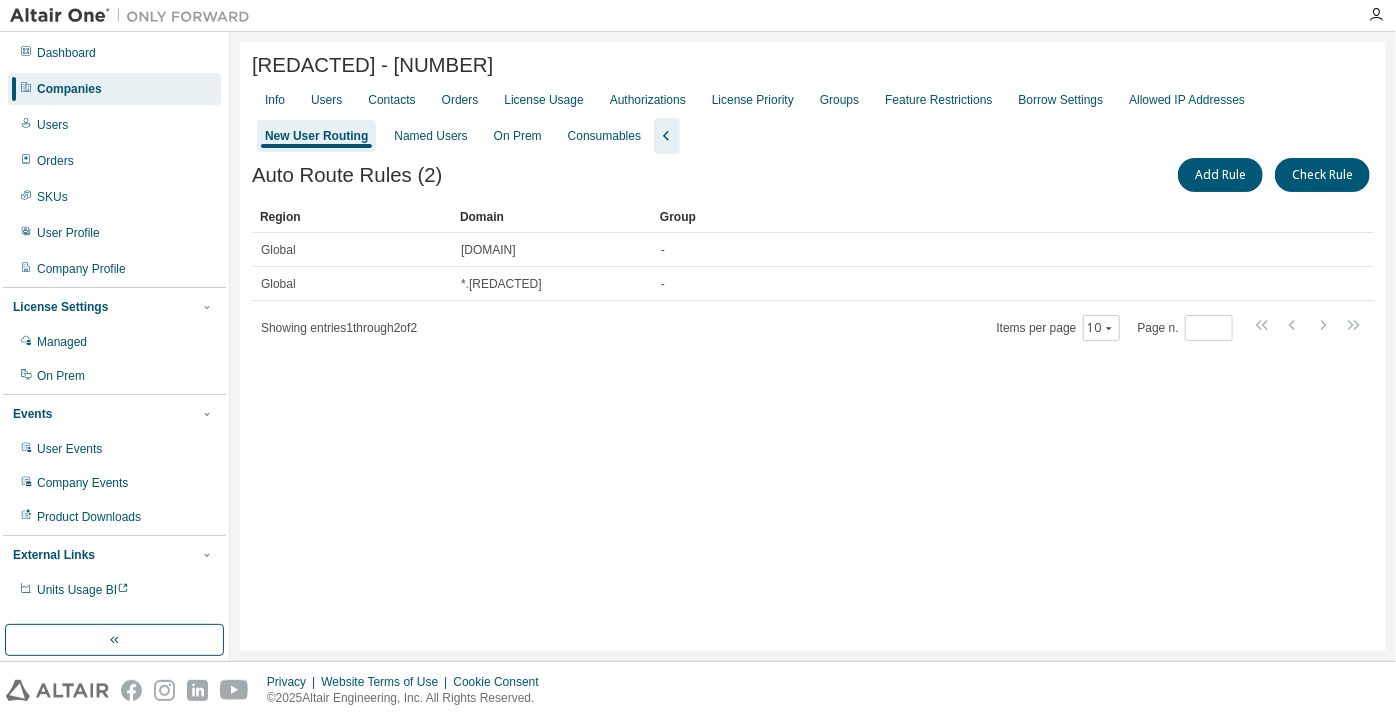 copy on "[DOMAIN]" 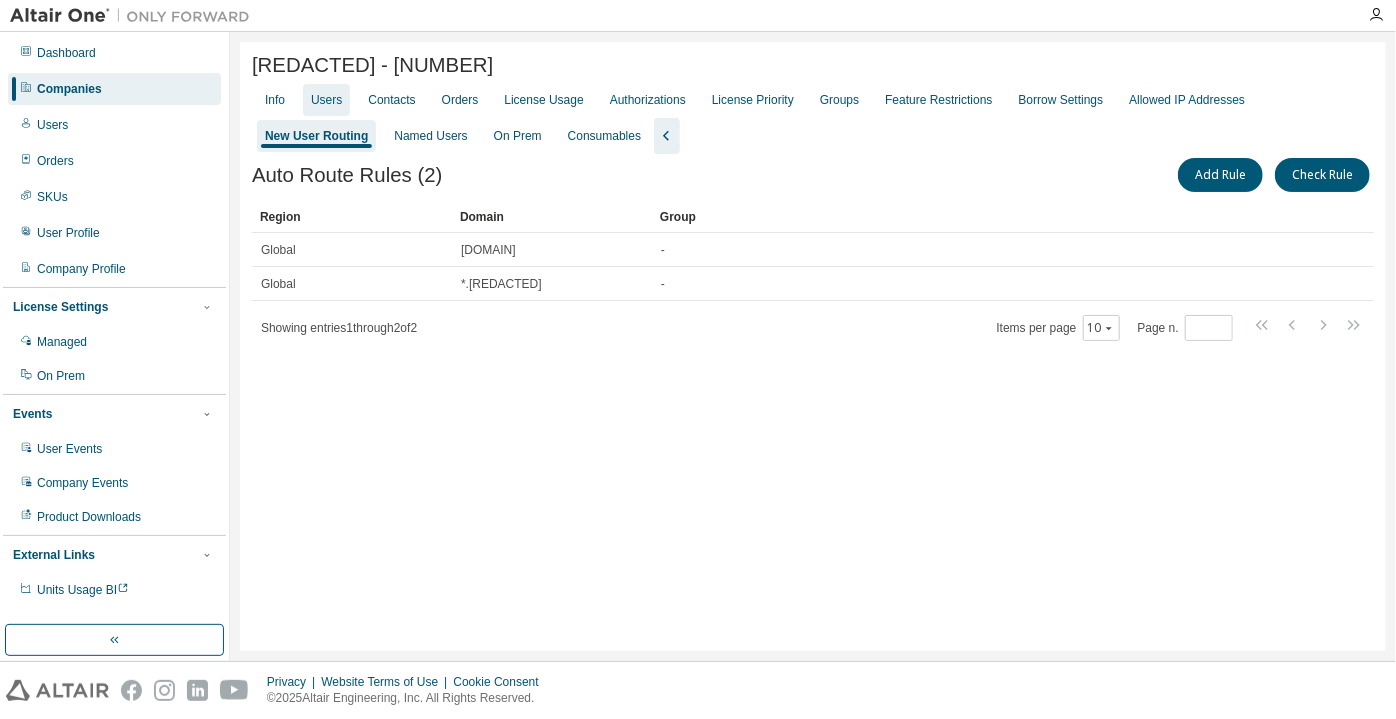 click on "Users" at bounding box center [326, 100] 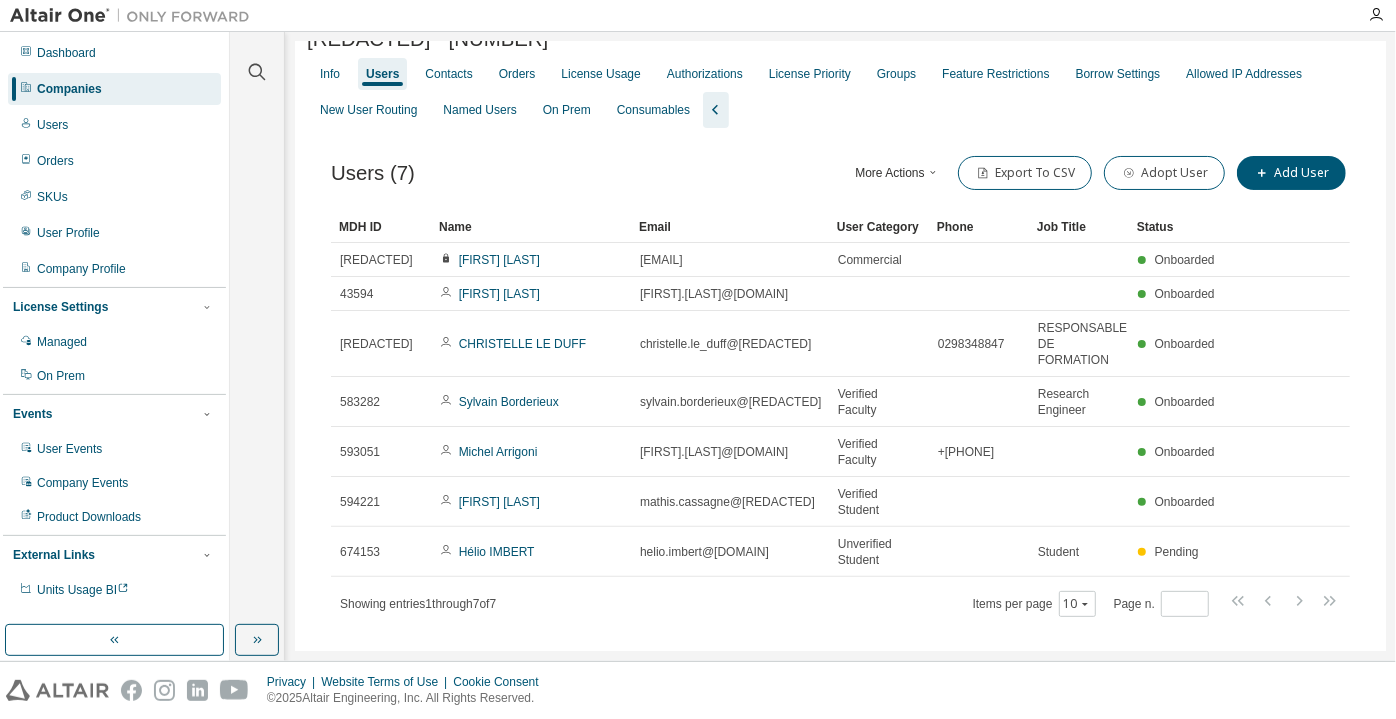scroll, scrollTop: 0, scrollLeft: 0, axis: both 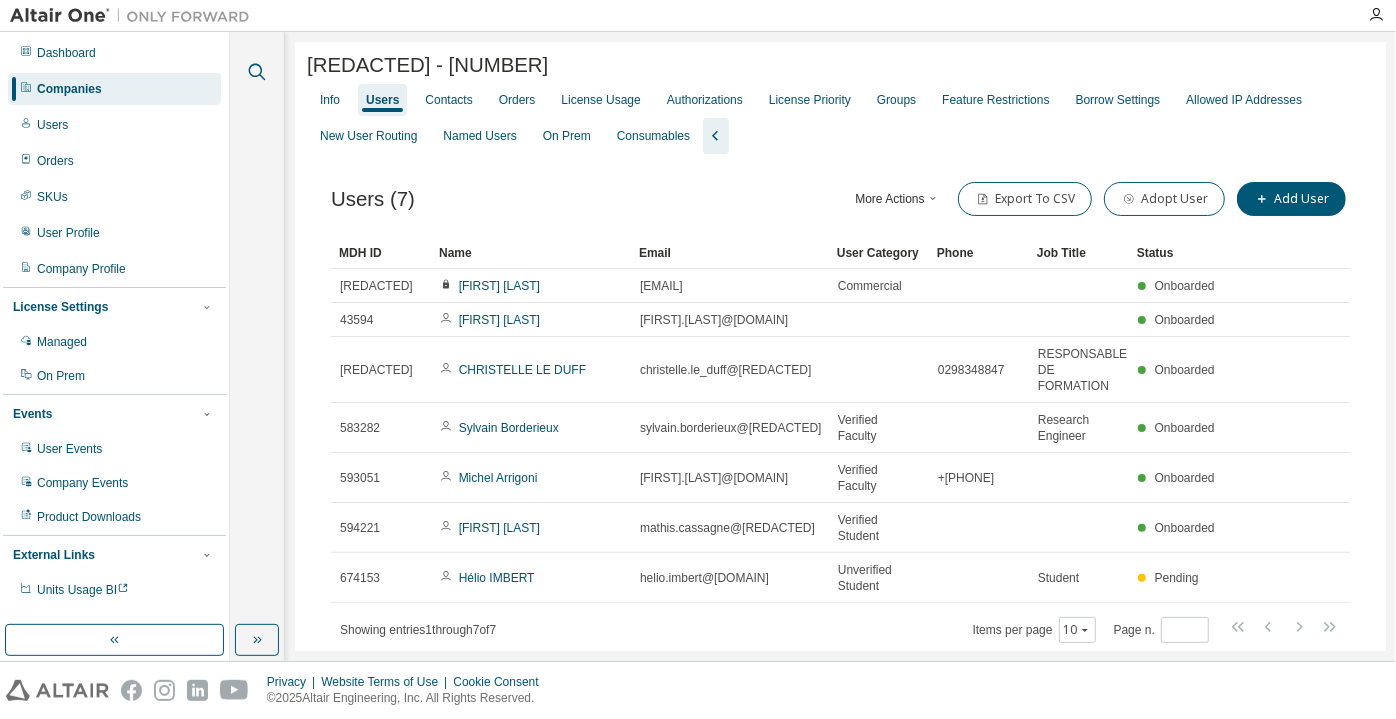 click 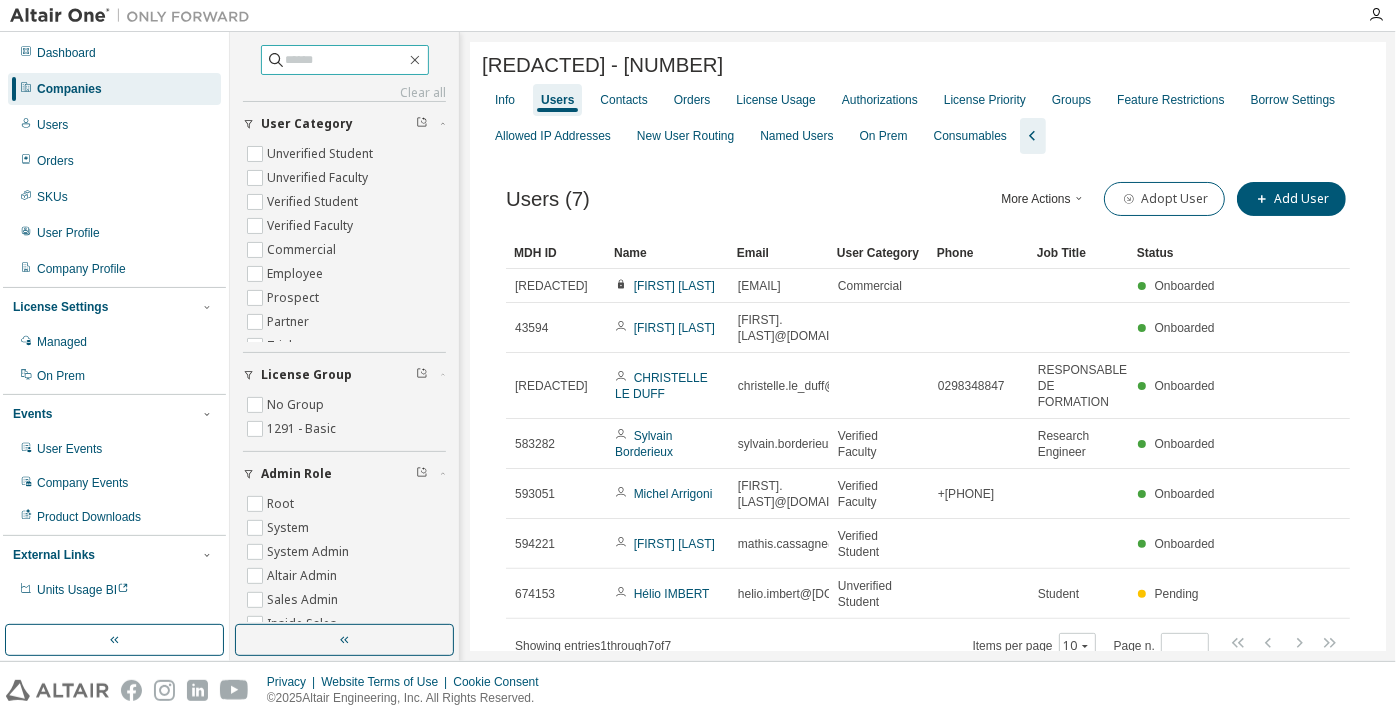 click at bounding box center [346, 60] 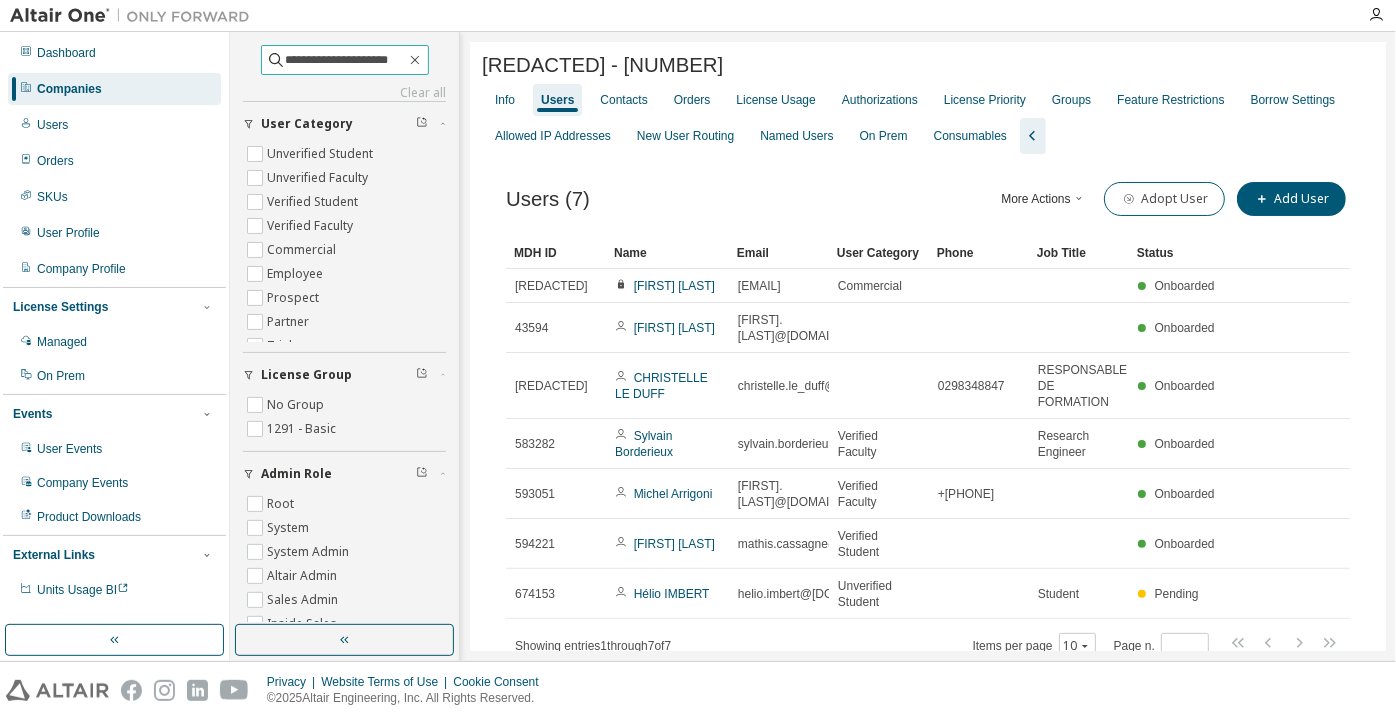 type on "**********" 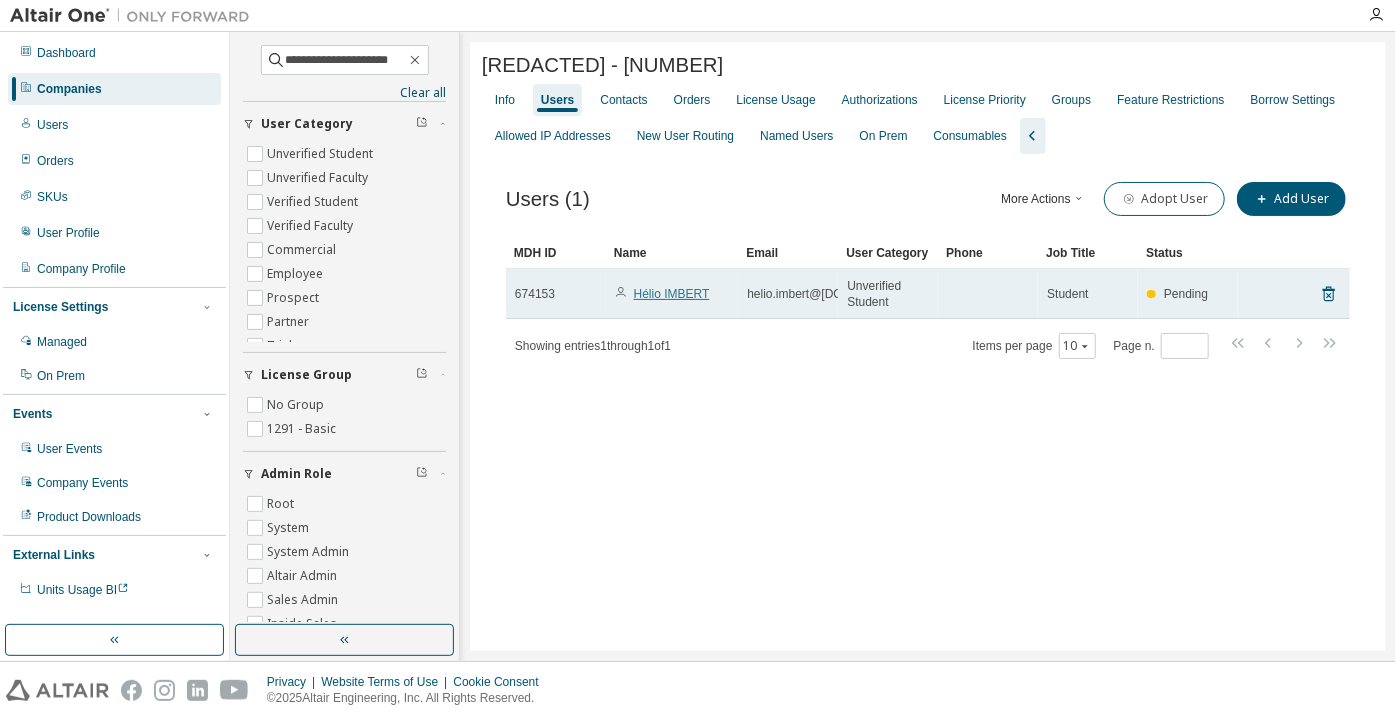 click on "Hélio IMBERT" at bounding box center (672, 294) 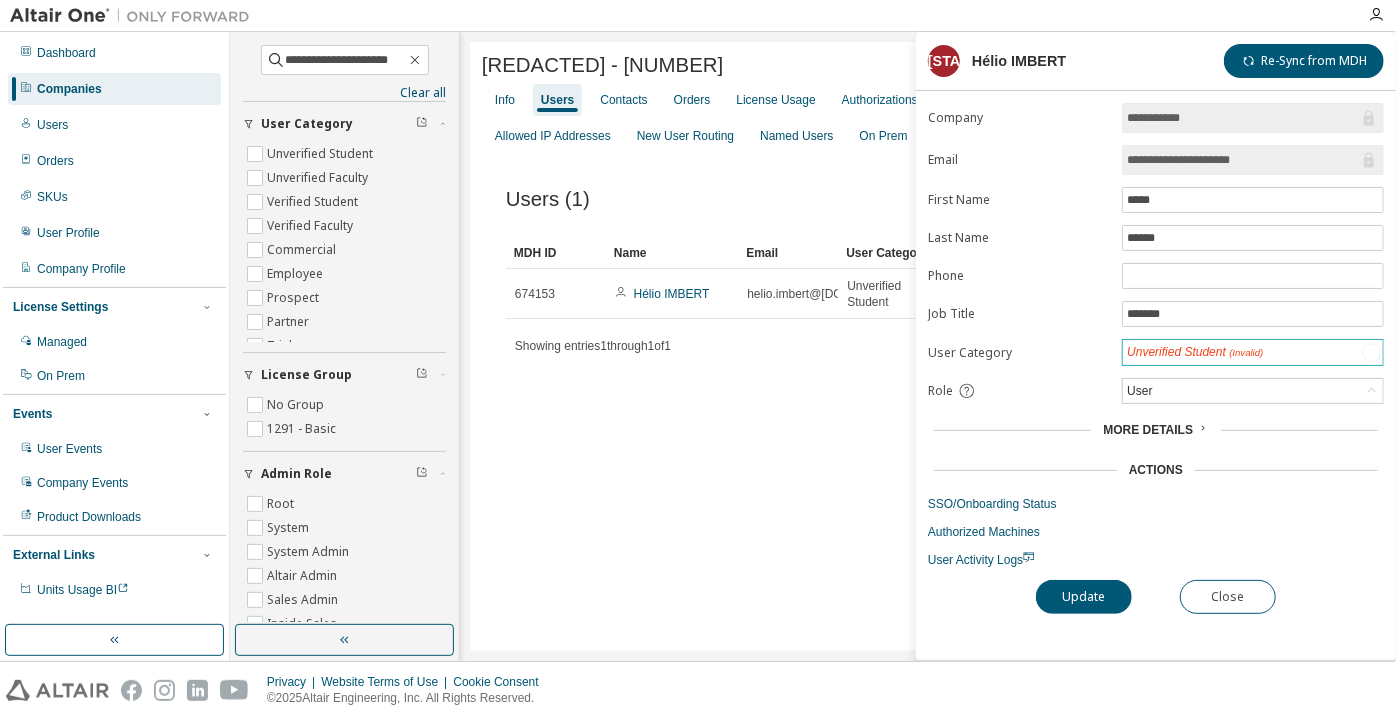 click on "Unverified Student   (Invalid)" at bounding box center (1195, 352) 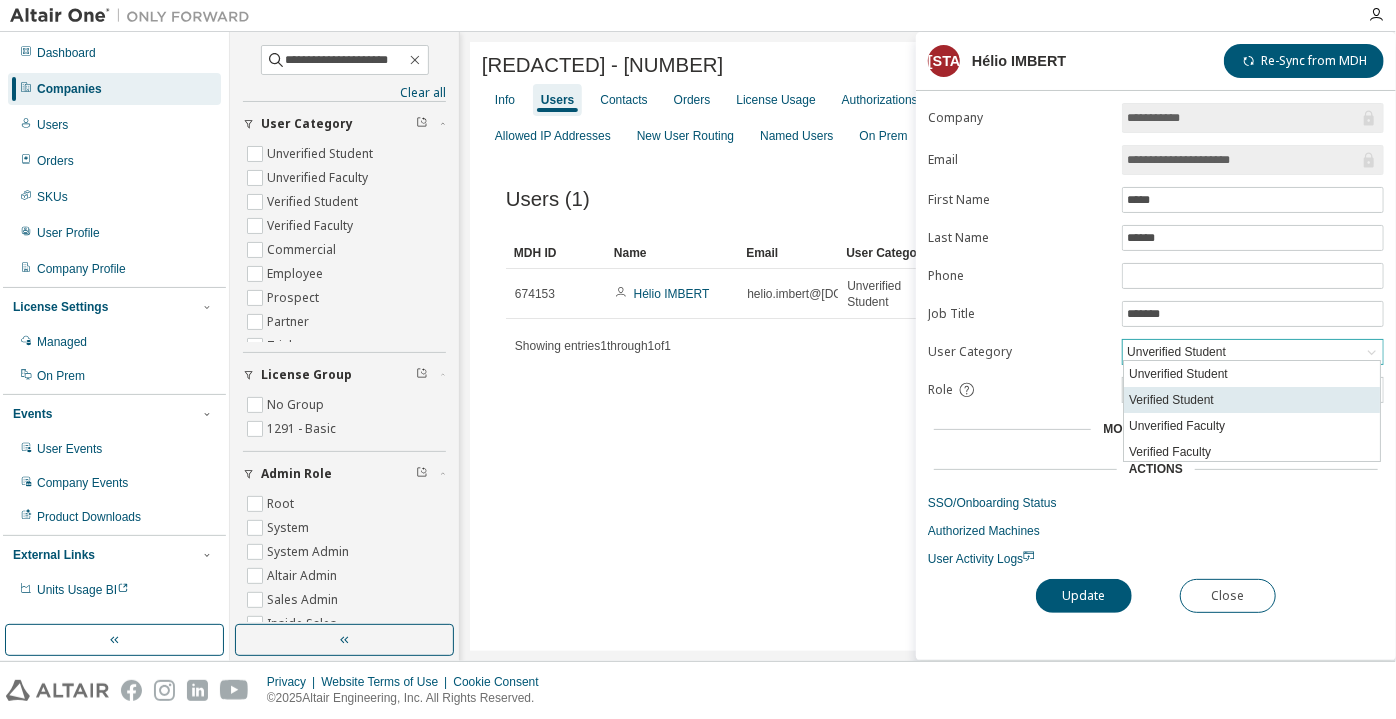 click on "Verified Student" at bounding box center (1252, 400) 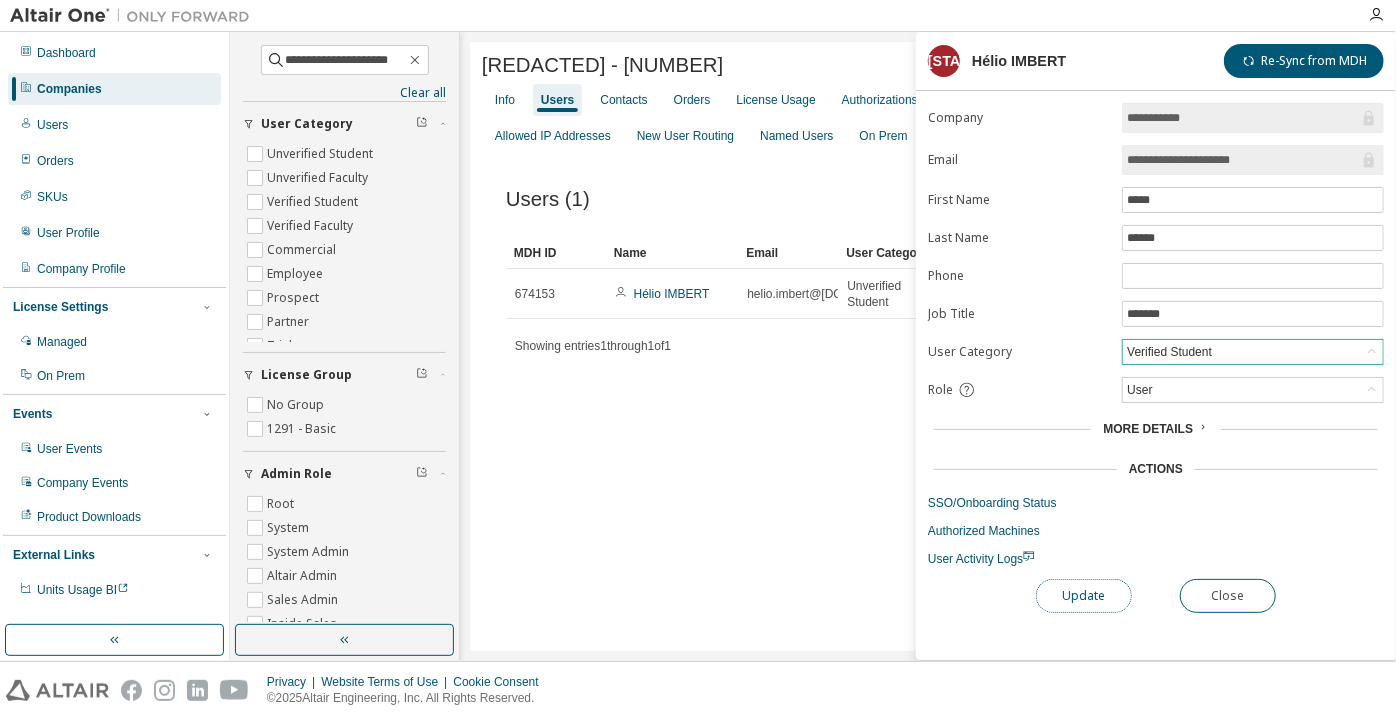 click on "Update" at bounding box center [1084, 596] 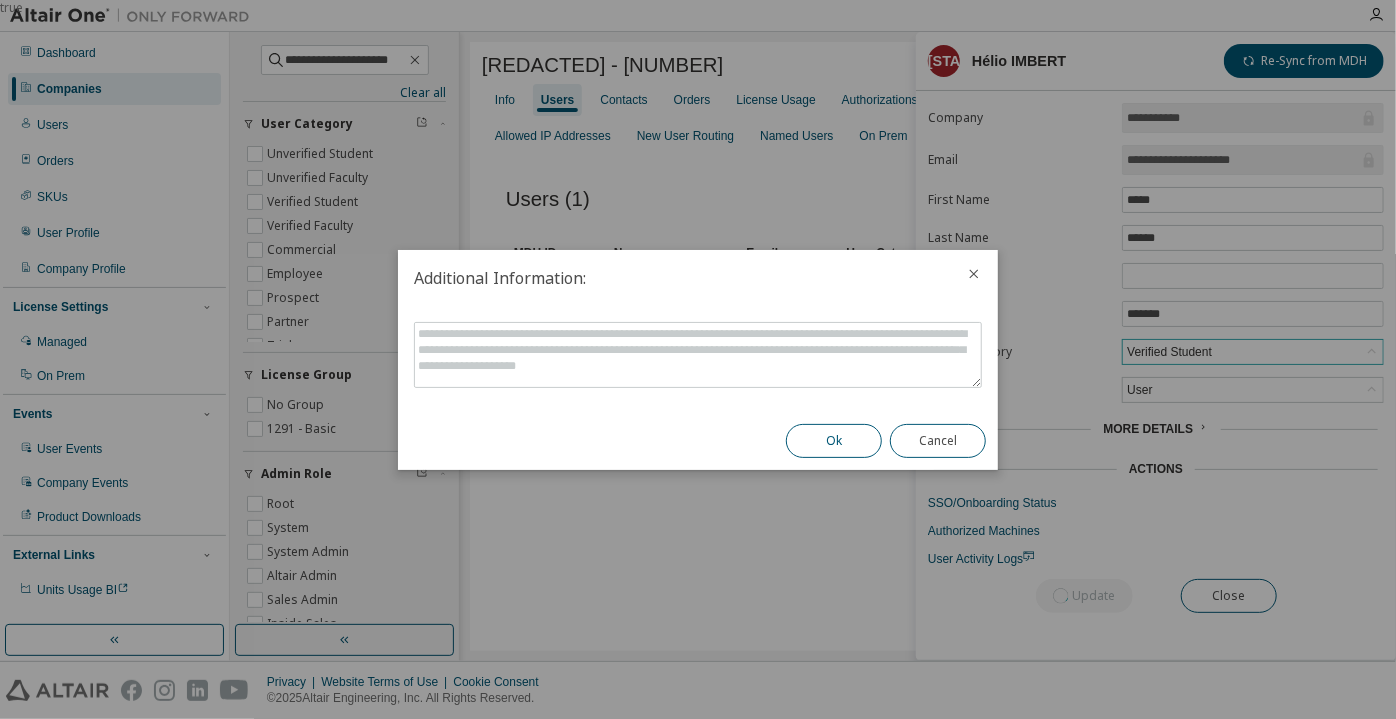 click on "Ok" at bounding box center [834, 441] 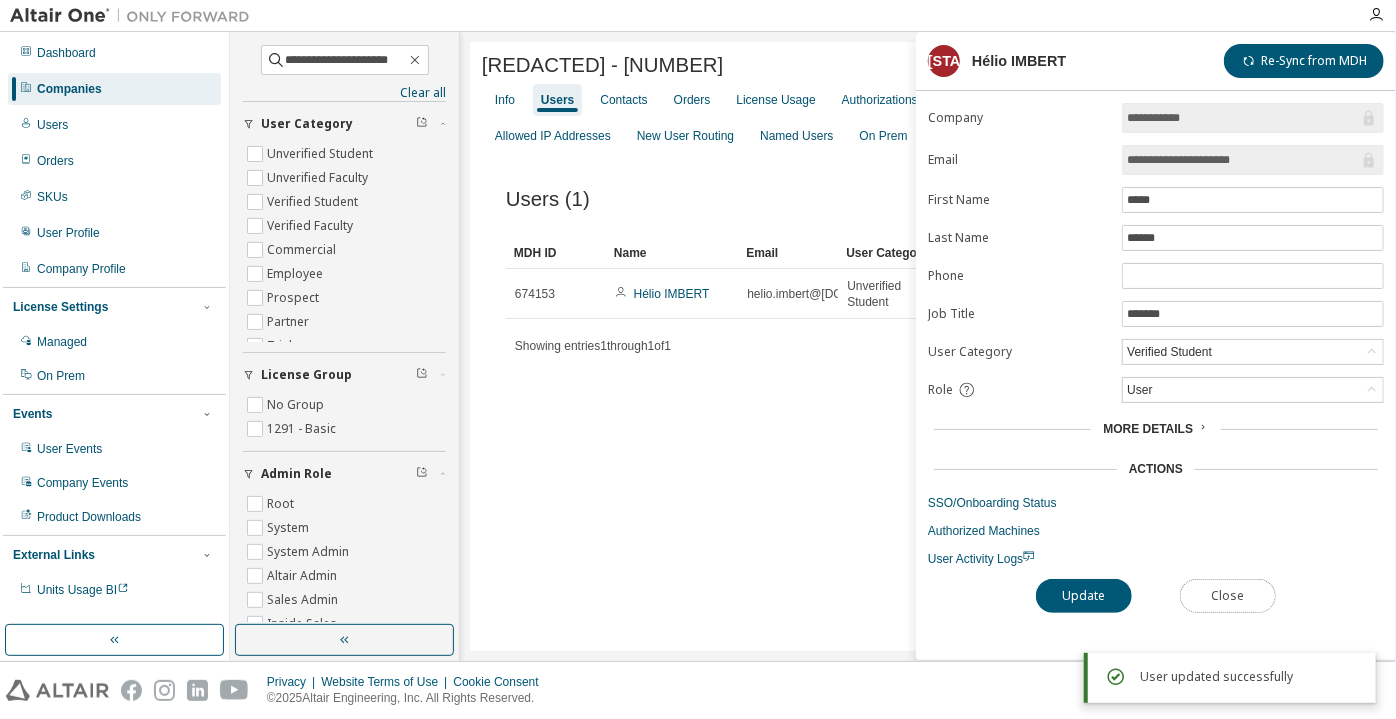 click on "Close" at bounding box center (1228, 596) 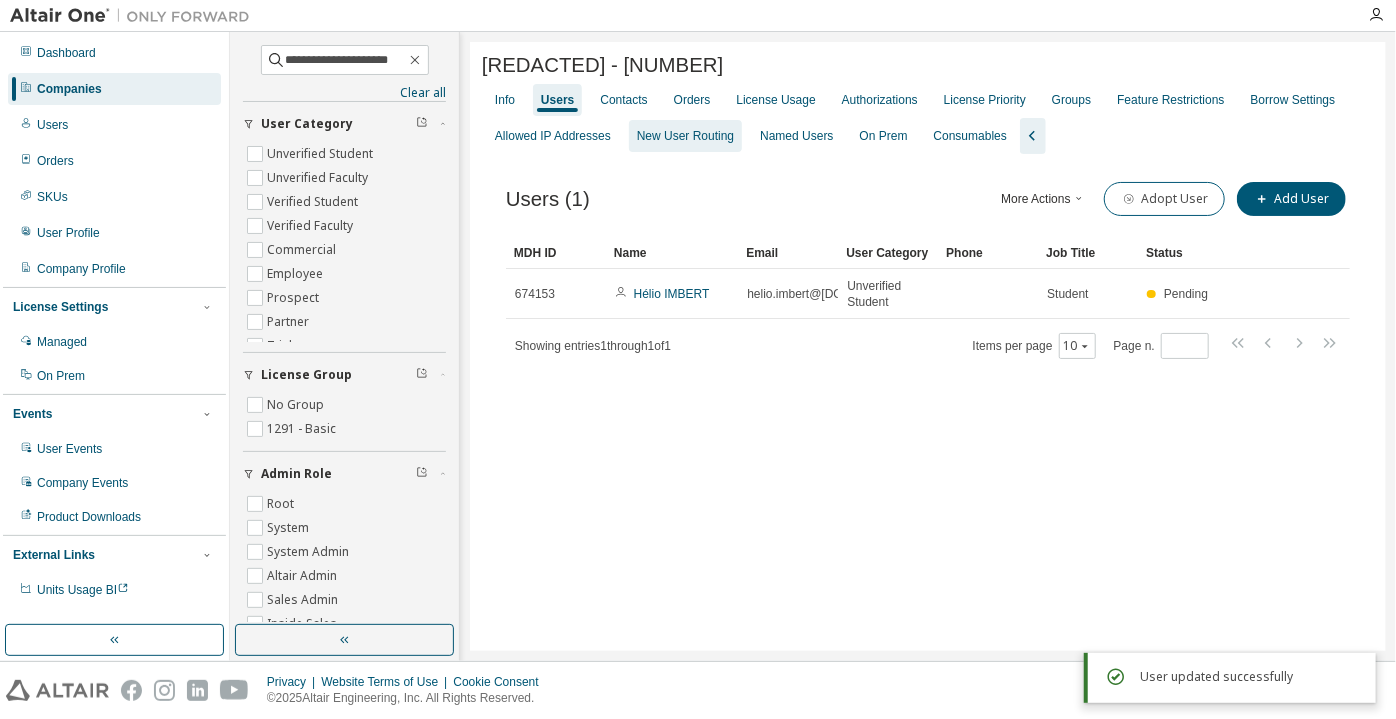 click on "New User Routing" at bounding box center [685, 136] 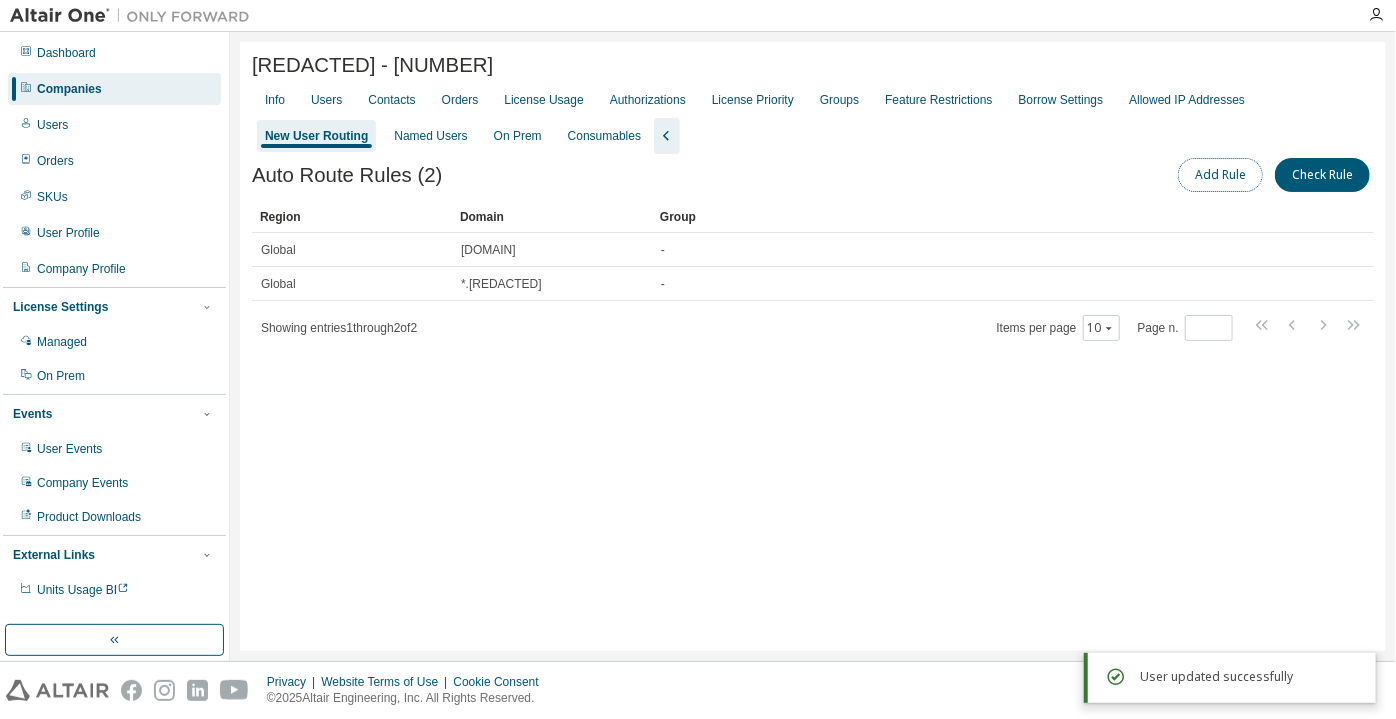 click on "Add Rule" at bounding box center (1220, 175) 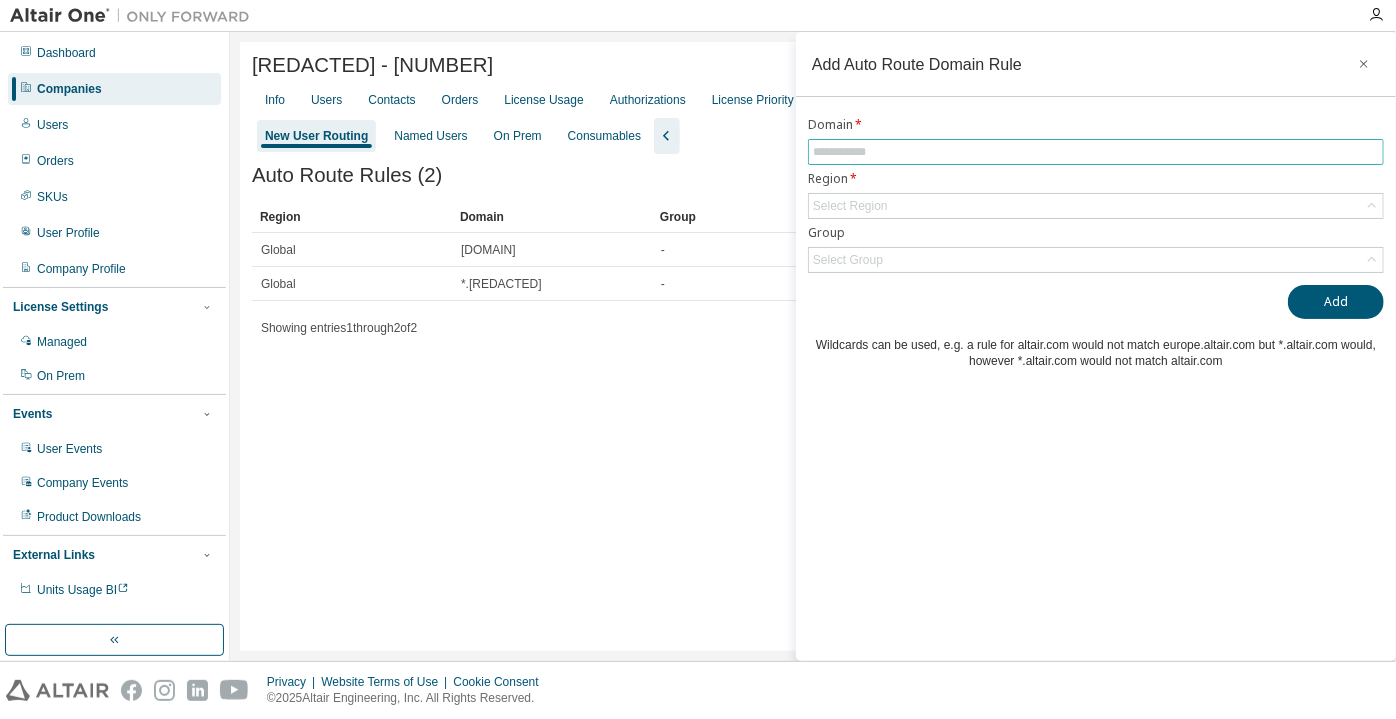click at bounding box center [1096, 152] 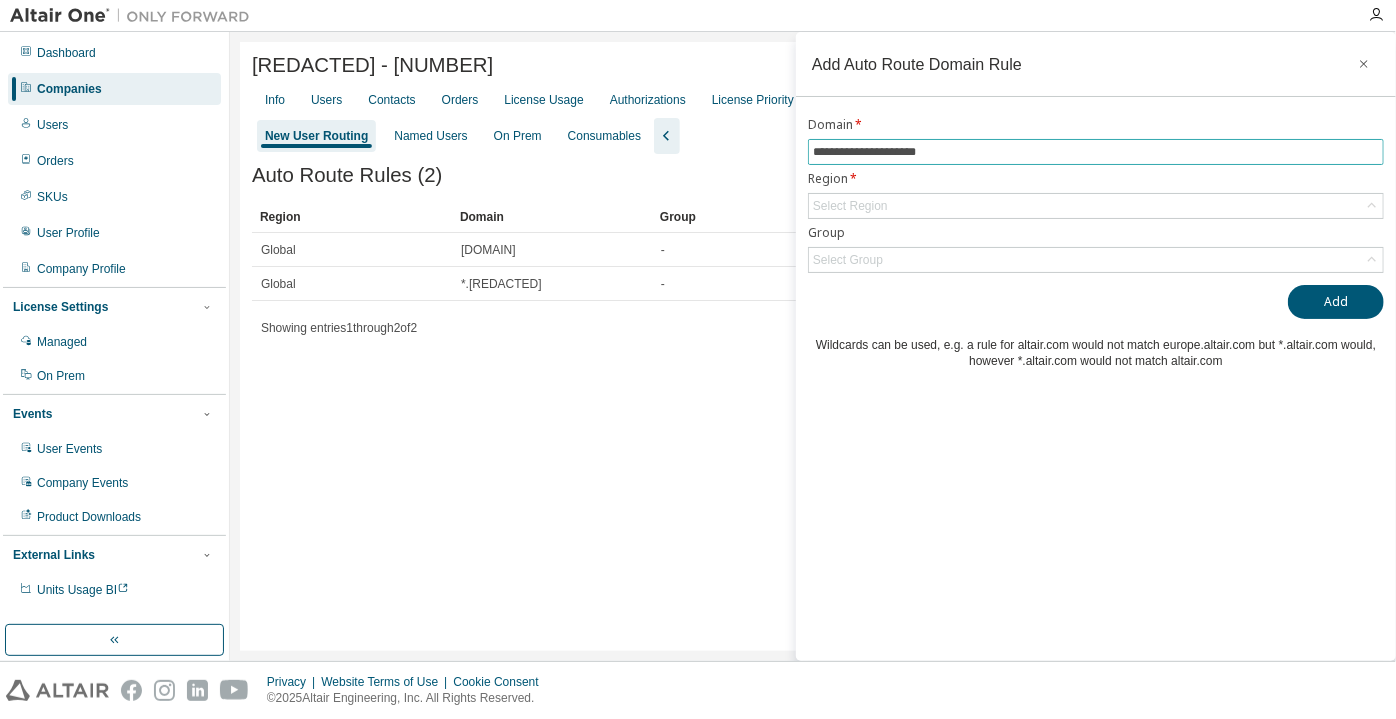 drag, startPoint x: 890, startPoint y: 145, endPoint x: 773, endPoint y: 146, distance: 117.00427 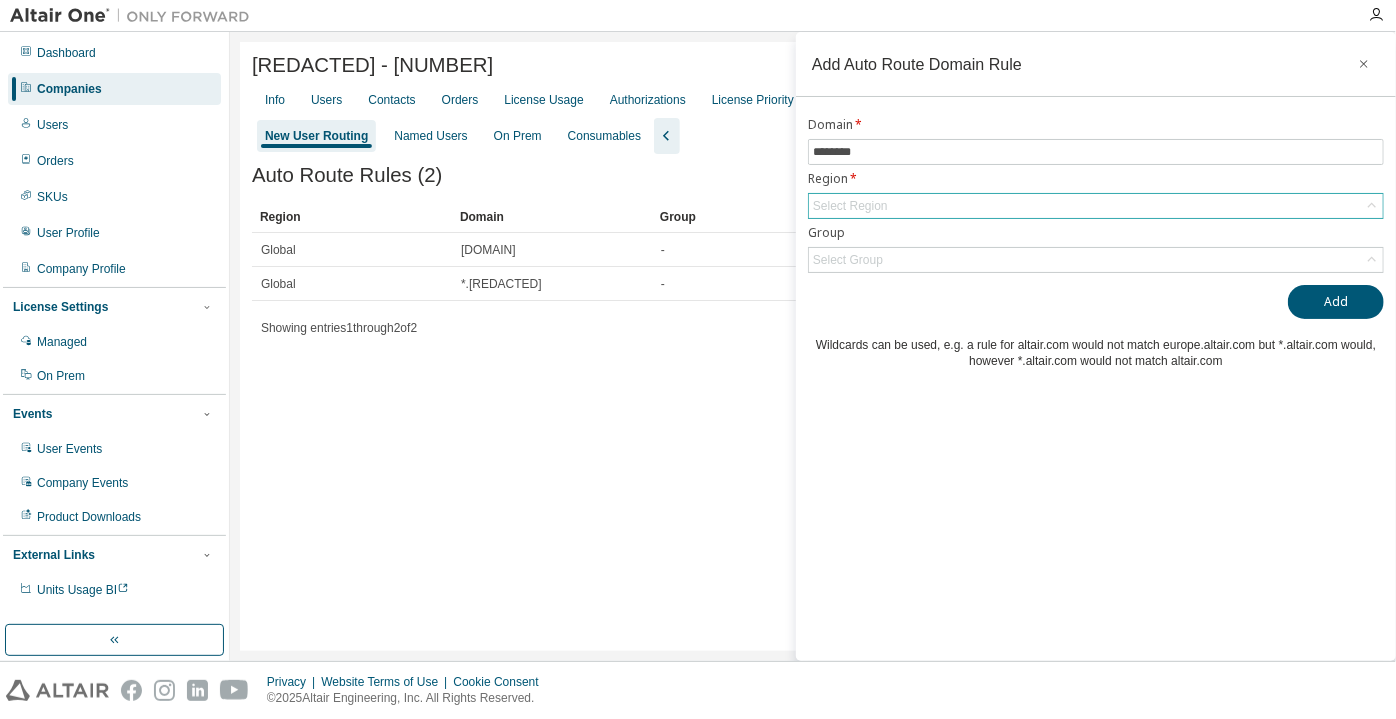 click on "Select Region" at bounding box center (850, 206) 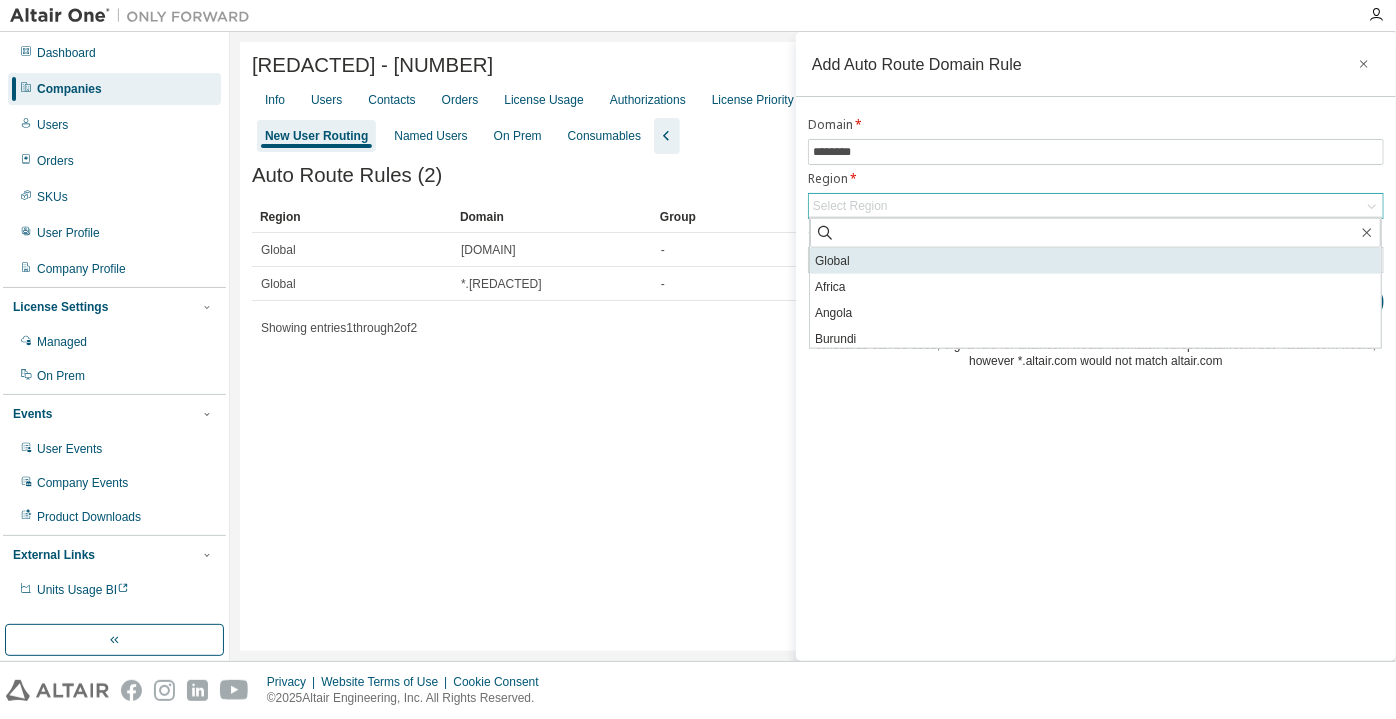 click on "Global" at bounding box center (1095, 261) 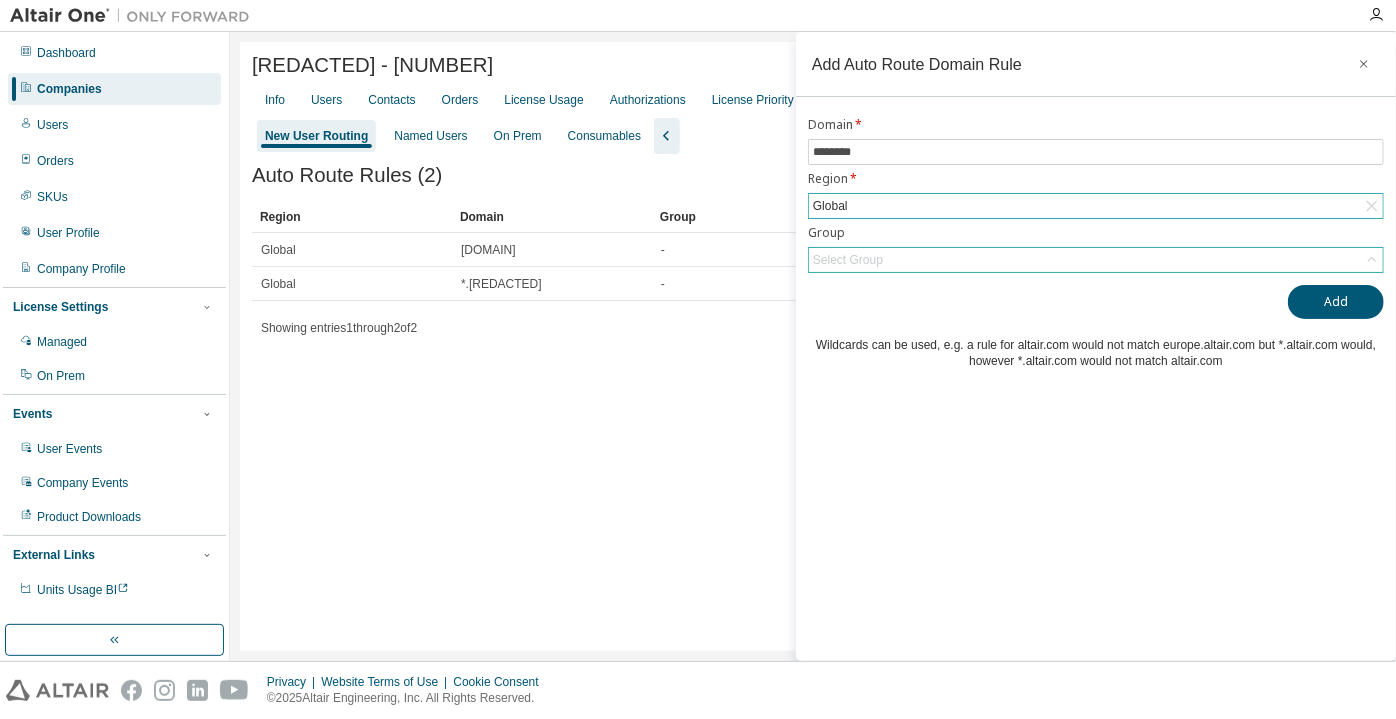 click on "Select Group" at bounding box center [1096, 260] 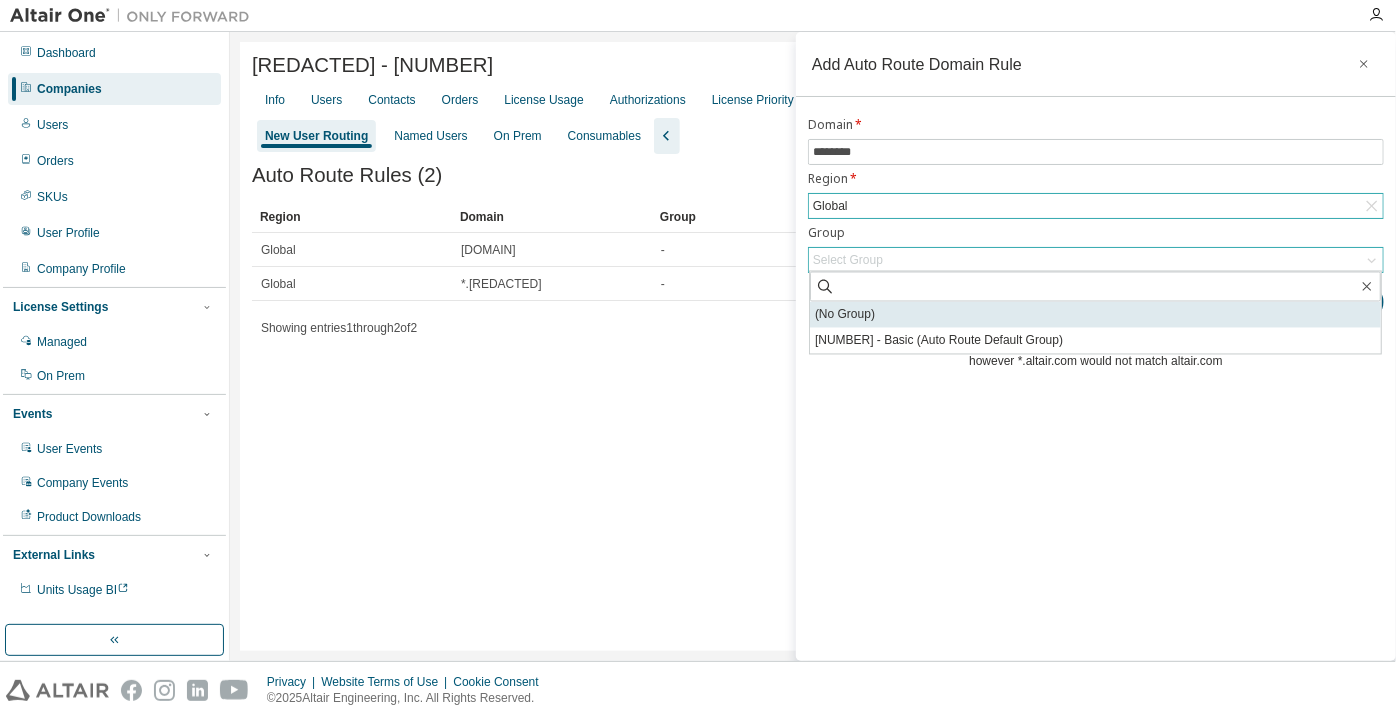 click on "(No Group)" at bounding box center (1095, 315) 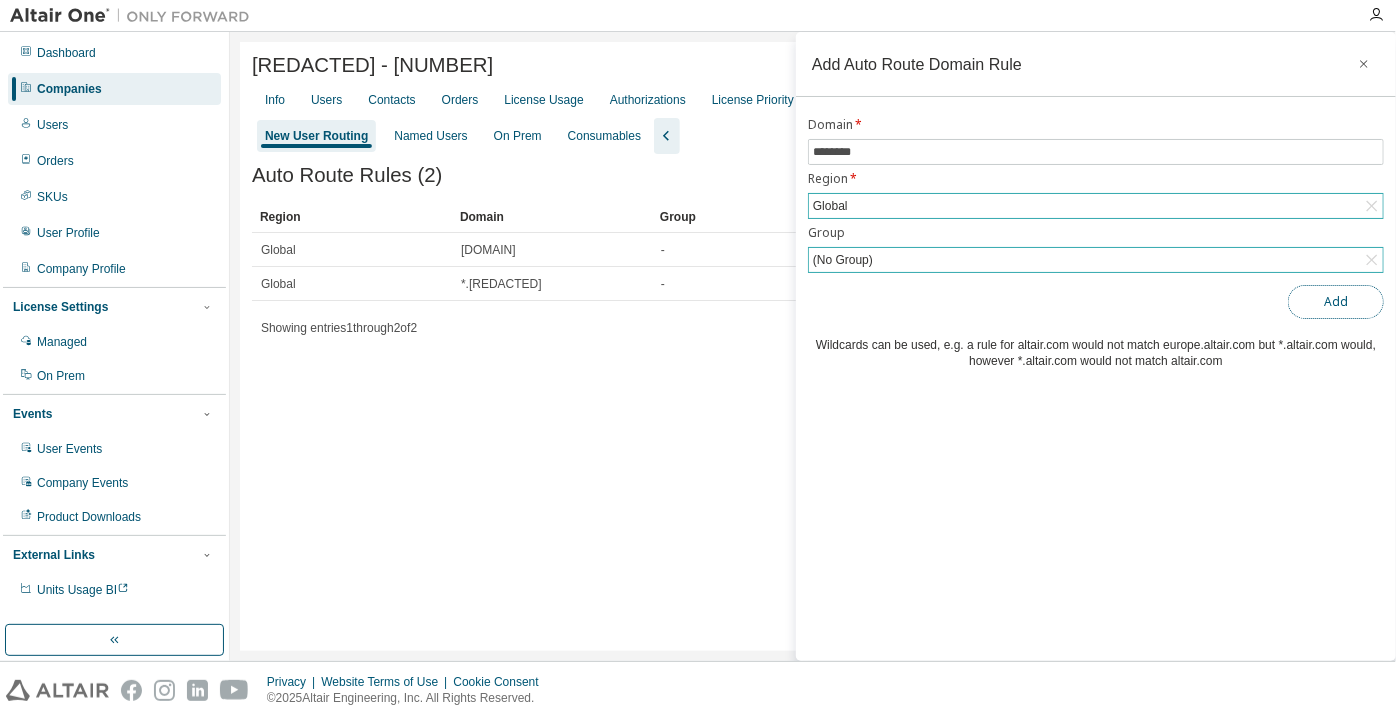 click on "Add" at bounding box center [1336, 302] 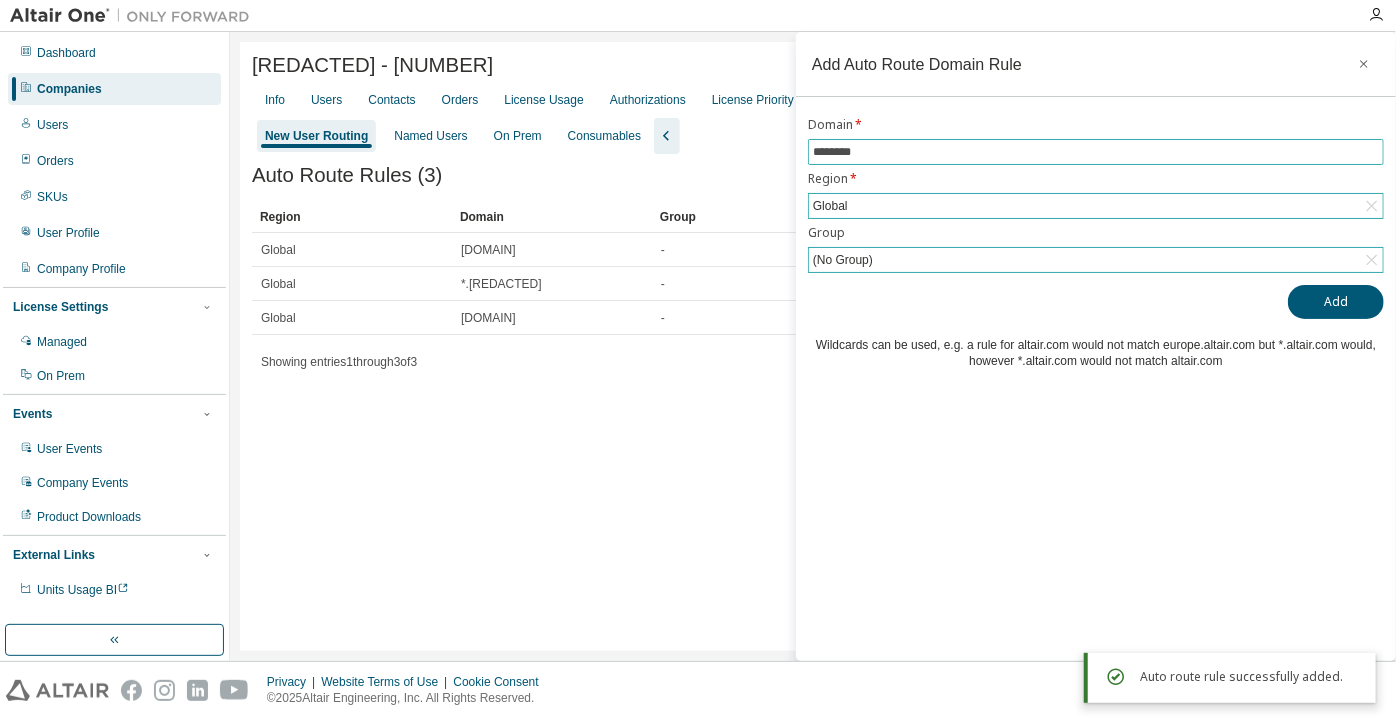click on "********" at bounding box center (1096, 152) 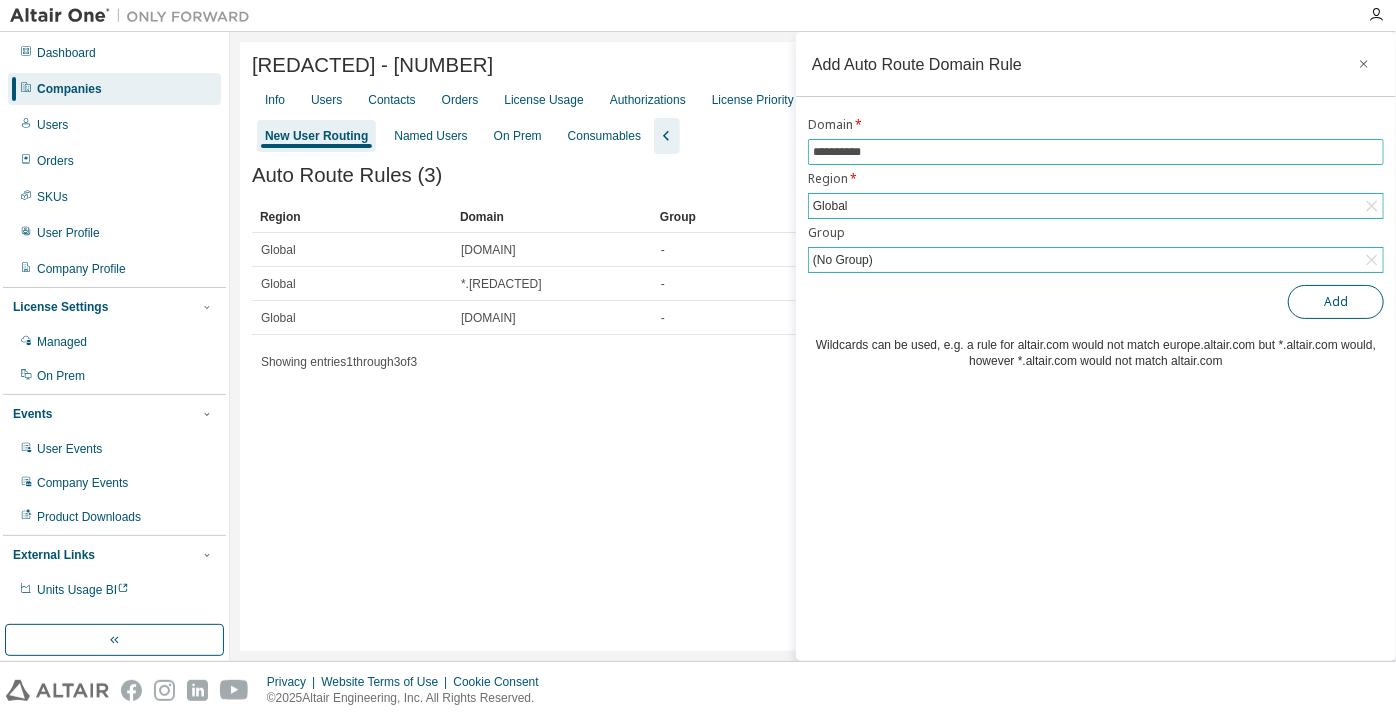 type on "**********" 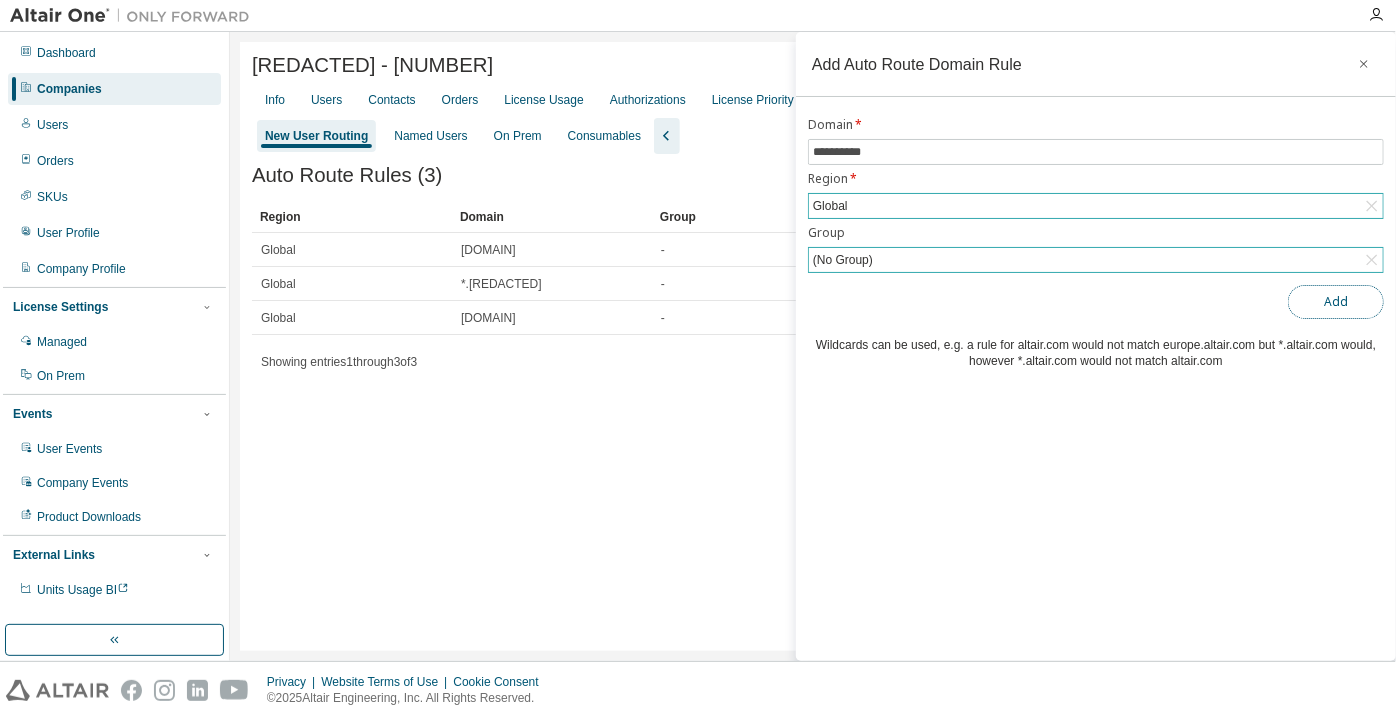click on "Add" at bounding box center (1336, 302) 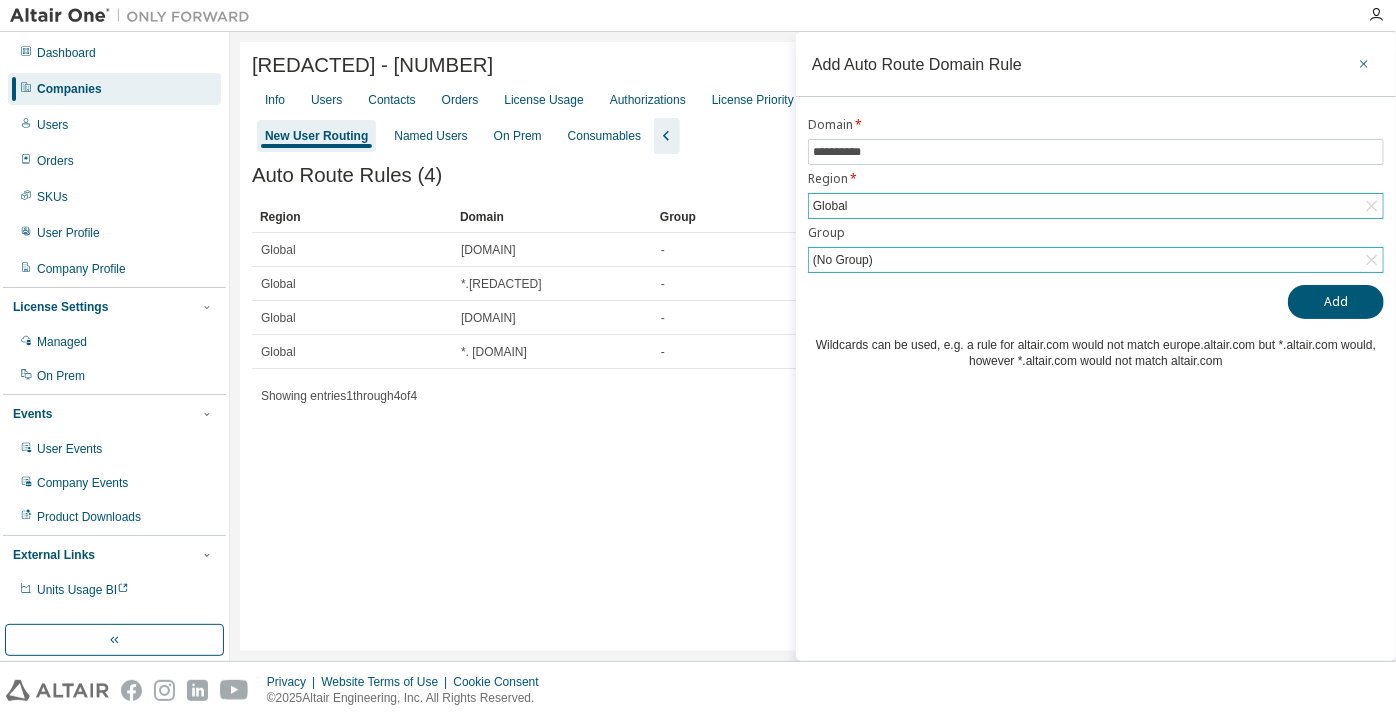 click 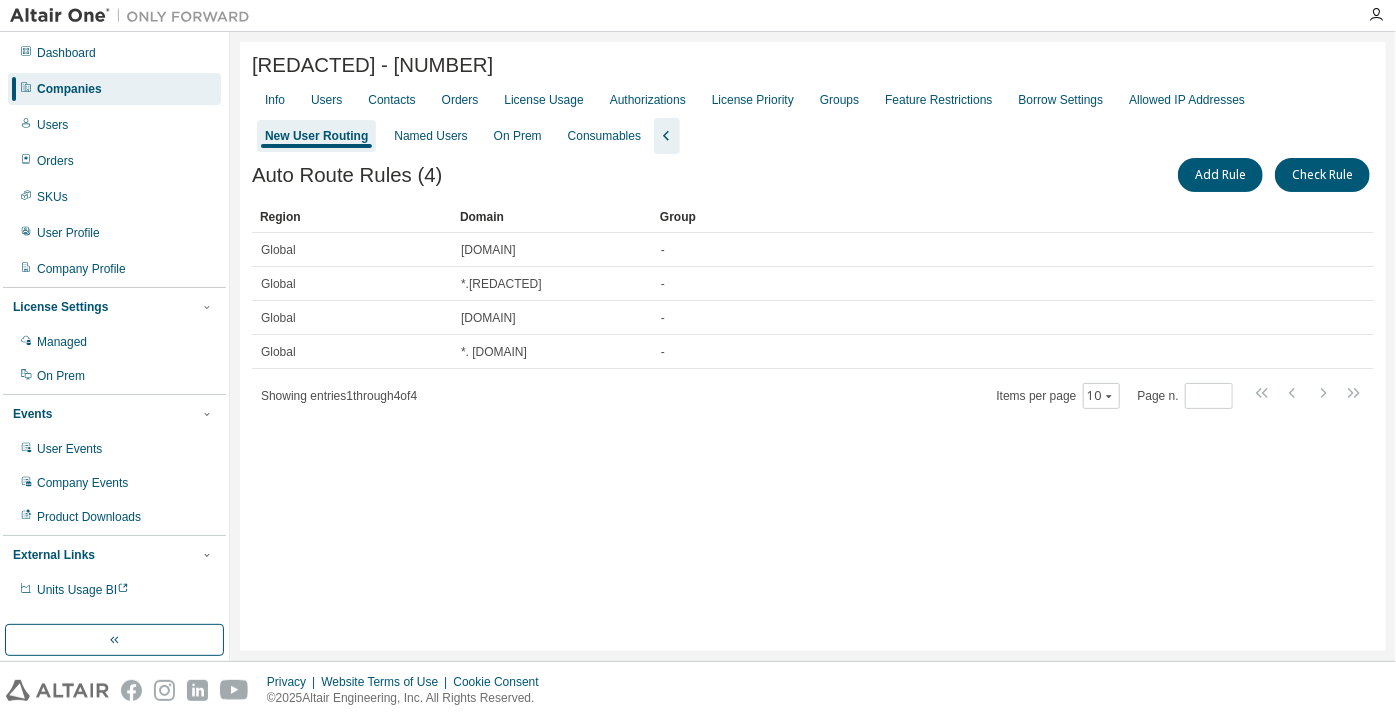click on "Companies" at bounding box center (114, 89) 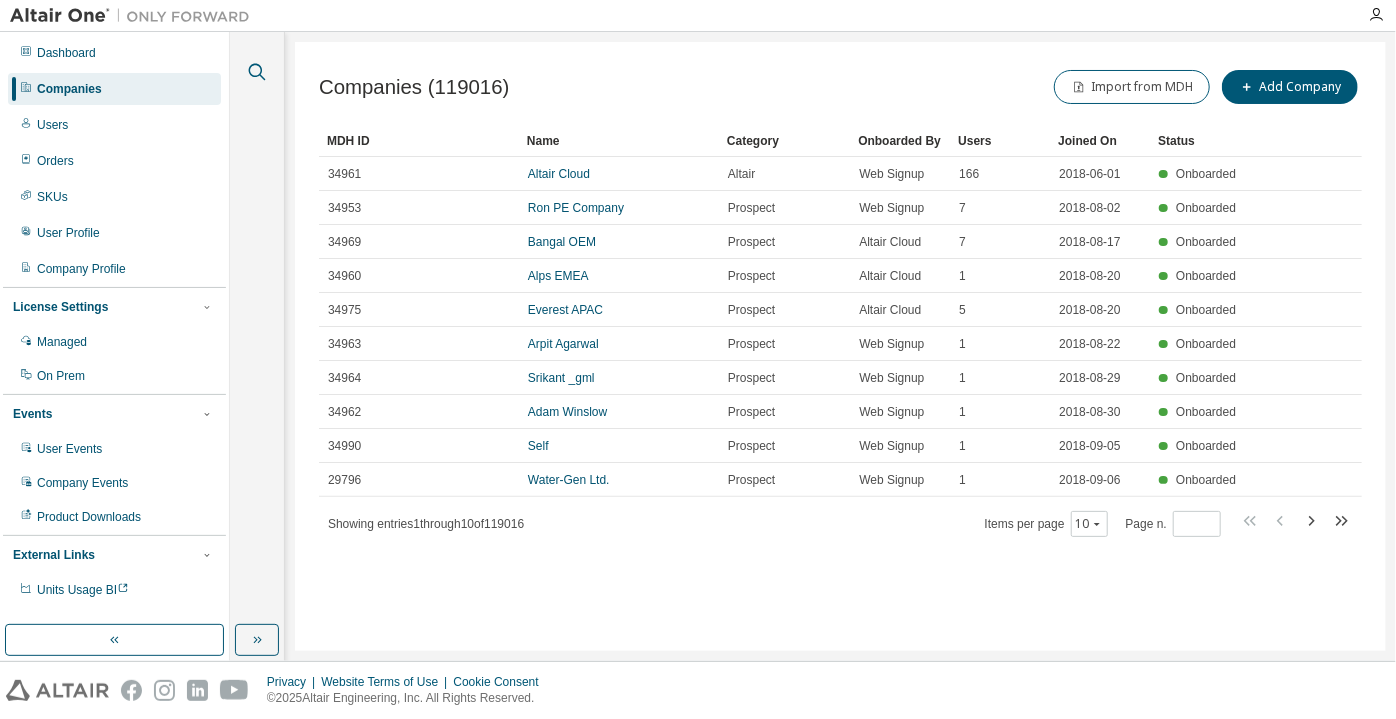 click 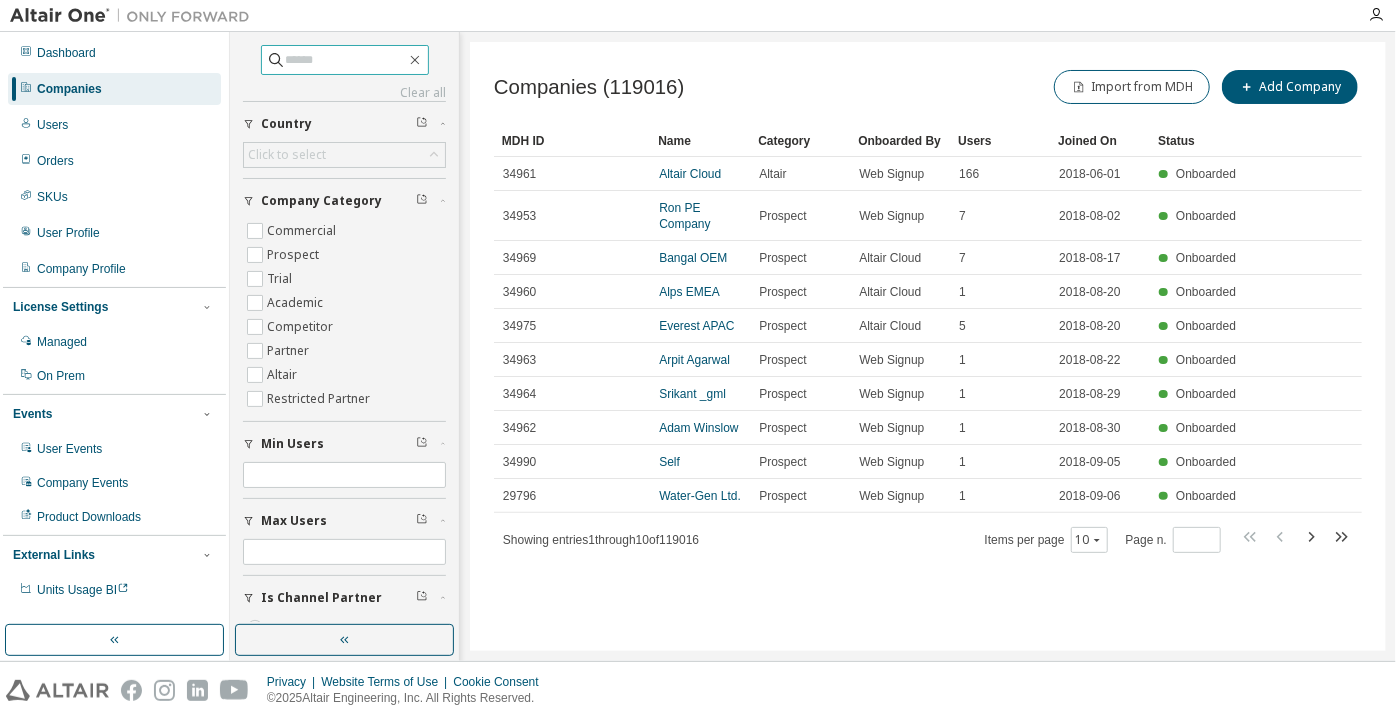 click at bounding box center (346, 60) 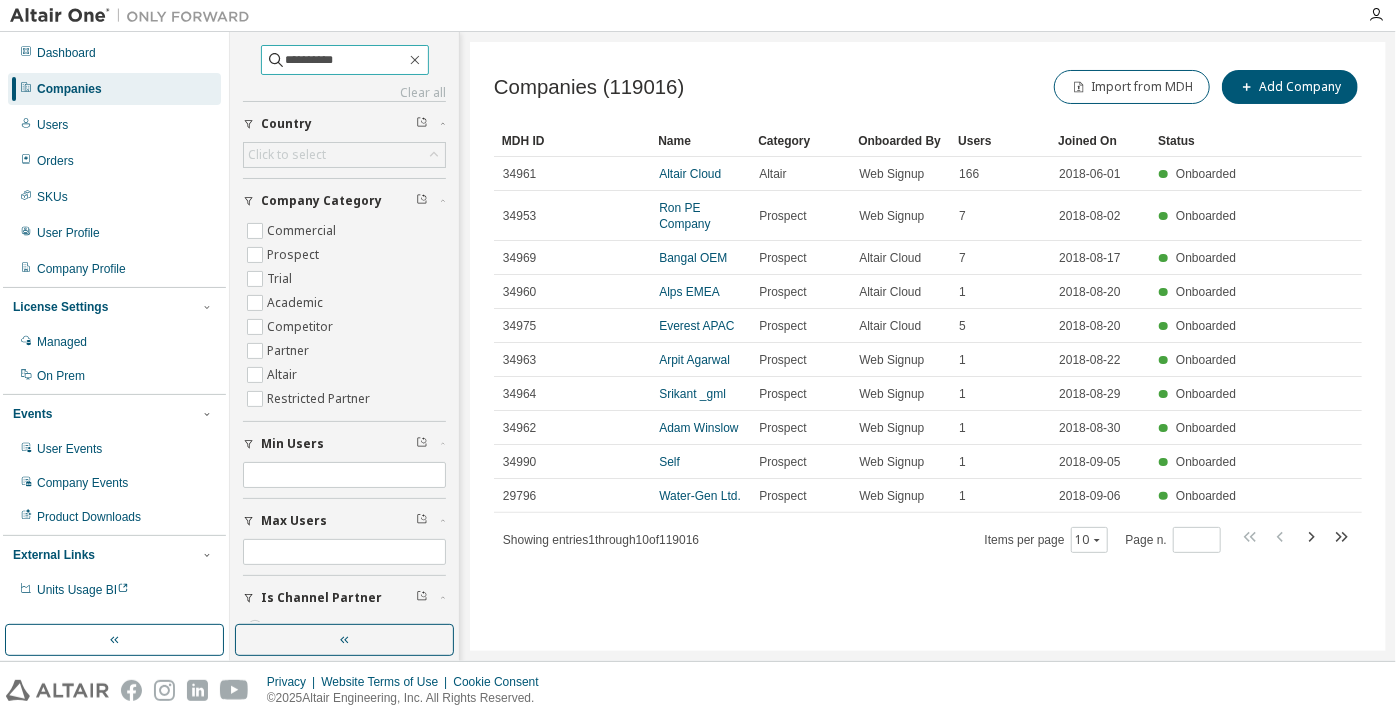 type on "**********" 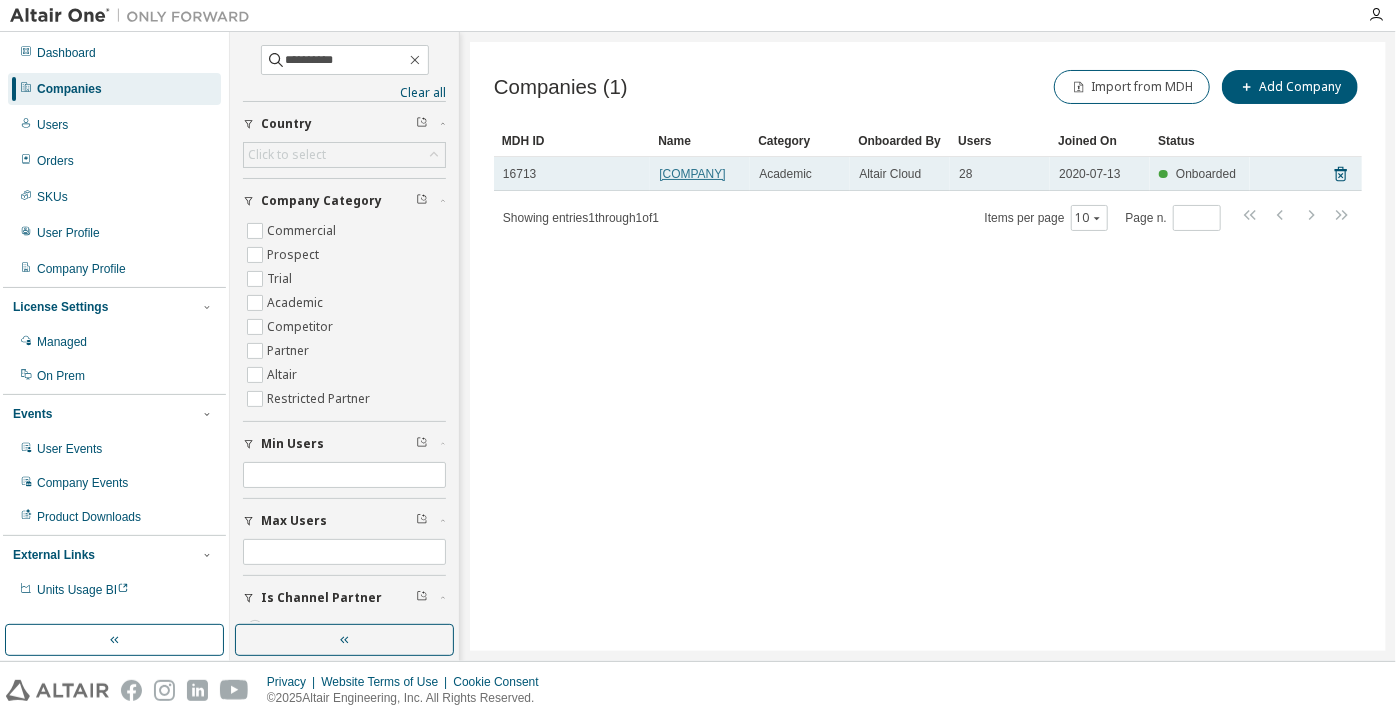 click on "[COMPANY]" at bounding box center [692, 174] 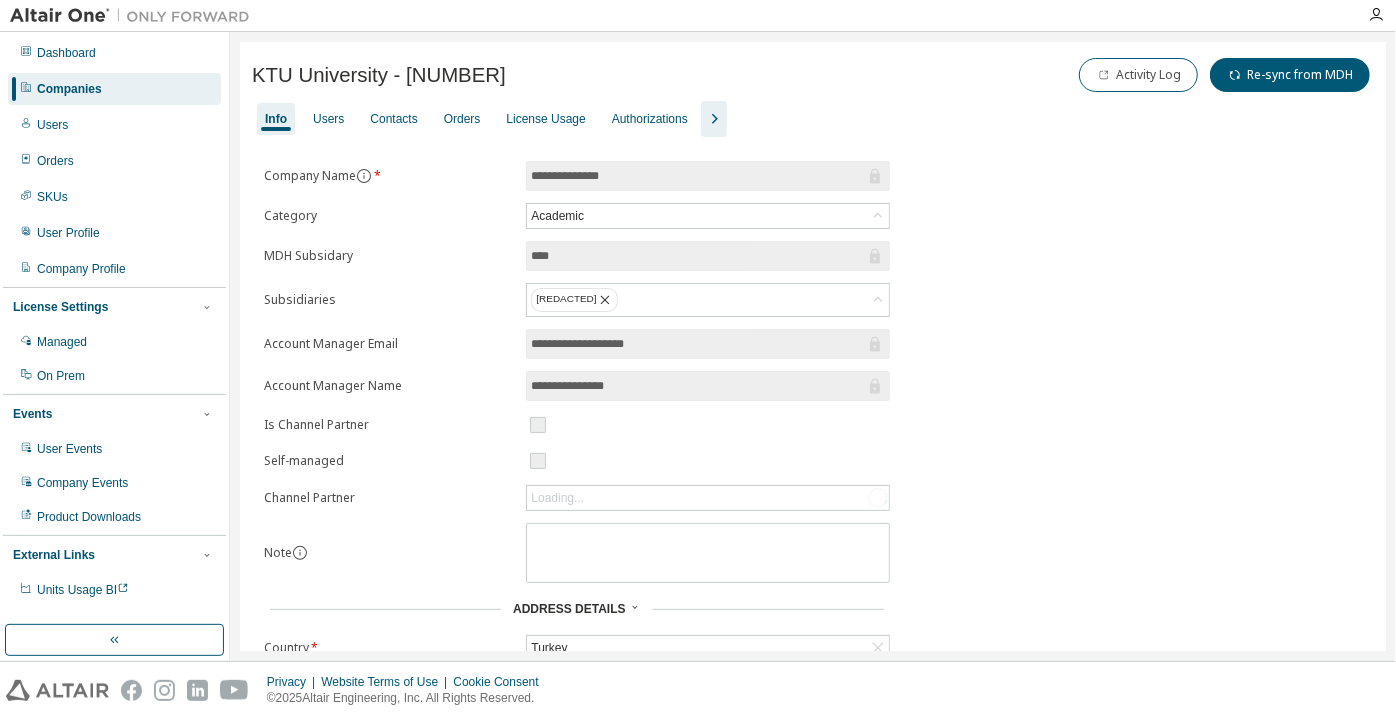 click on "Info Users Contacts Orders License Usage Authorizations" at bounding box center (813, 119) 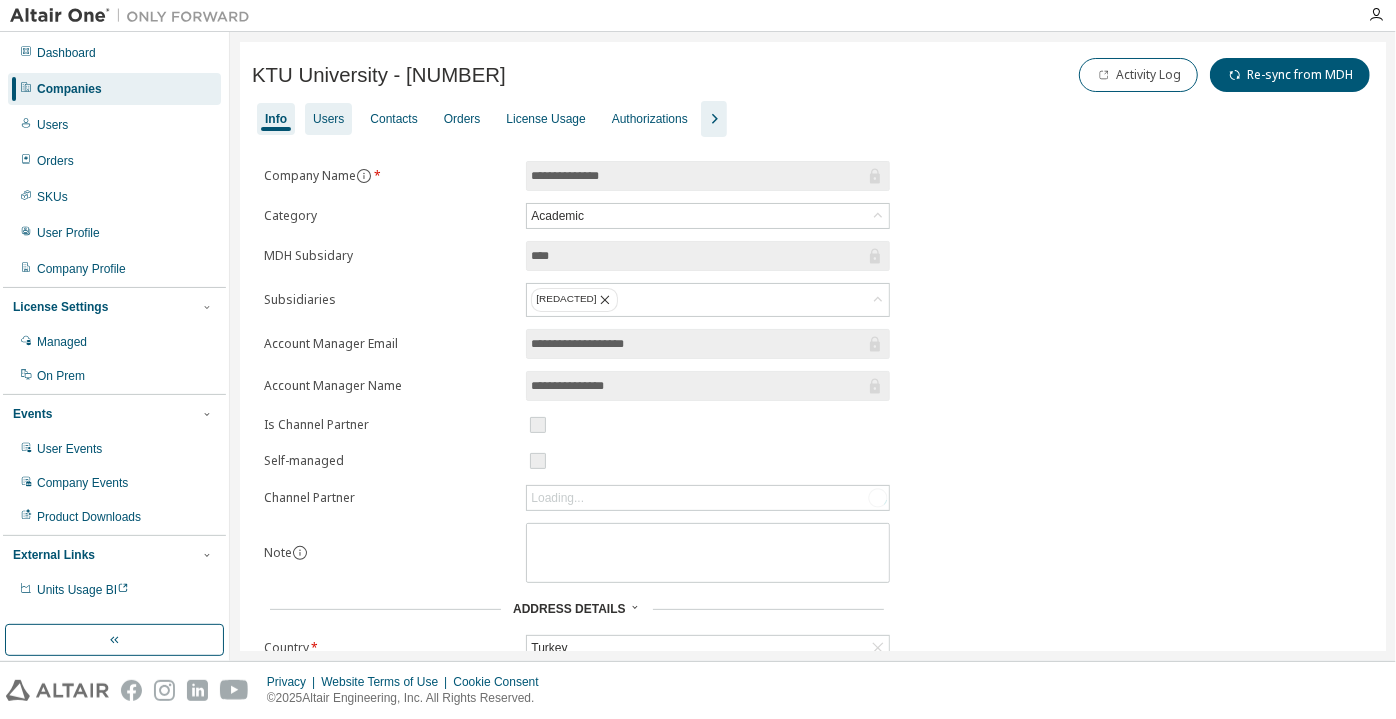 click on "Users" at bounding box center [328, 119] 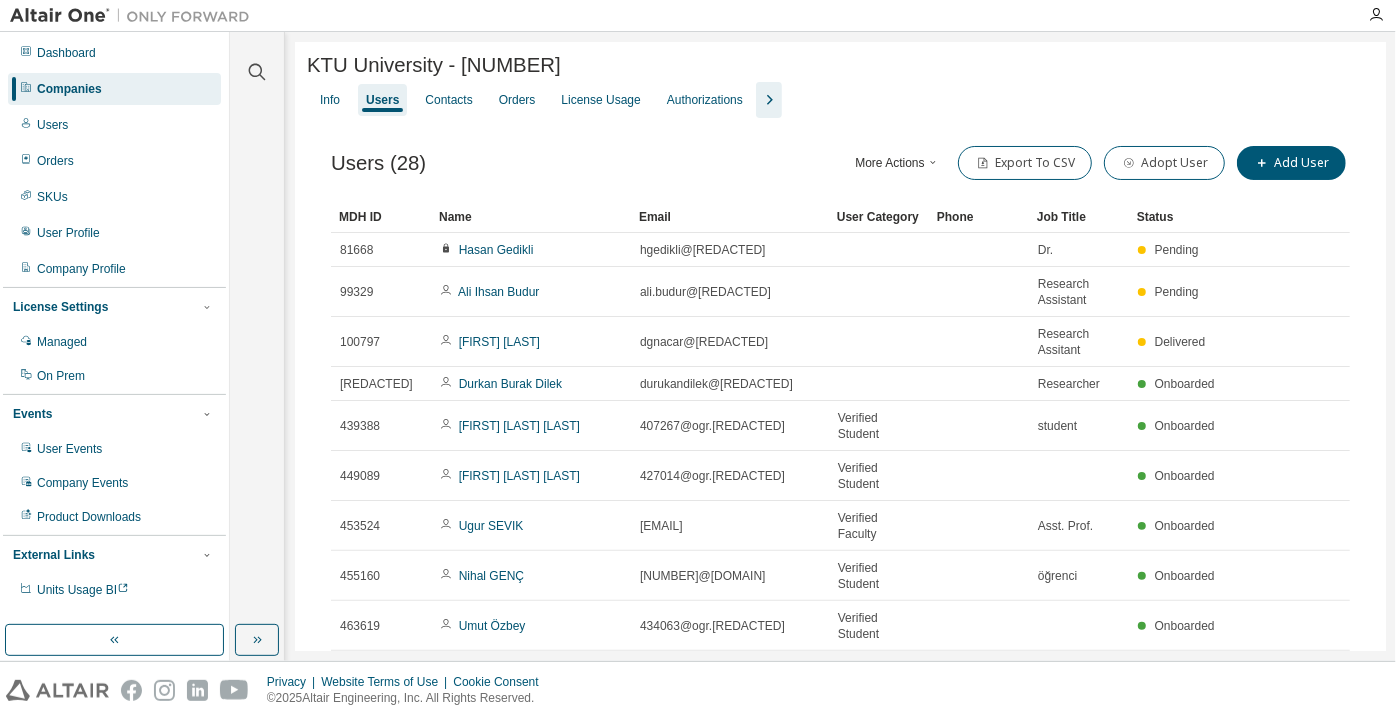 click 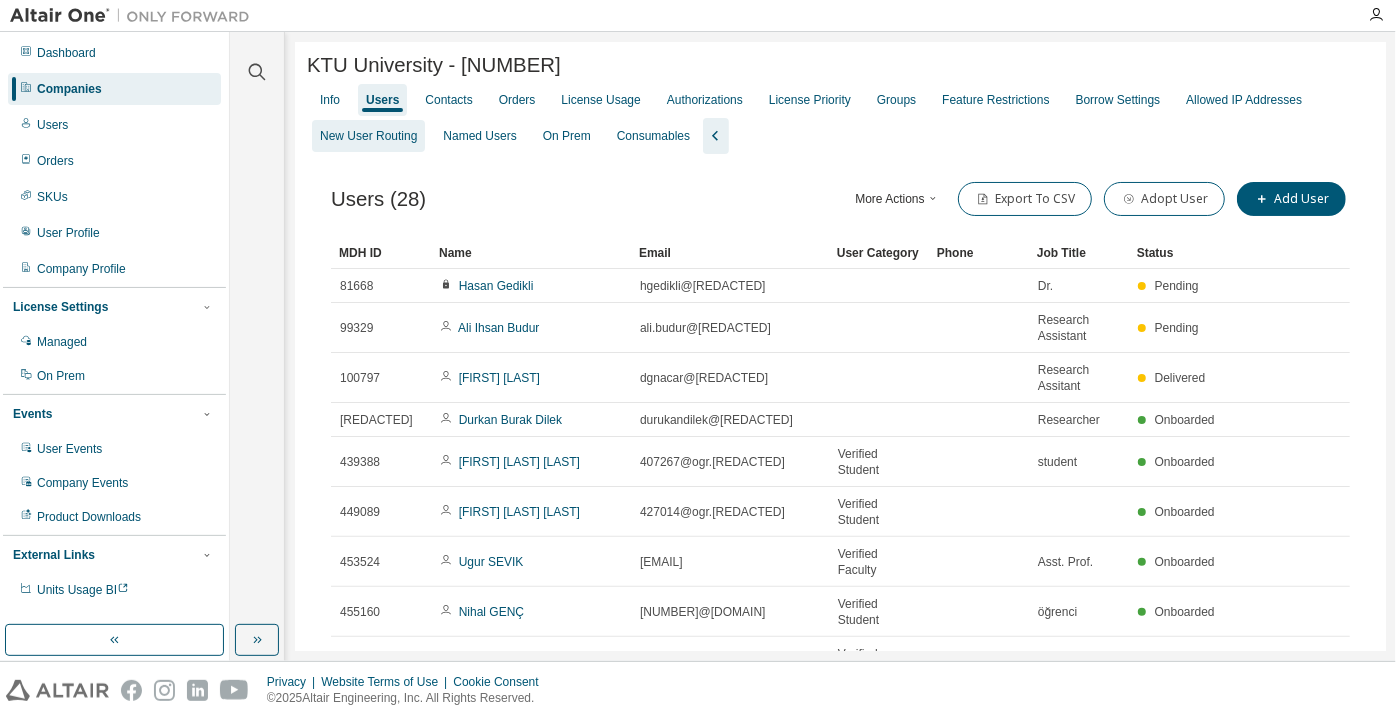 click on "New User Routing" at bounding box center [368, 136] 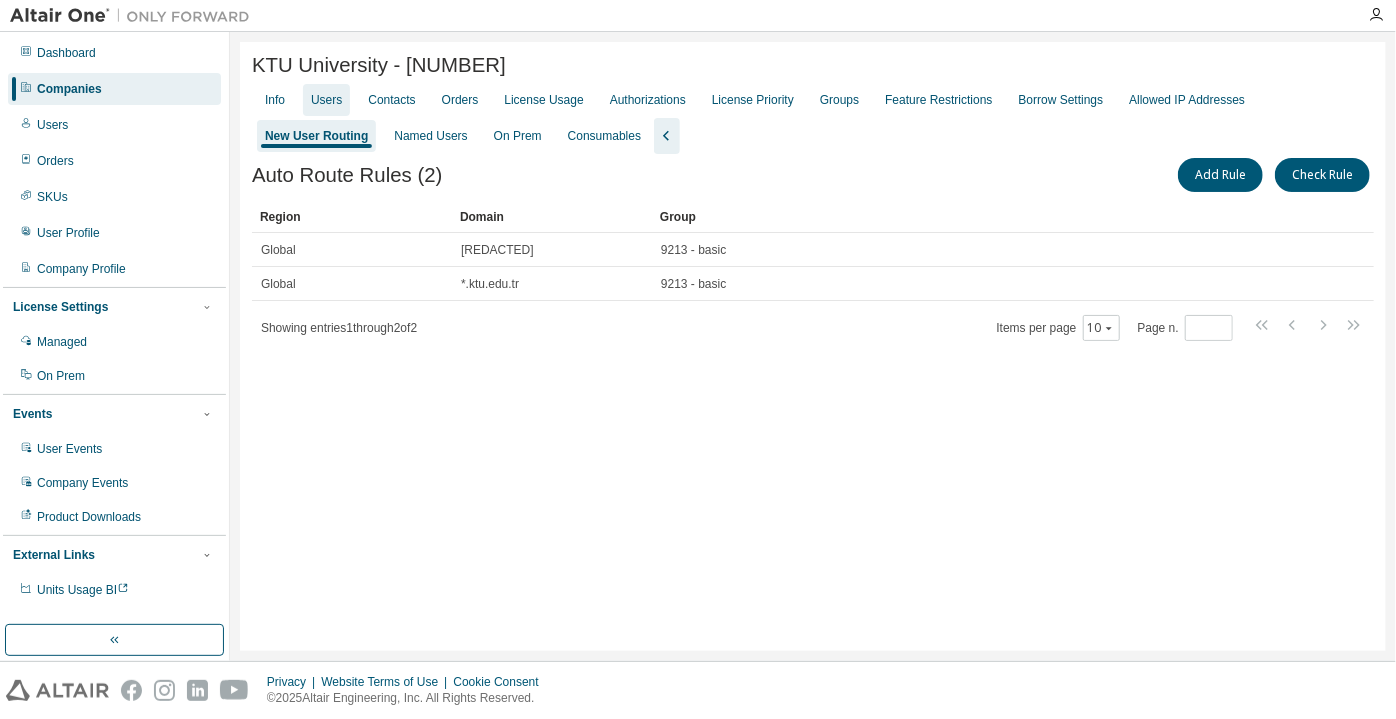 click on "Users" at bounding box center [326, 100] 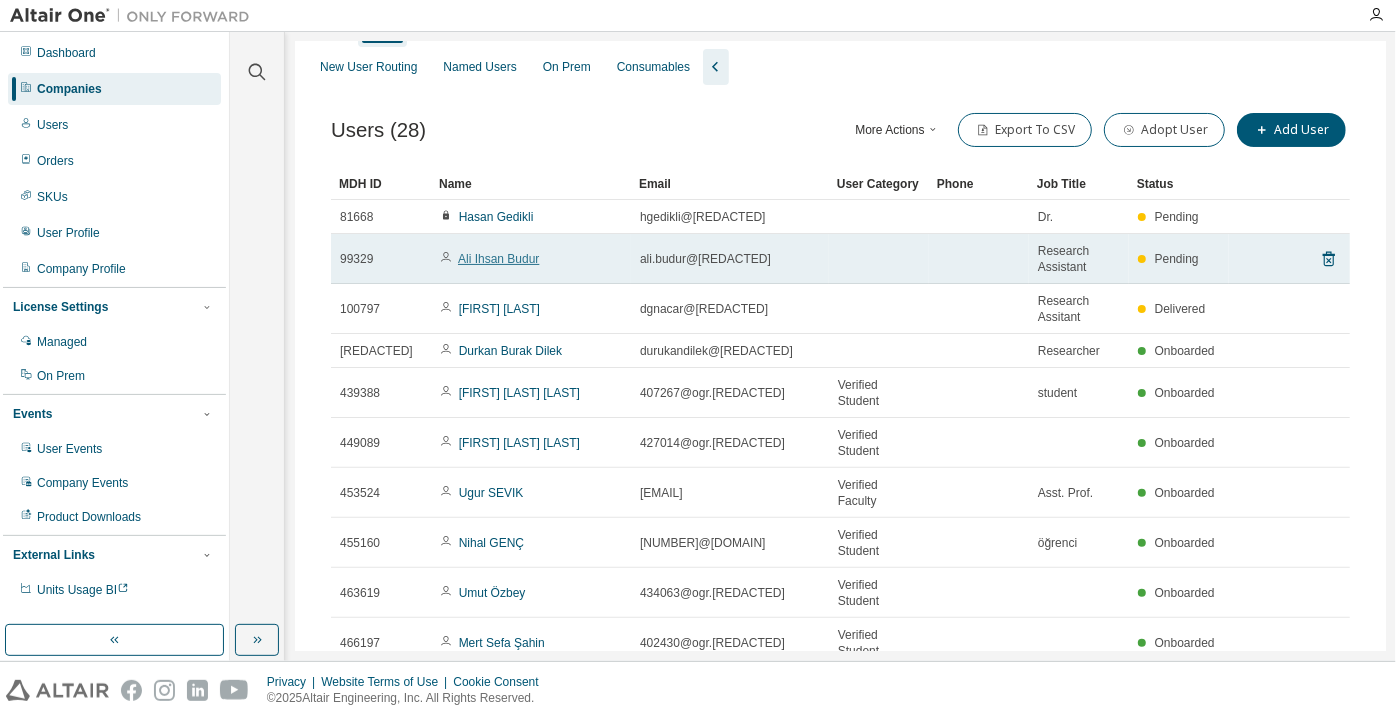 scroll, scrollTop: 0, scrollLeft: 0, axis: both 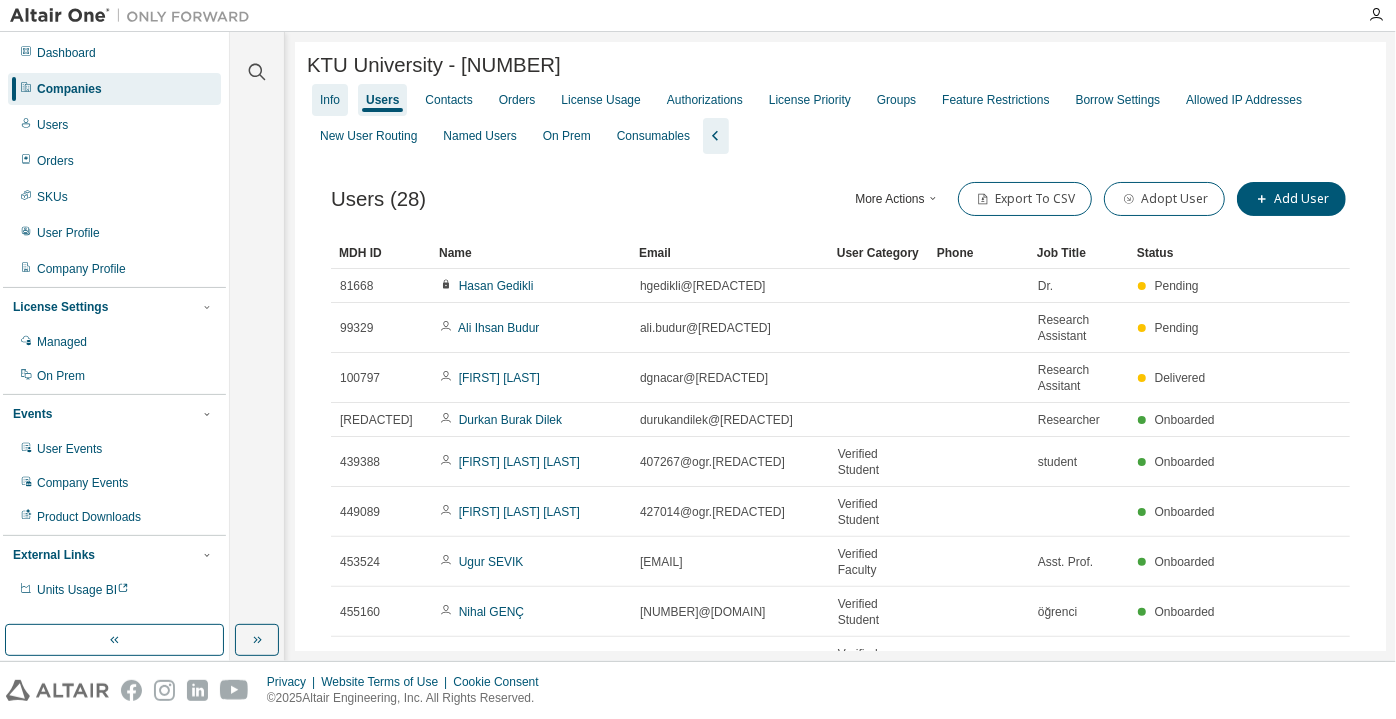 click on "Info" at bounding box center (330, 100) 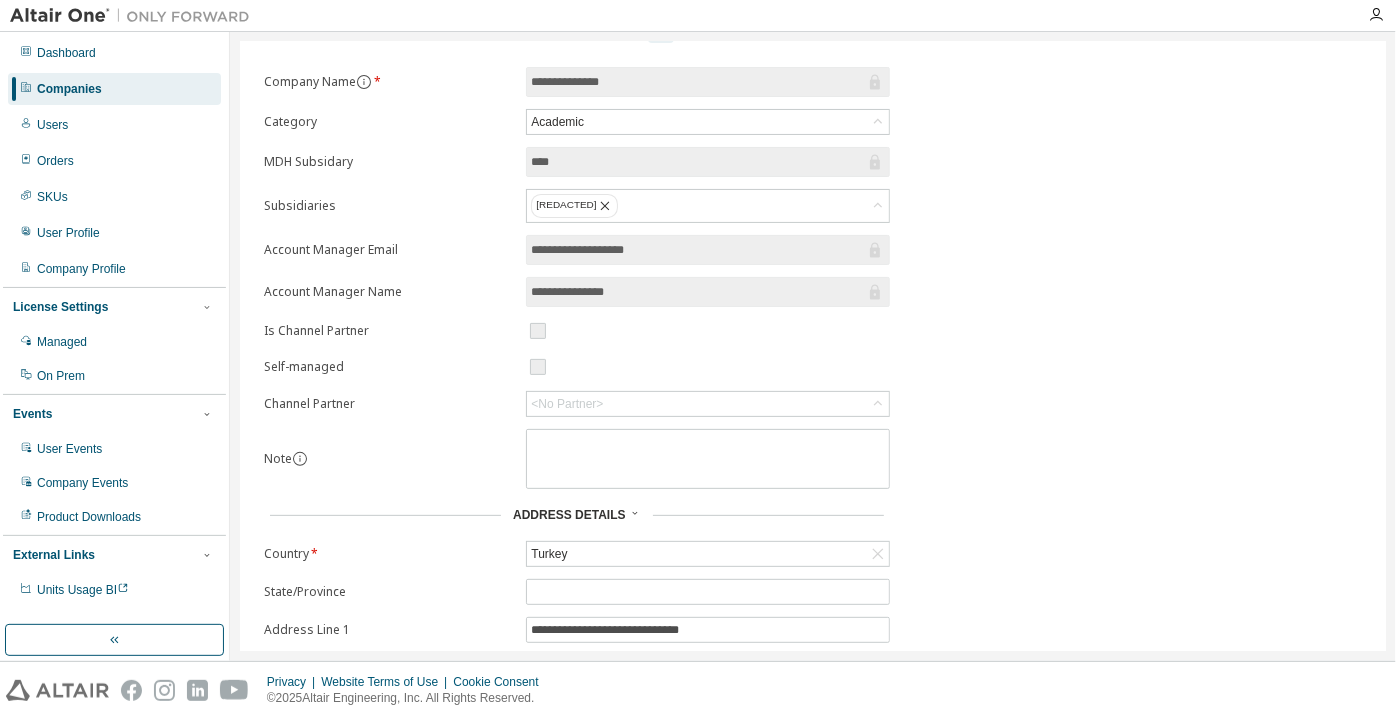 scroll, scrollTop: 0, scrollLeft: 0, axis: both 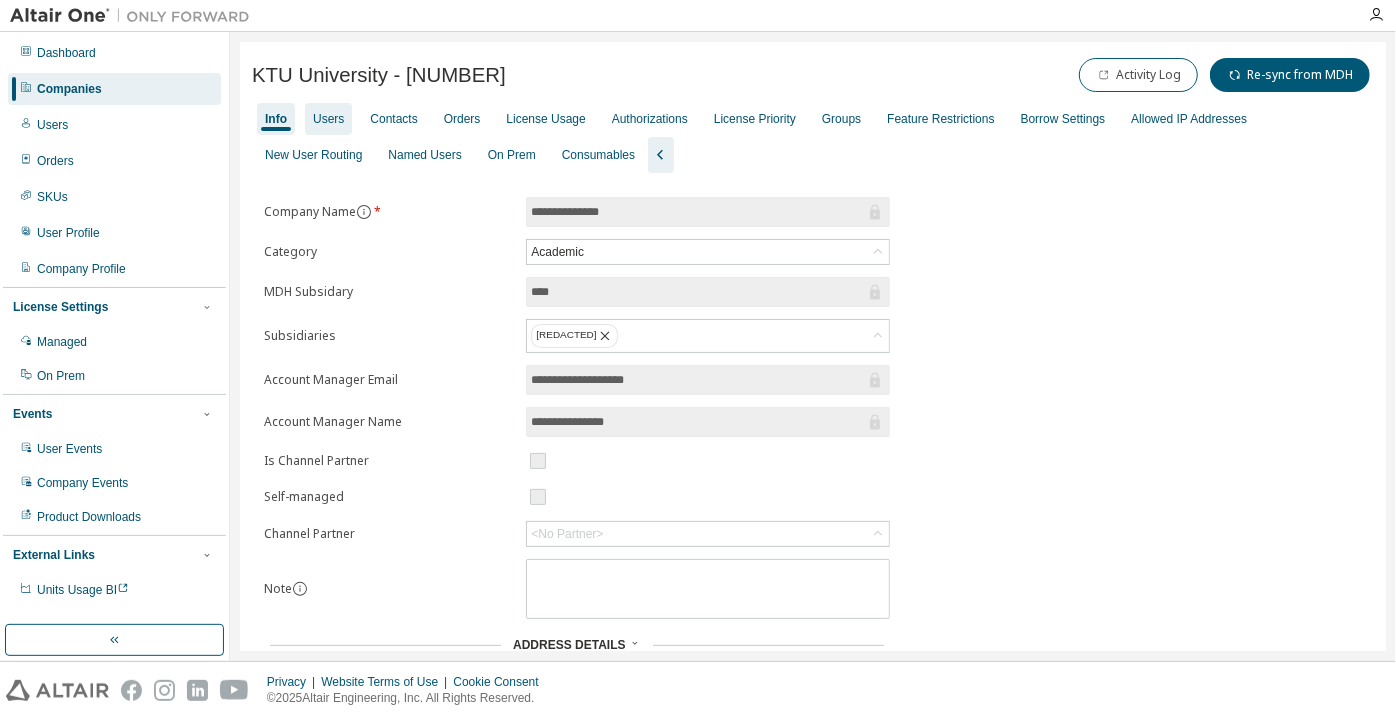 click on "Users" at bounding box center [328, 119] 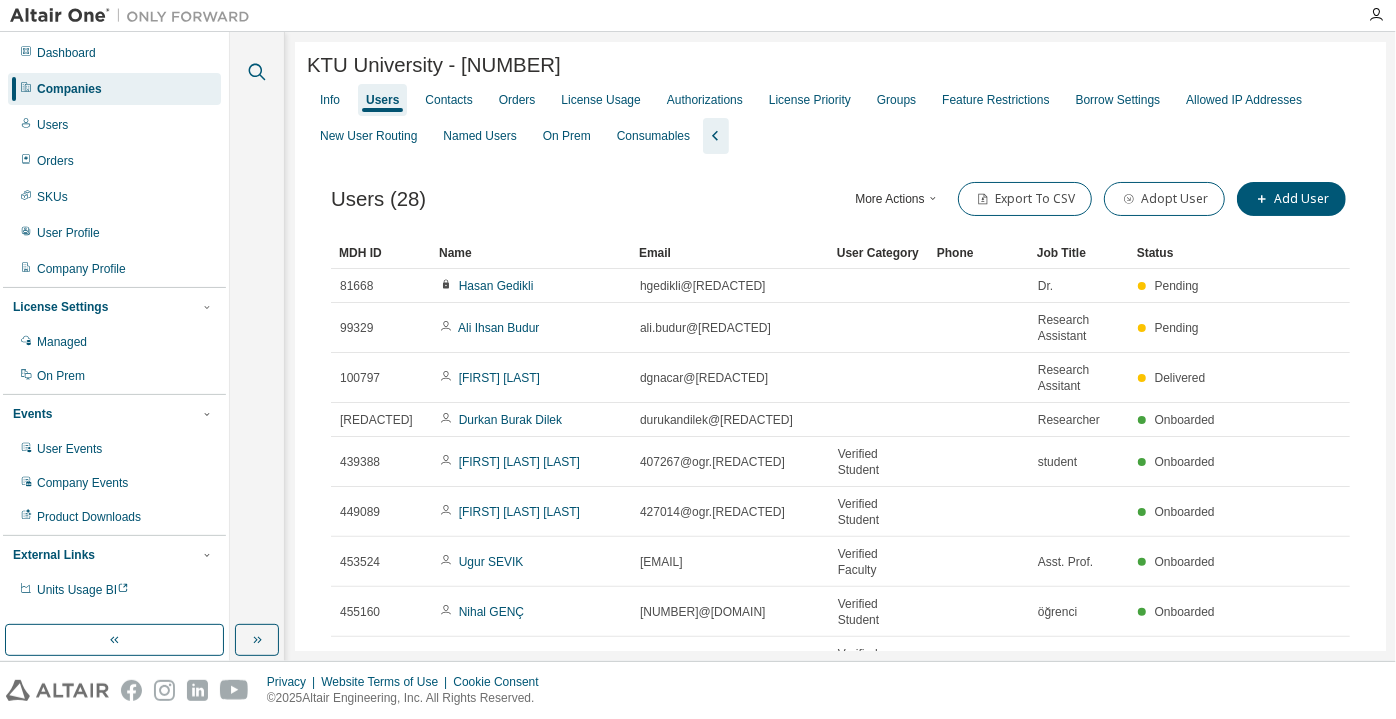 click 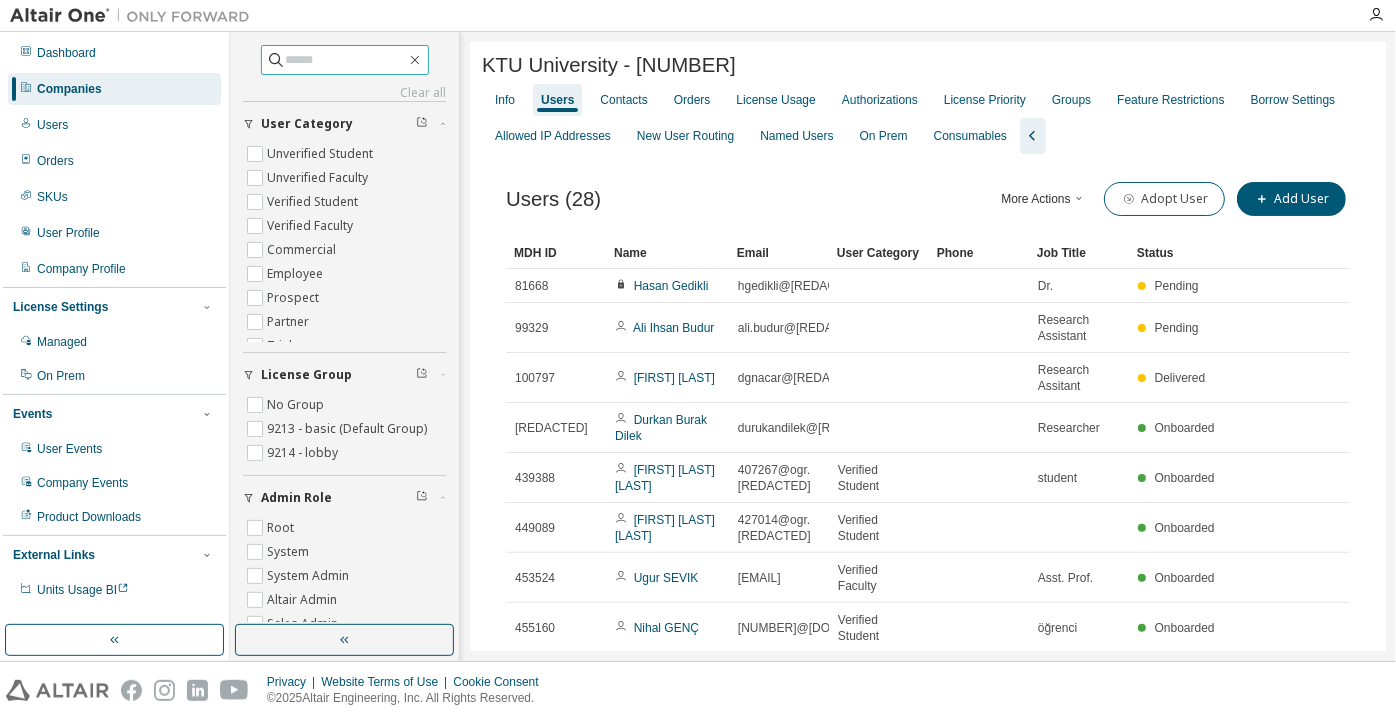 click at bounding box center [346, 60] 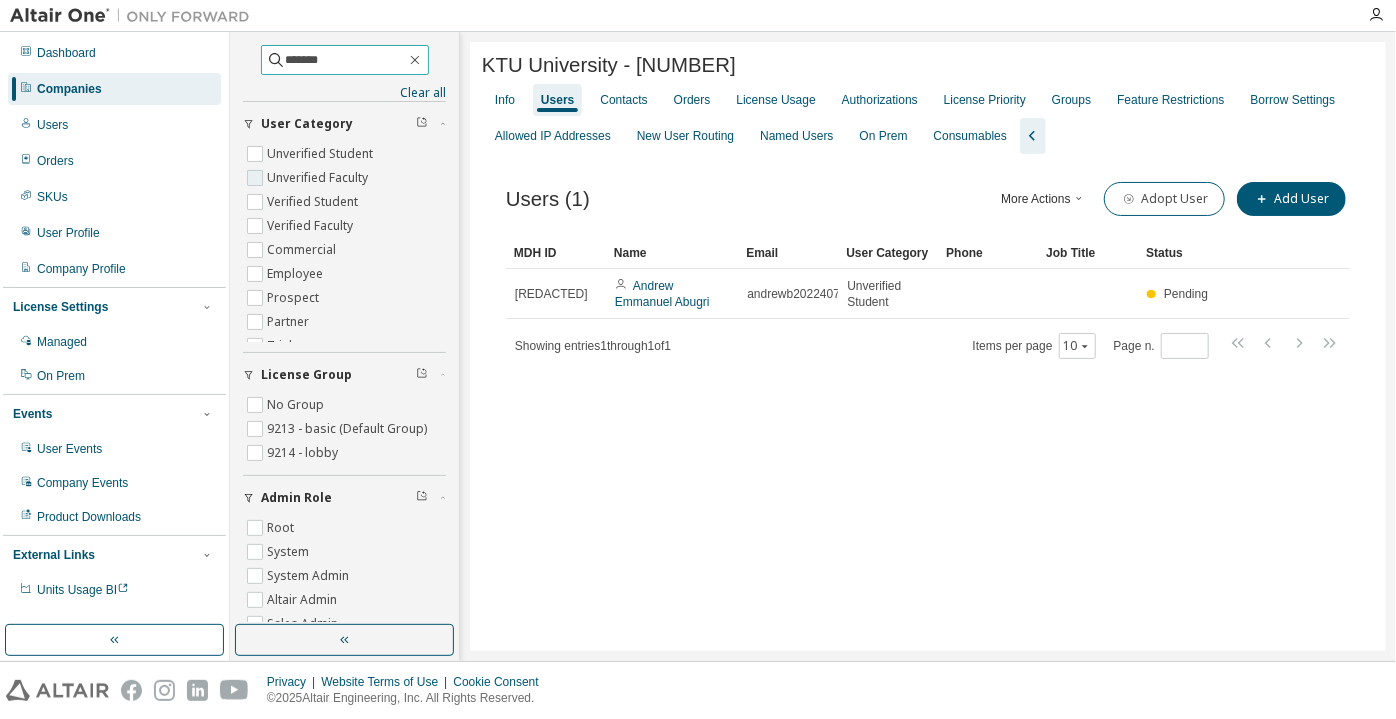 type on "*******" 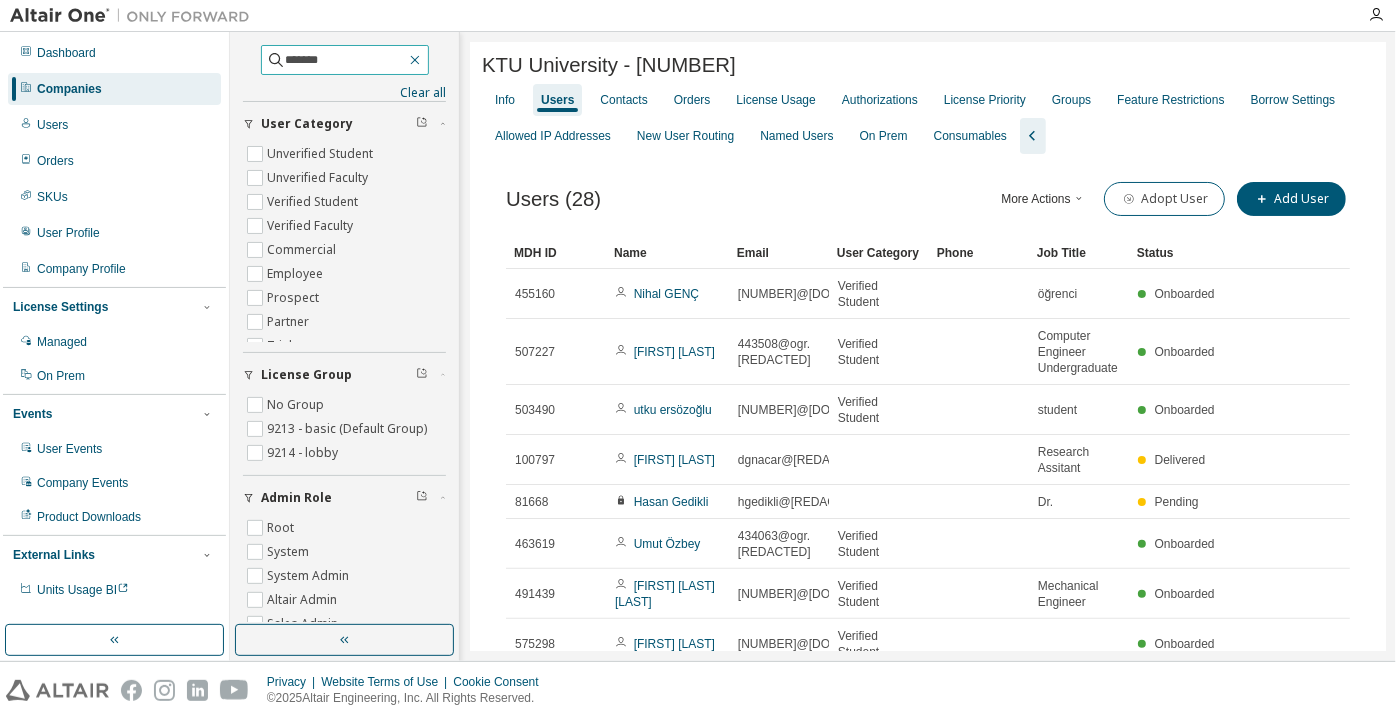 click 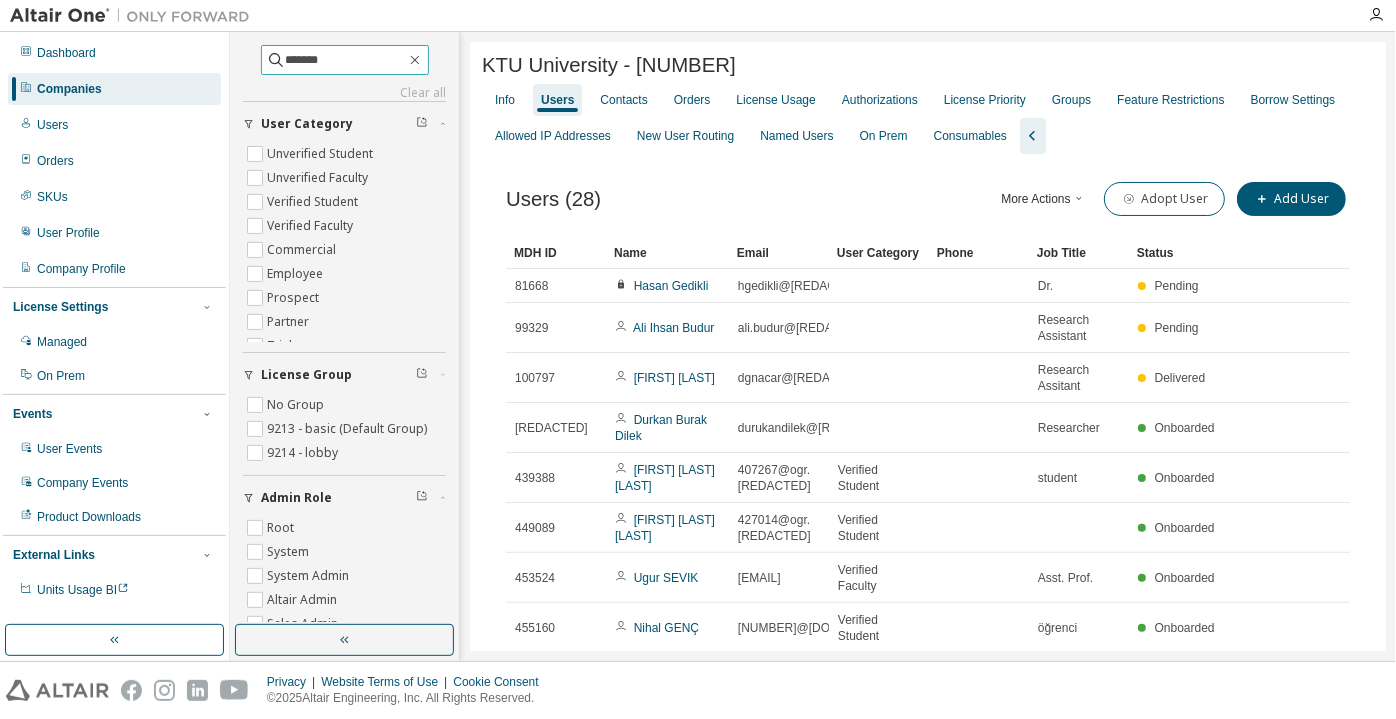 type 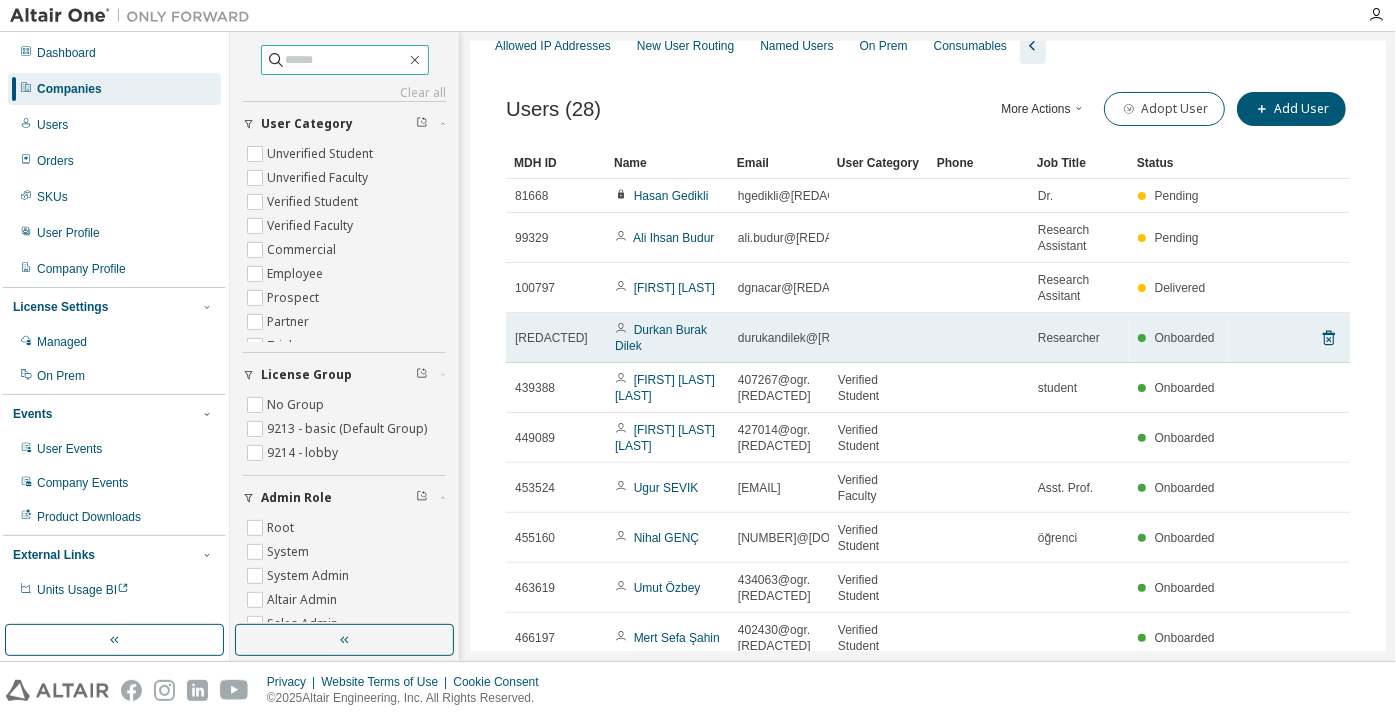 scroll, scrollTop: 0, scrollLeft: 0, axis: both 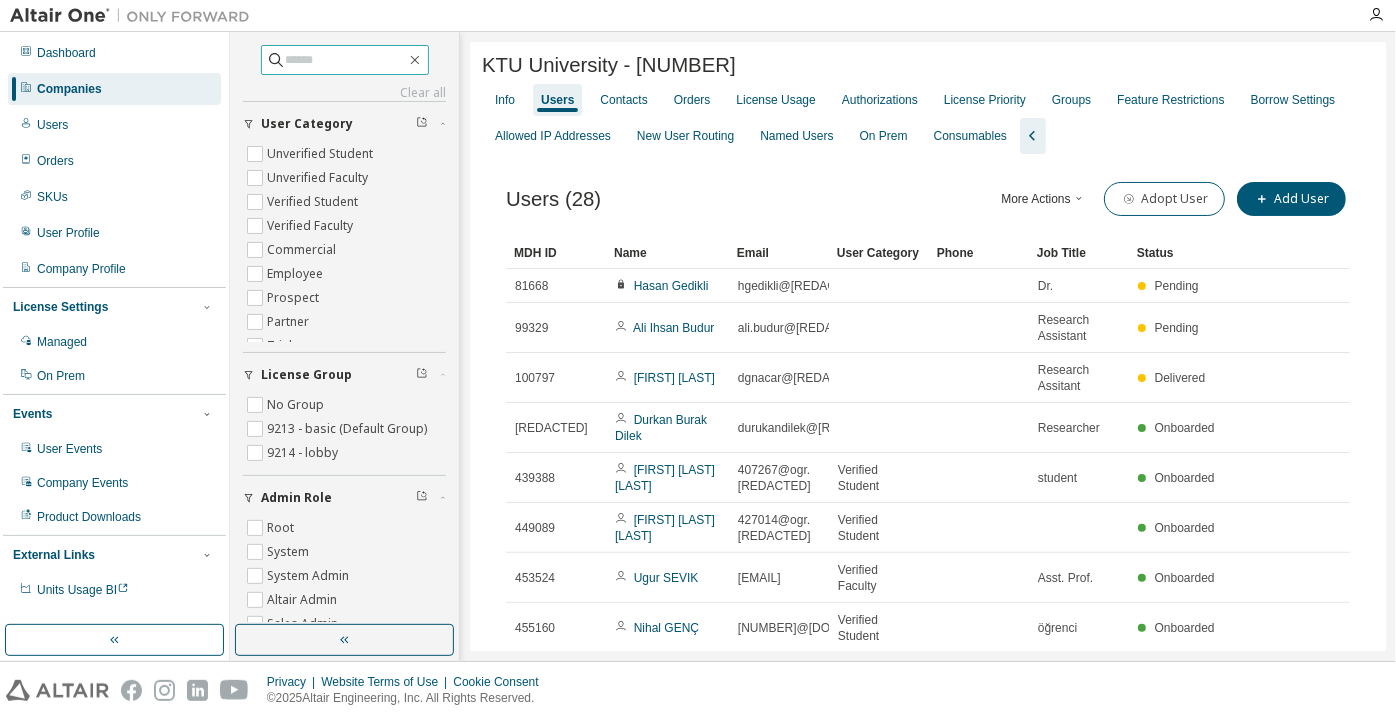 click on "Companies" at bounding box center [69, 89] 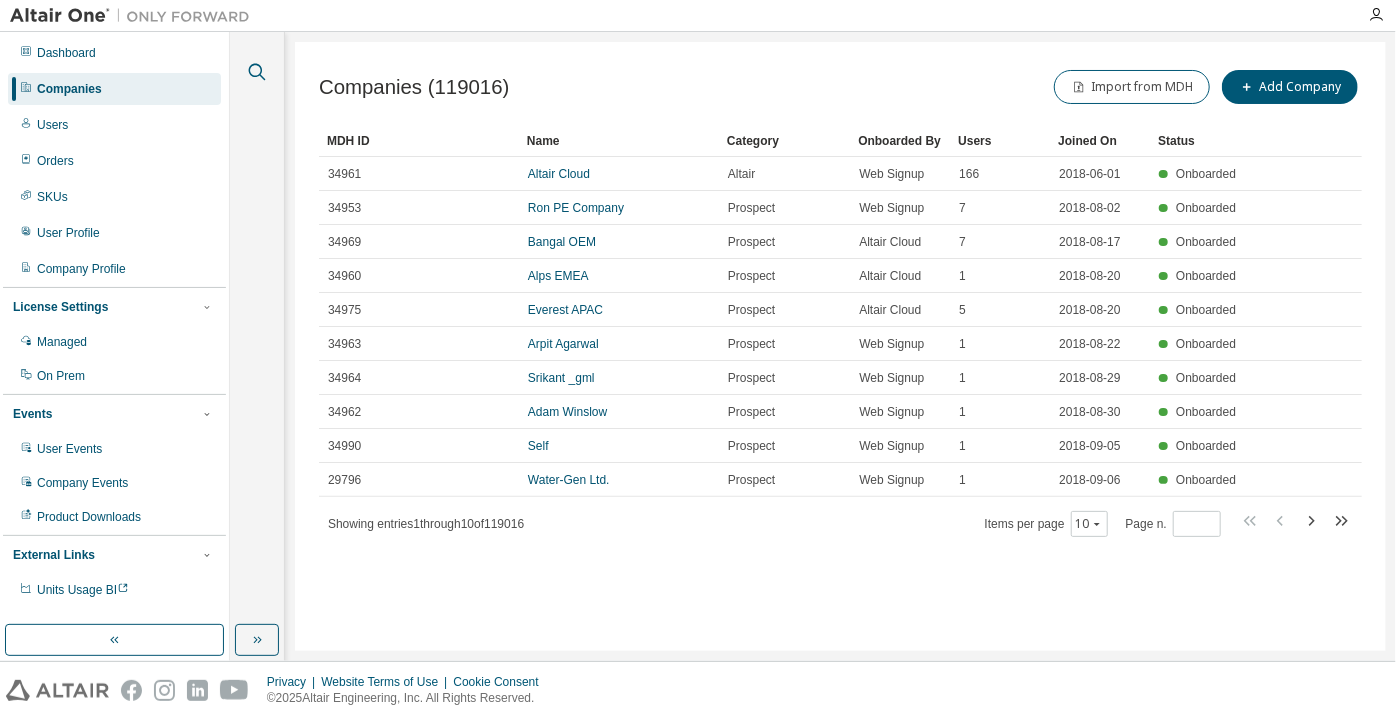 click 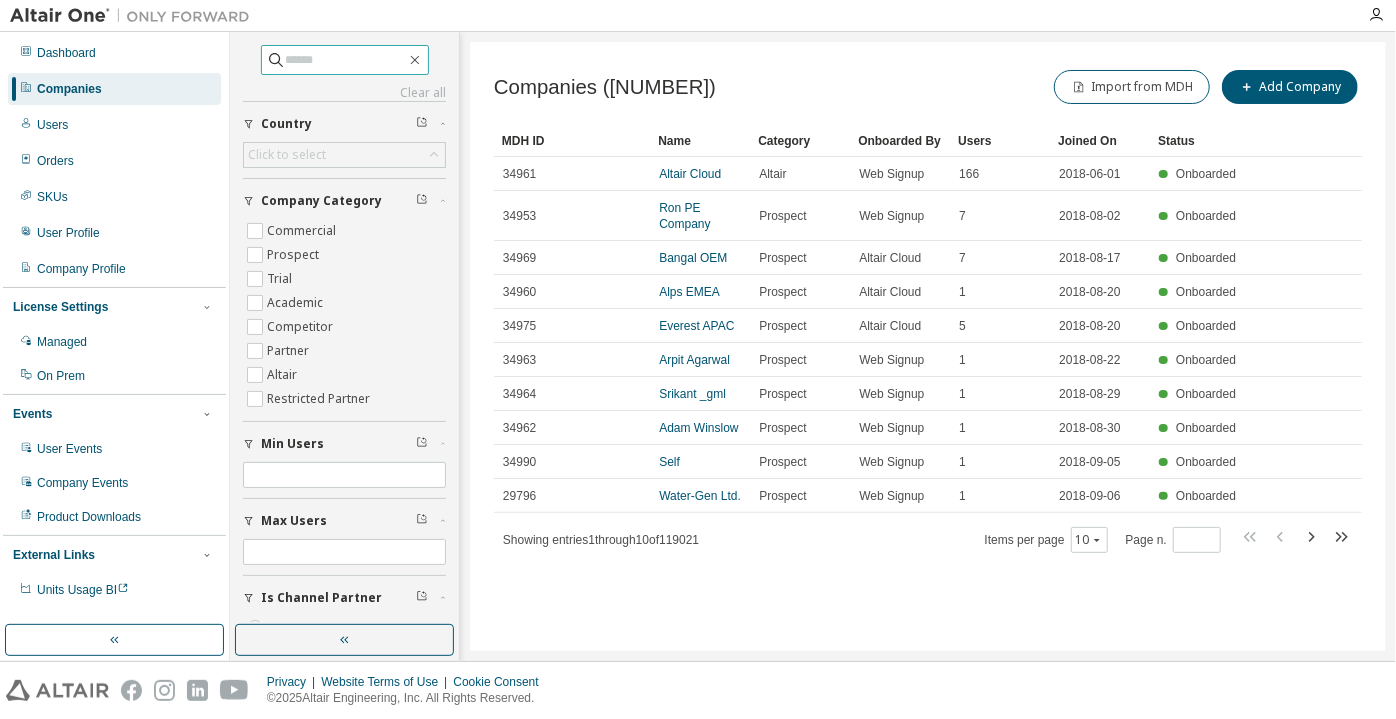 click at bounding box center (346, 60) 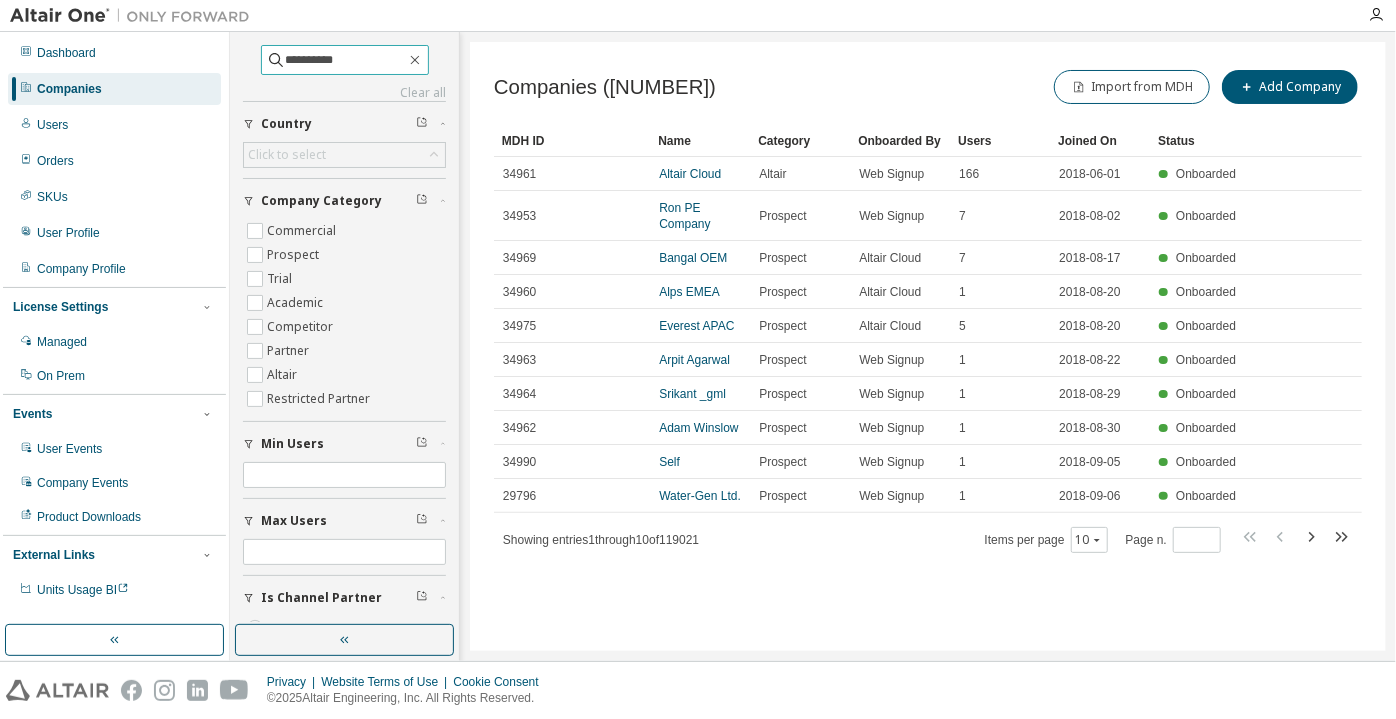 type on "**********" 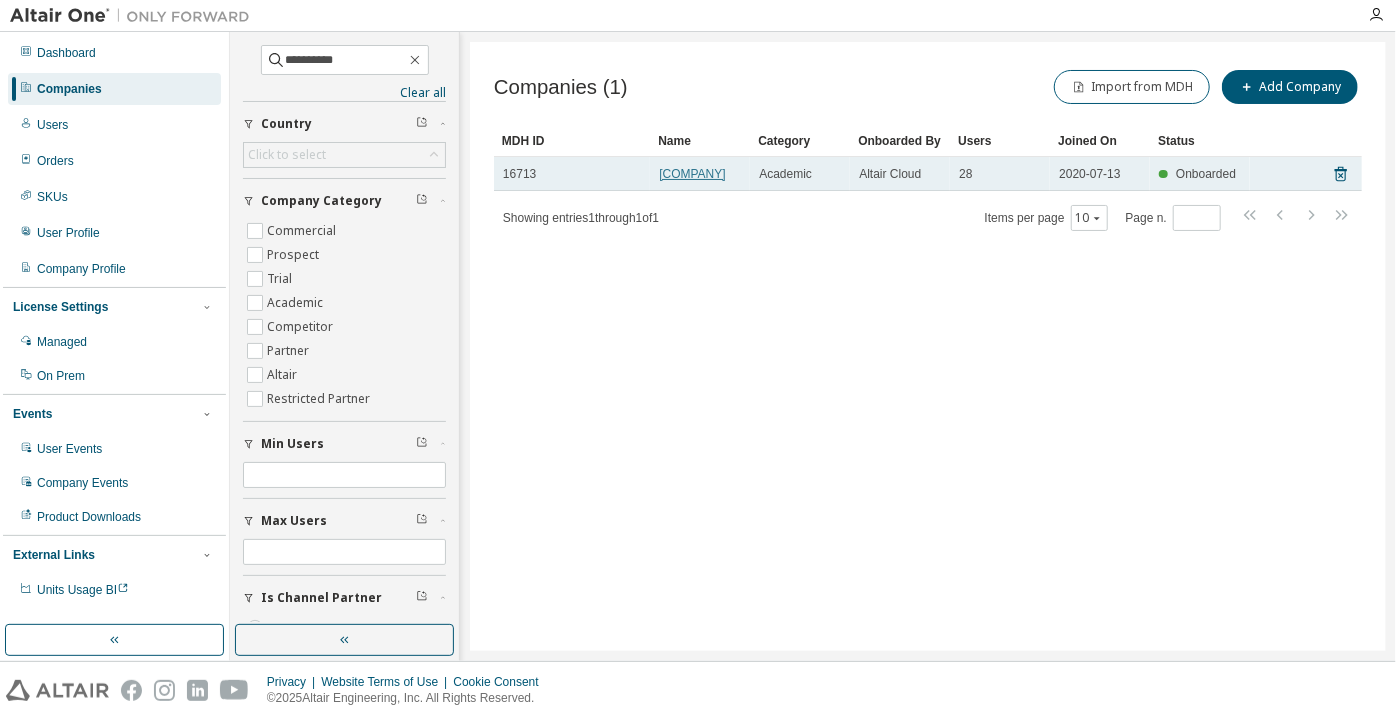 click on "[COMPANY]" at bounding box center (692, 174) 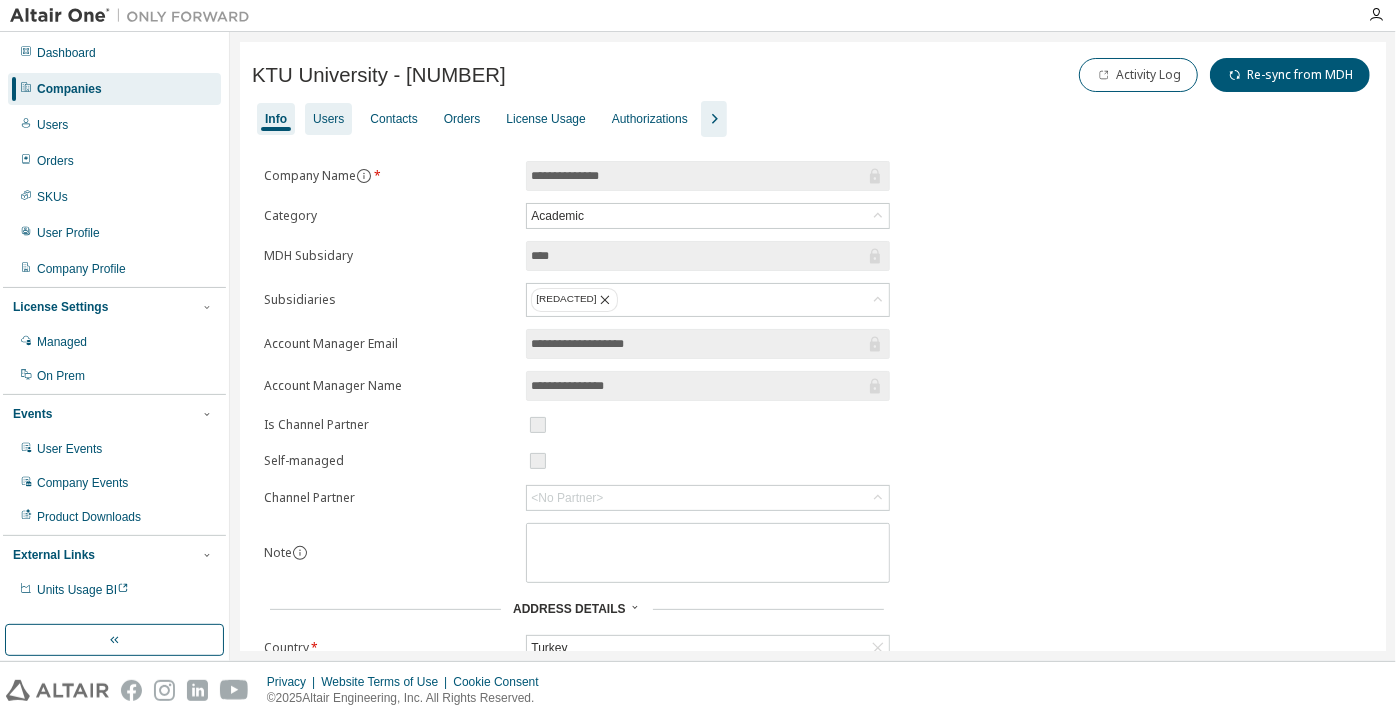 click on "Users" at bounding box center (328, 119) 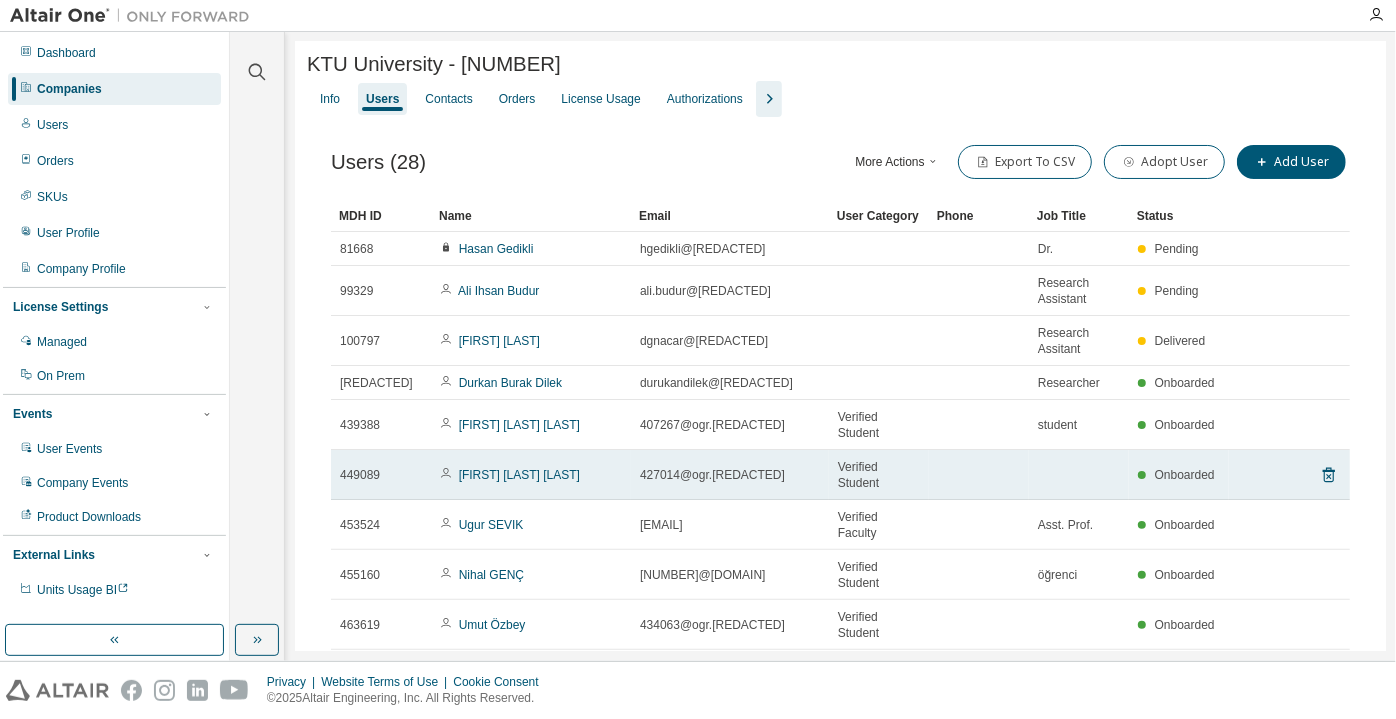 scroll, scrollTop: 0, scrollLeft: 0, axis: both 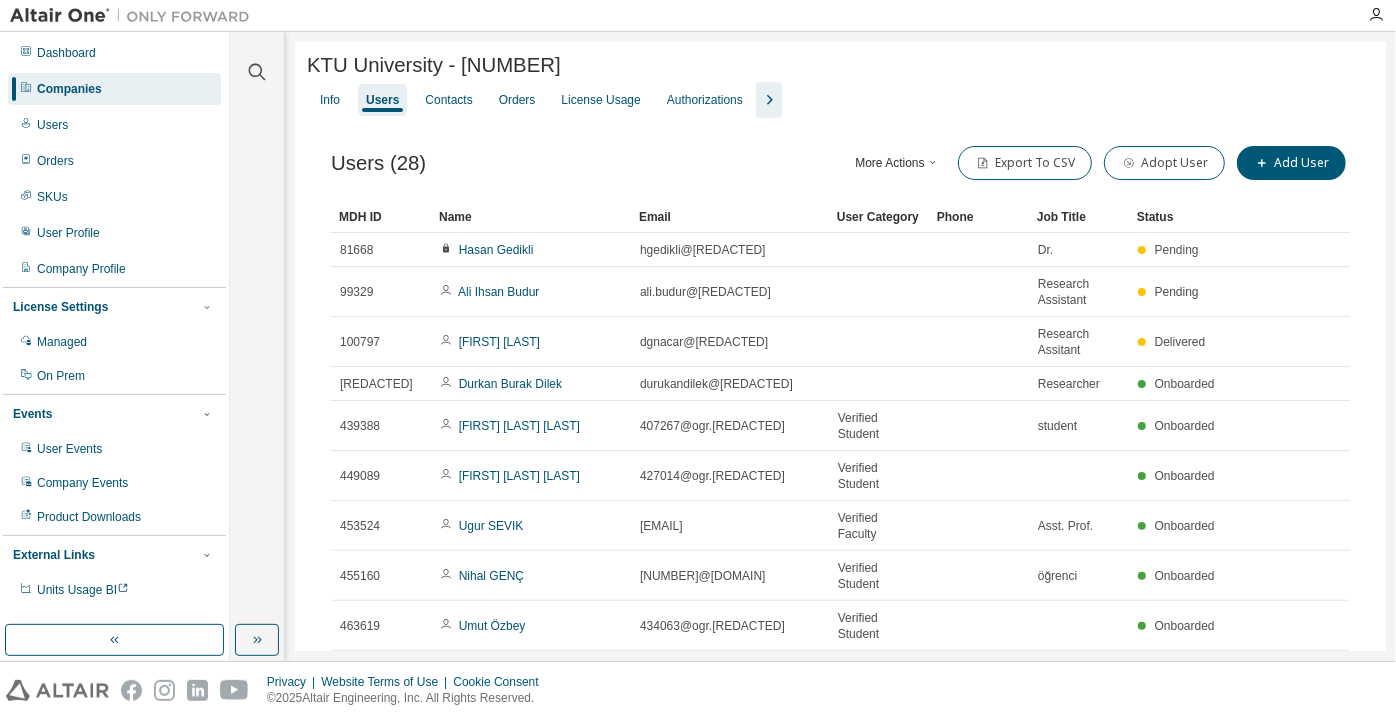 click on "Users" at bounding box center [382, 100] 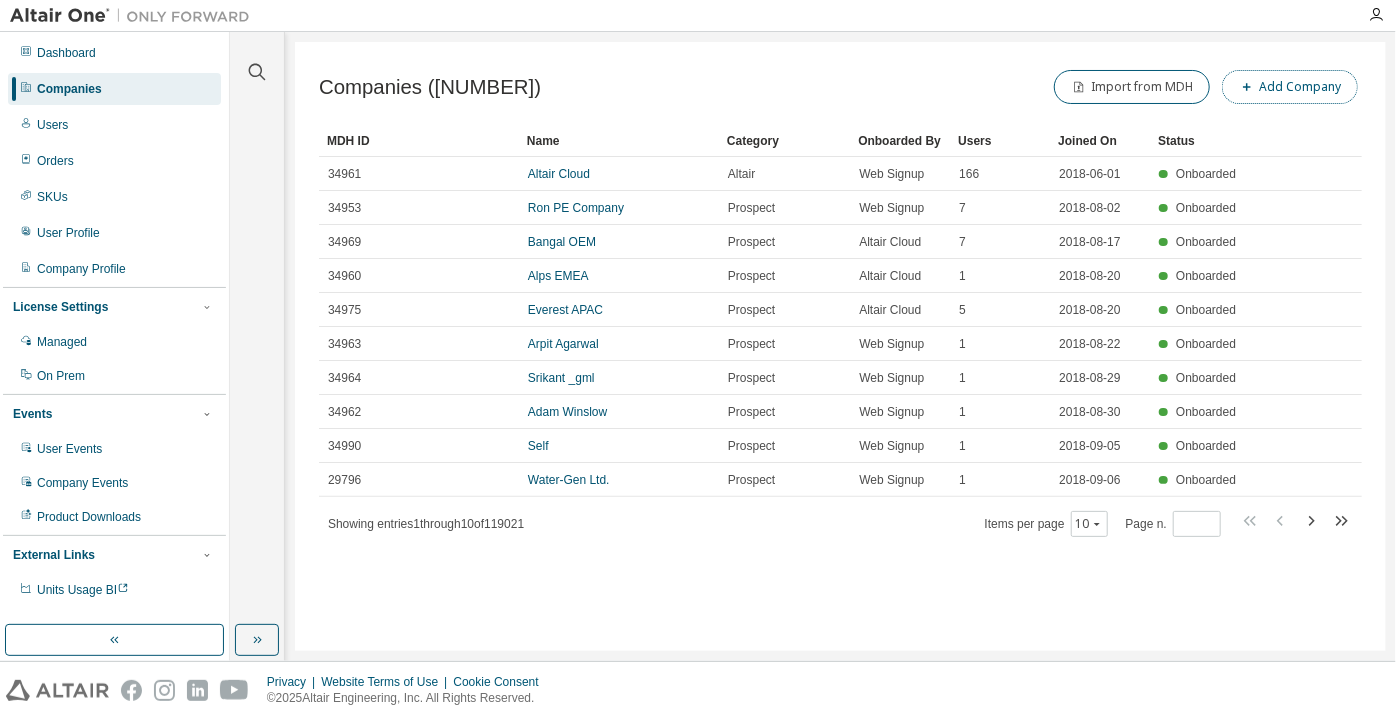 click on "Add Company" at bounding box center [1290, 87] 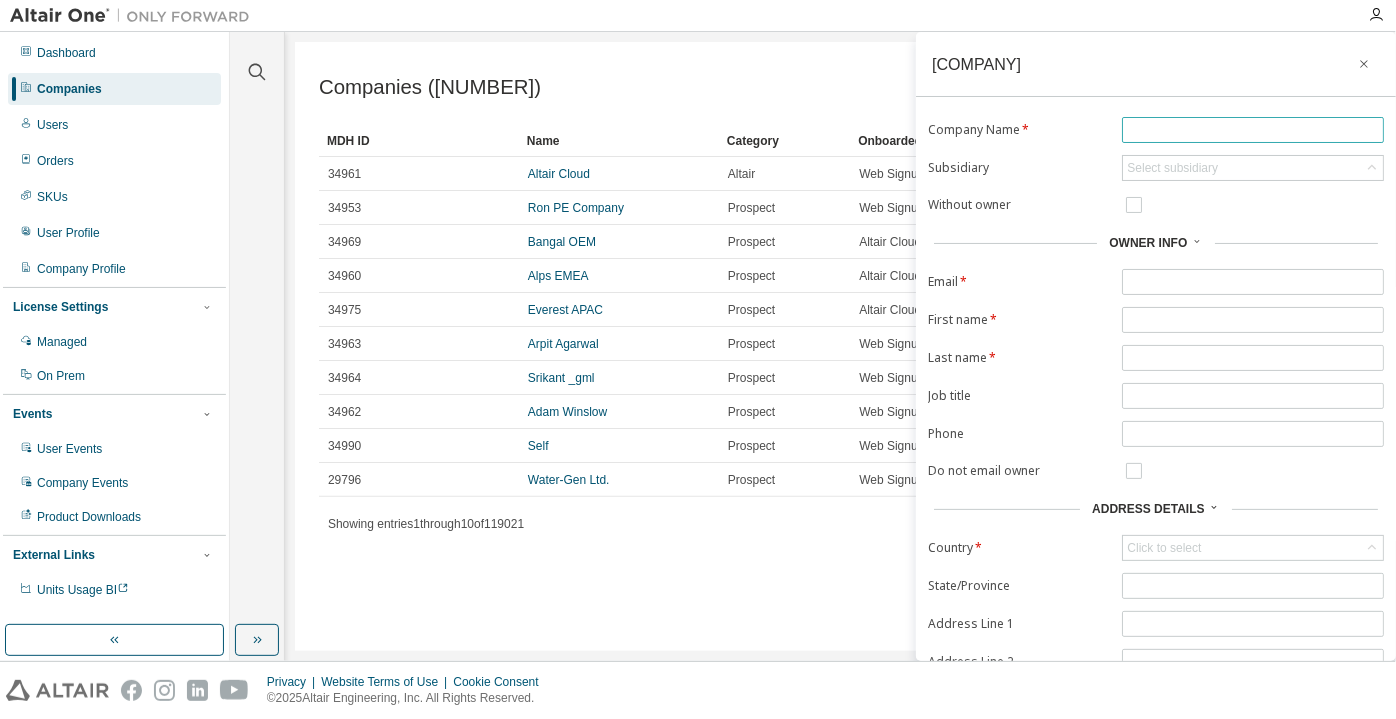 click at bounding box center (1253, 130) 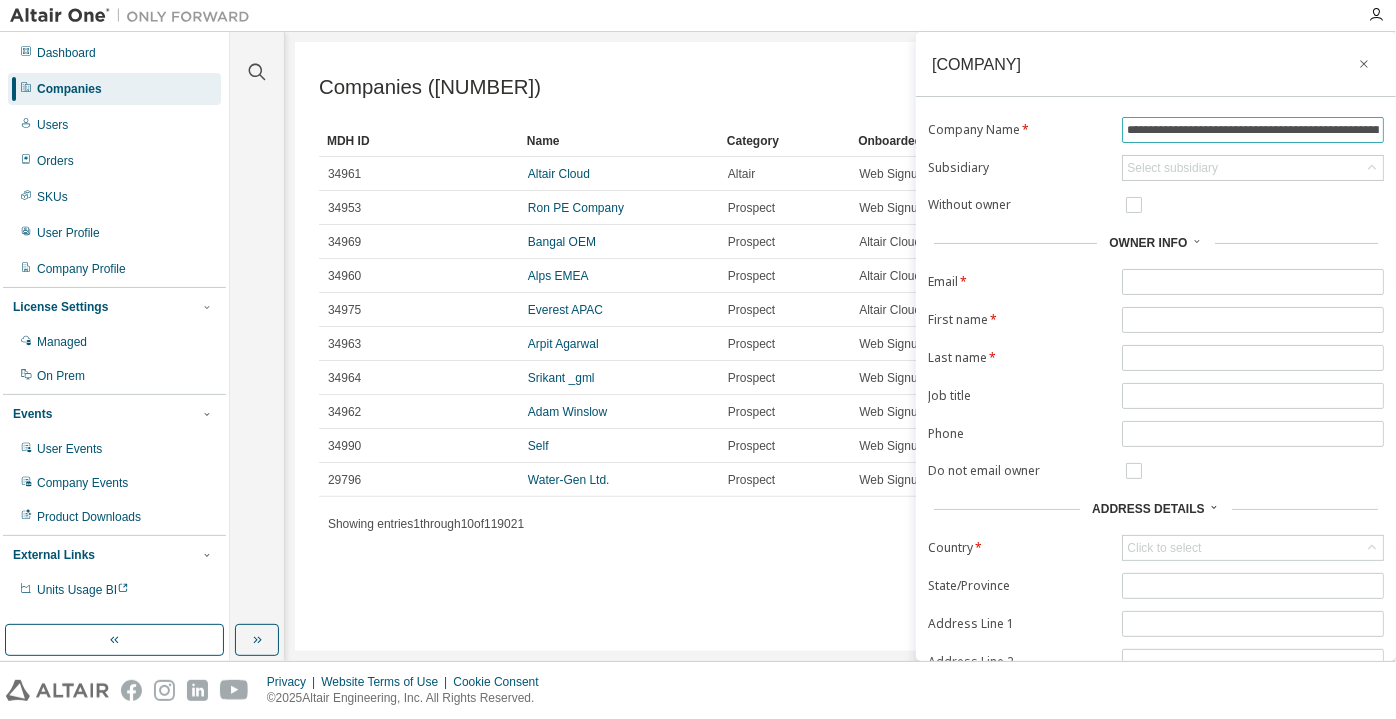 scroll, scrollTop: 0, scrollLeft: 83, axis: horizontal 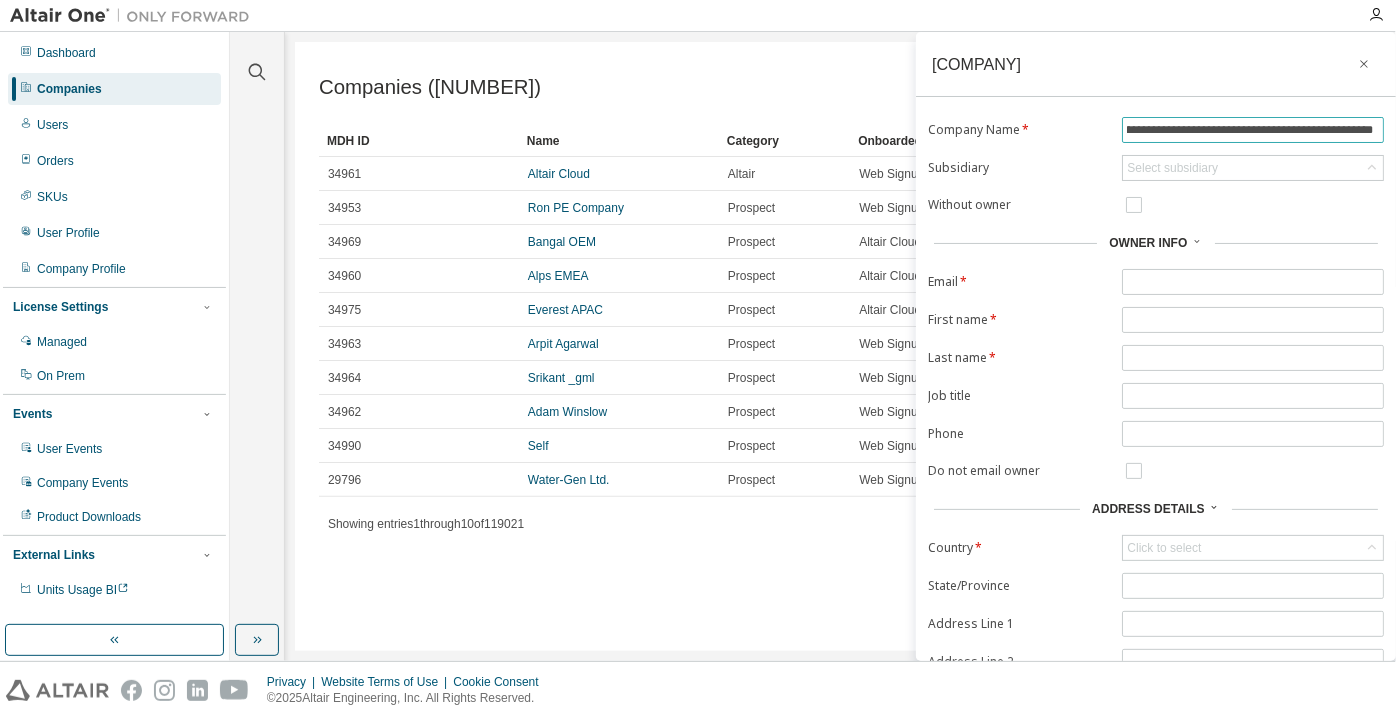drag, startPoint x: 1217, startPoint y: 128, endPoint x: 1371, endPoint y: 149, distance: 155.42522 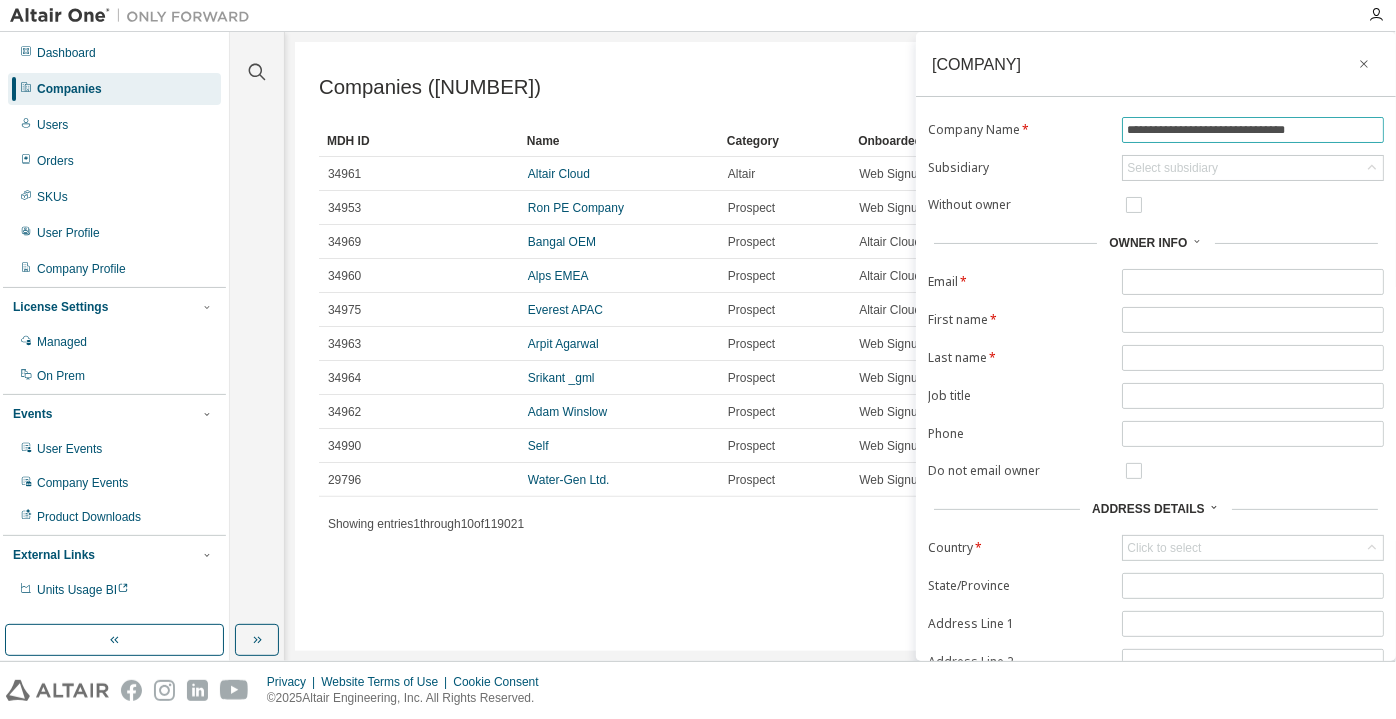 scroll, scrollTop: 0, scrollLeft: 0, axis: both 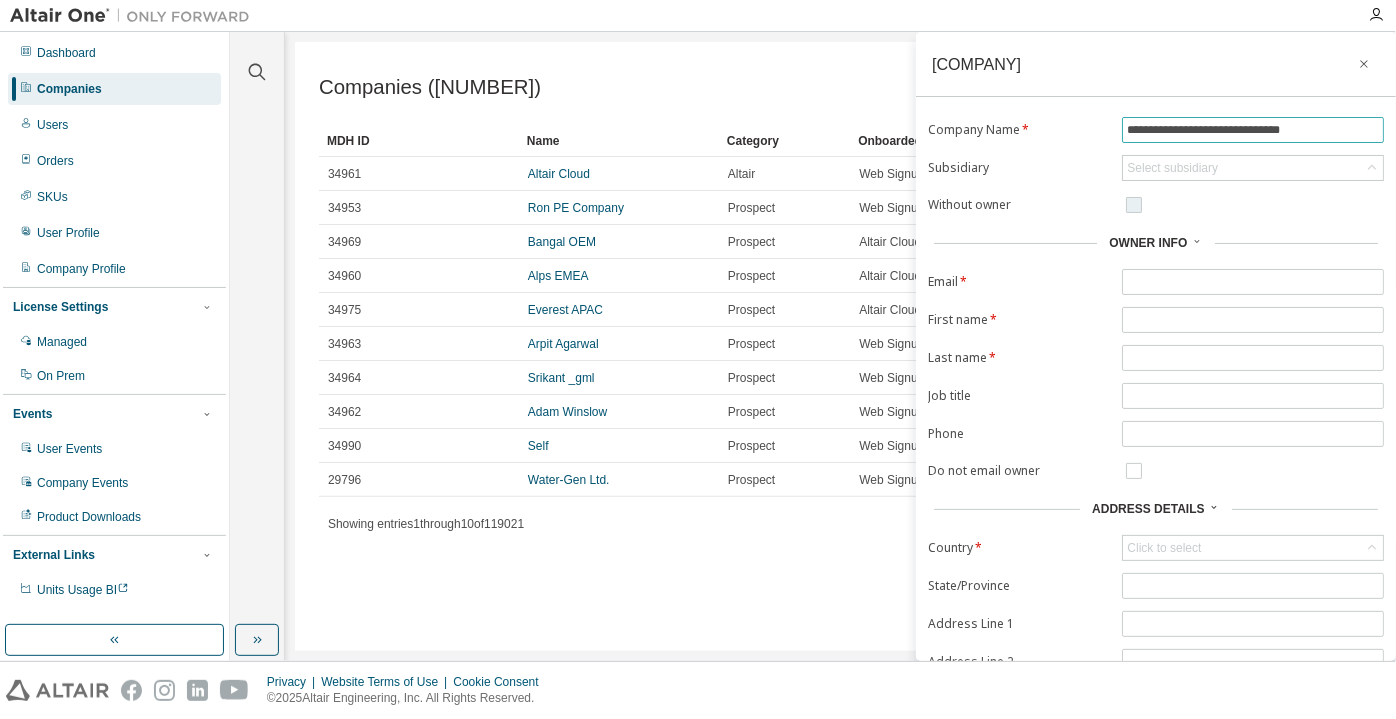type on "**********" 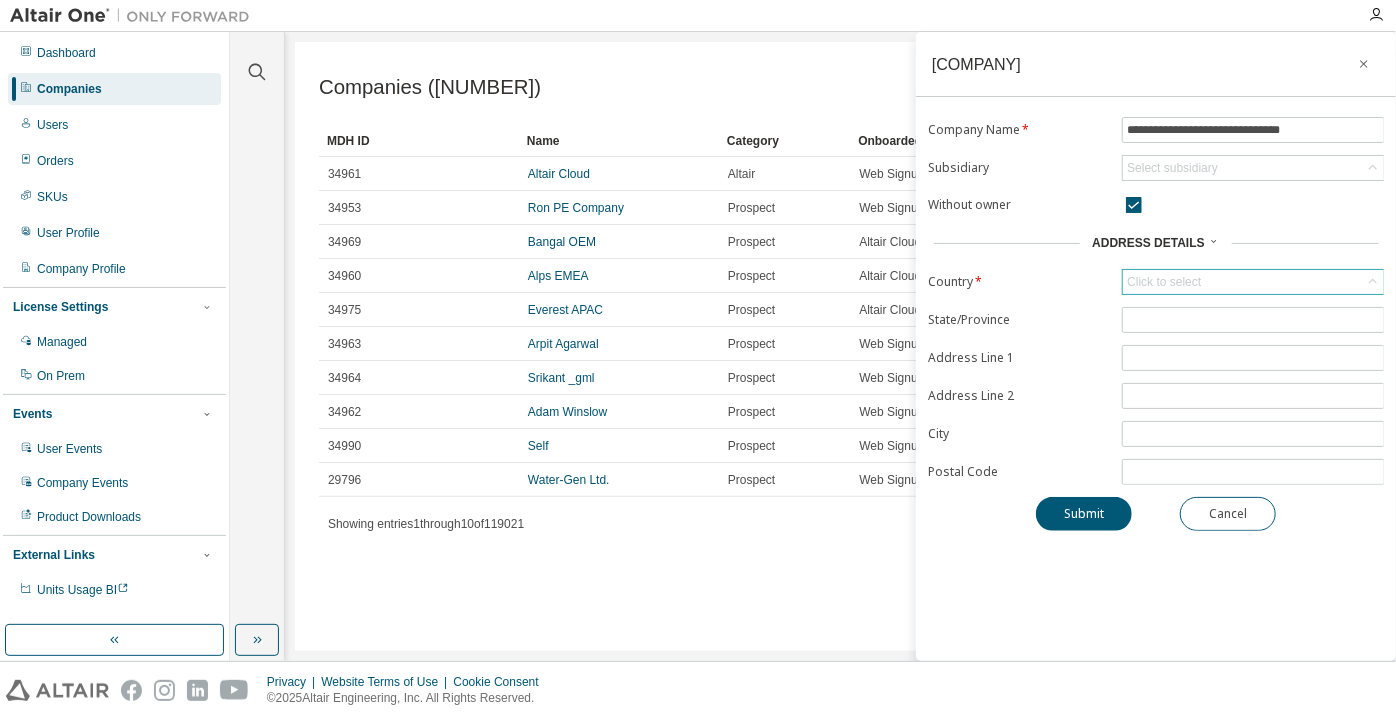 click on "Click to select" at bounding box center [1164, 282] 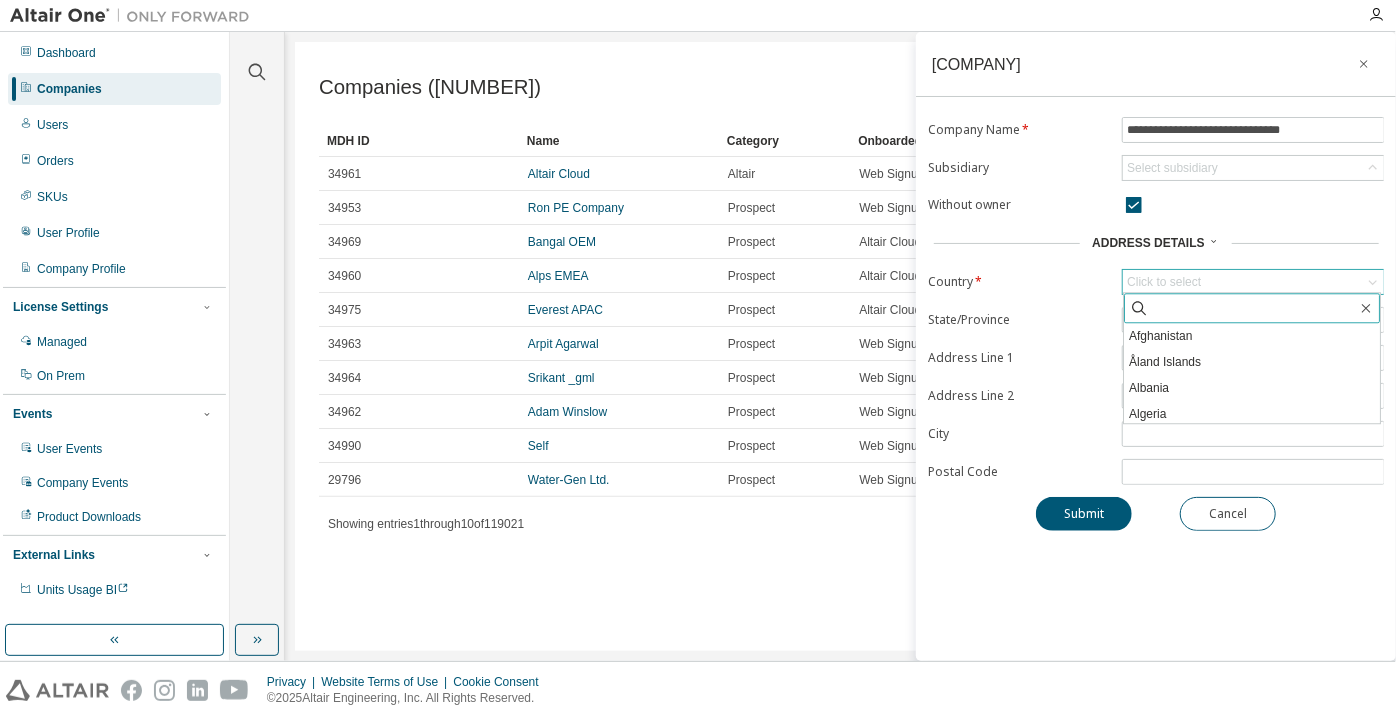 click at bounding box center (1253, 308) 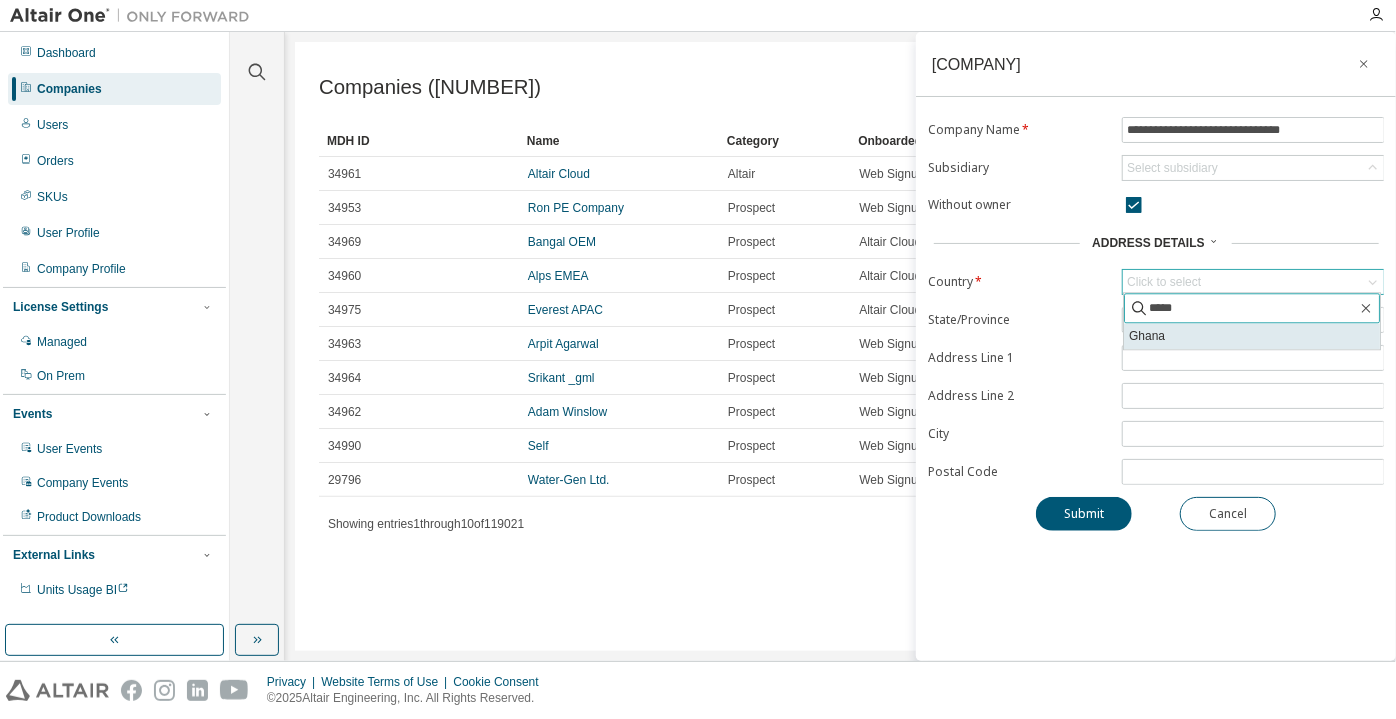 type on "*****" 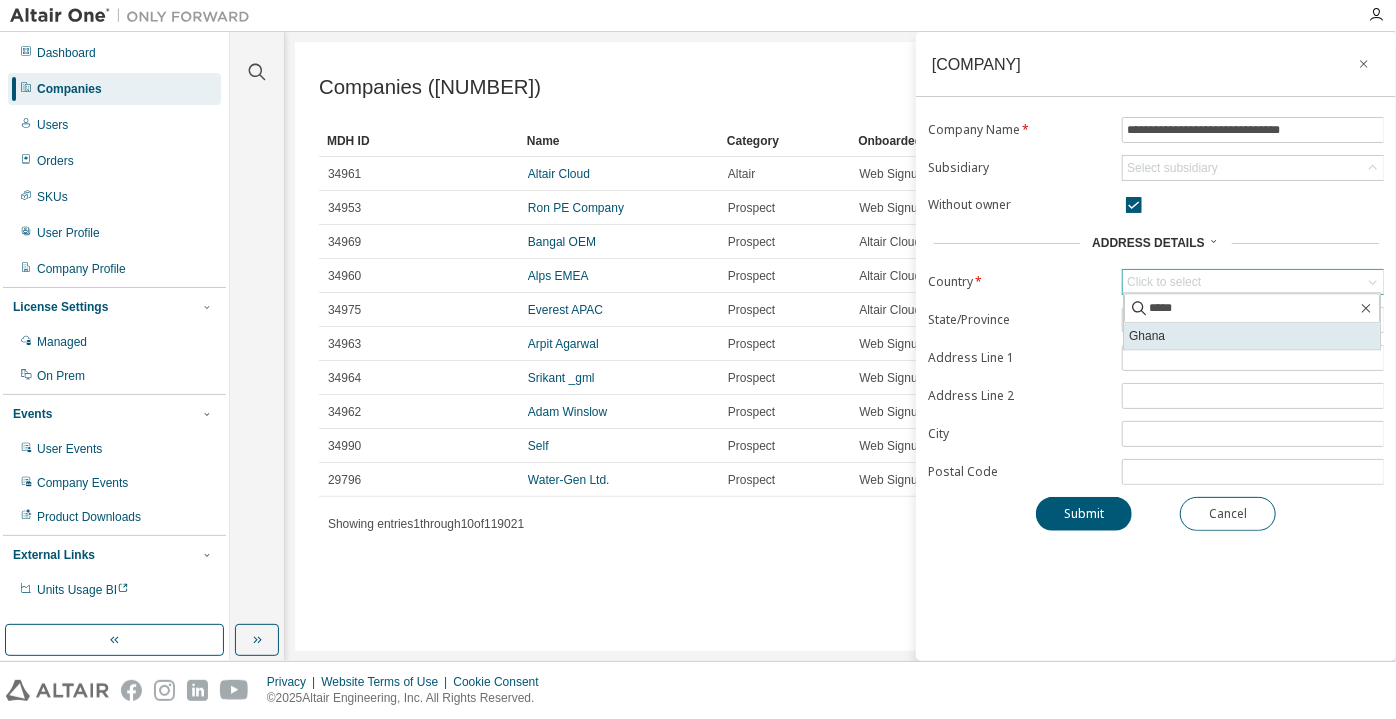 click on "Ghana" at bounding box center [1252, 336] 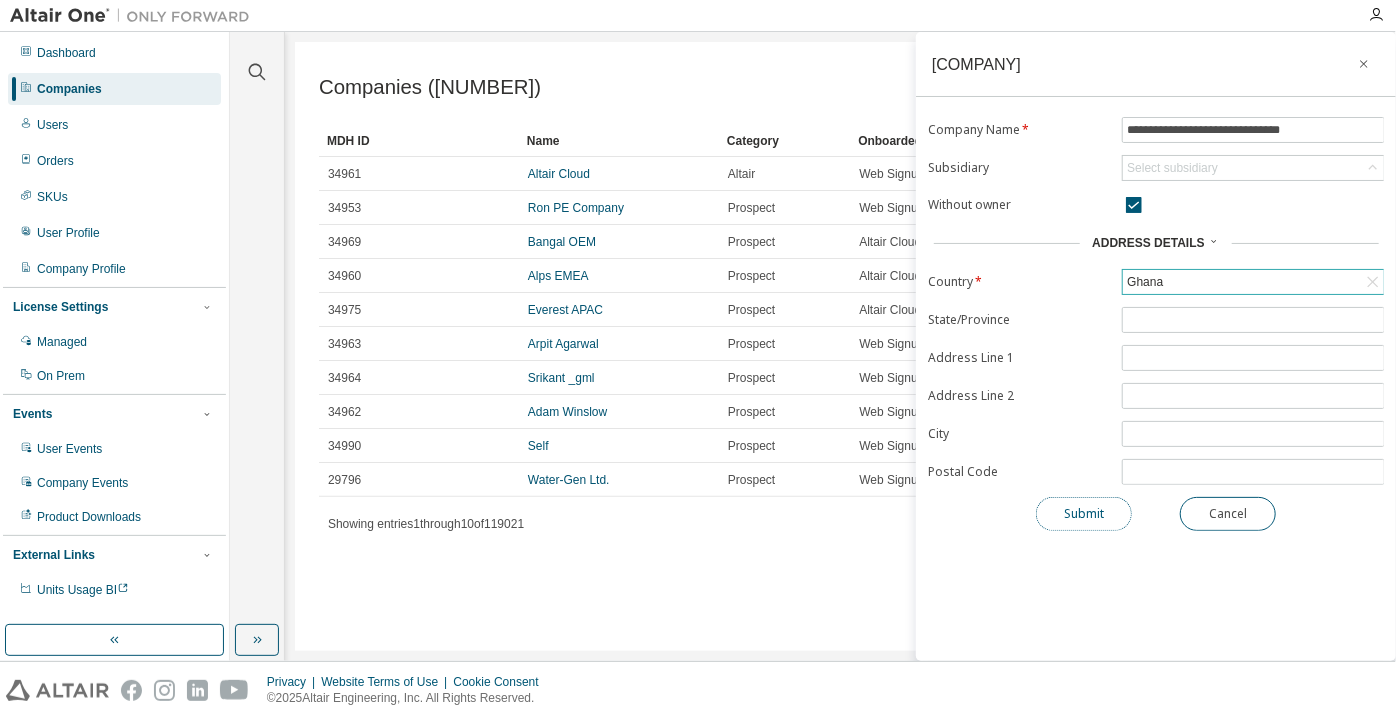 click on "Submit" at bounding box center (1084, 514) 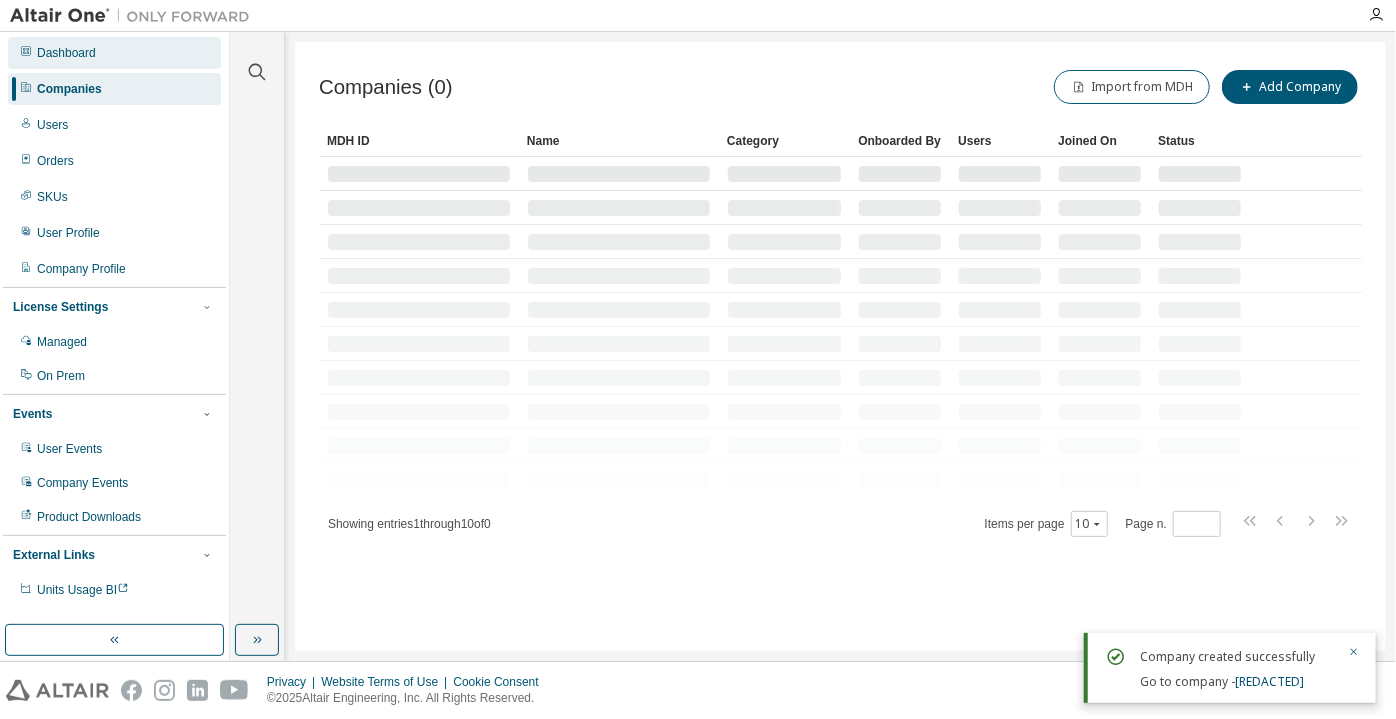 click on "Dashboard" at bounding box center [114, 53] 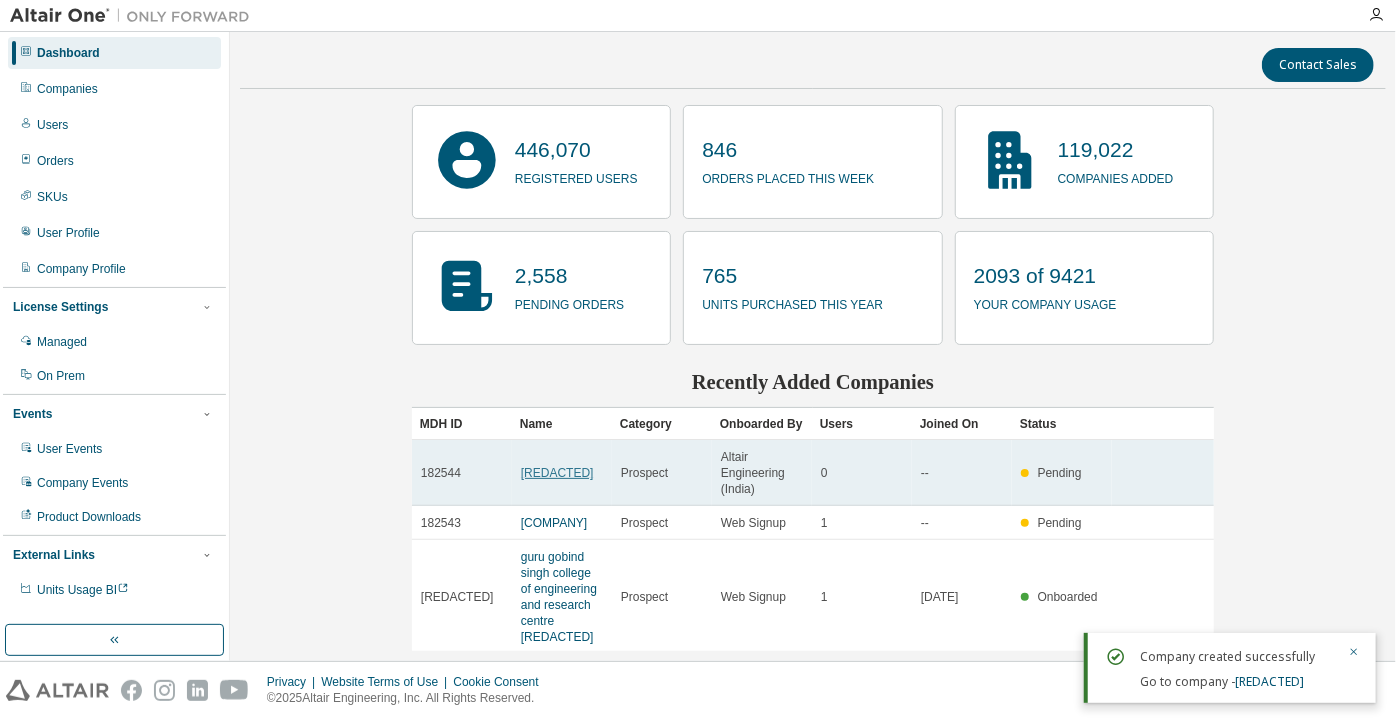 click on "[REDACTED]" at bounding box center [557, 473] 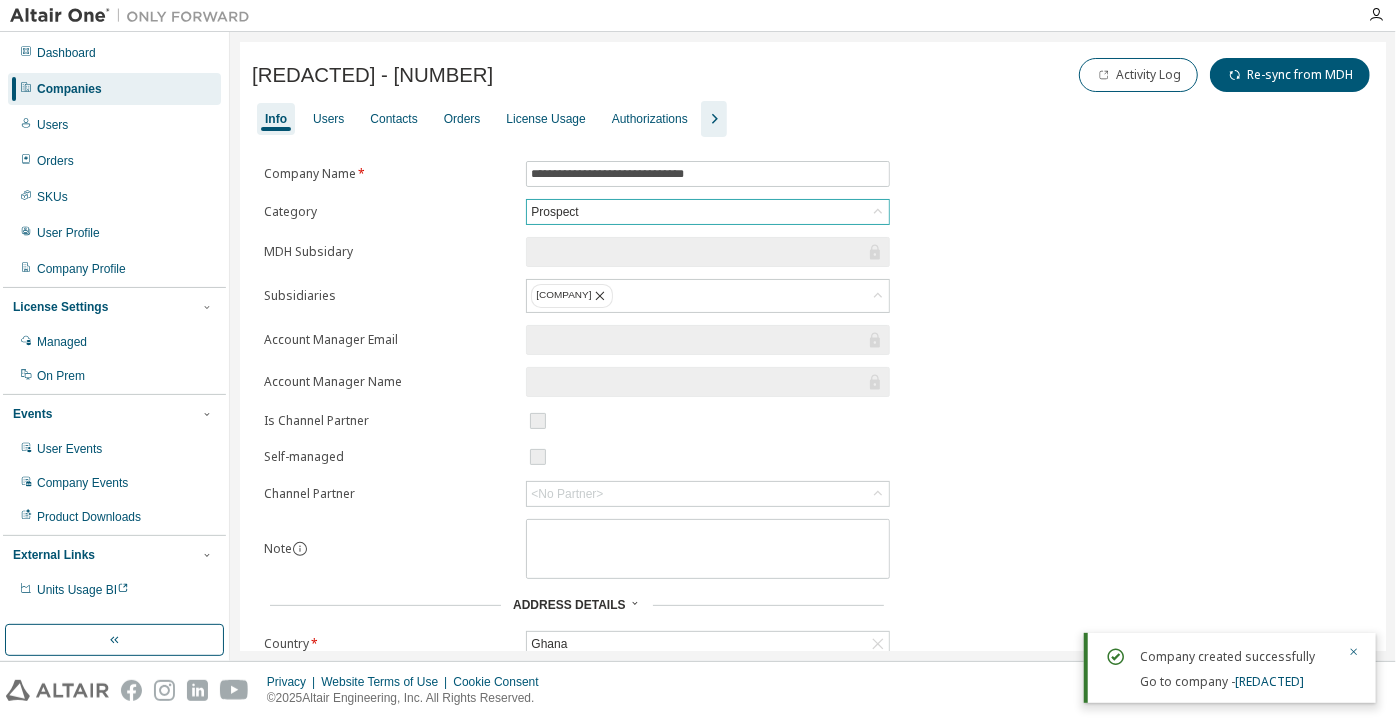 click on "Prospect" at bounding box center (708, 212) 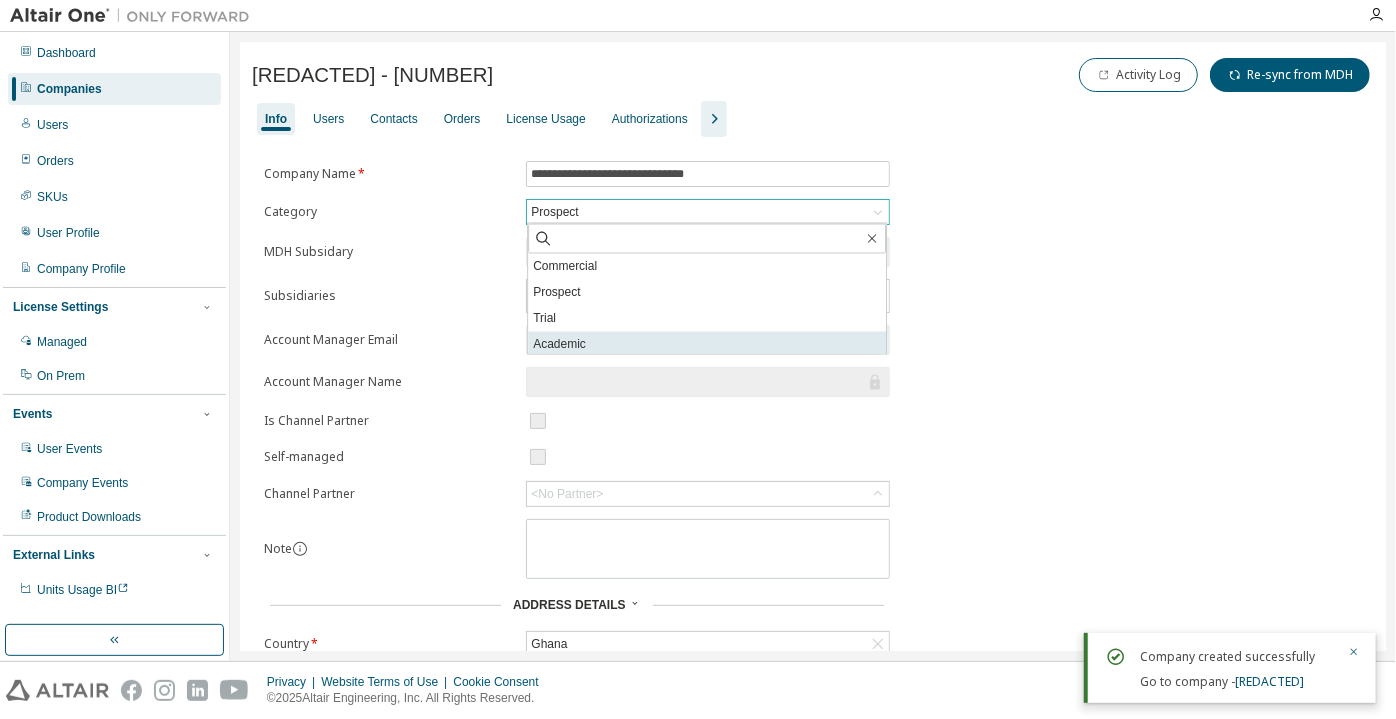 click on "Academic" at bounding box center (707, 345) 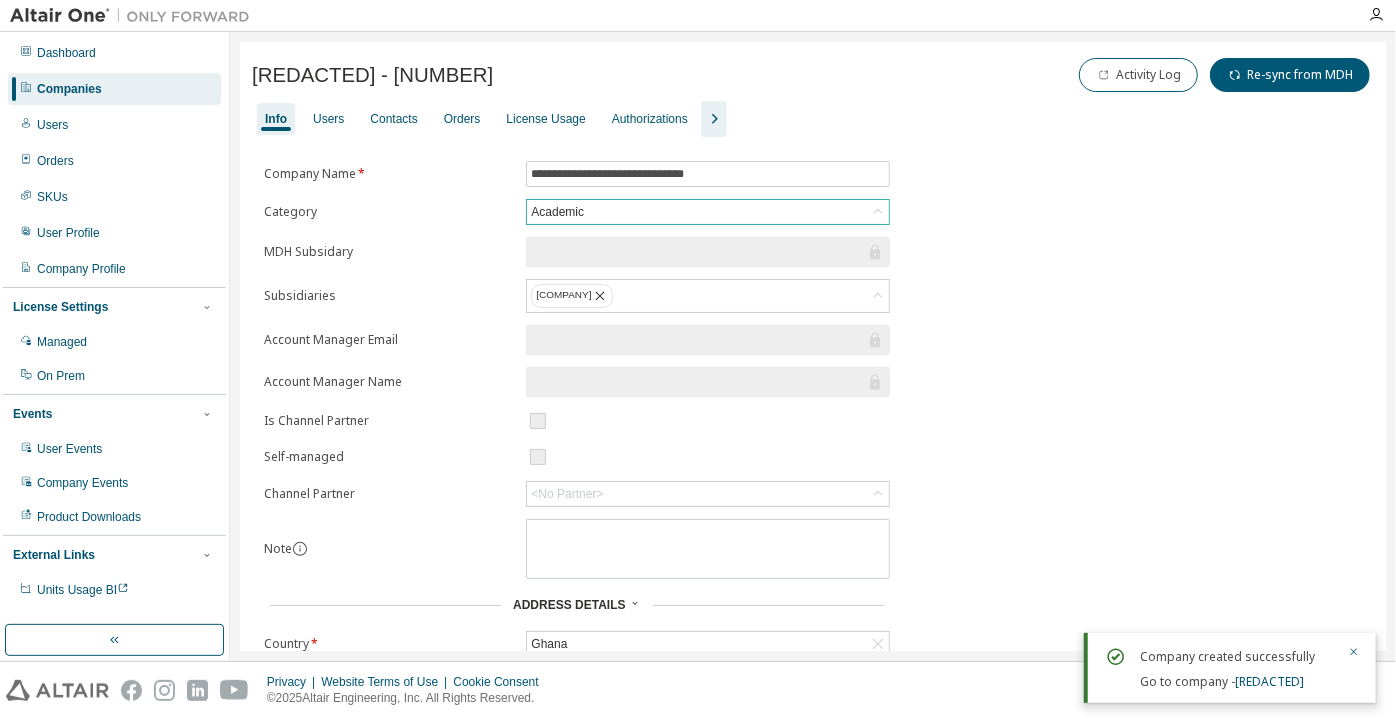 scroll, scrollTop: 284, scrollLeft: 0, axis: vertical 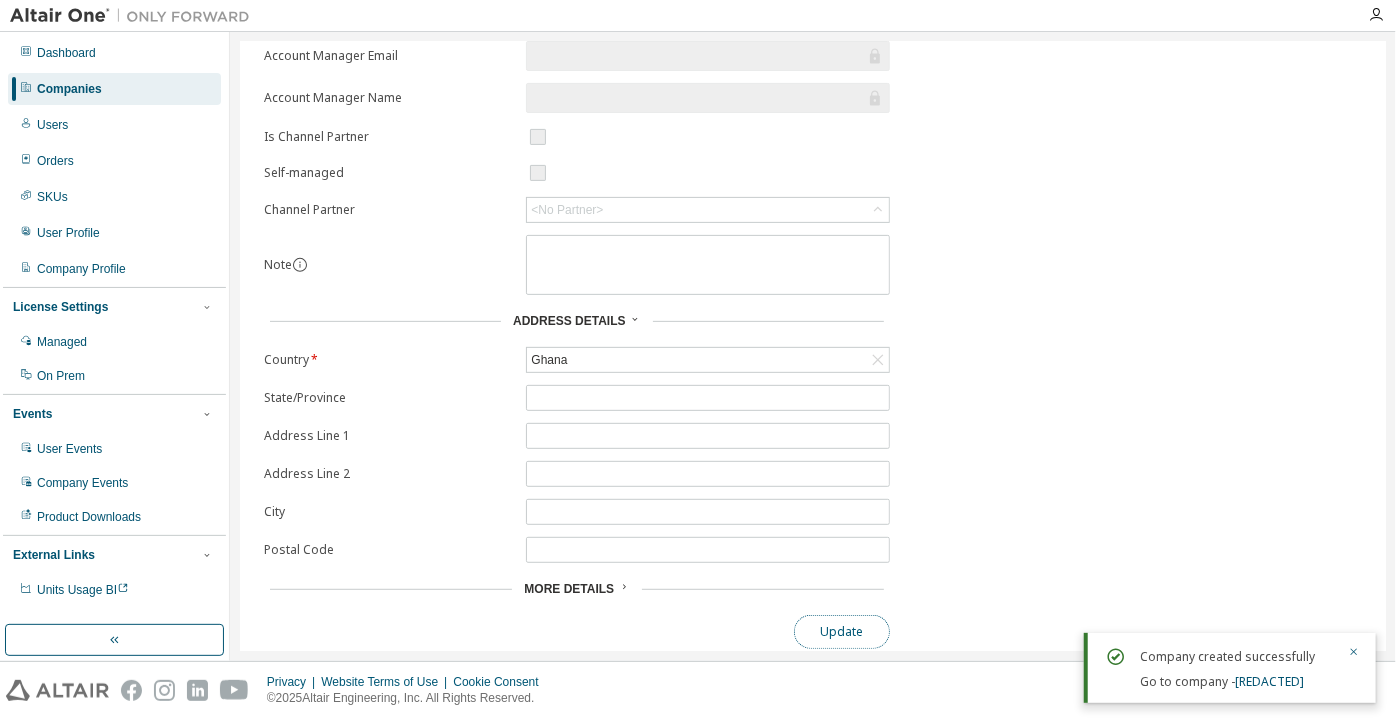 click on "Update" at bounding box center [842, 632] 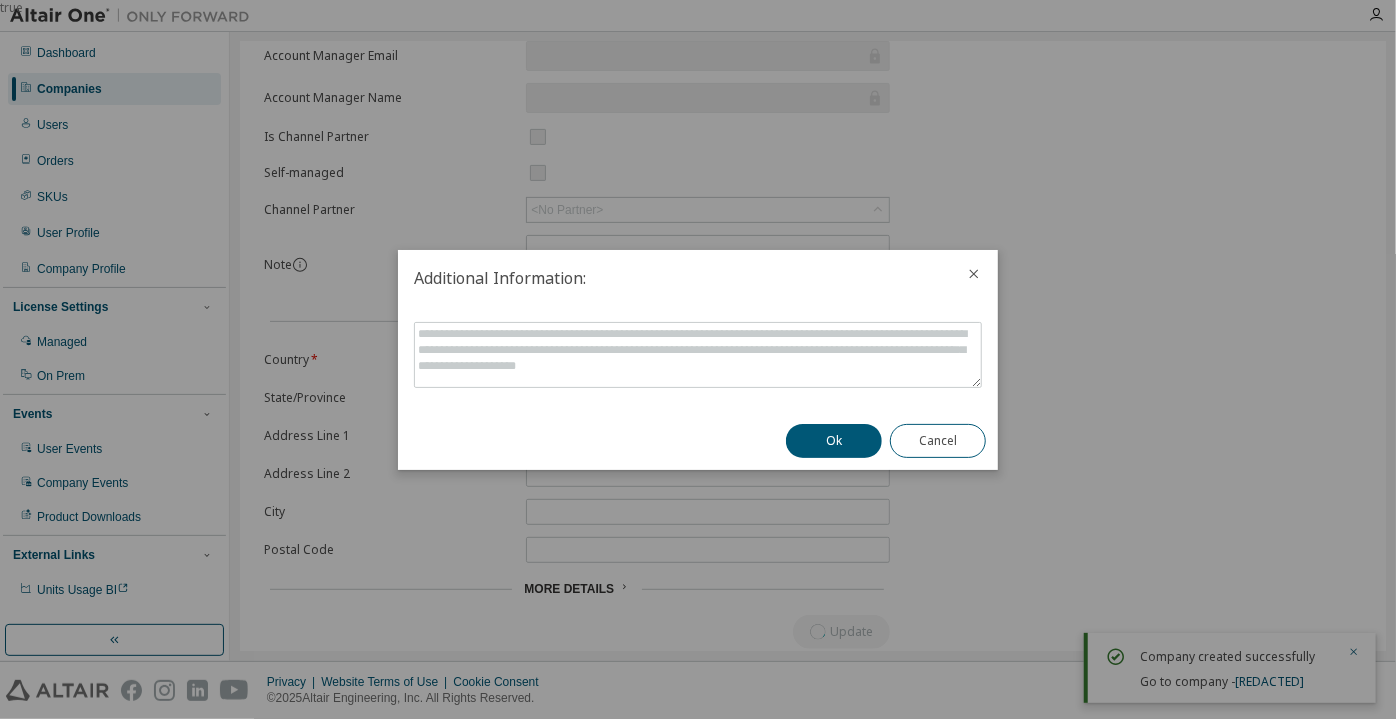 click on "Ok Cancel" at bounding box center (886, 441) 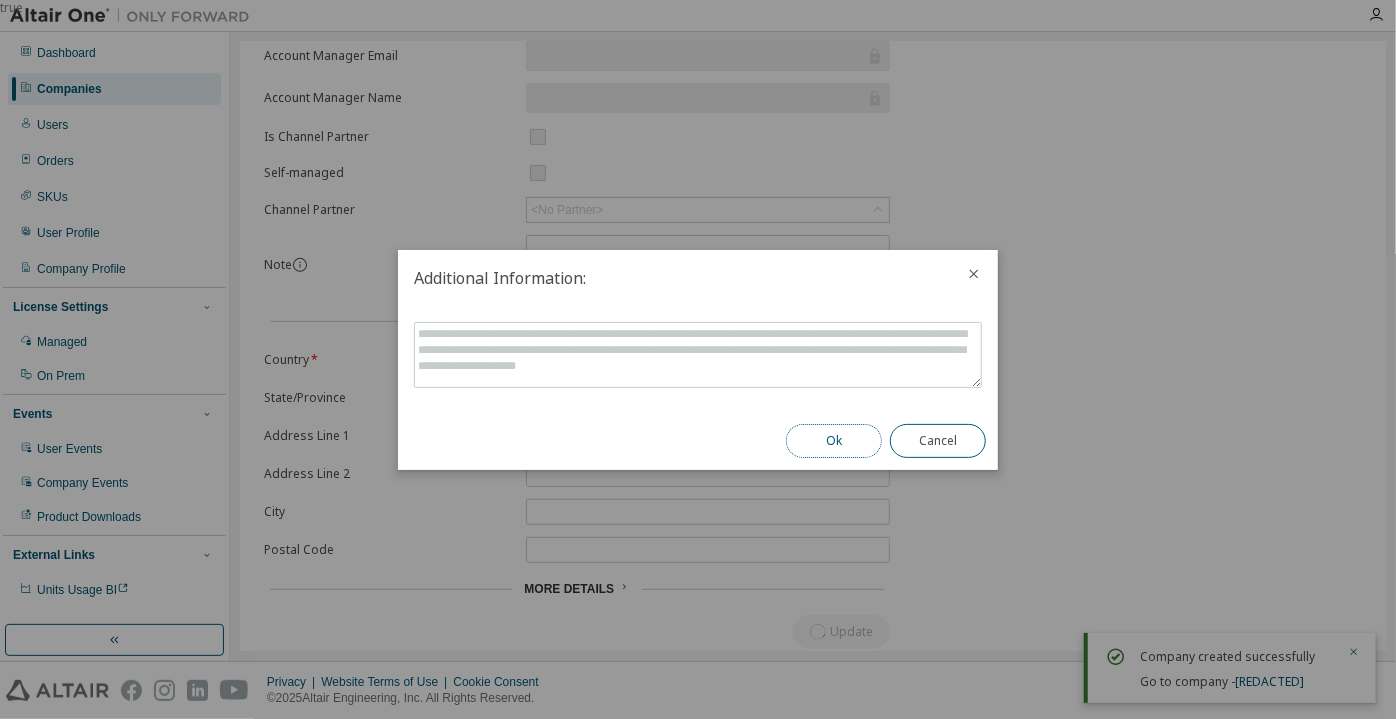 click on "Ok" at bounding box center (834, 441) 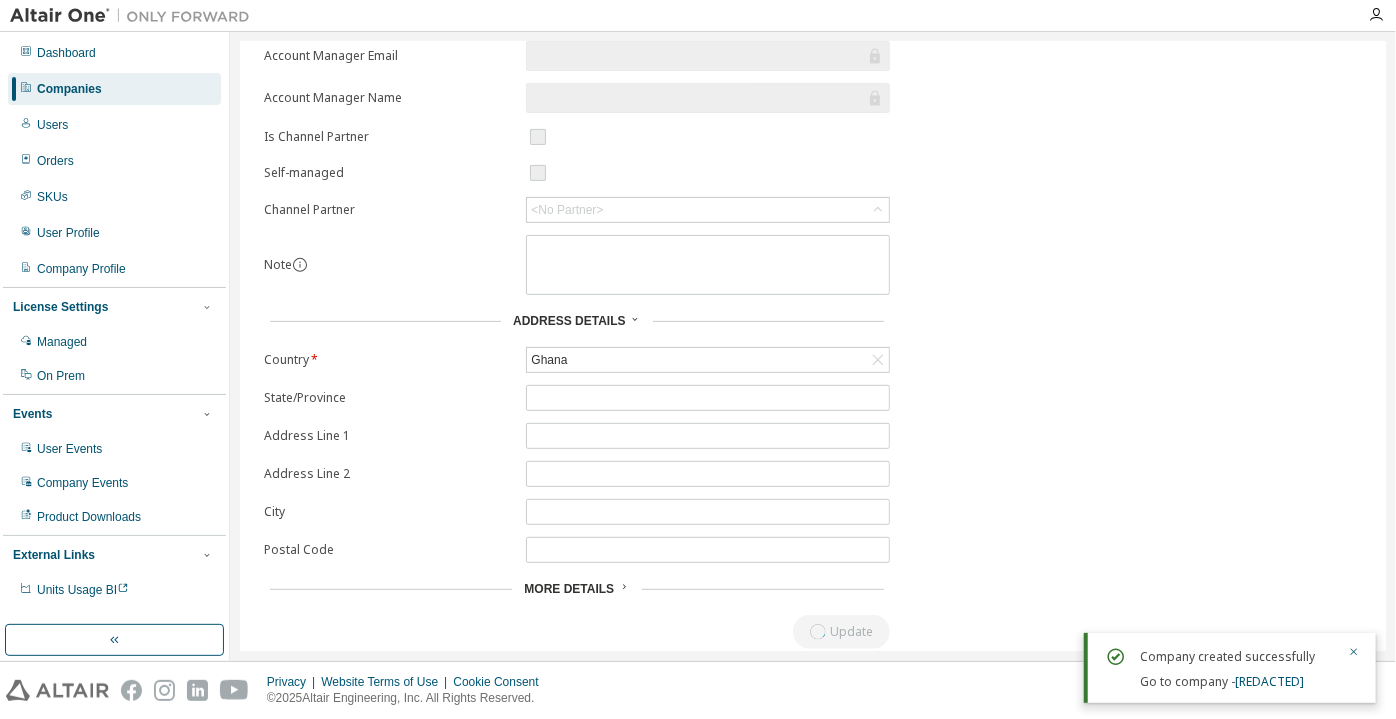 scroll, scrollTop: 0, scrollLeft: 0, axis: both 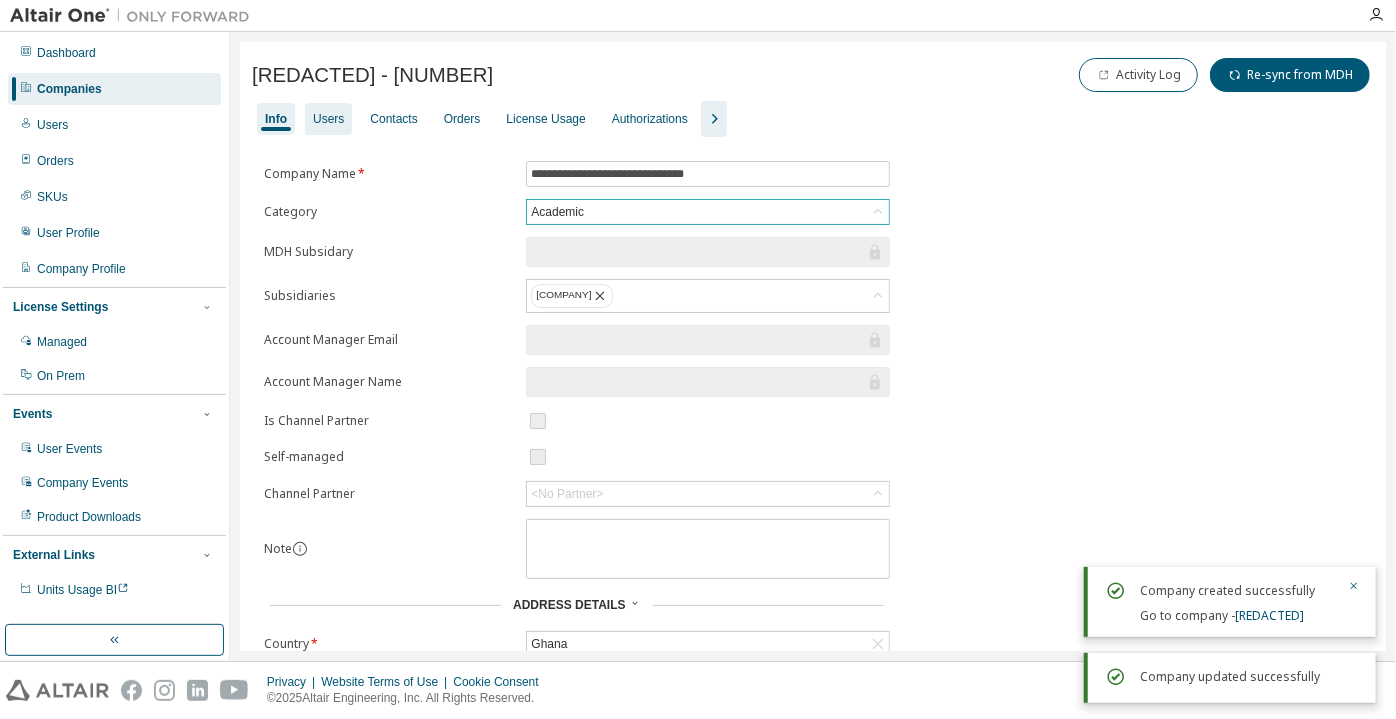 click on "Users" at bounding box center [328, 119] 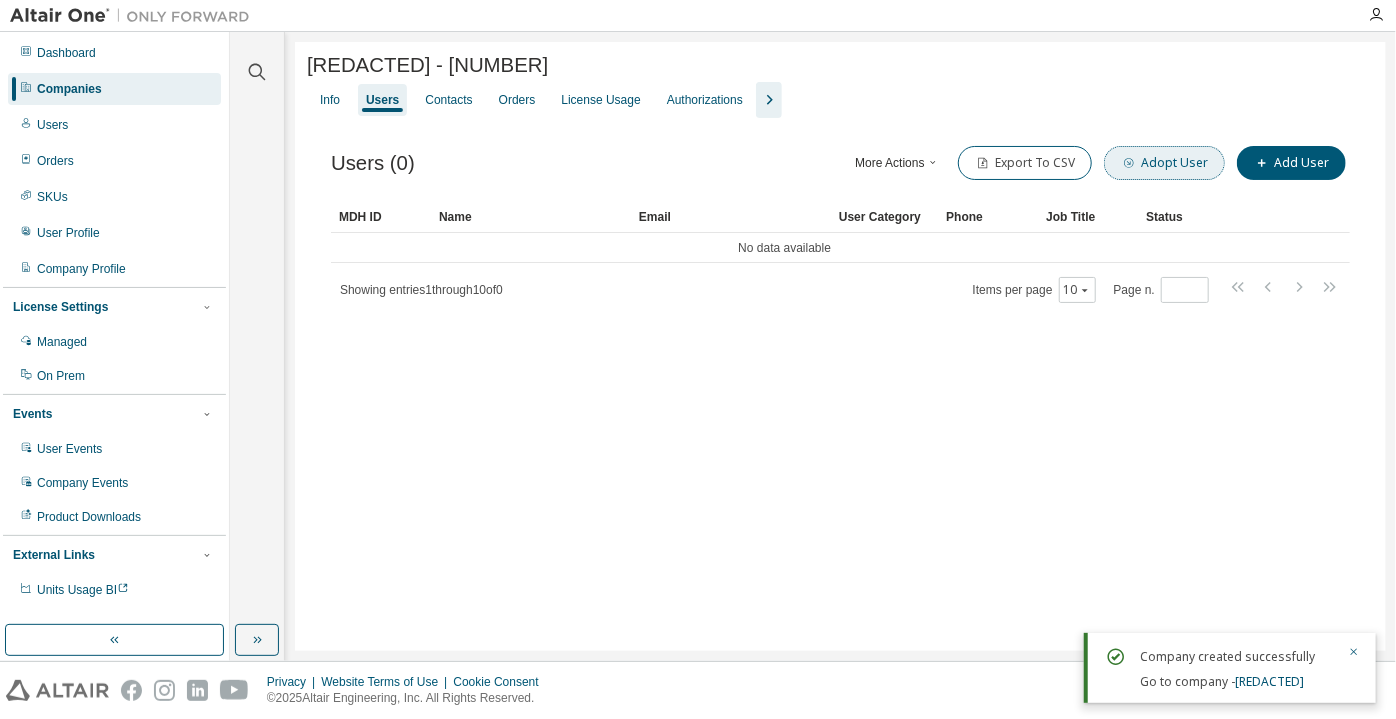click on "Adopt User" at bounding box center [1164, 163] 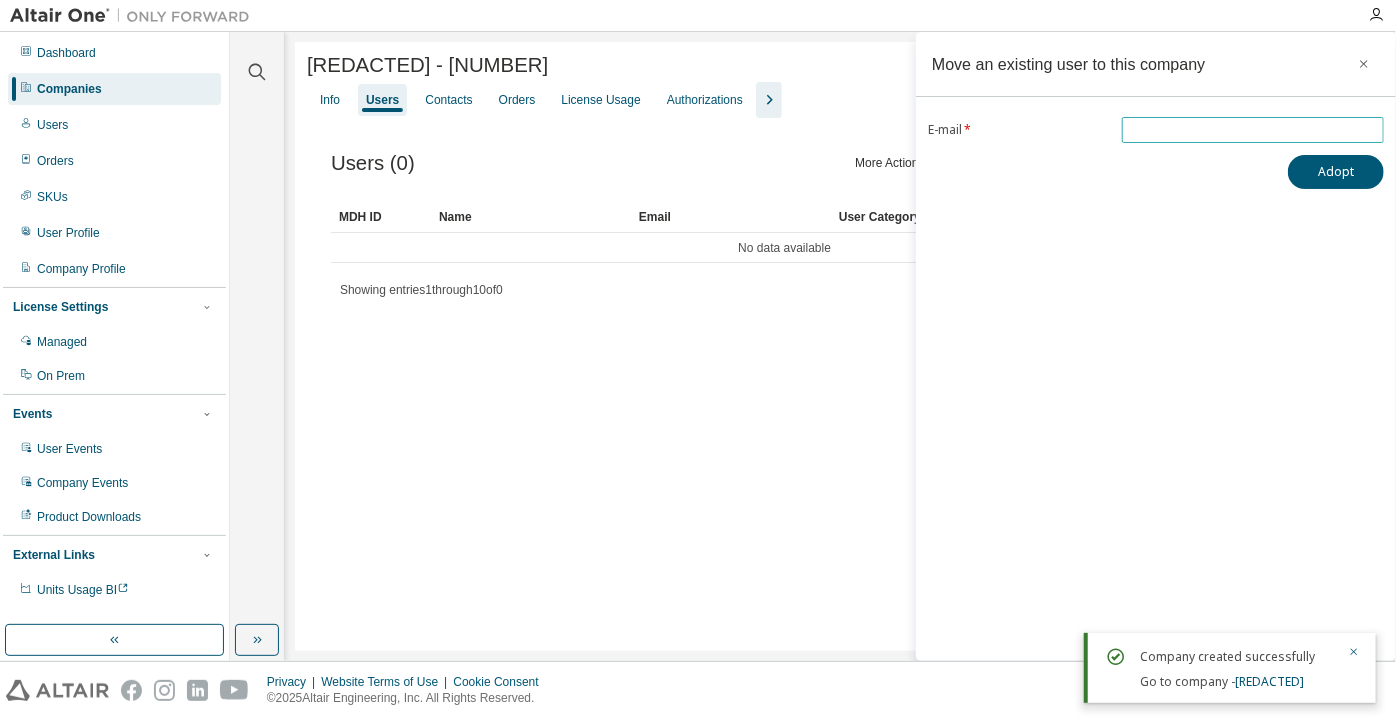 click at bounding box center [1253, 130] 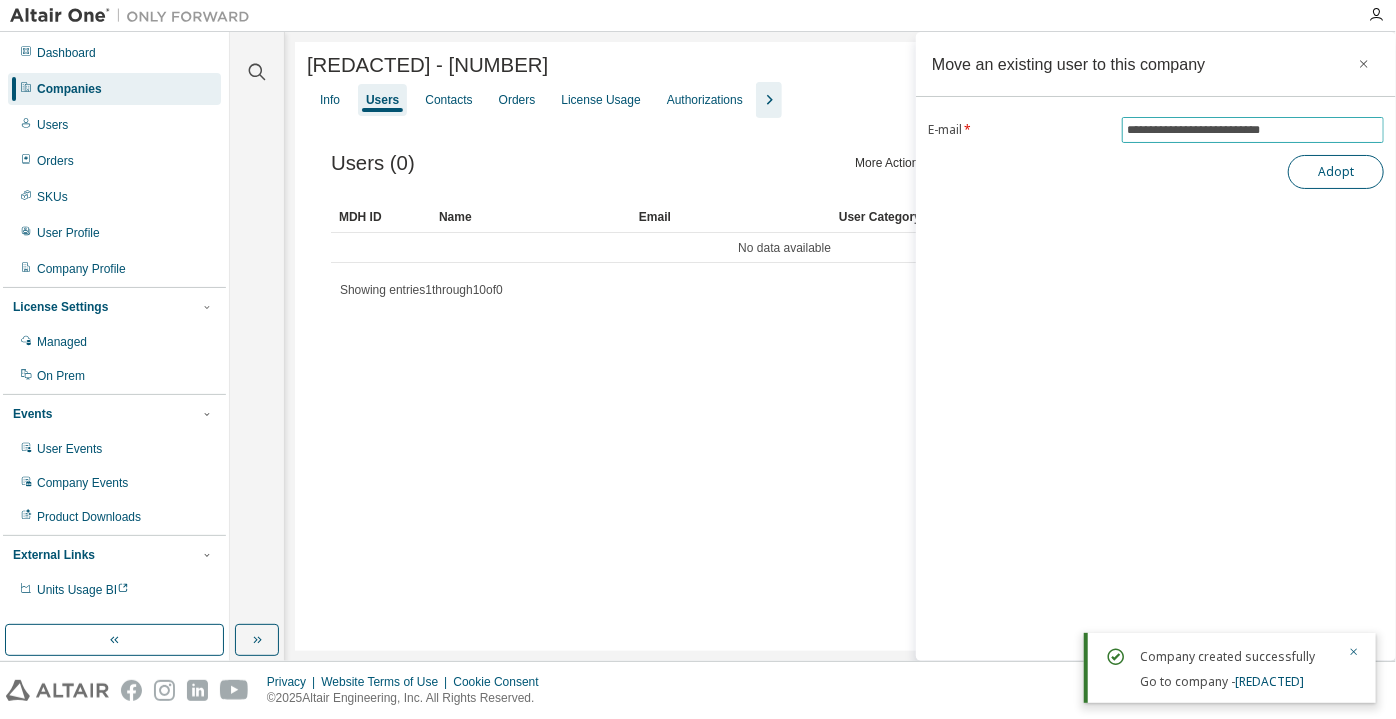 type on "**********" 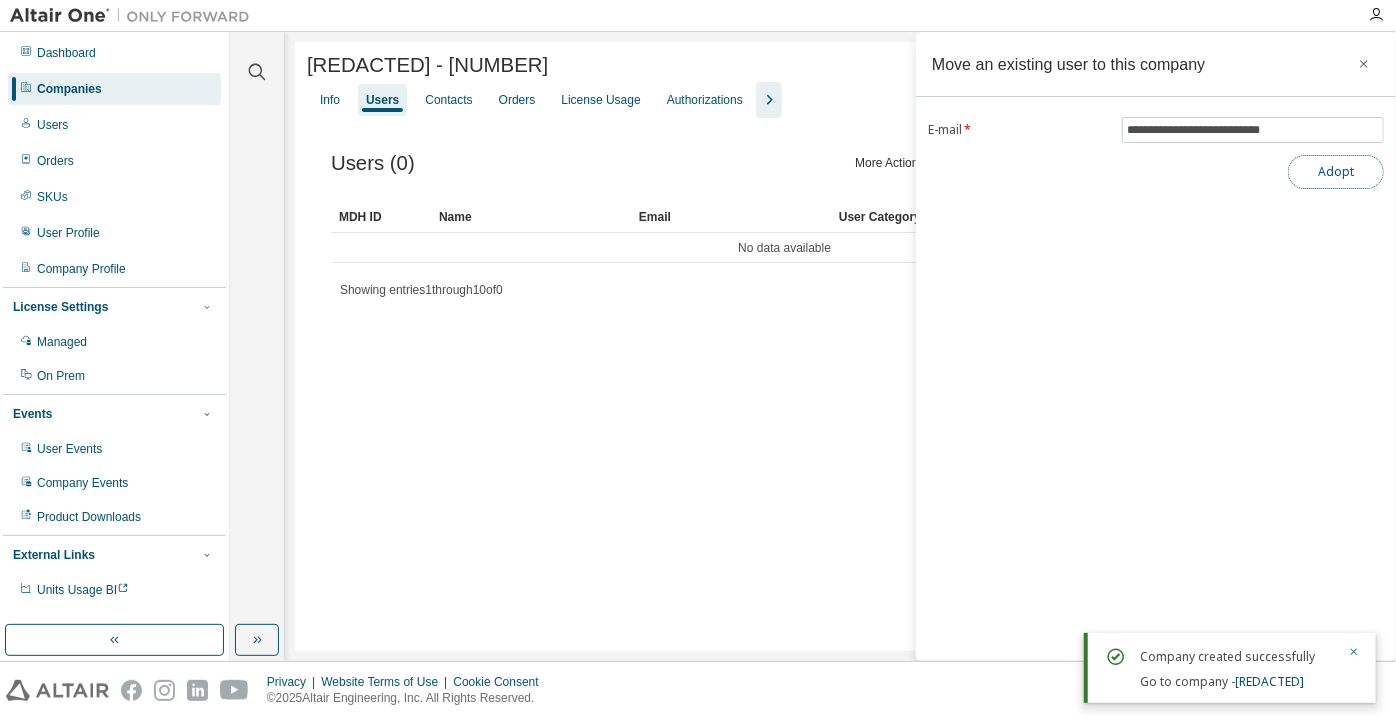 click on "Adopt" at bounding box center [1336, 172] 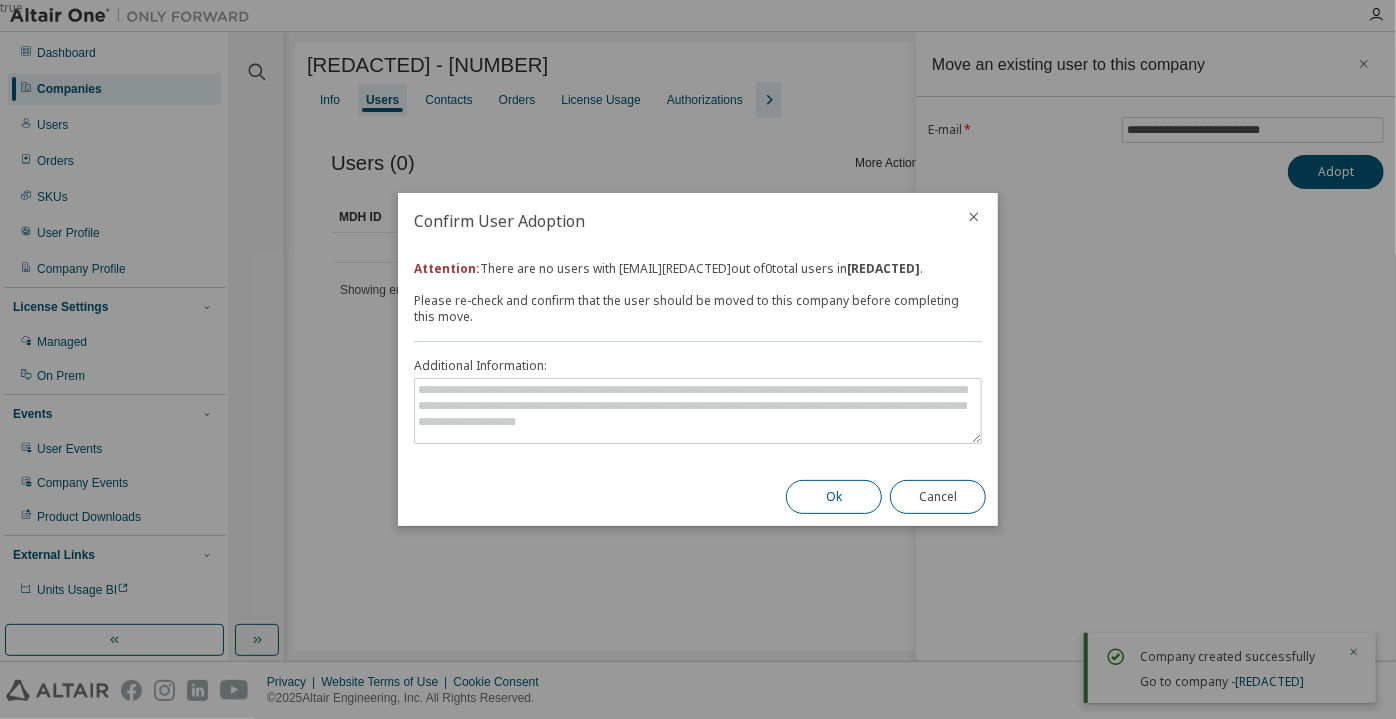 click on "Ok" at bounding box center (834, 497) 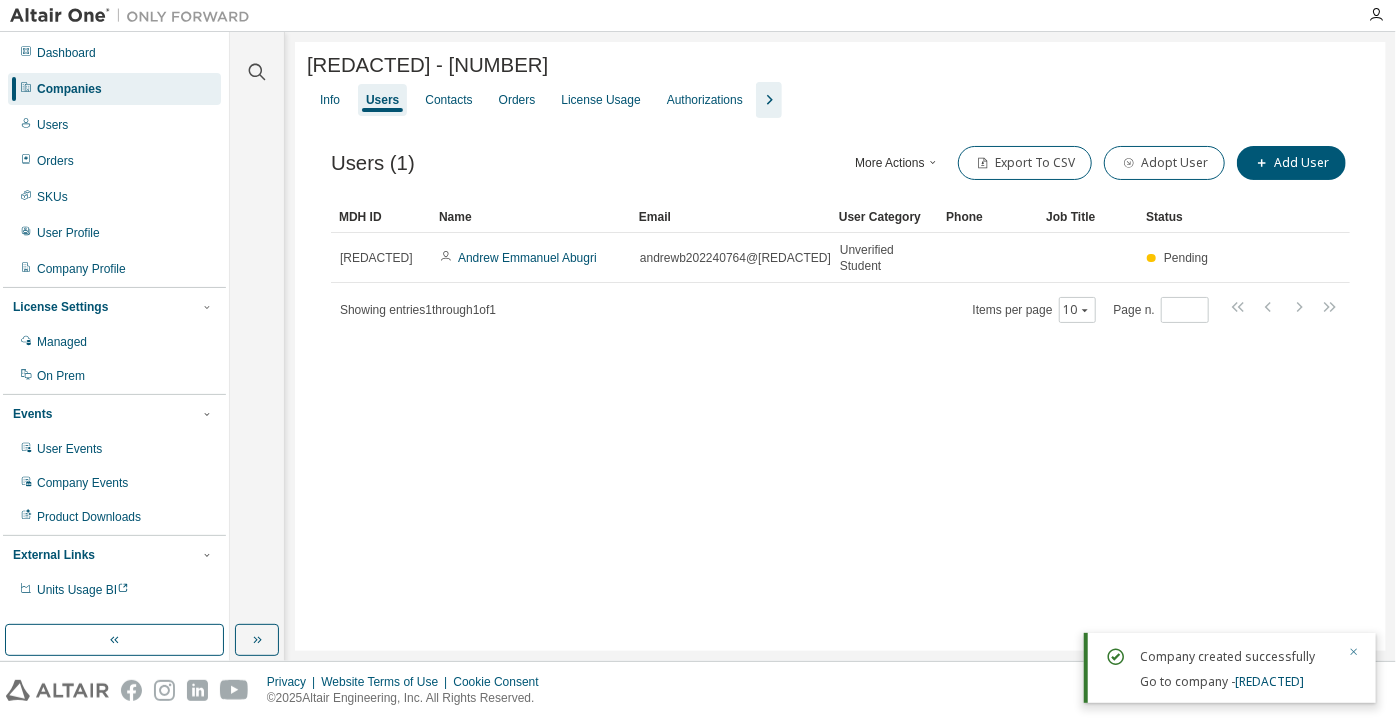 click 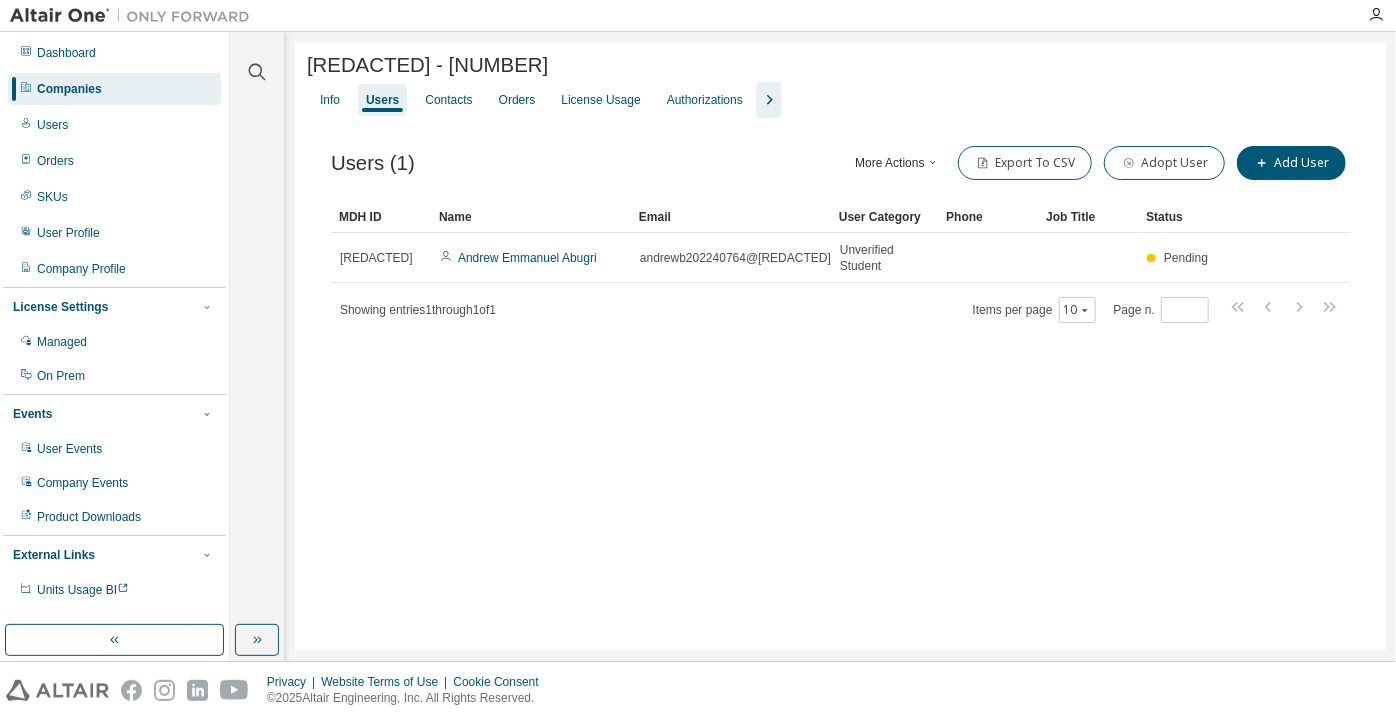 click on "Companies" at bounding box center [114, 89] 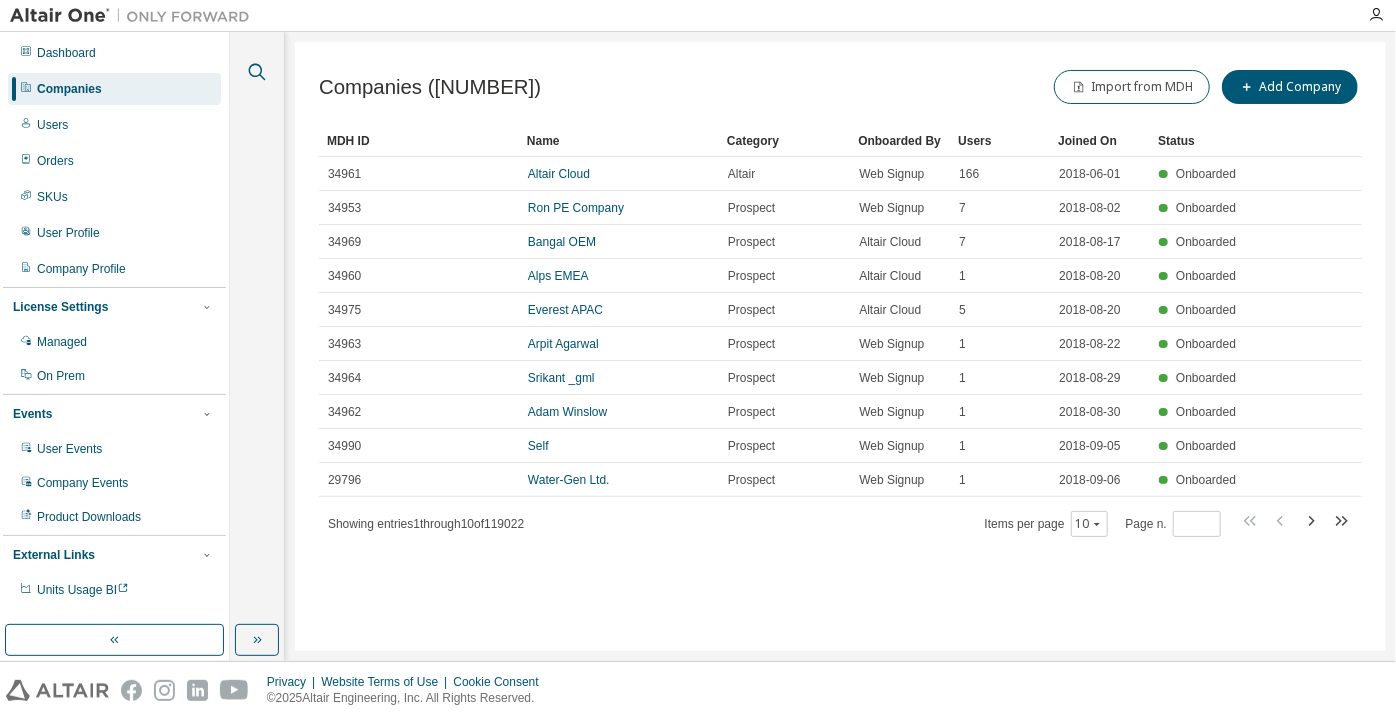 click 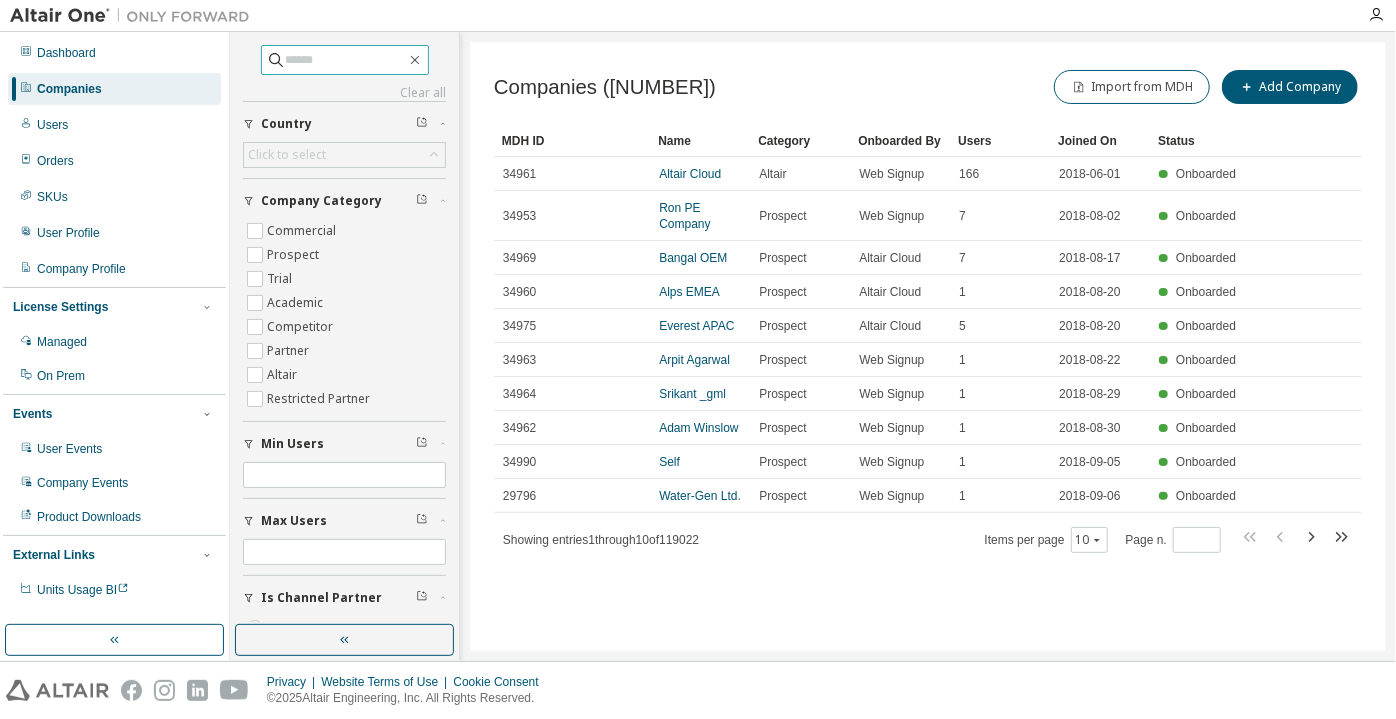 click at bounding box center [346, 60] 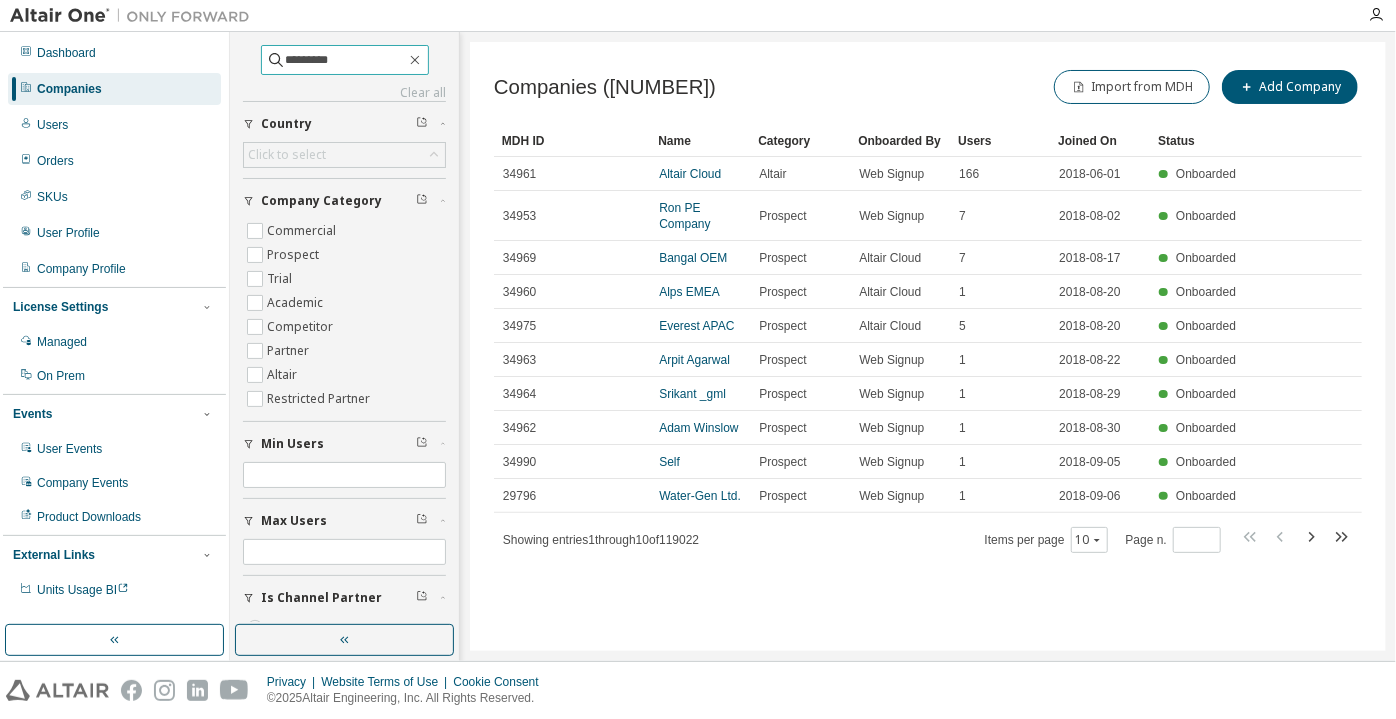 type on "*********" 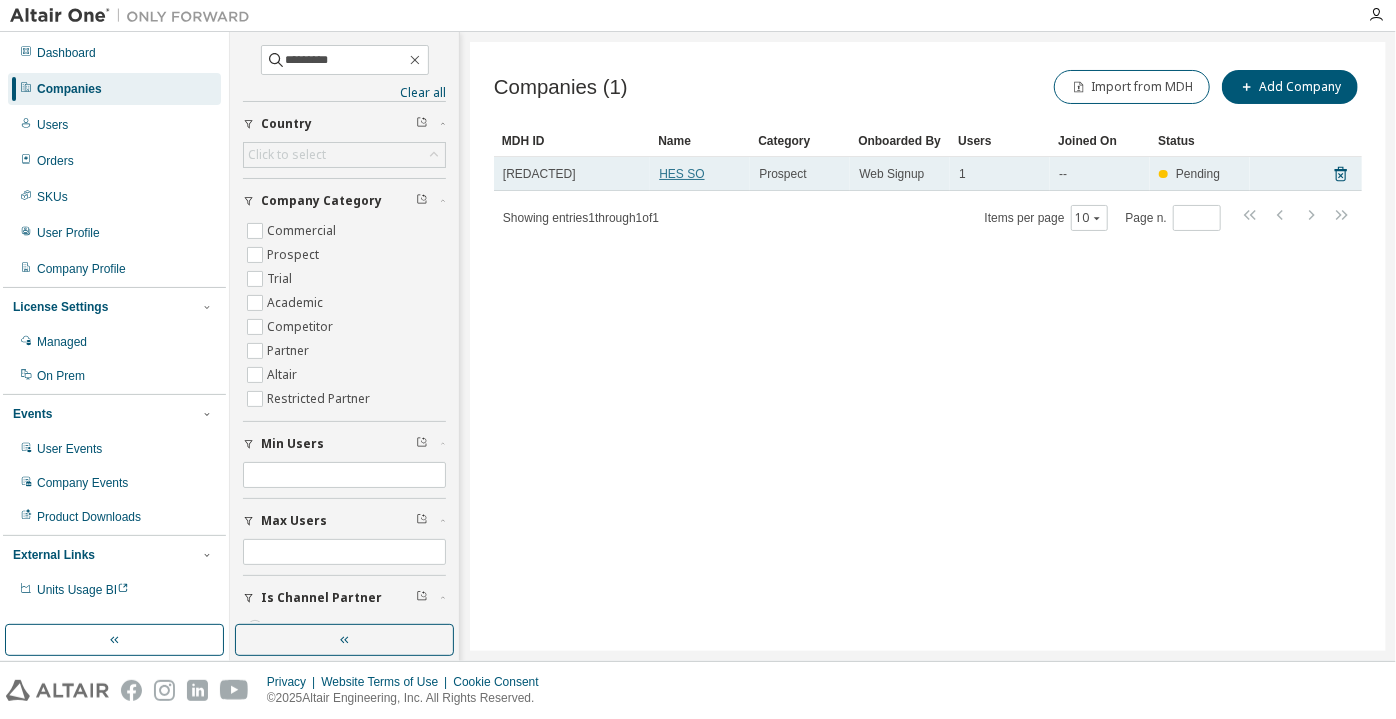 click on "HES SO" at bounding box center [681, 174] 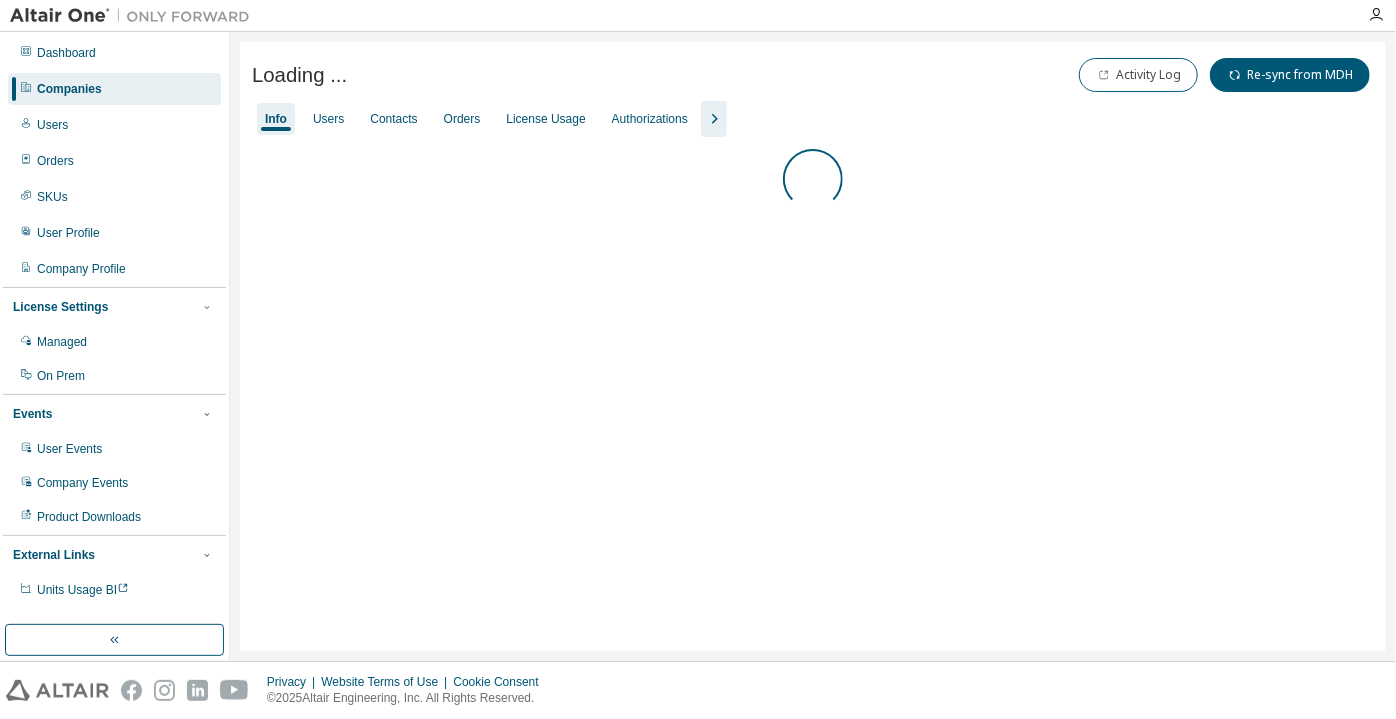 click on "Companies" at bounding box center (69, 89) 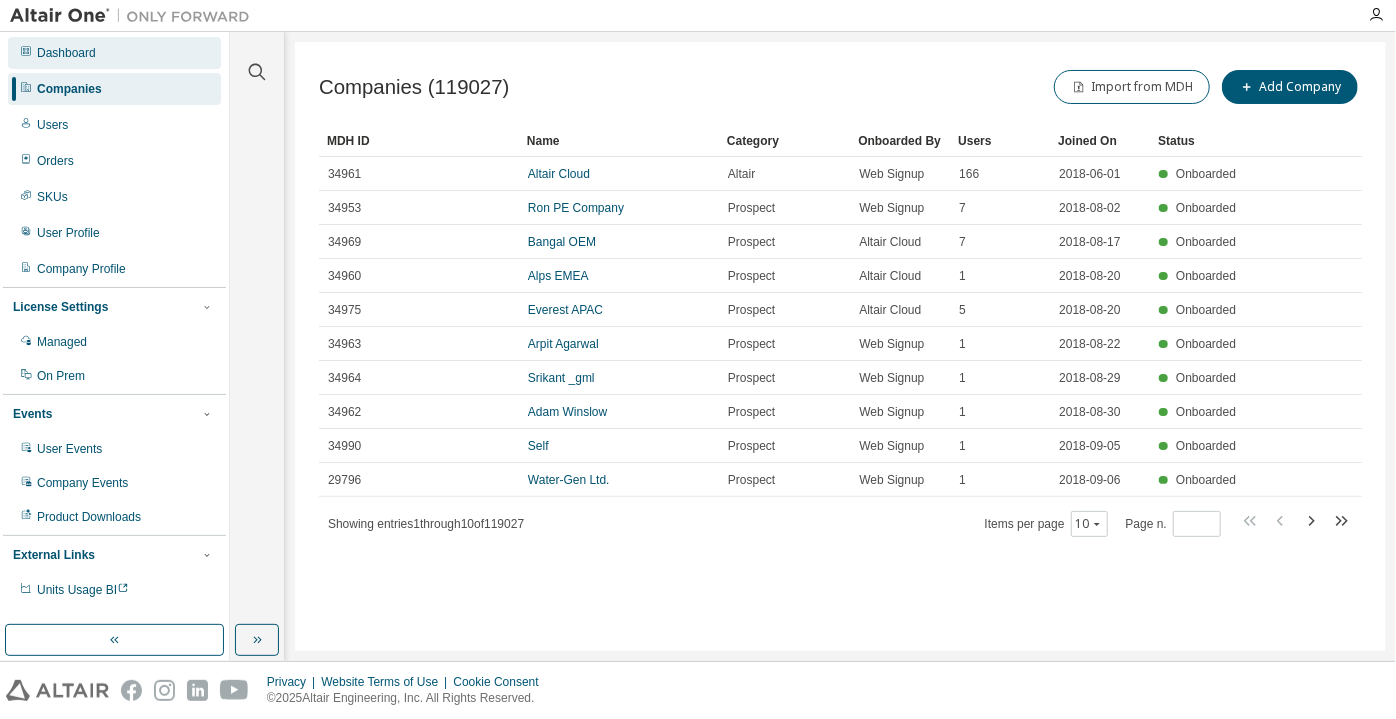 click on "Dashboard" at bounding box center (114, 53) 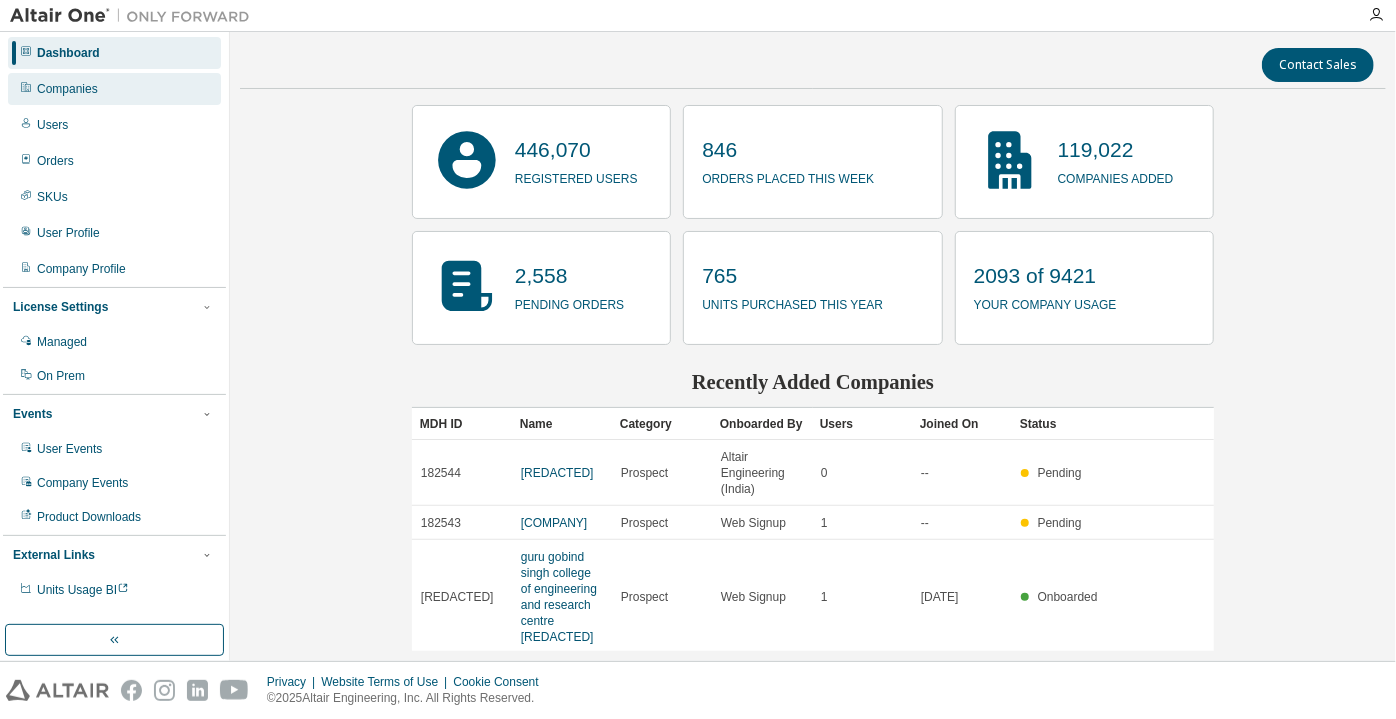 click on "Companies" at bounding box center [114, 89] 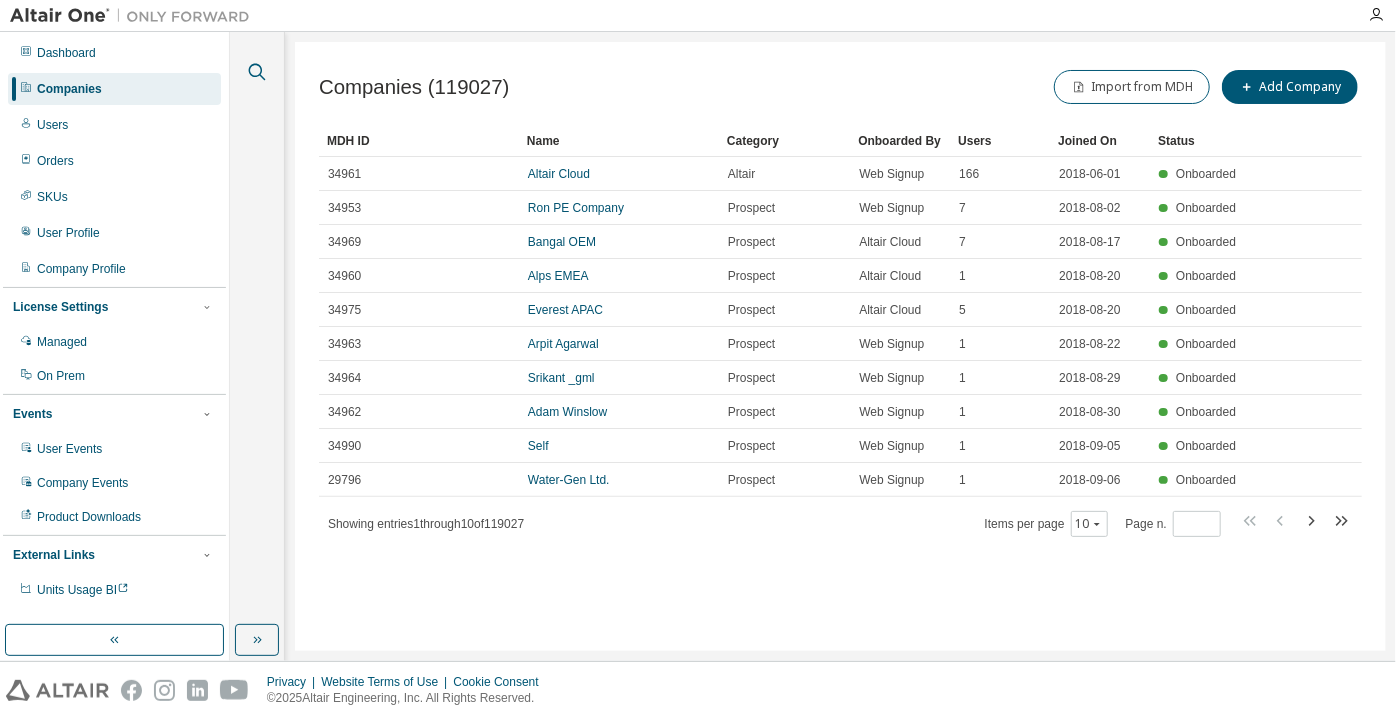 click 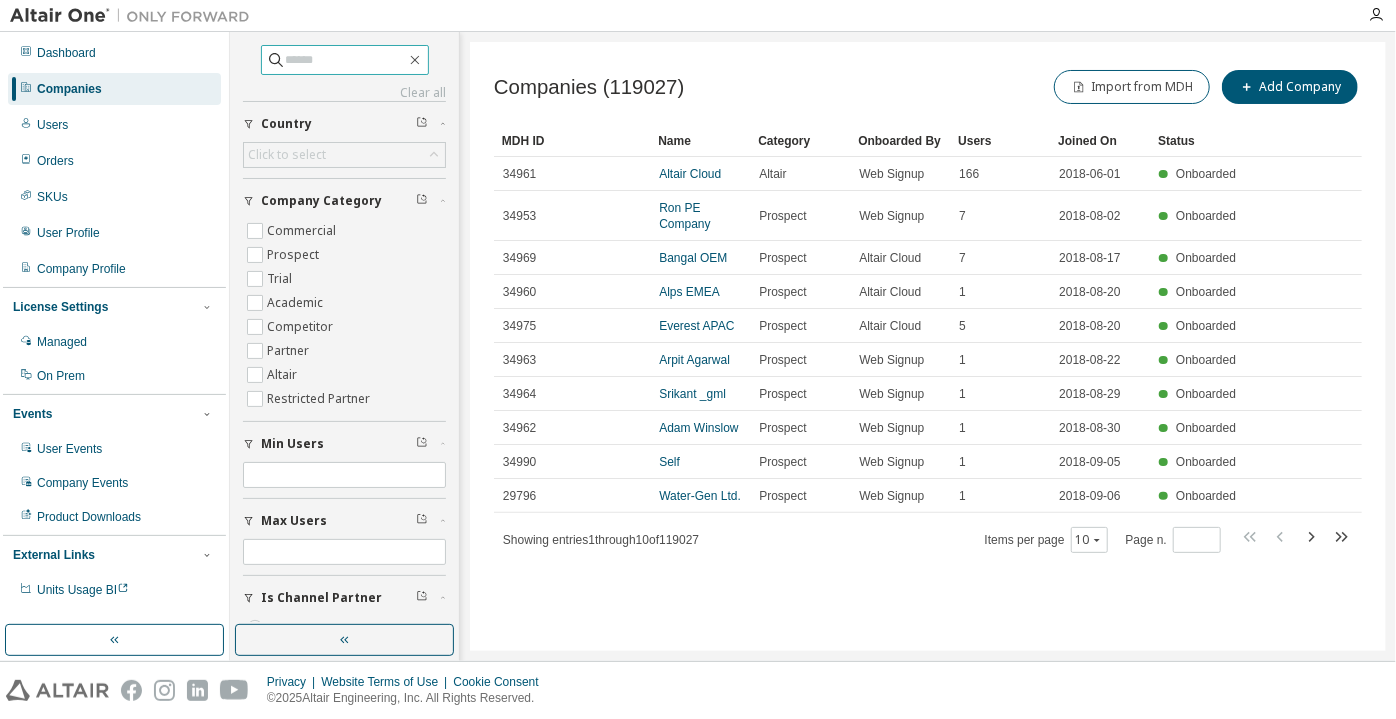 click at bounding box center [346, 60] 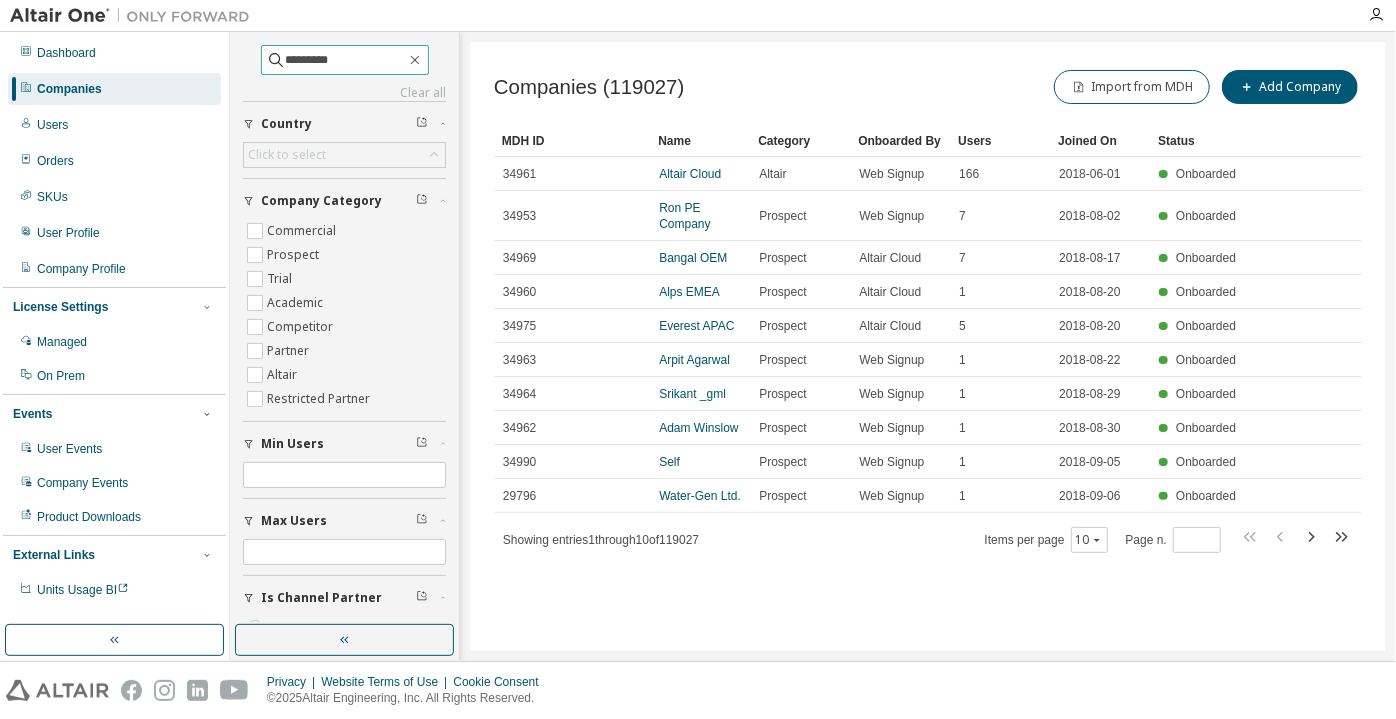 type on "*********" 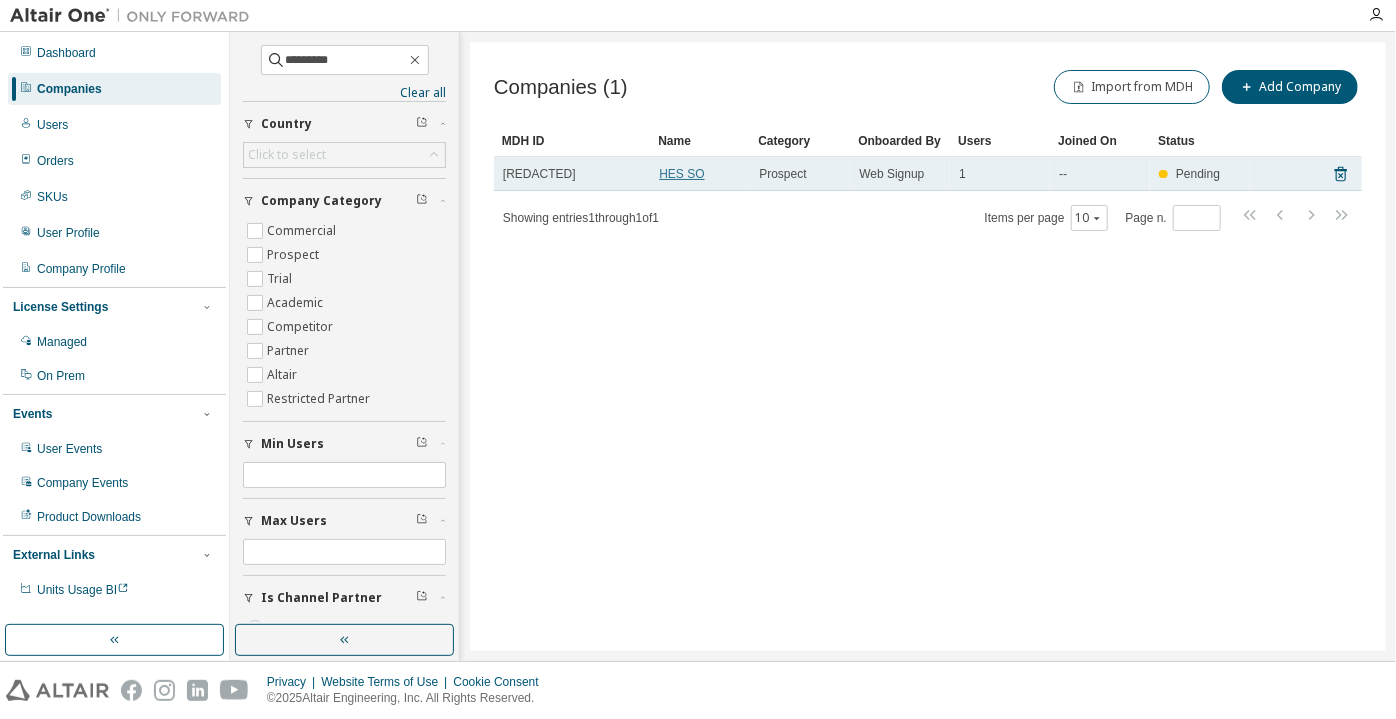 click on "HES SO" at bounding box center [700, 174] 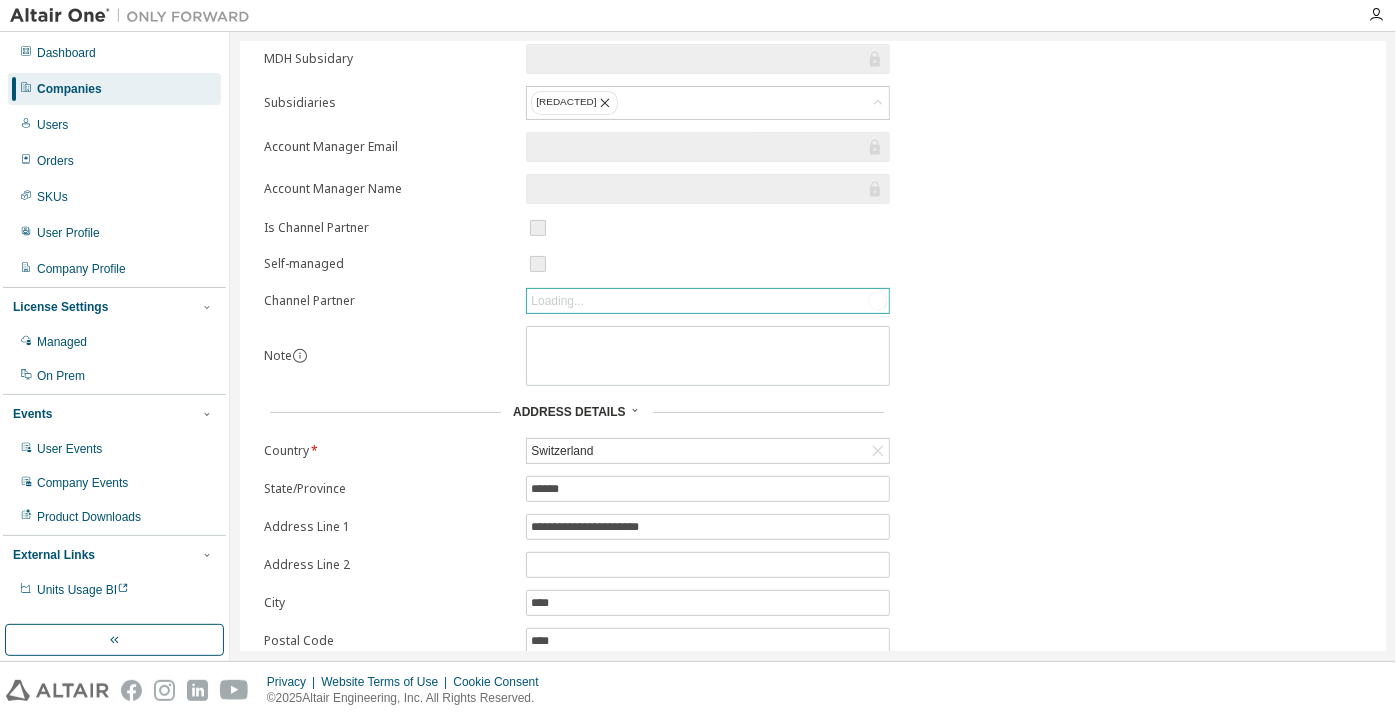 scroll, scrollTop: 11, scrollLeft: 0, axis: vertical 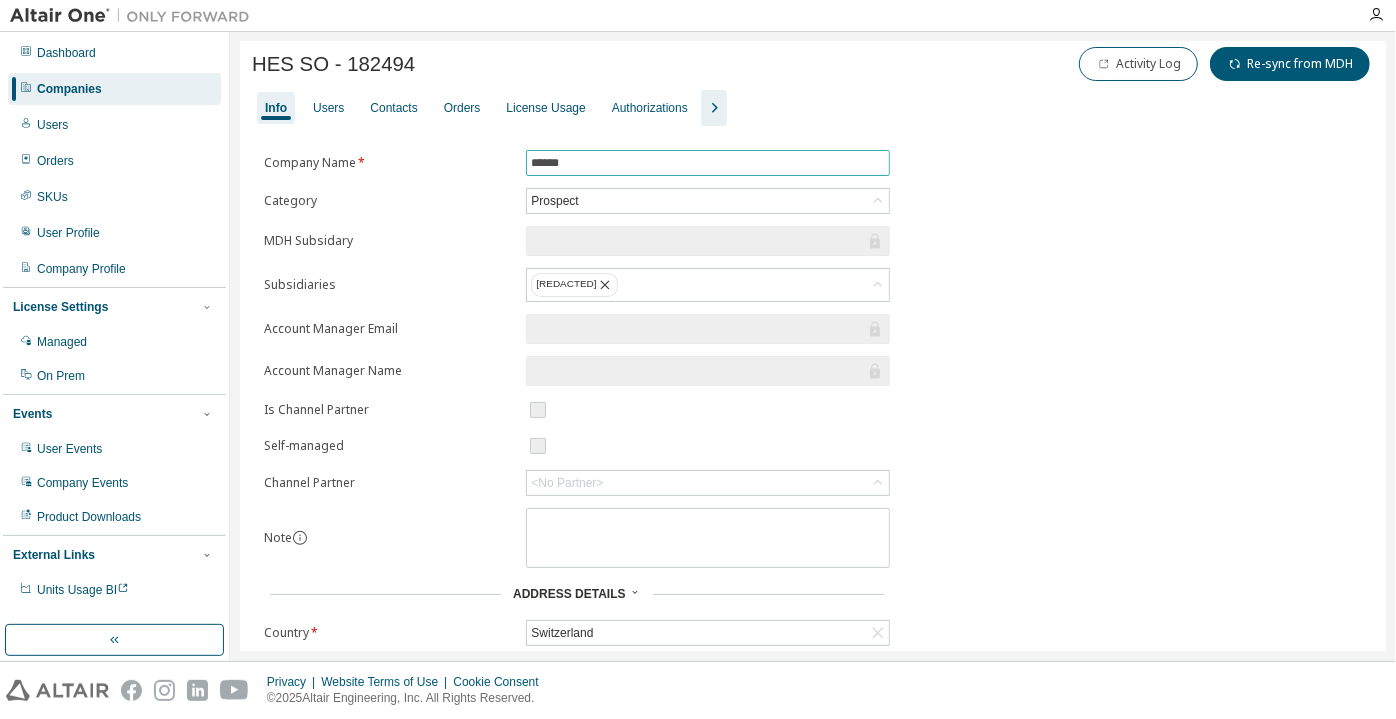 drag, startPoint x: 651, startPoint y: 170, endPoint x: 514, endPoint y: 170, distance: 137 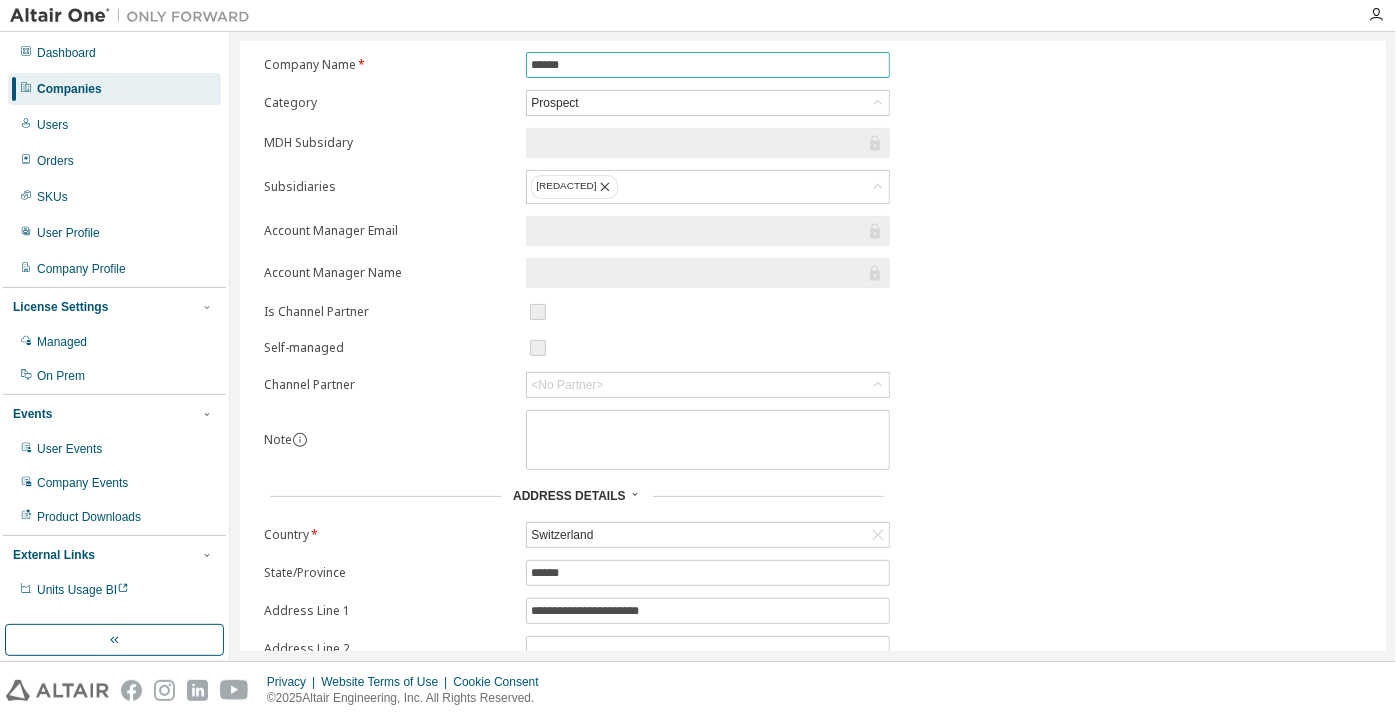 scroll, scrollTop: 11, scrollLeft: 0, axis: vertical 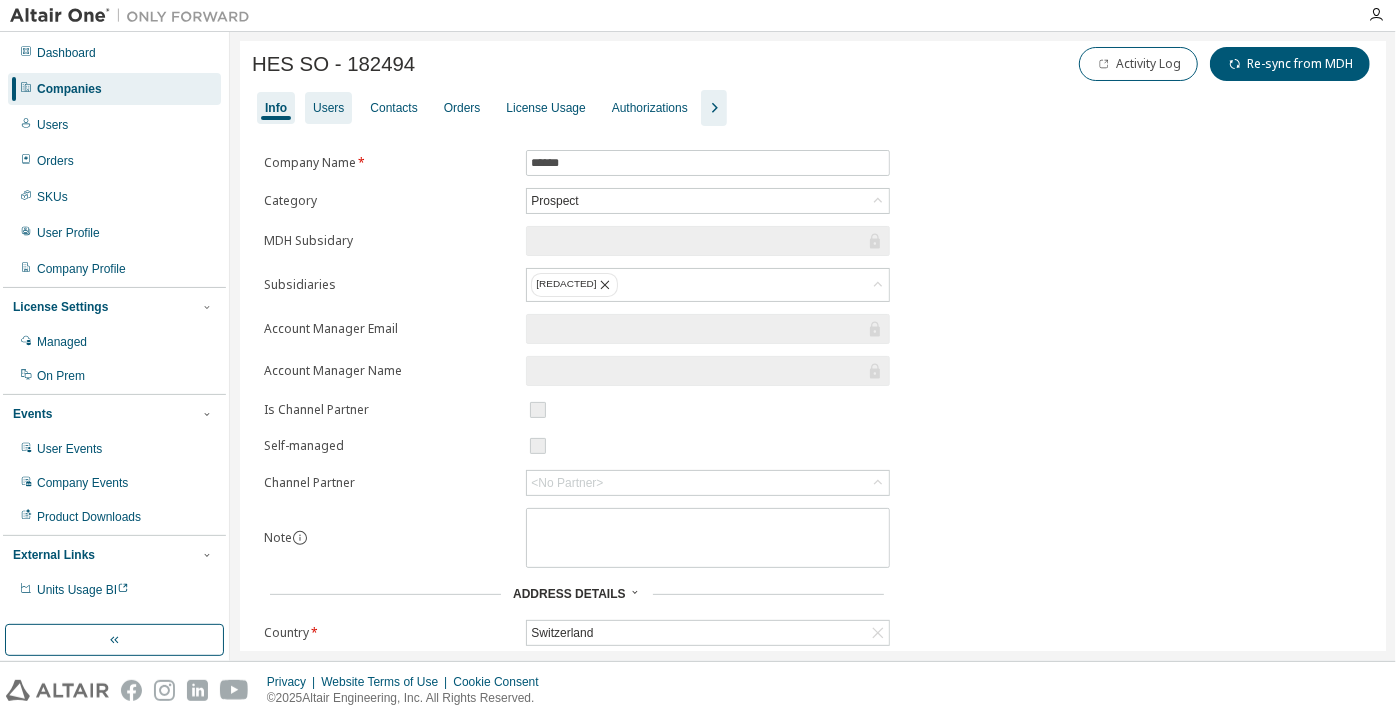 click on "Users" at bounding box center (328, 108) 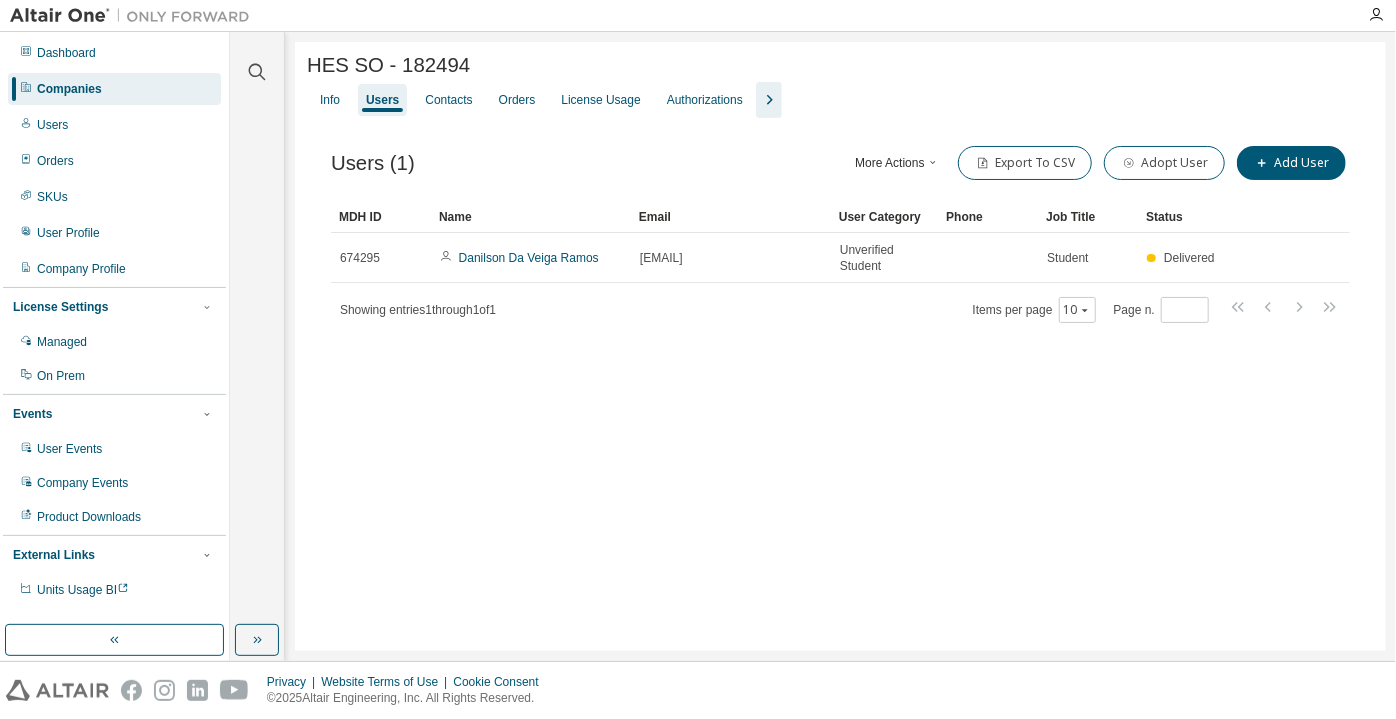 click on "Companies" at bounding box center (69, 89) 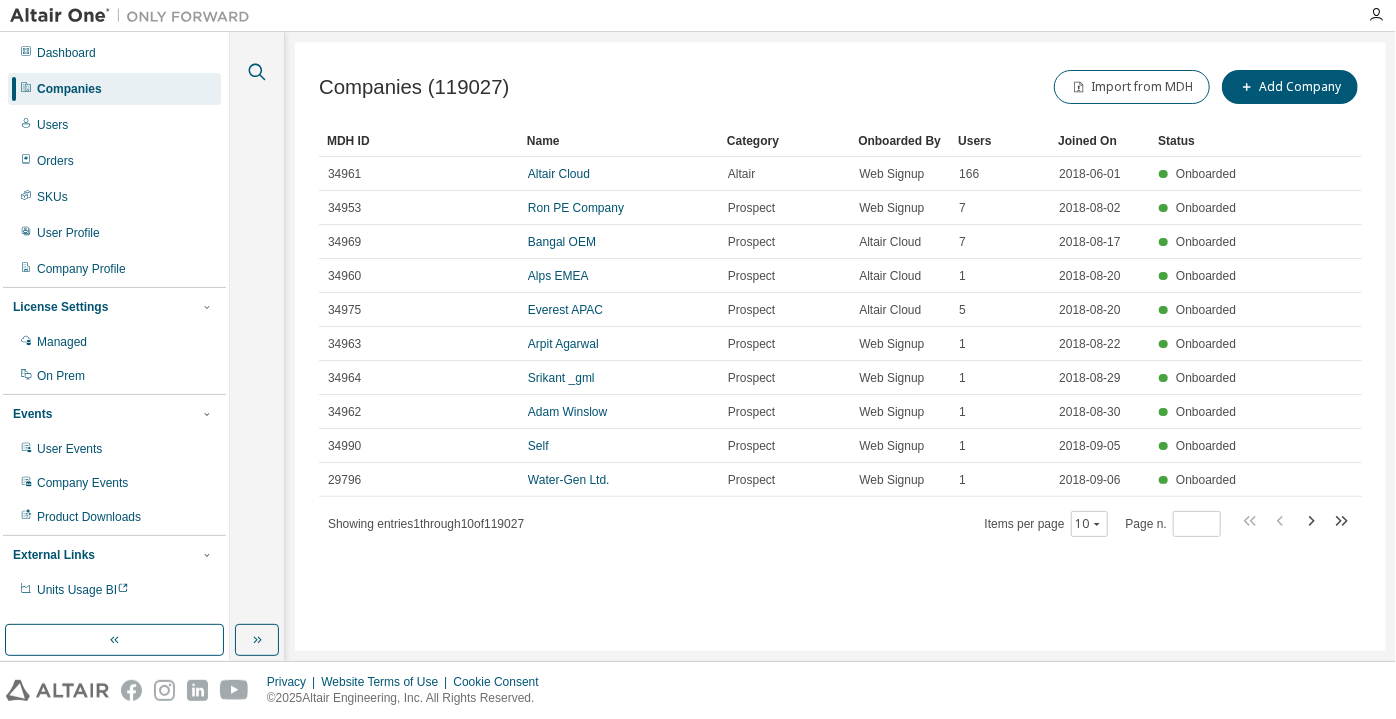 click 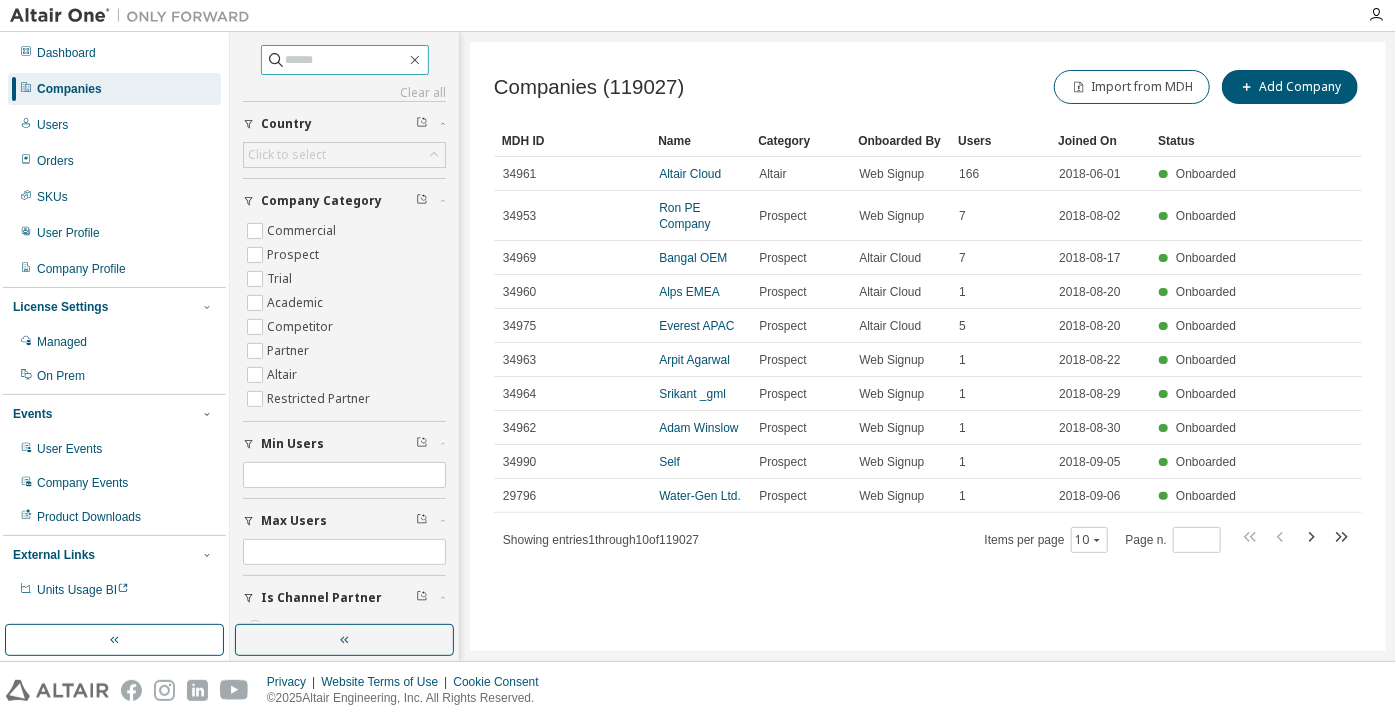click at bounding box center (346, 60) 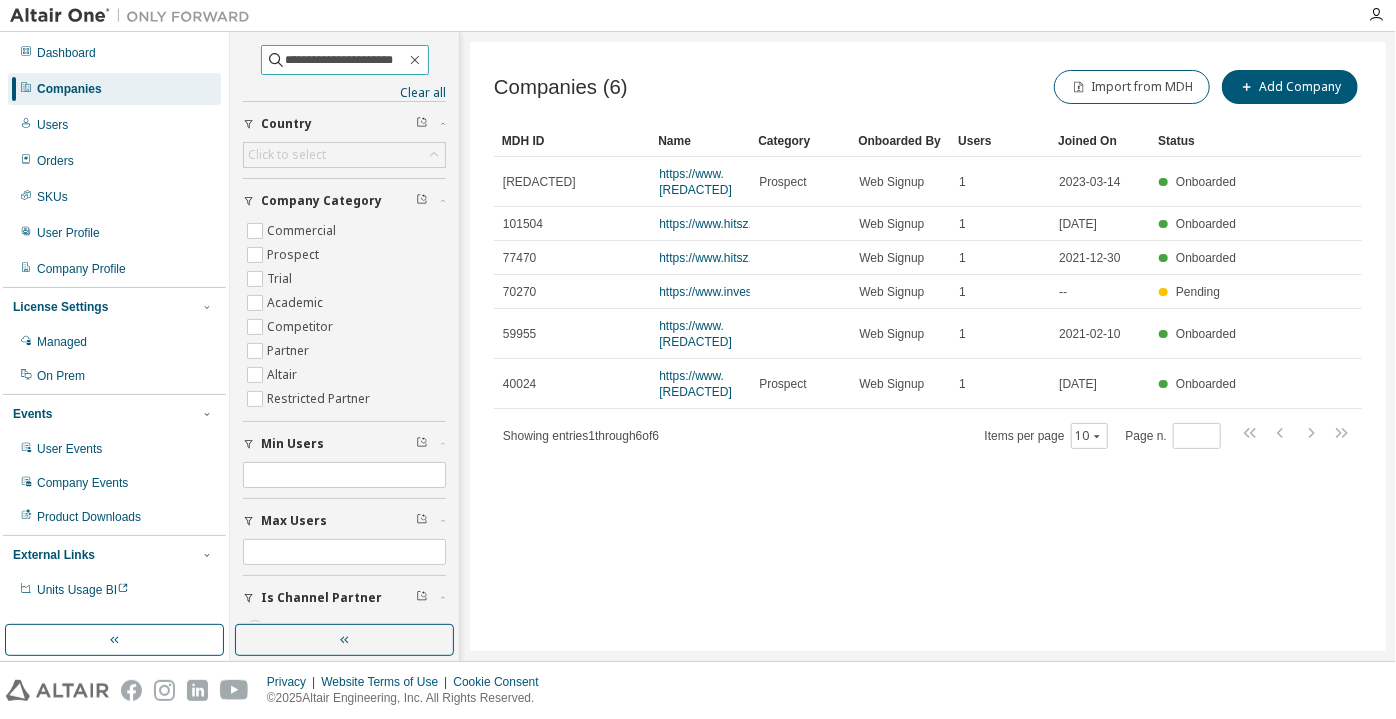 click on "**********" at bounding box center (345, 60) 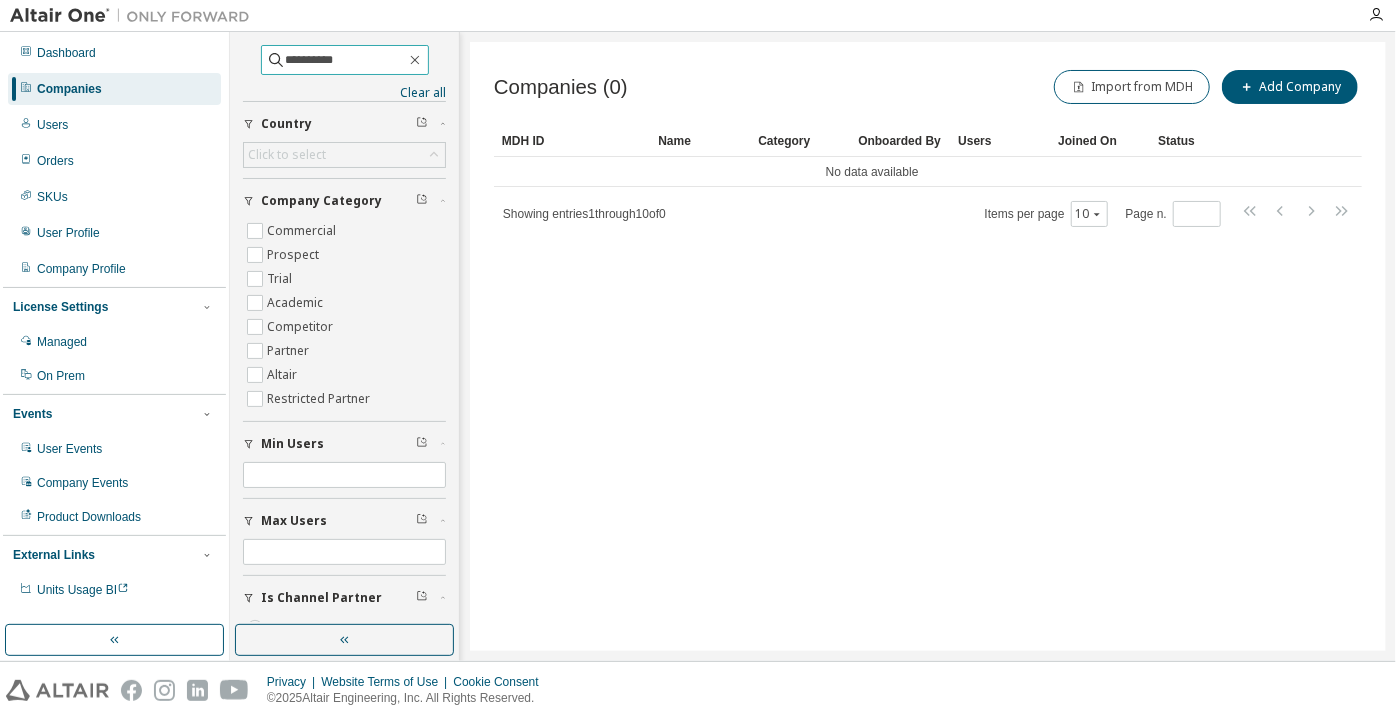 click on "**********" at bounding box center [346, 60] 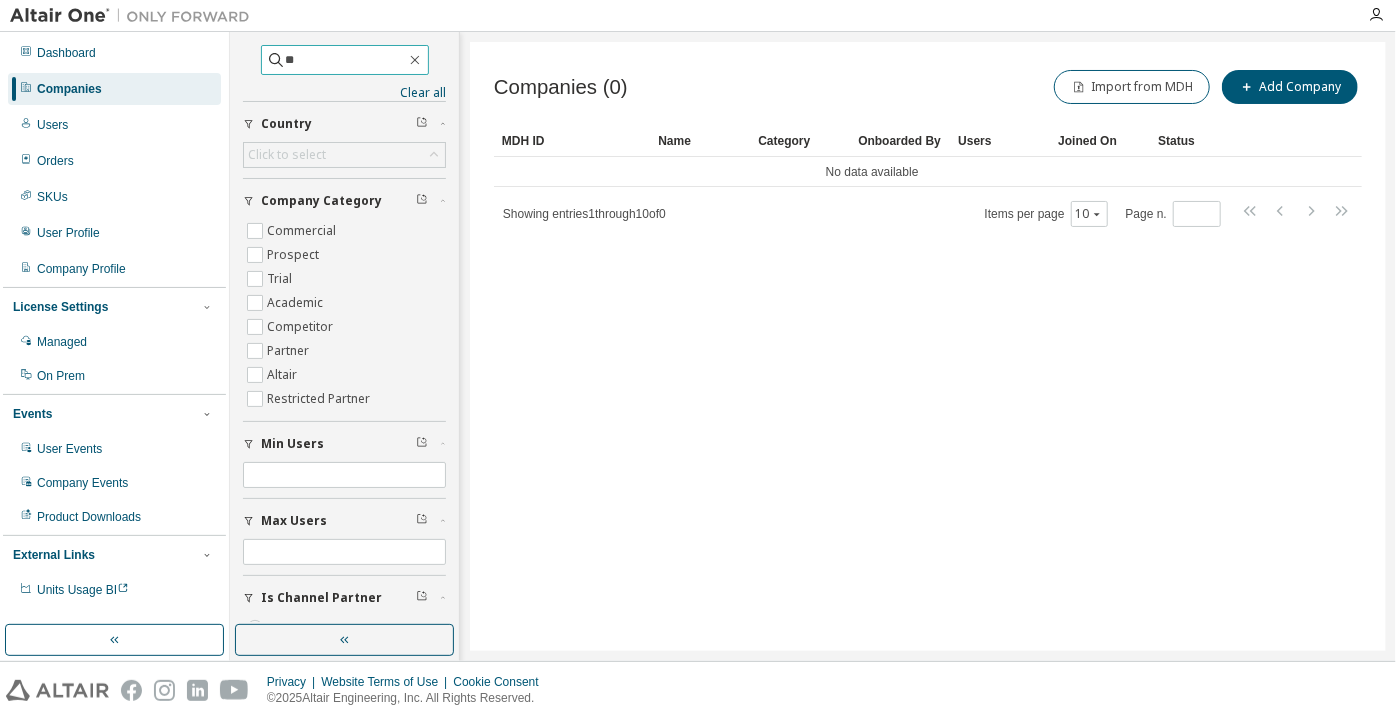 type on "*" 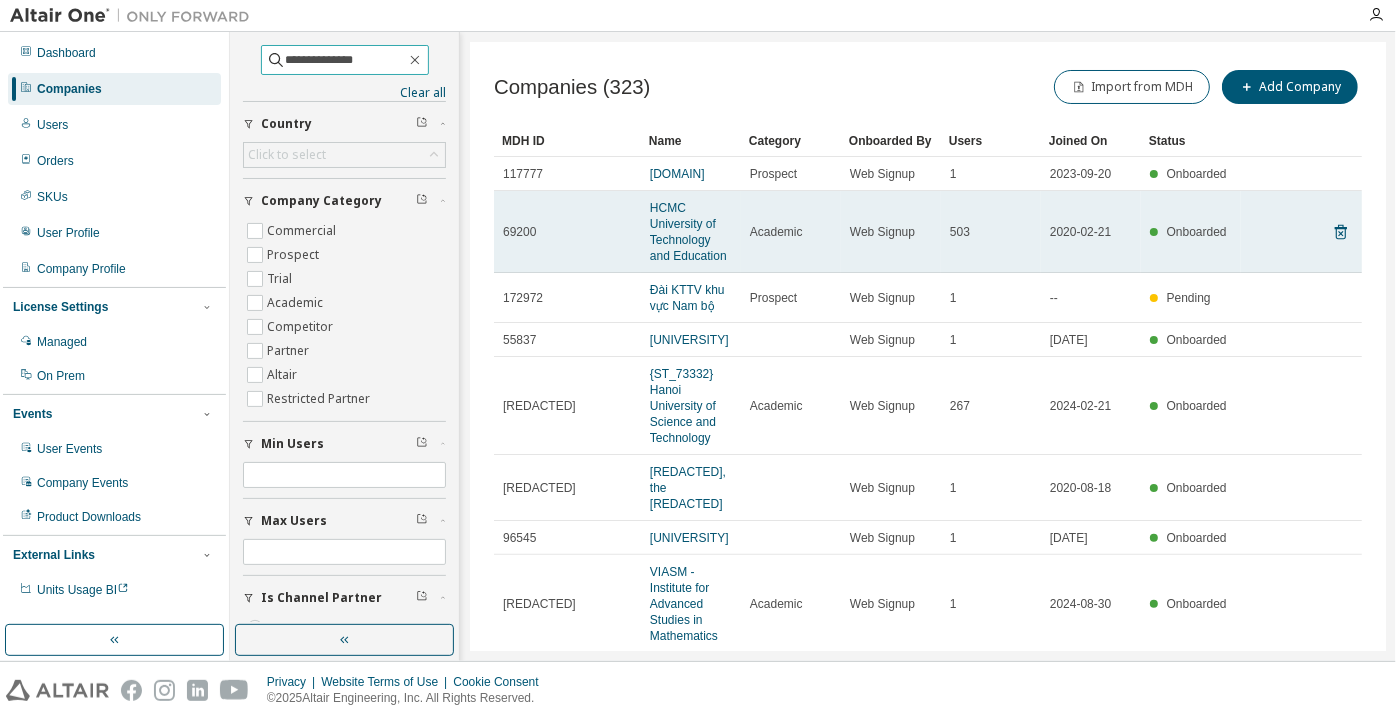 scroll, scrollTop: 0, scrollLeft: 0, axis: both 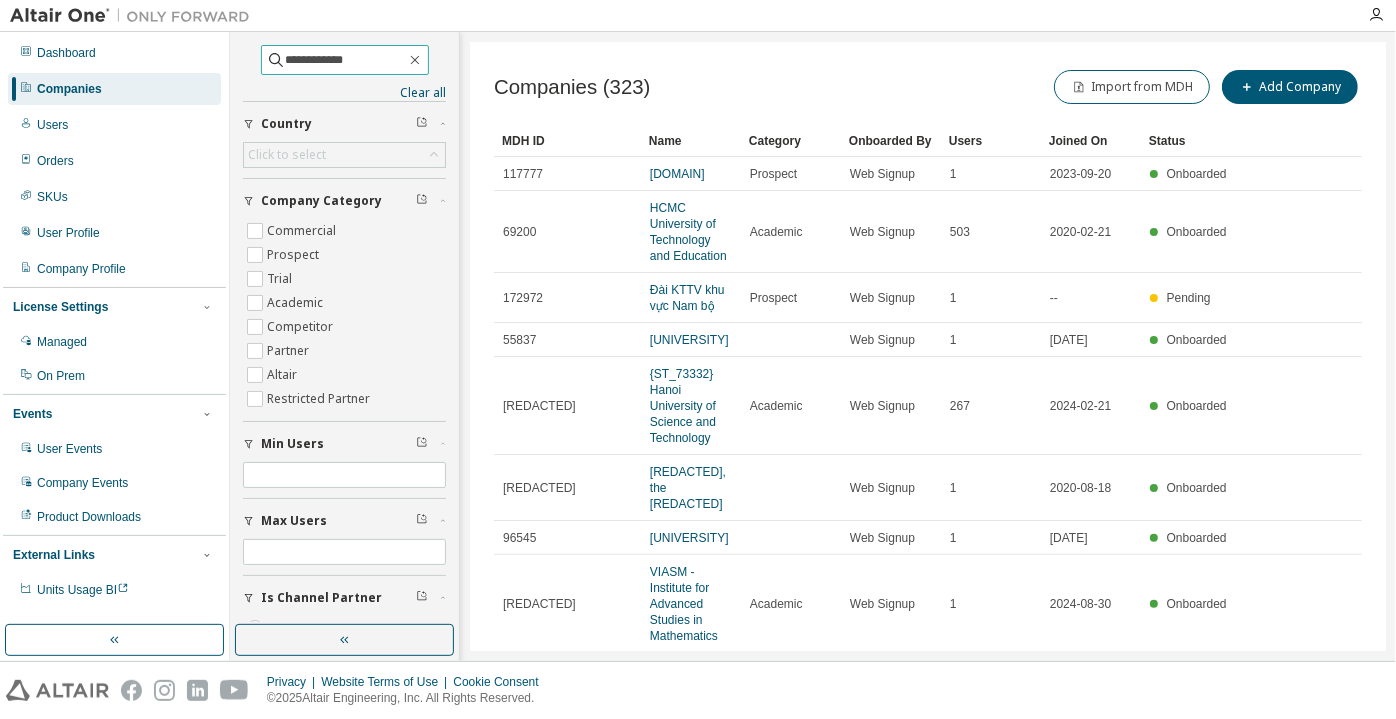 type on "**********" 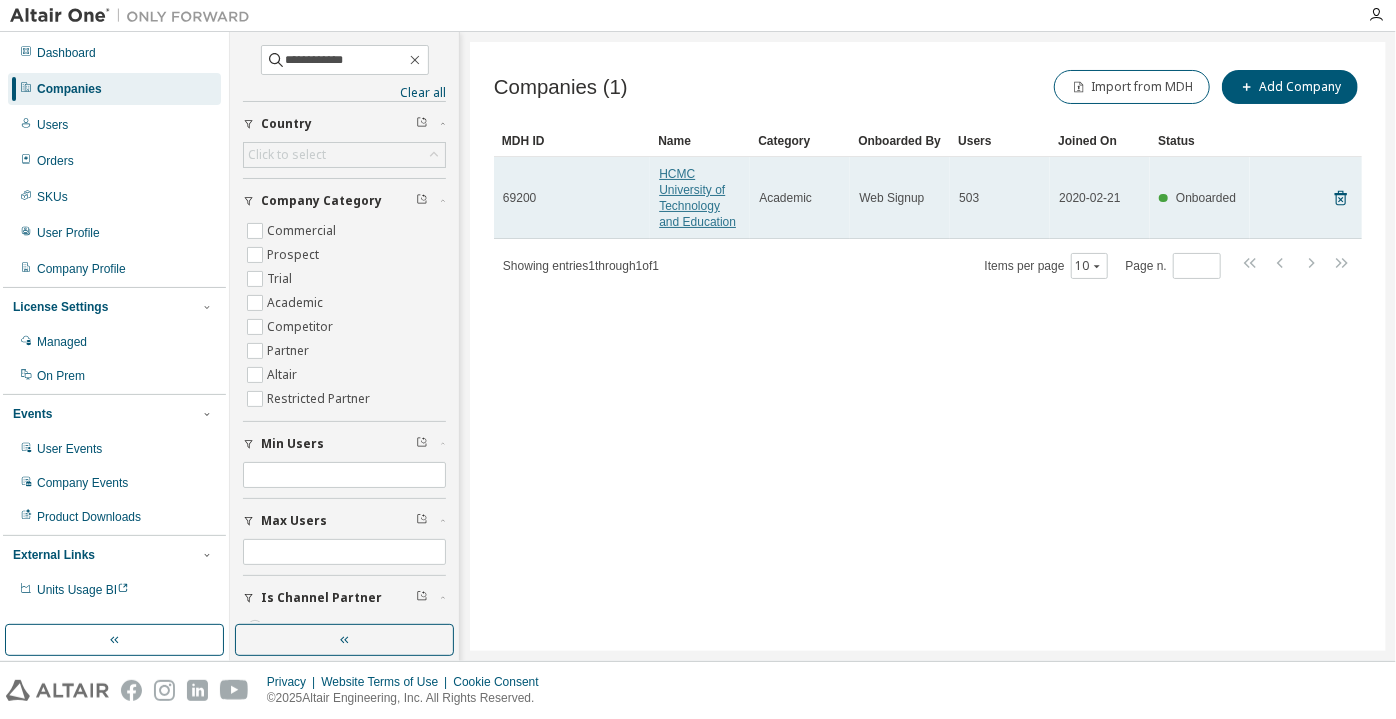 click on "HCMC University of Technology and Education" at bounding box center (697, 198) 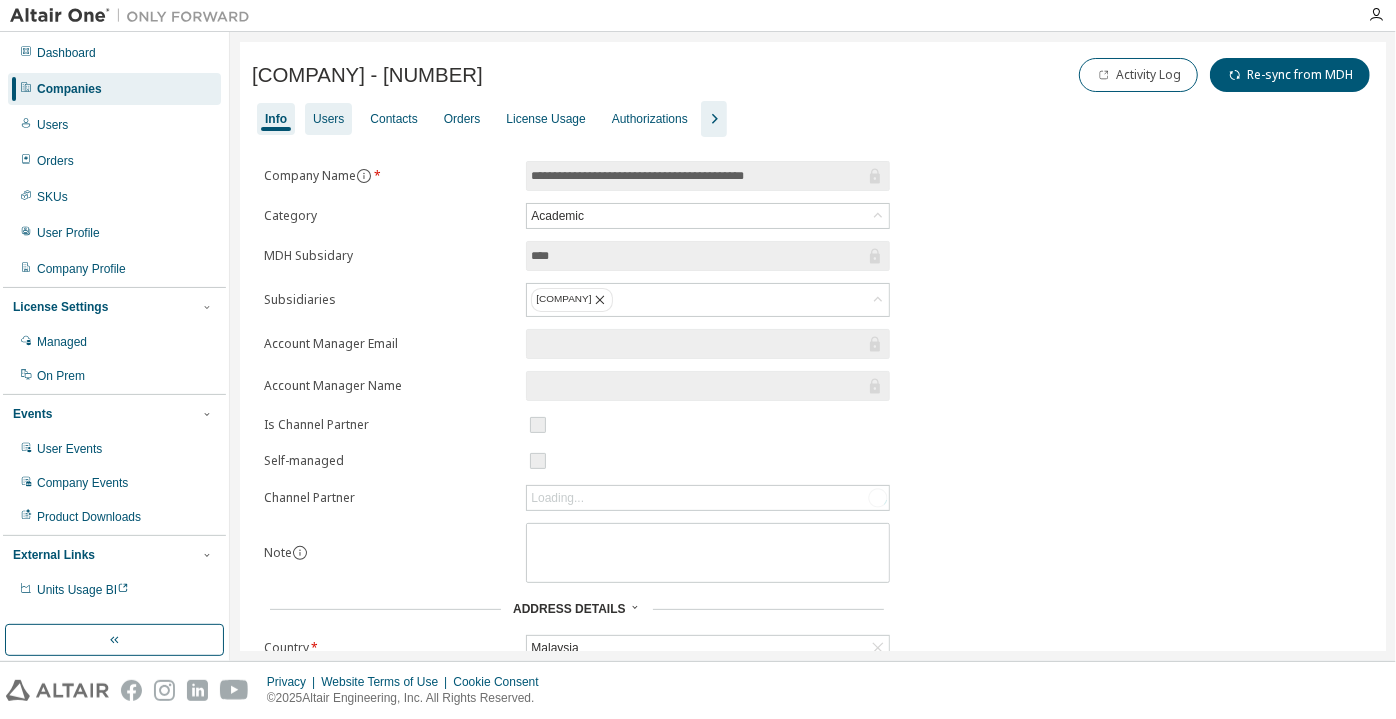 click on "Users" at bounding box center [328, 119] 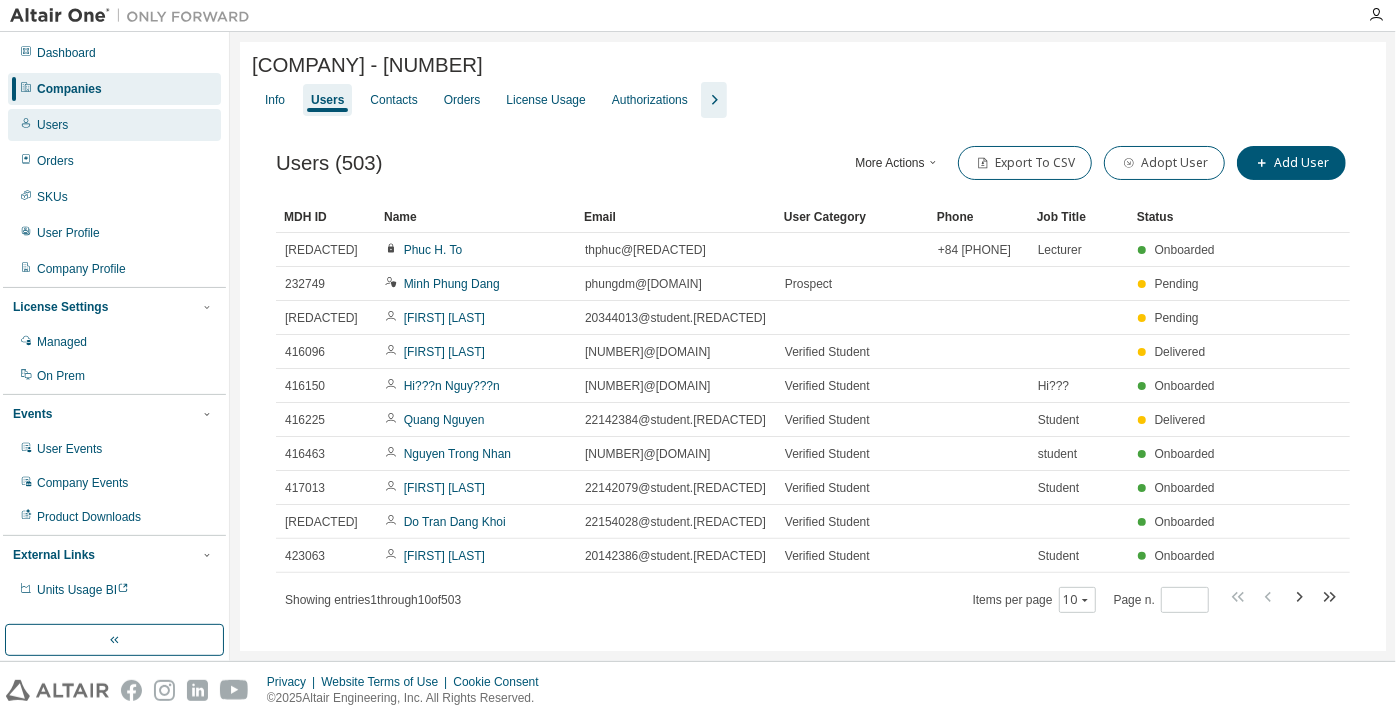 click on "Users" at bounding box center (114, 125) 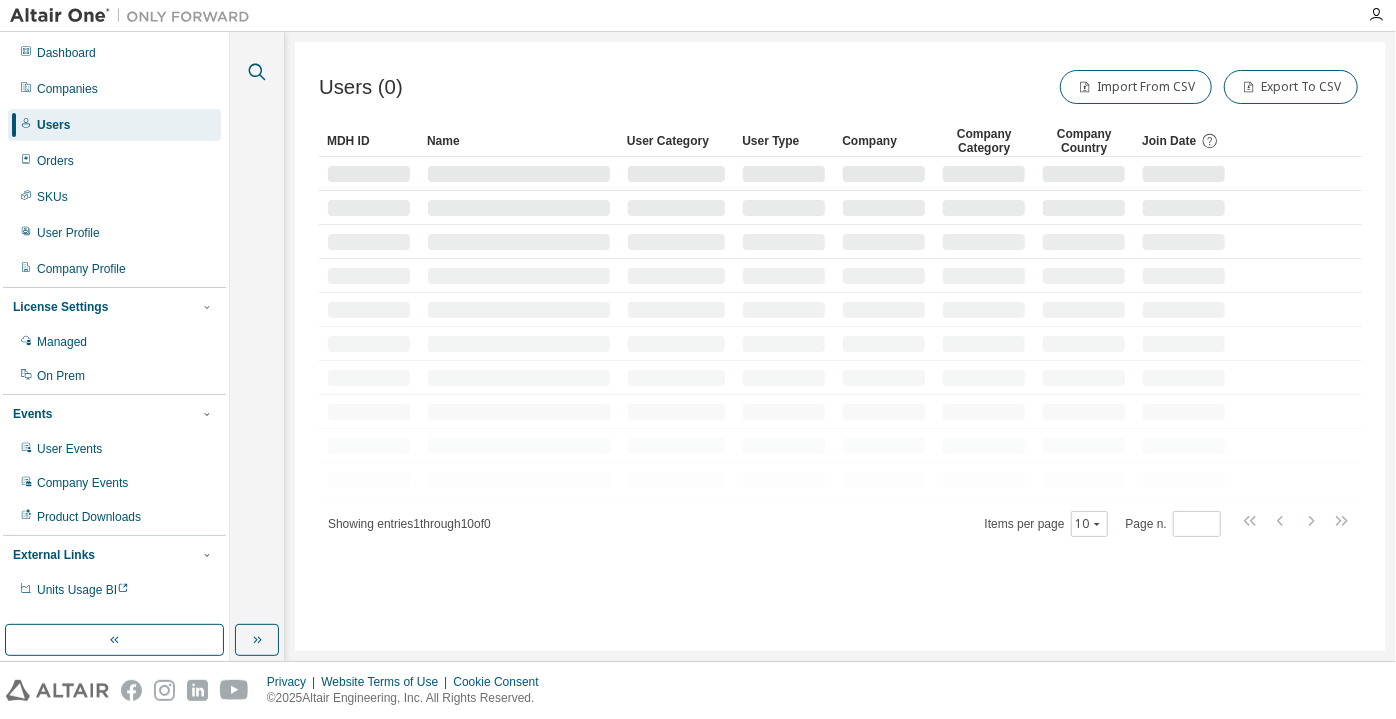 click 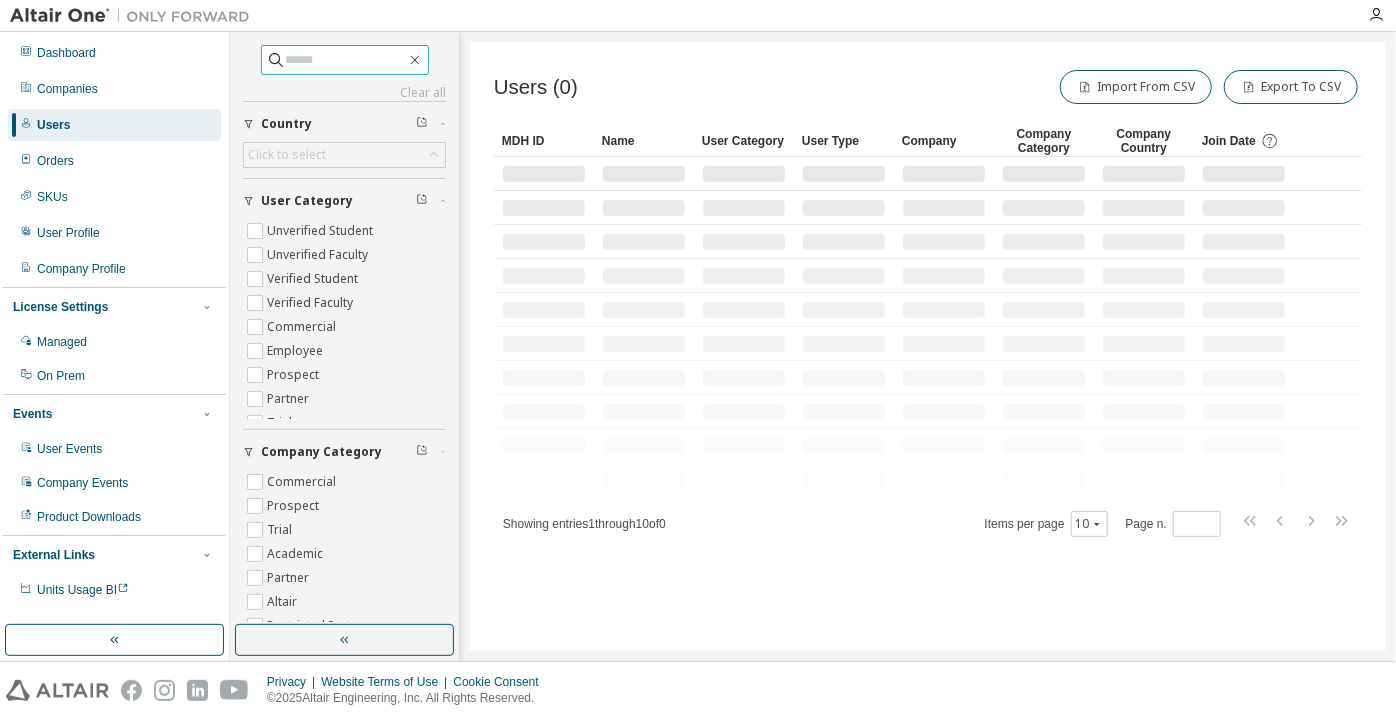 click at bounding box center [345, 60] 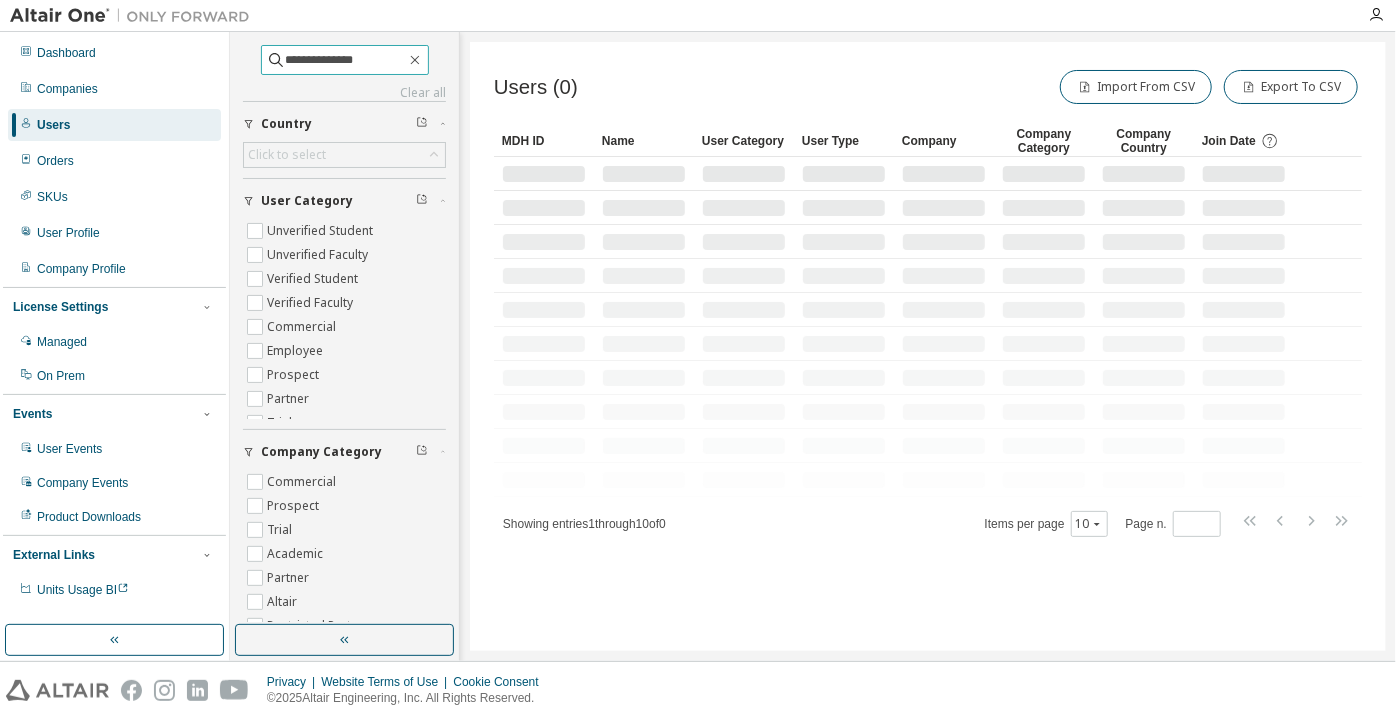 type on "**********" 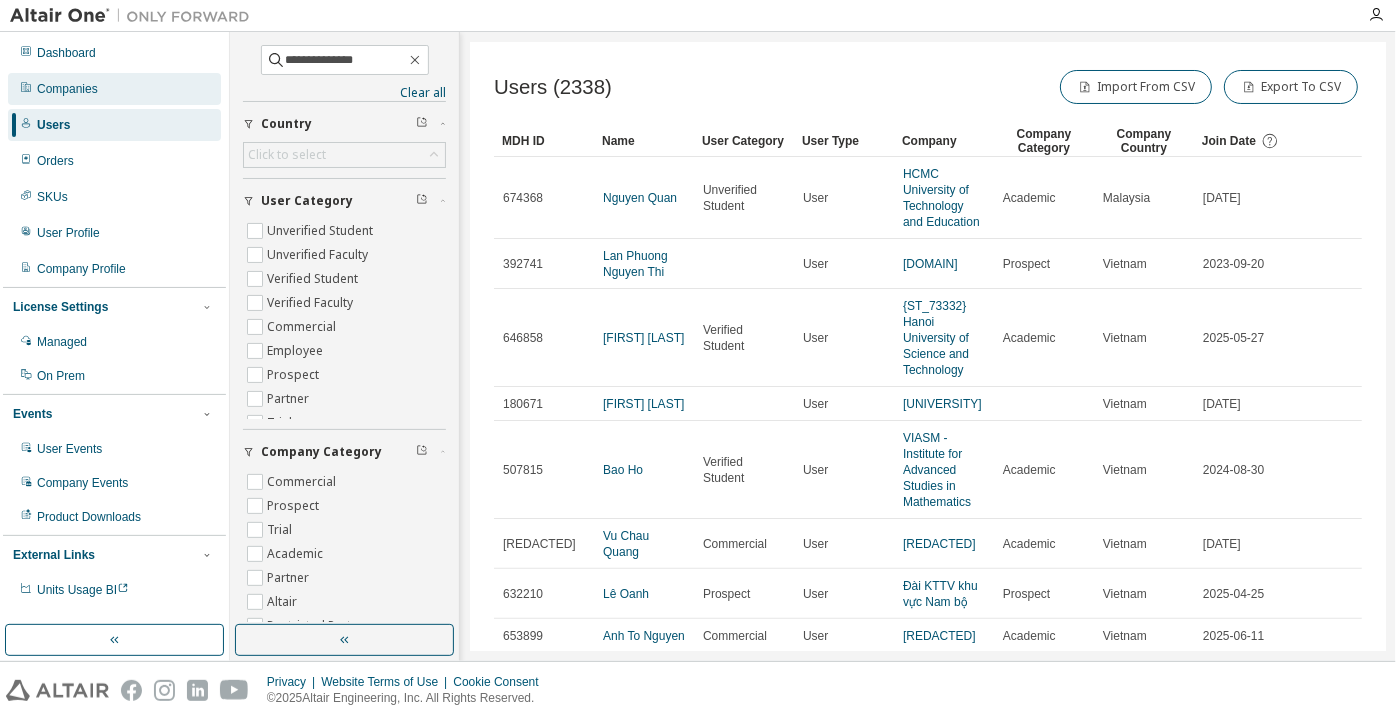 click on "Companies" at bounding box center (114, 89) 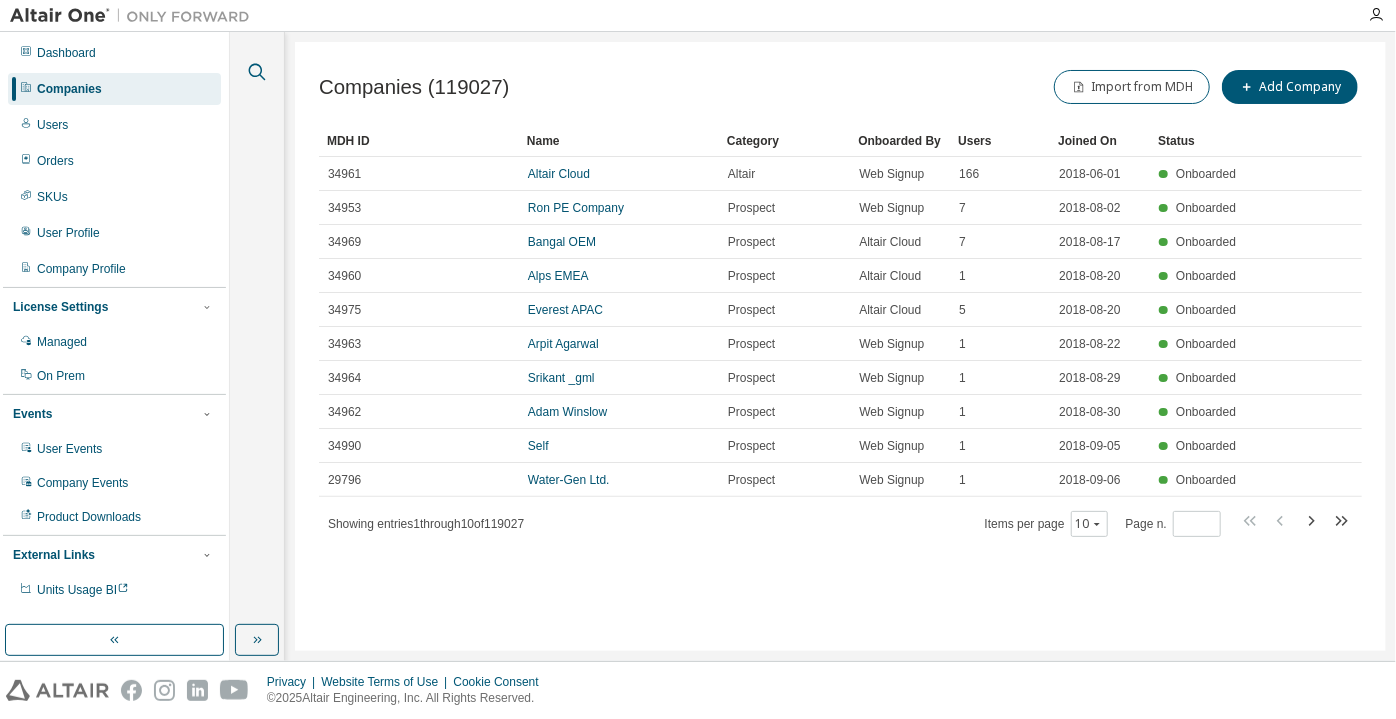 click 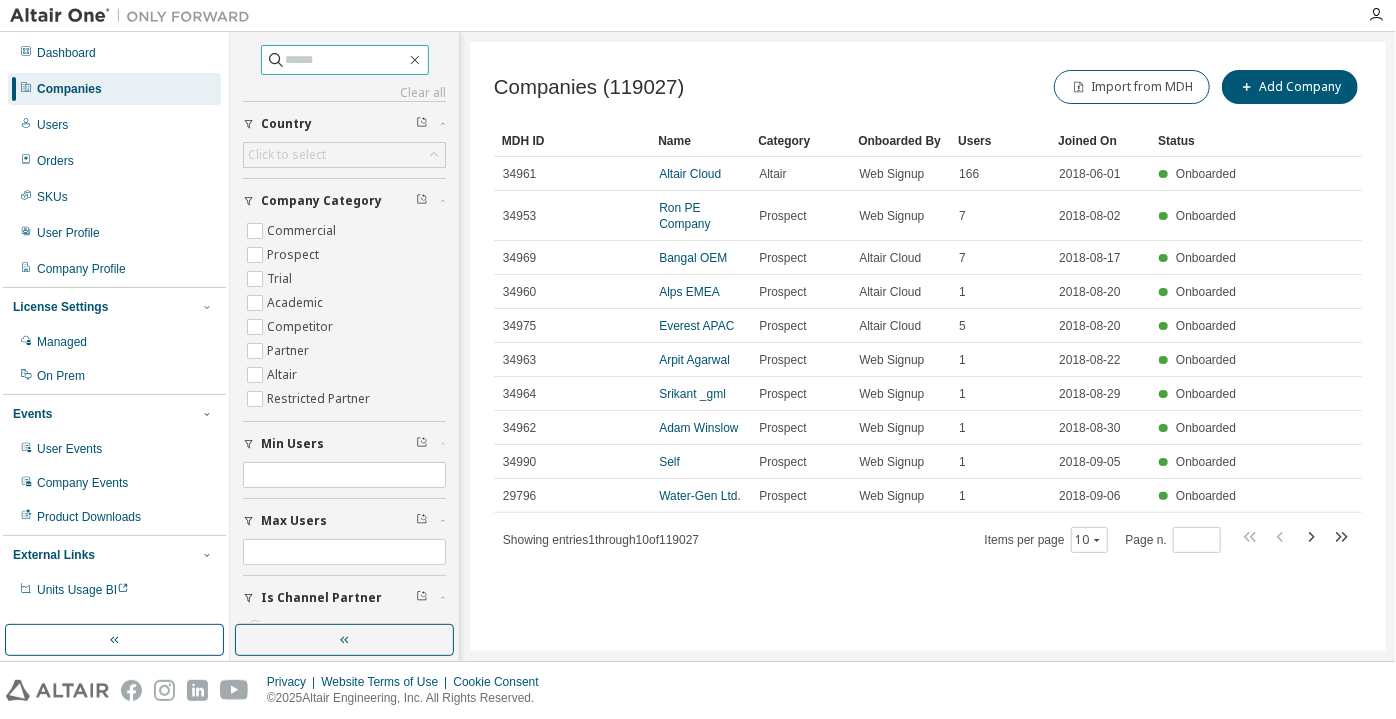 click at bounding box center [346, 60] 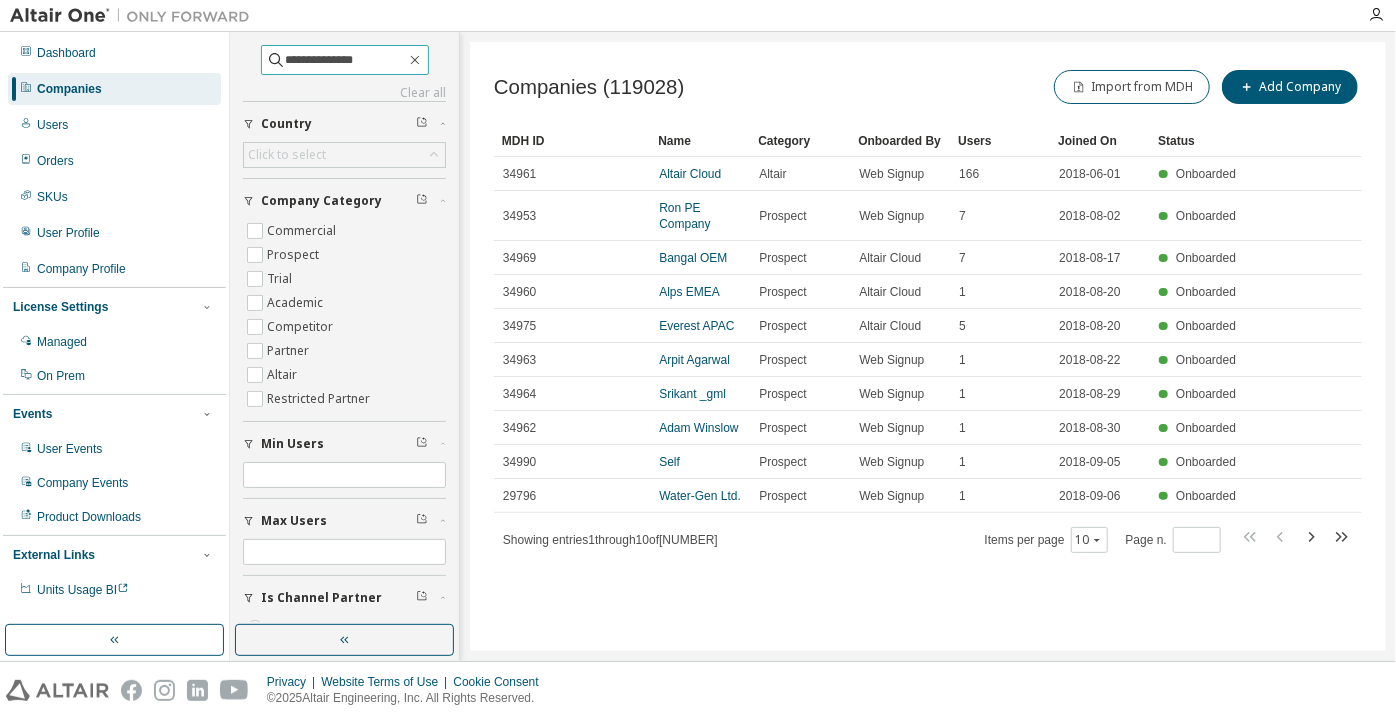 type on "**********" 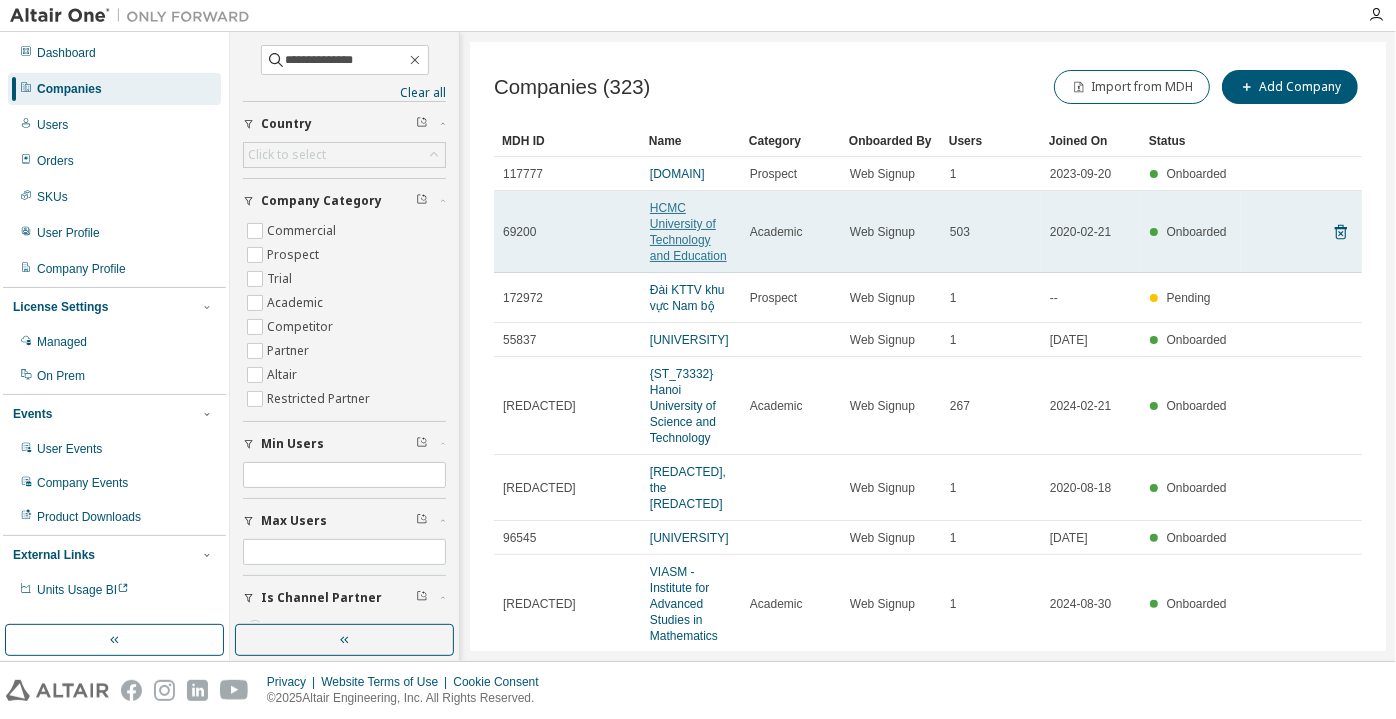 click on "HCMC University of Technology and Education" at bounding box center (688, 232) 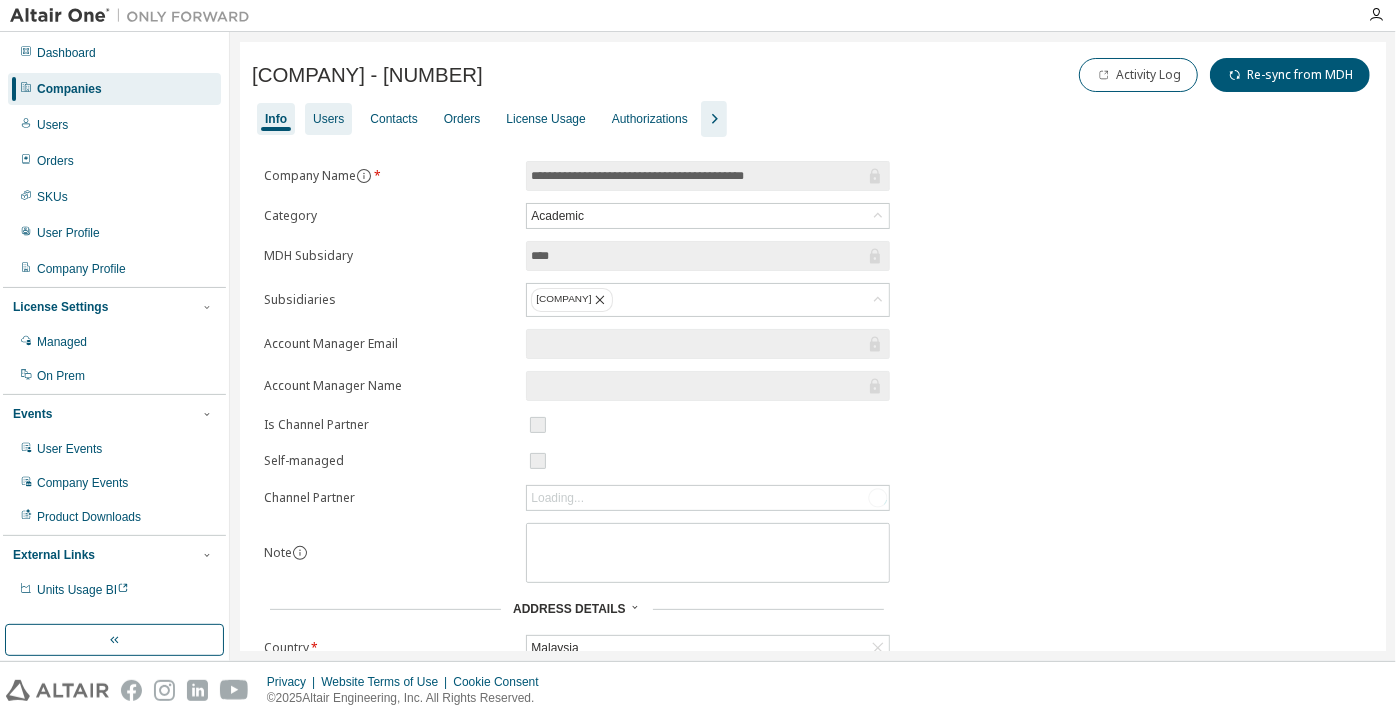 click on "Users" at bounding box center [328, 119] 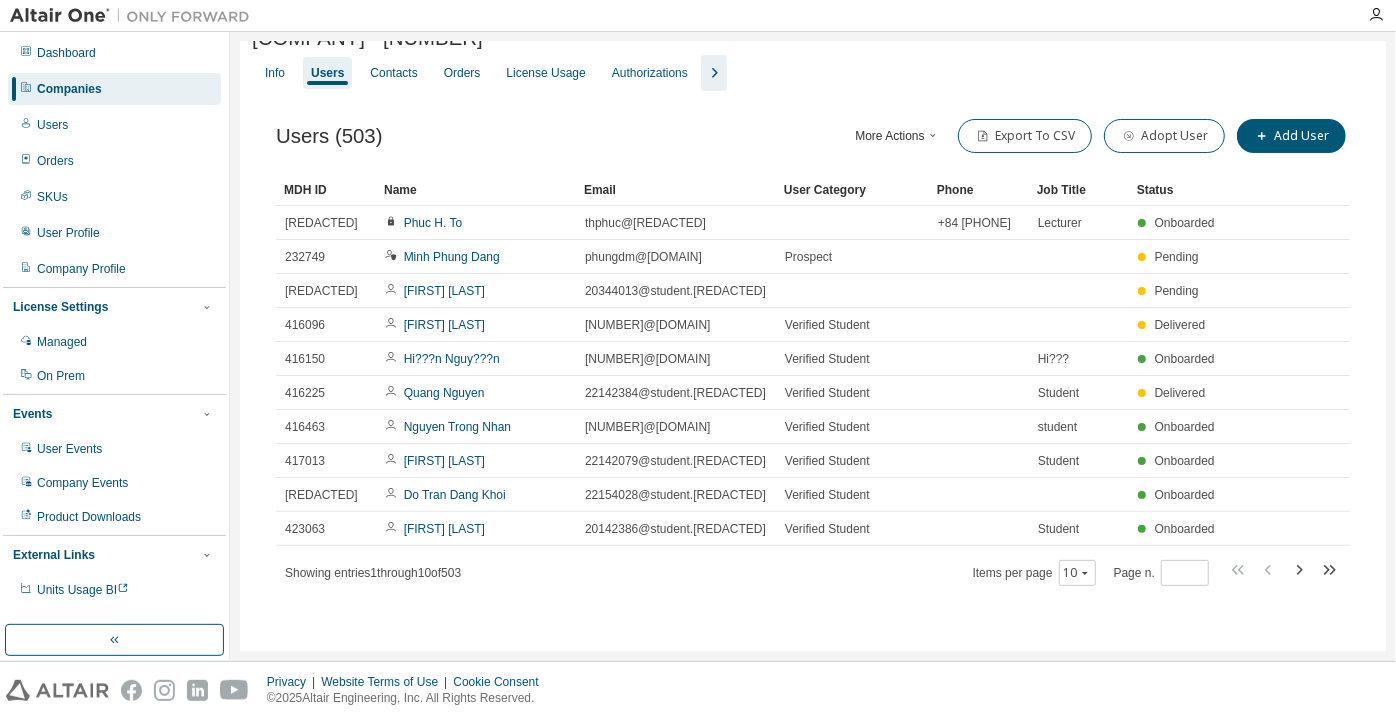 scroll, scrollTop: 0, scrollLeft: 0, axis: both 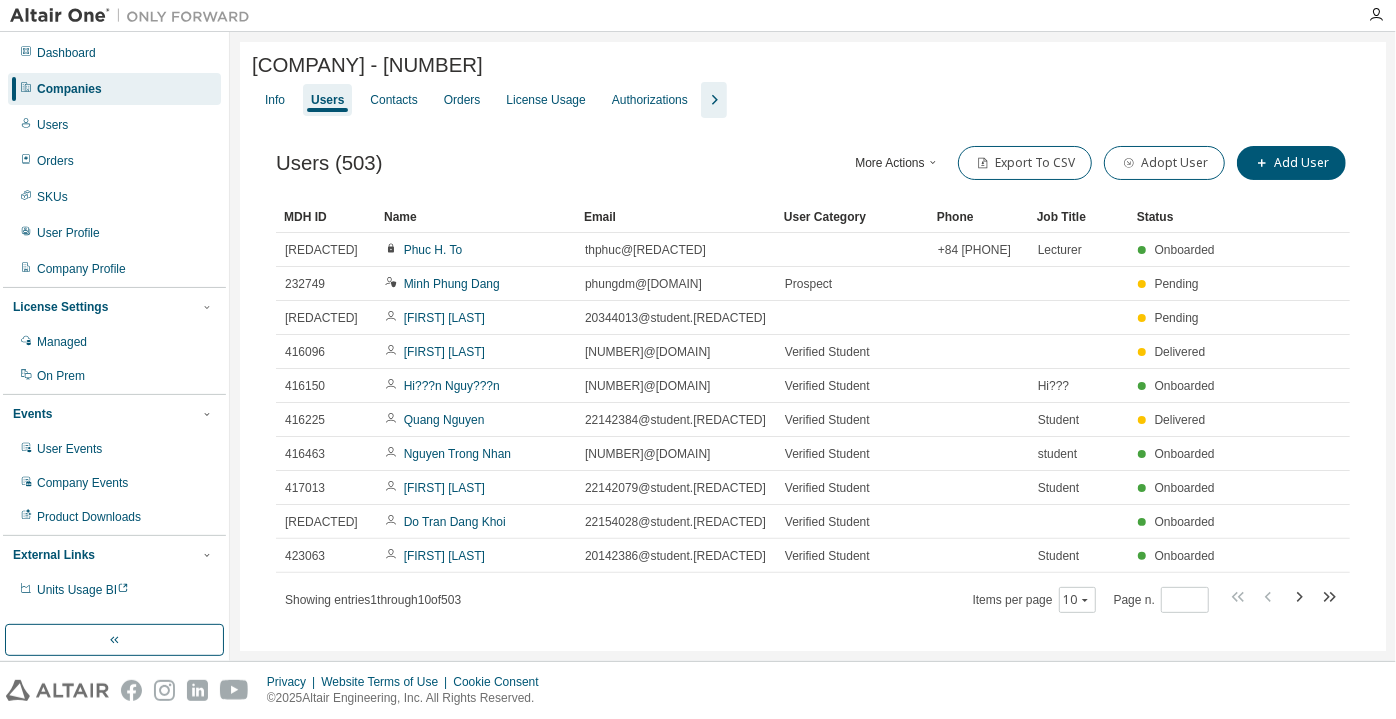 click on "Users" at bounding box center [327, 100] 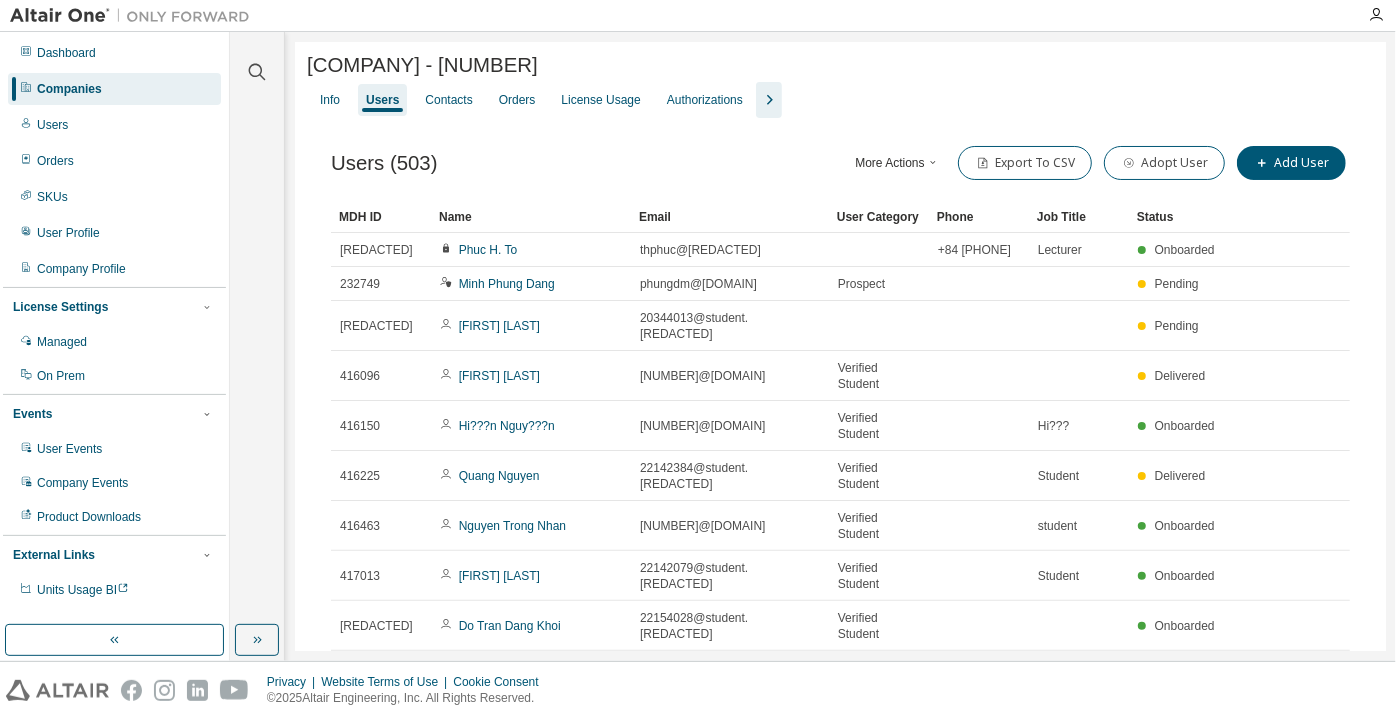 click on "Clear all Status Onboarded Pending Sent Delivered Bounced Under Review Revoked Role Owner Admin User Admin Role Root System System Admin Altair Admin Sales Admin Inside Sales Reseller User Support Edu Admin License Group No Group 5858 - basic (Default Group) 5859 - lobby  User Category Unverified Student Unverified Faculty Verified Student Verified Faculty Commercial Employee Prospect Partner Trial Restricted Partner" at bounding box center [257, 346] 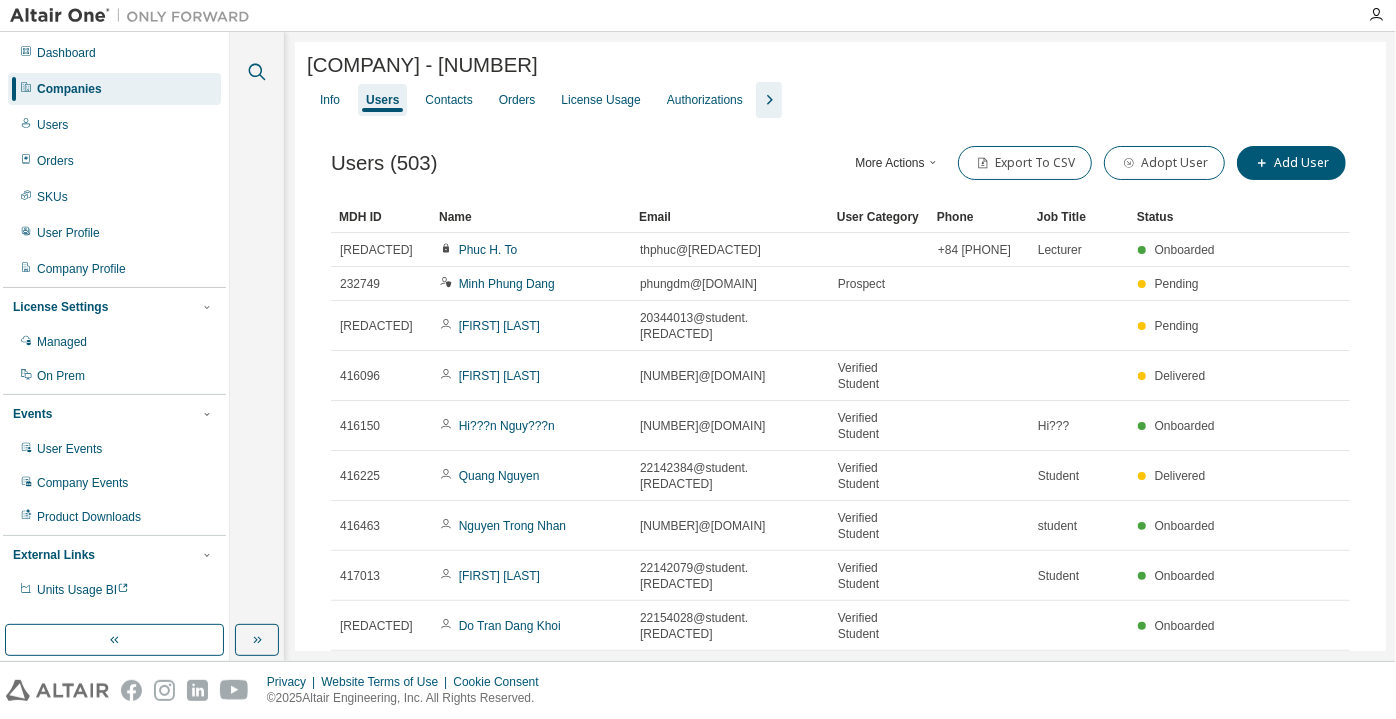 click 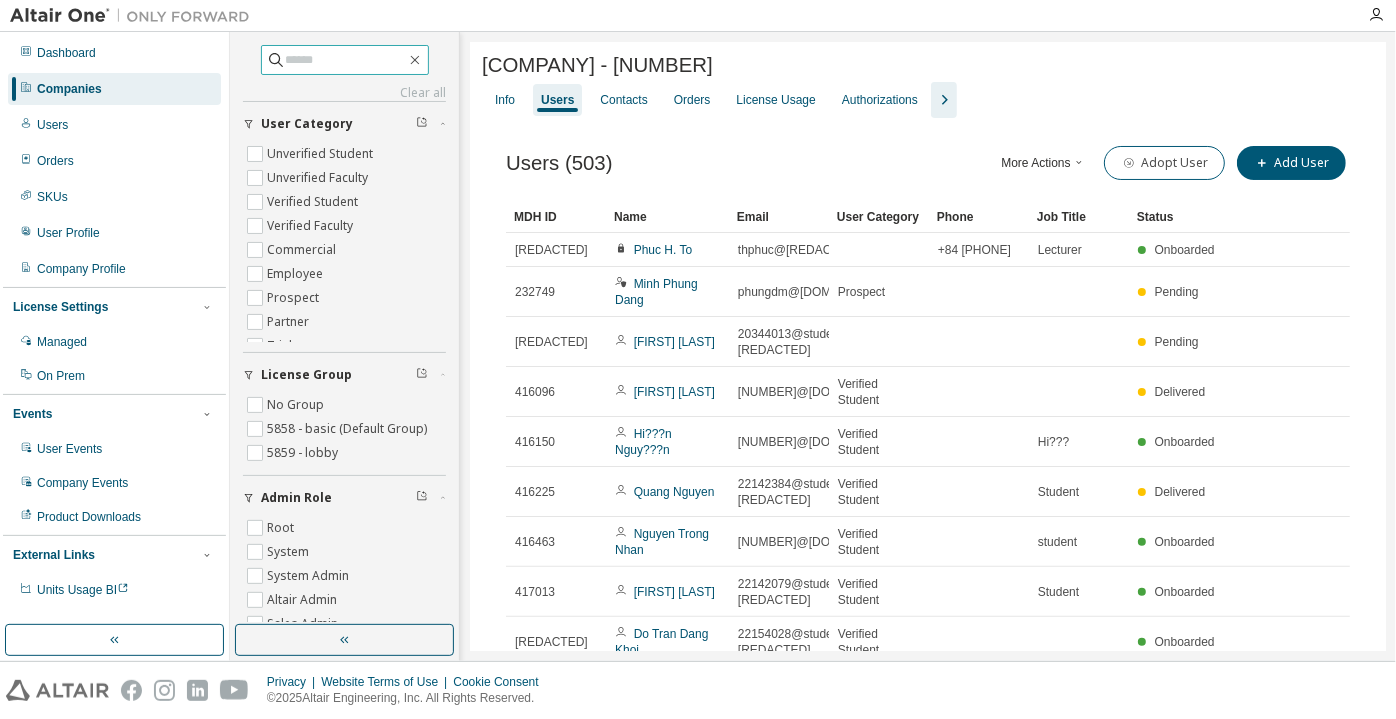 click at bounding box center (345, 60) 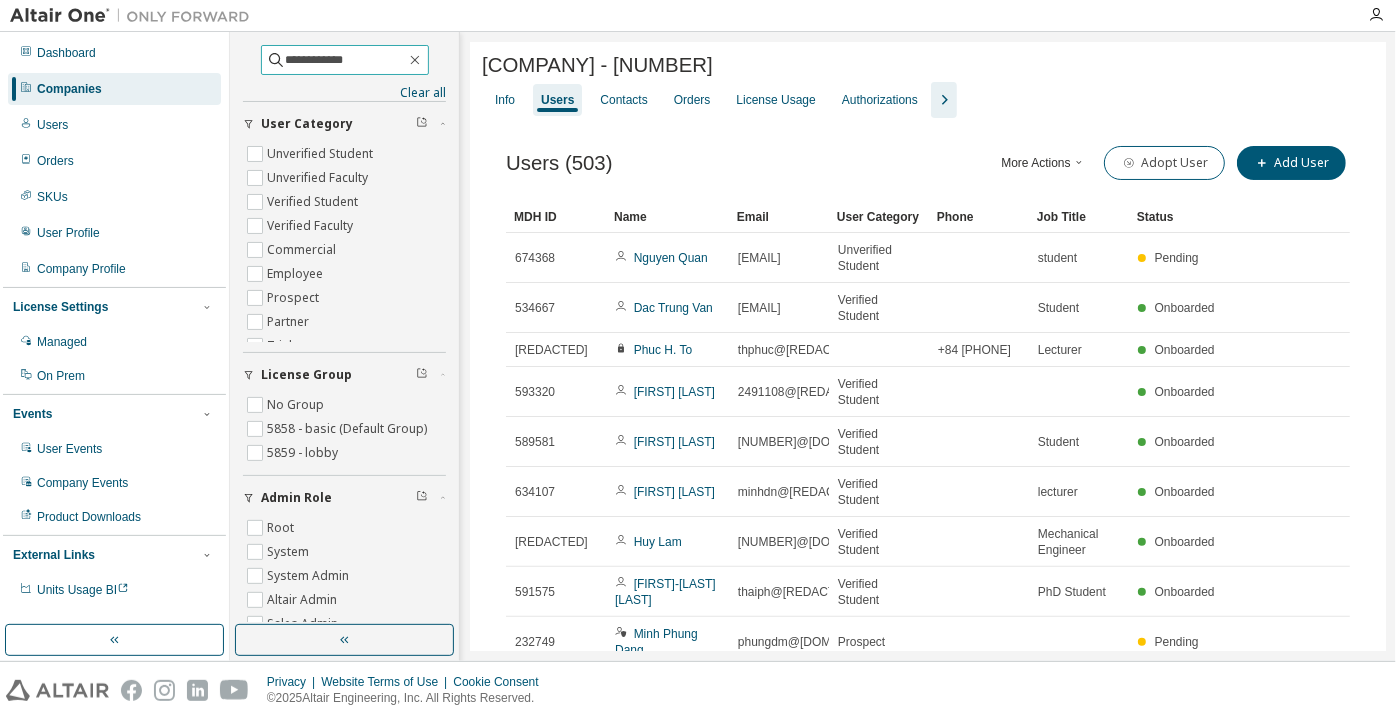 type on "**********" 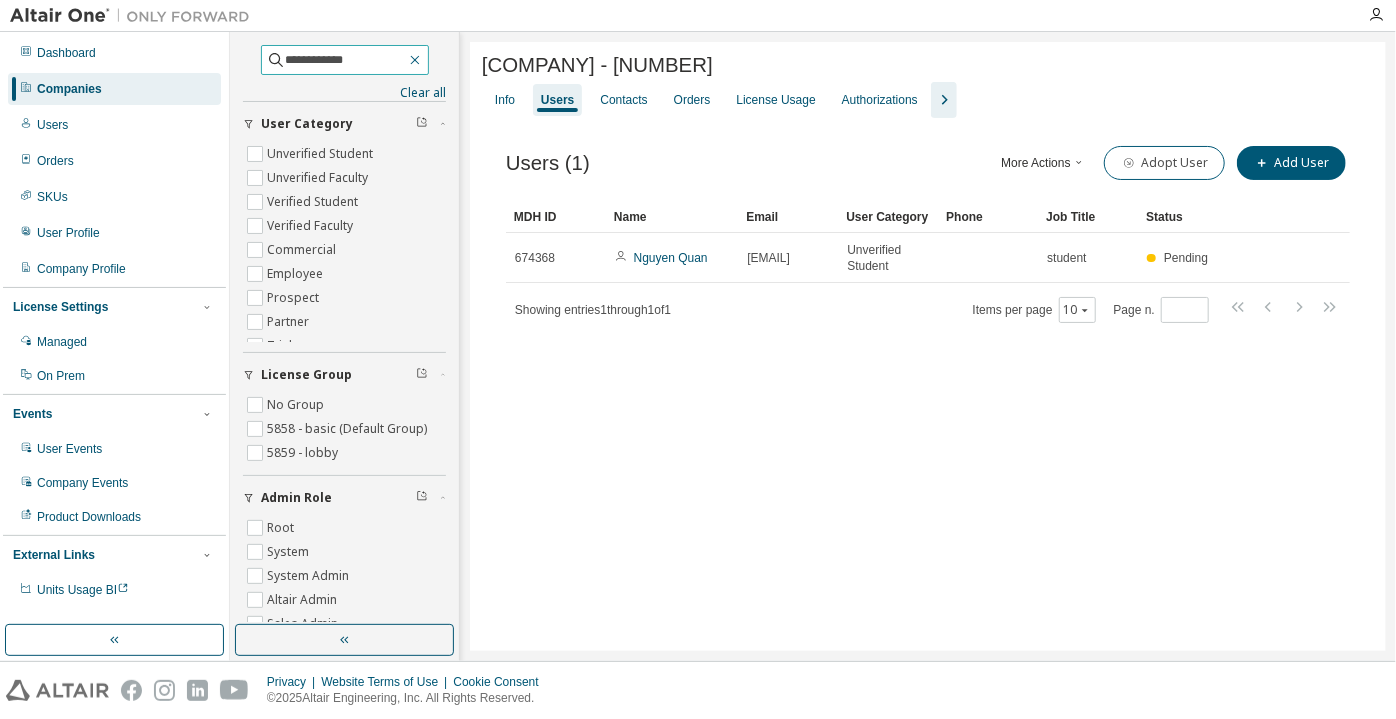 click 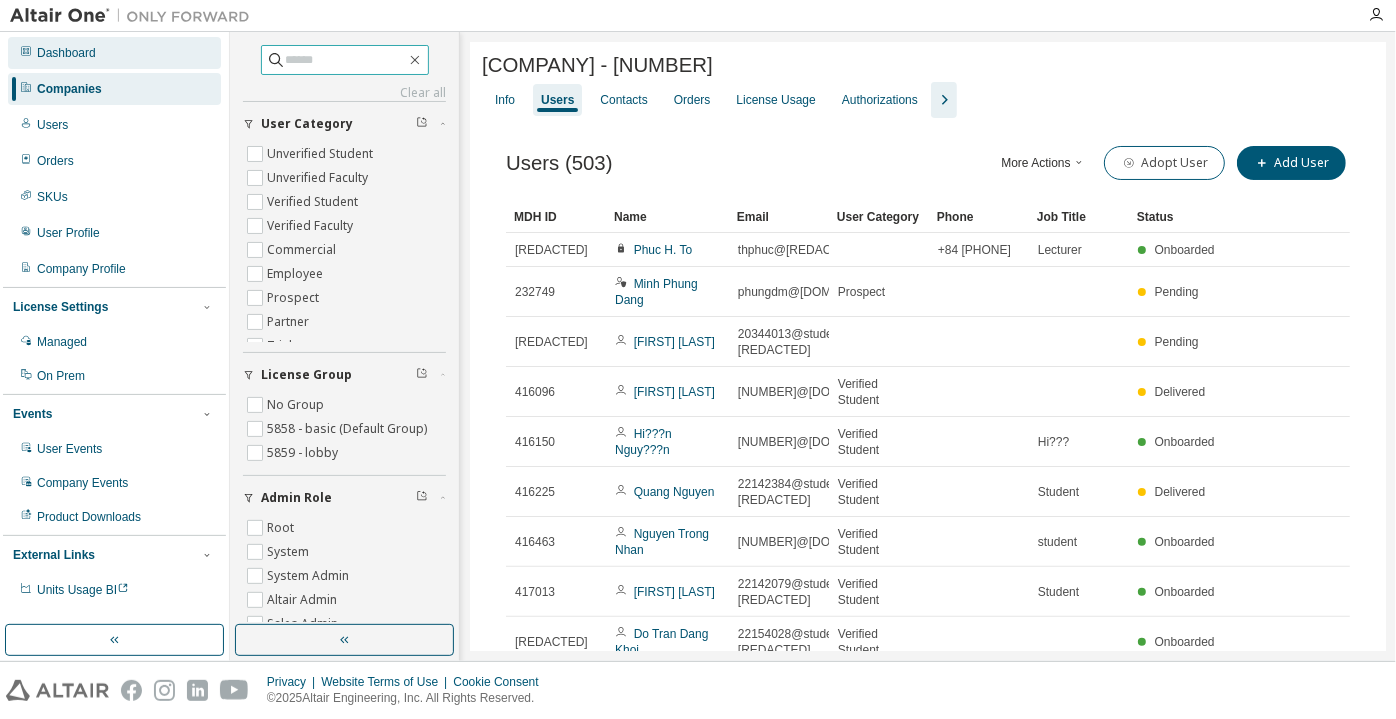 click on "Dashboard" at bounding box center (114, 53) 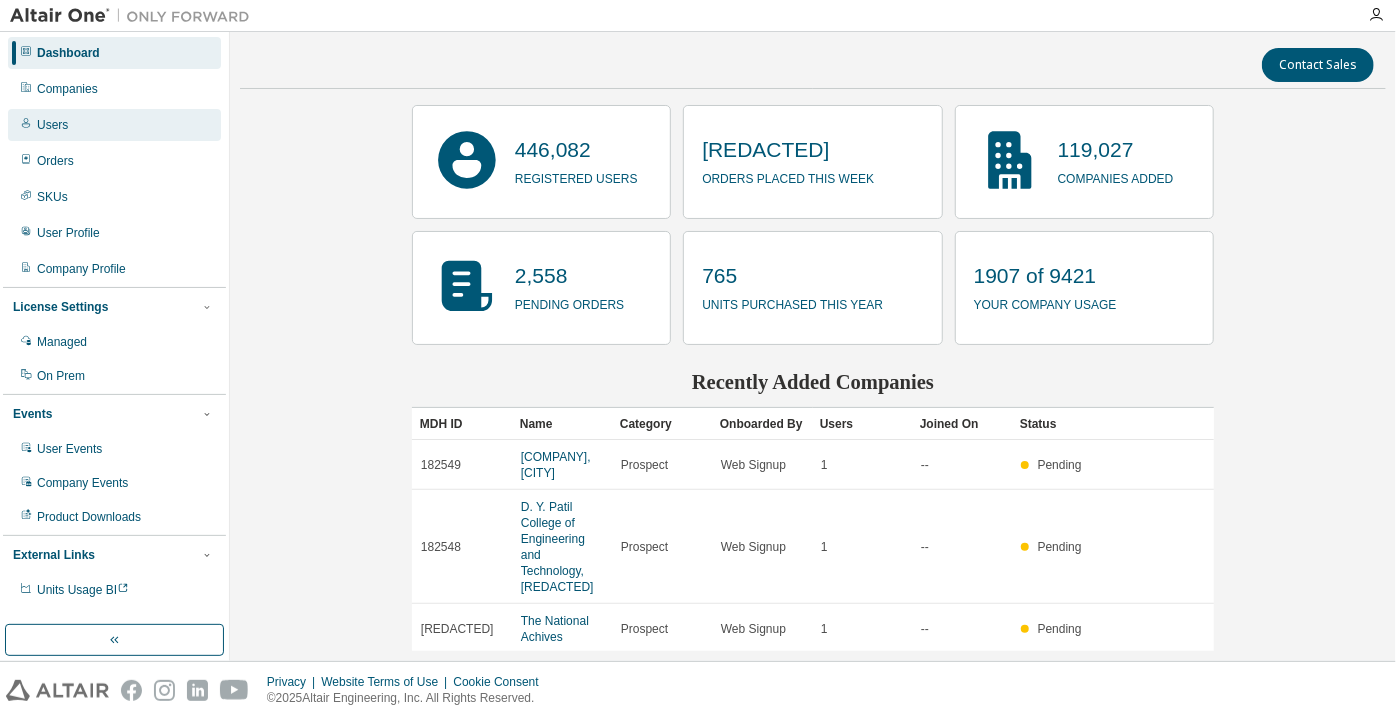 click on "Users" at bounding box center [114, 125] 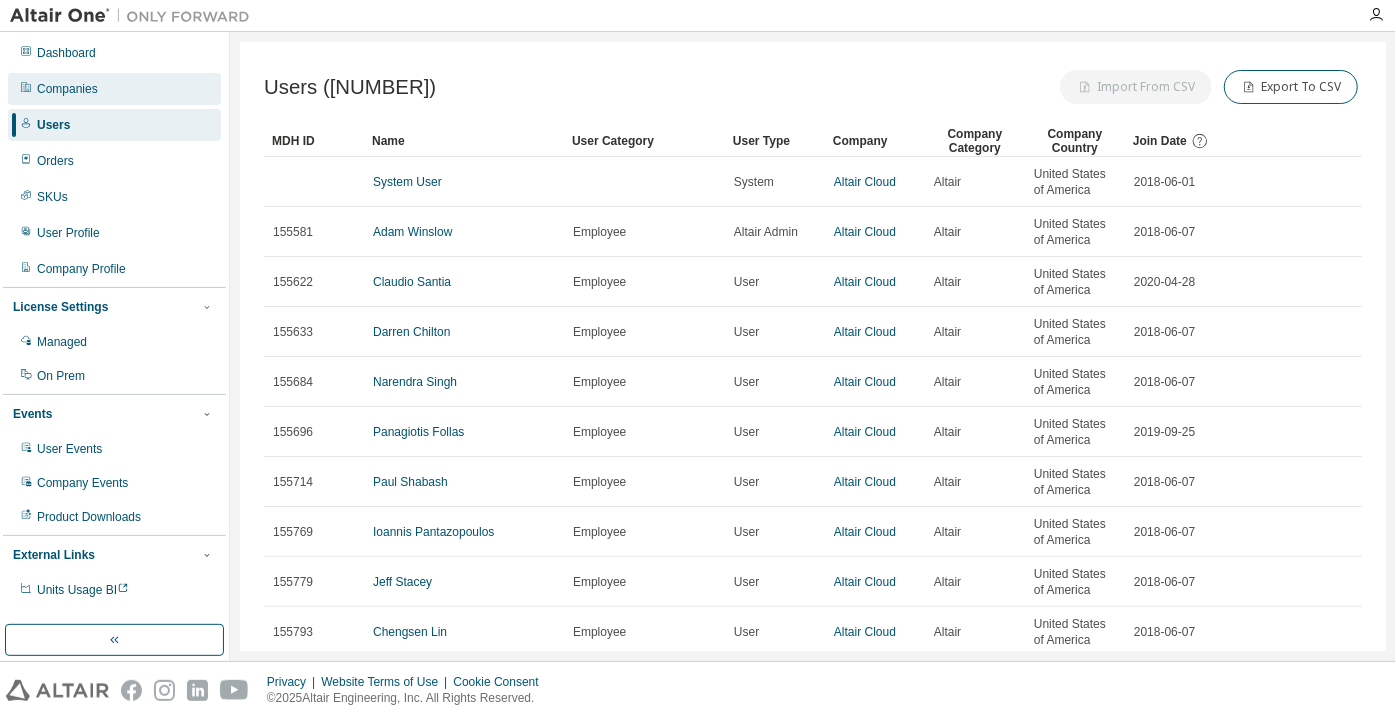 click on "Companies" at bounding box center [114, 89] 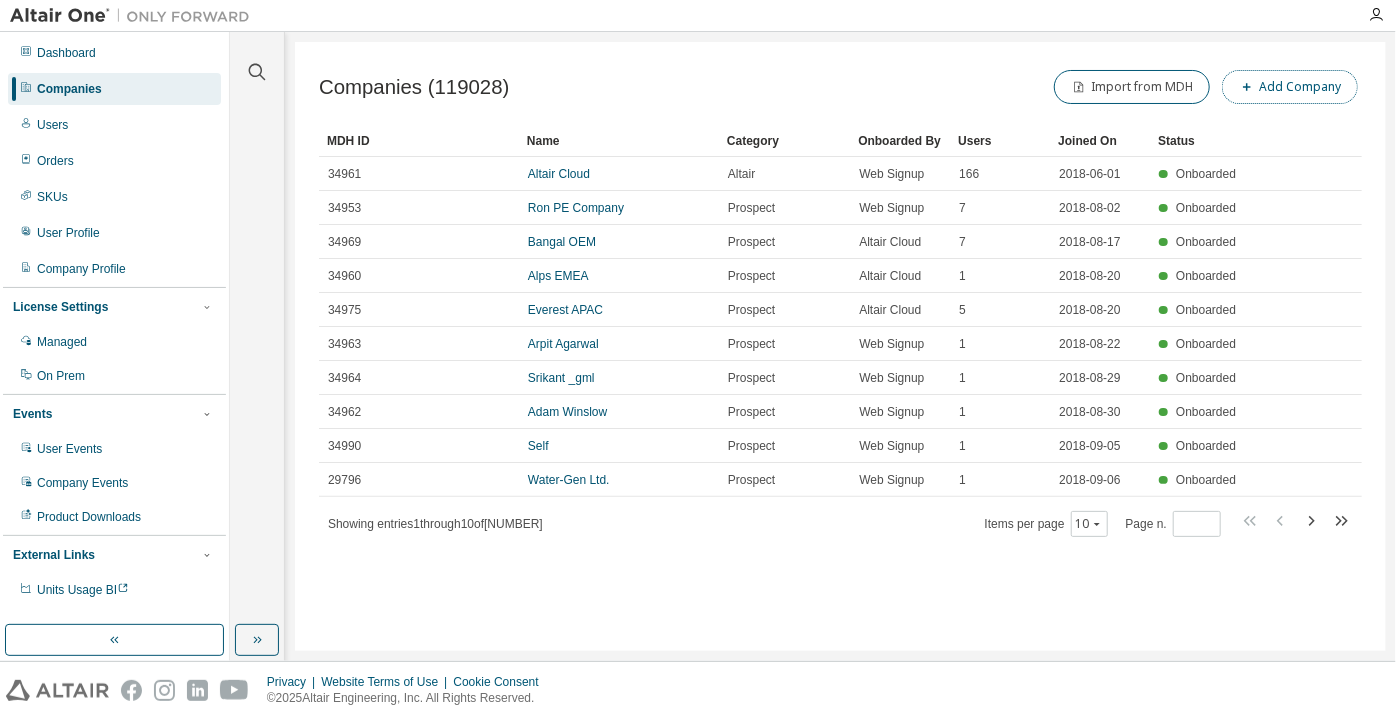 click 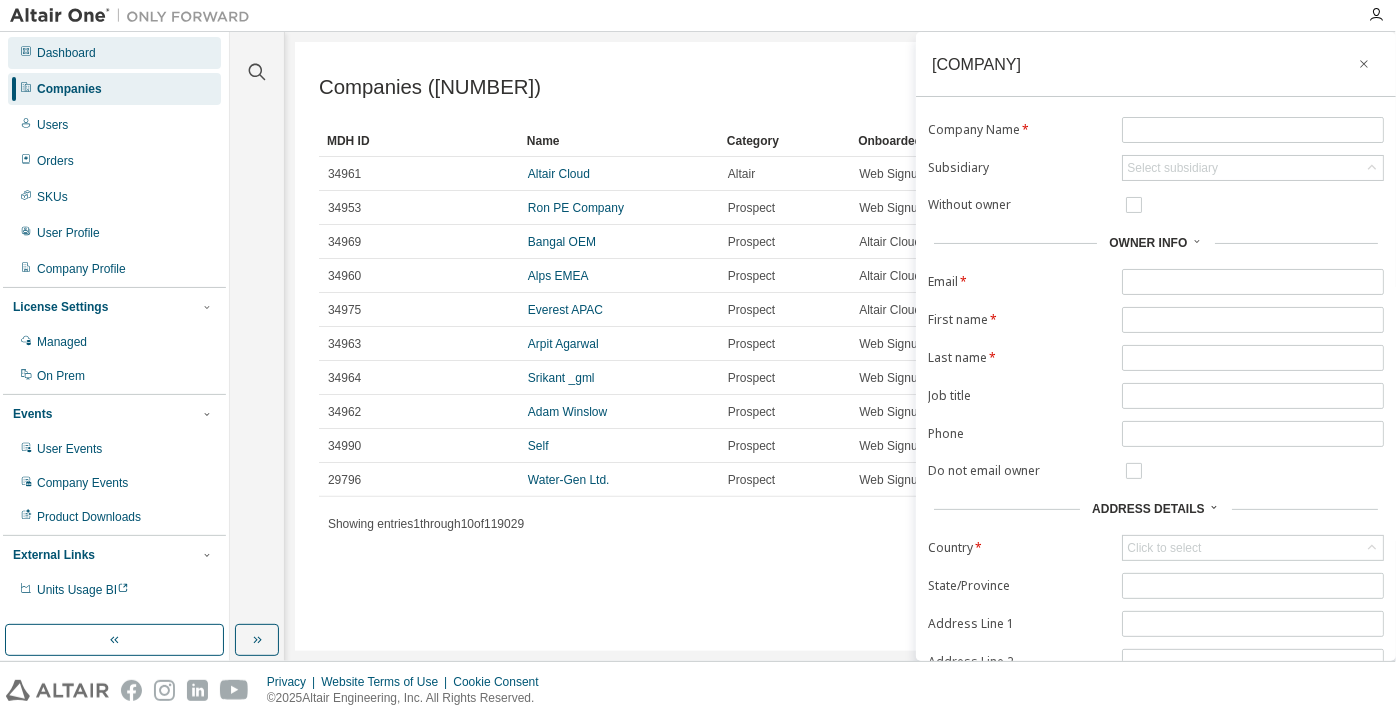 click on "Dashboard" at bounding box center [66, 53] 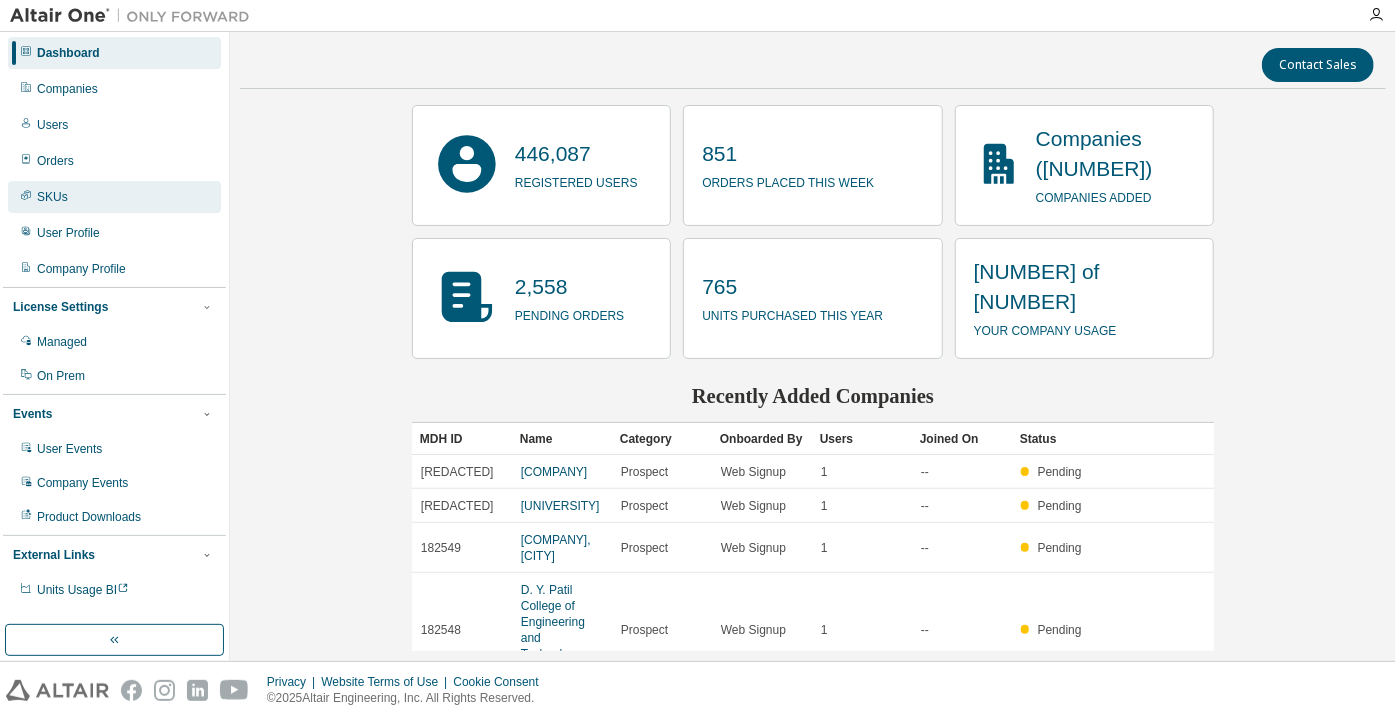 scroll, scrollTop: 0, scrollLeft: 0, axis: both 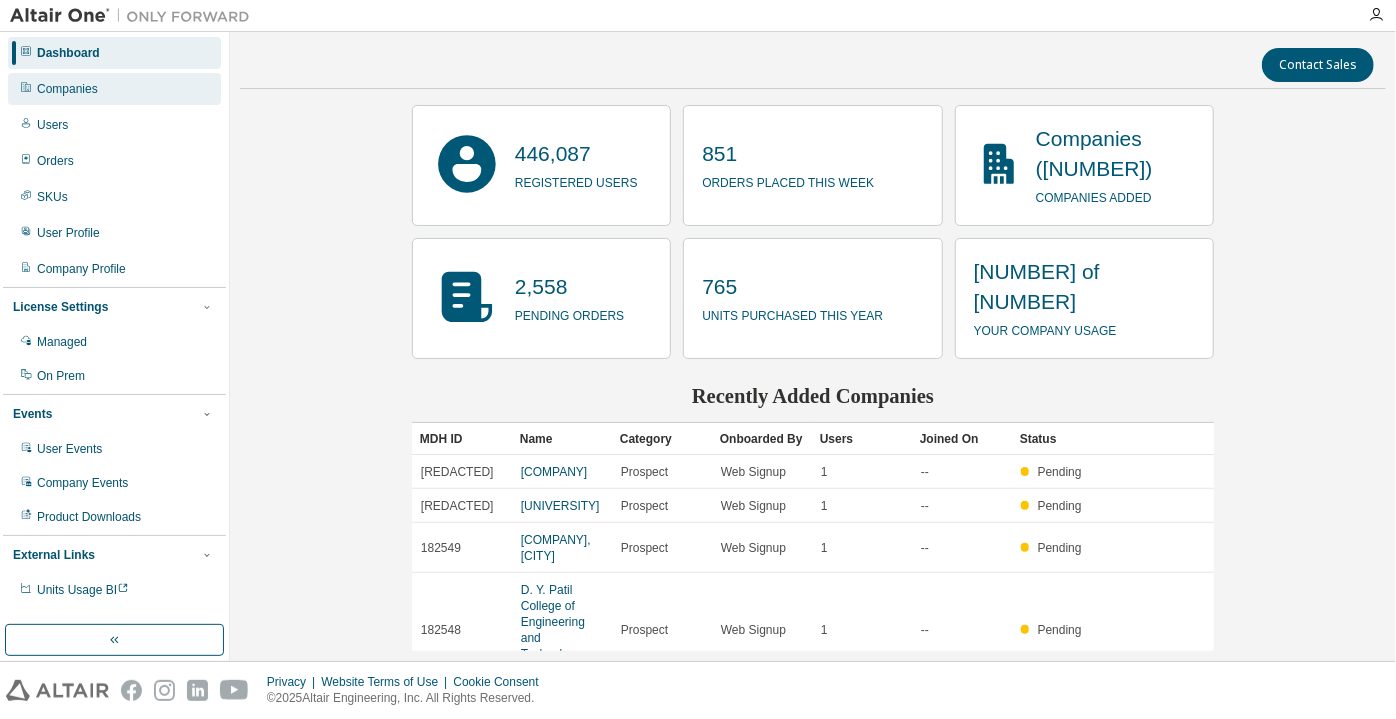 click on "Companies" at bounding box center [114, 89] 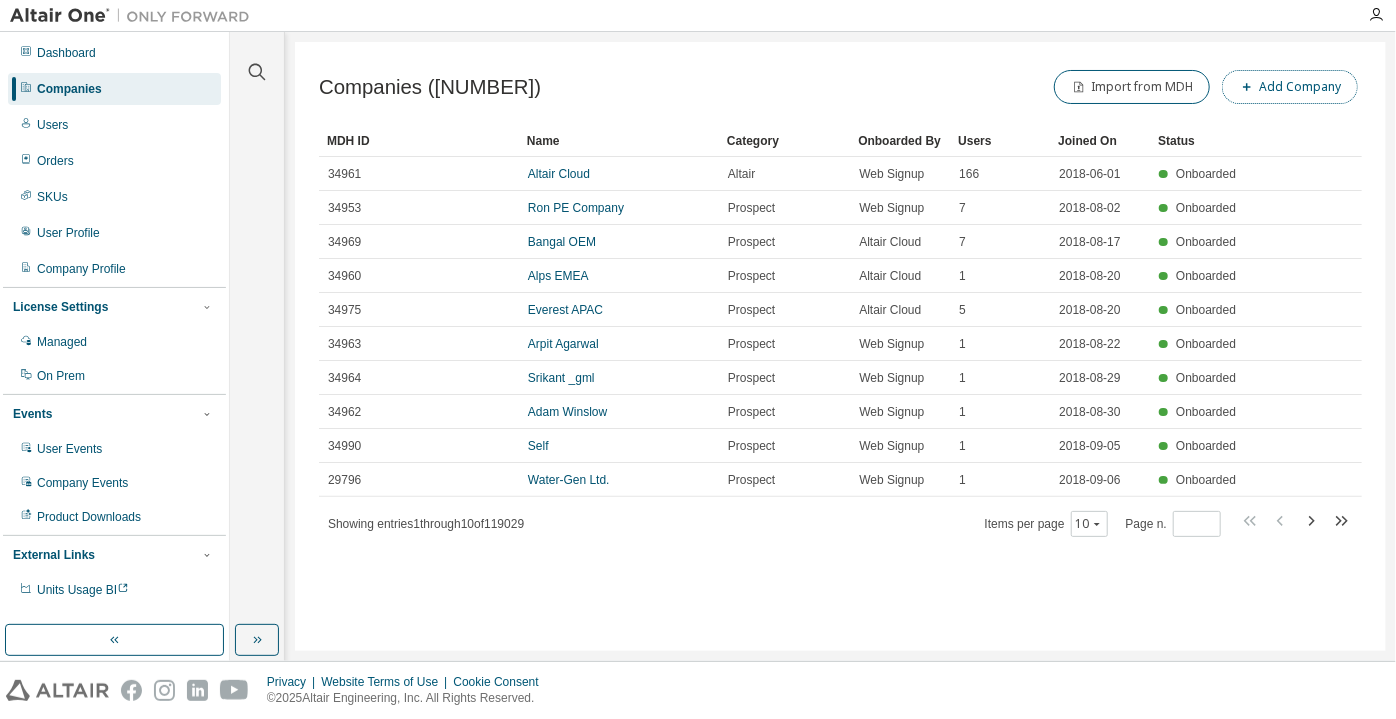 click on "Add Company" at bounding box center [1290, 87] 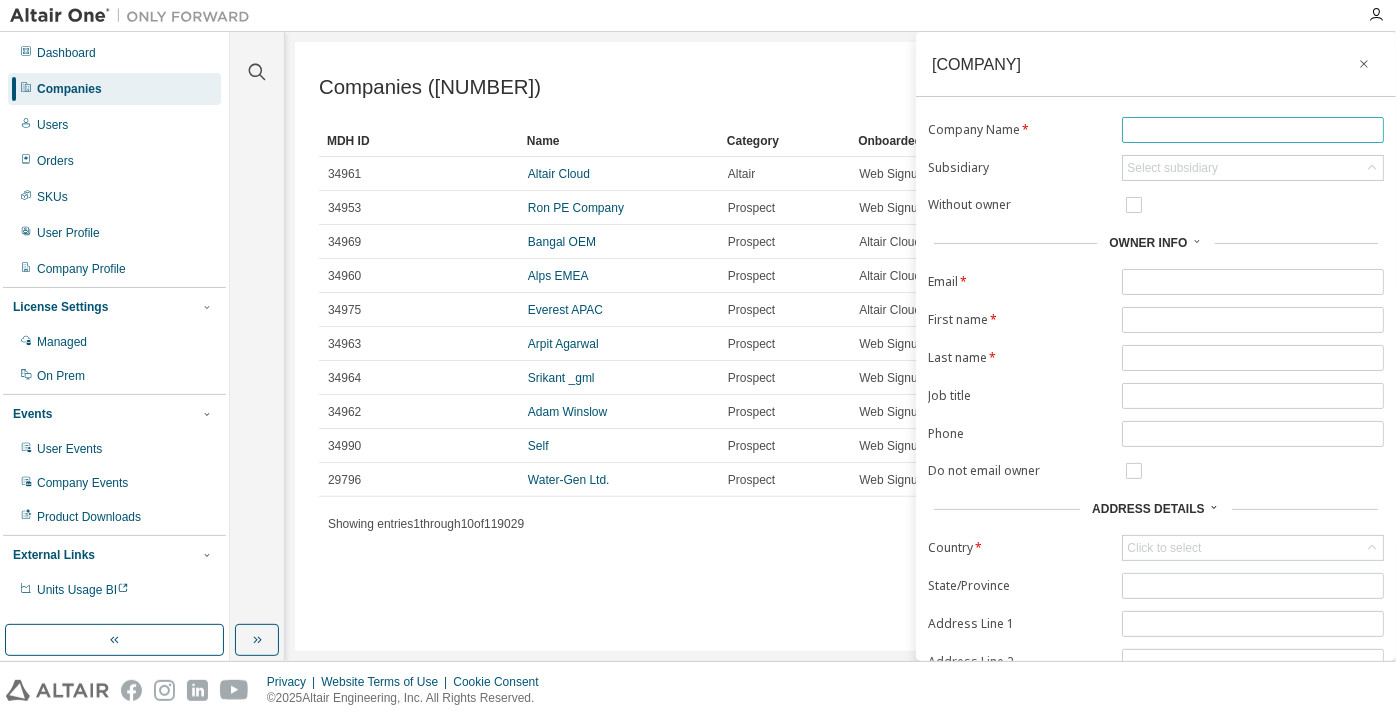 click at bounding box center [1253, 130] 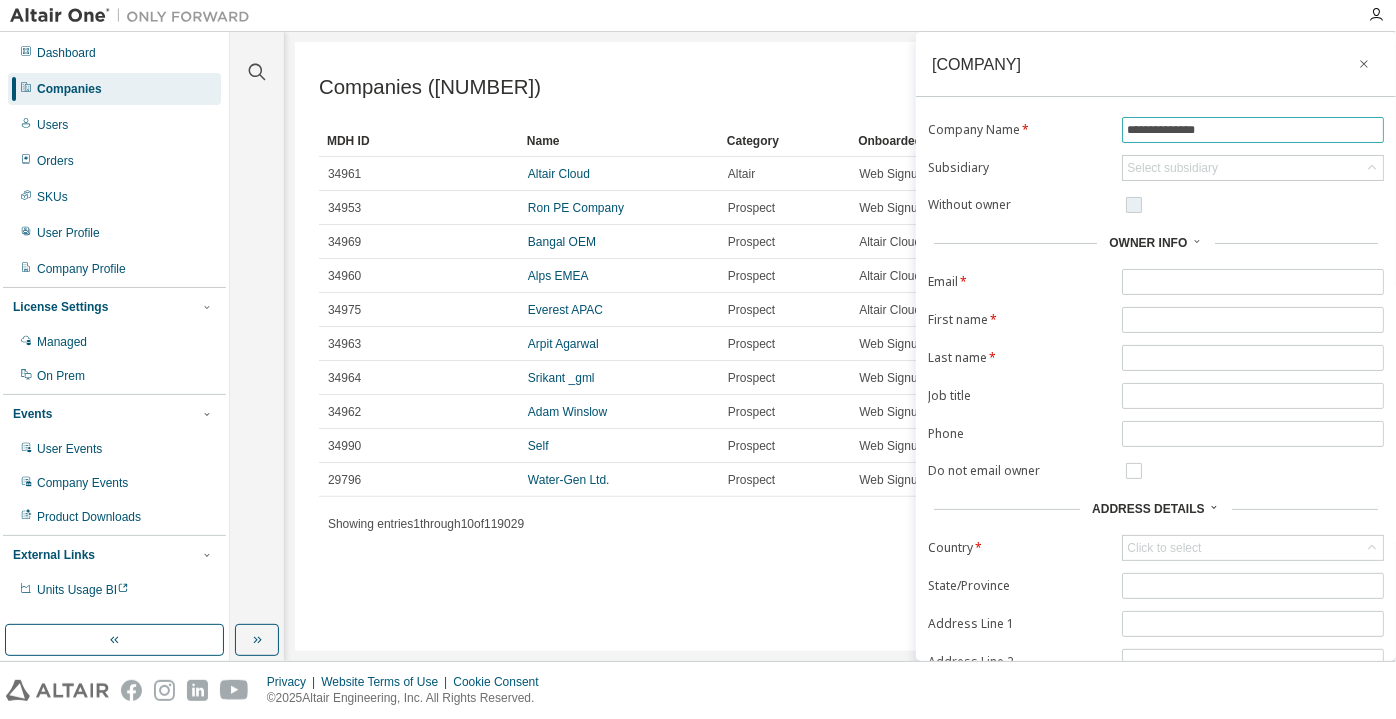 type on "**********" 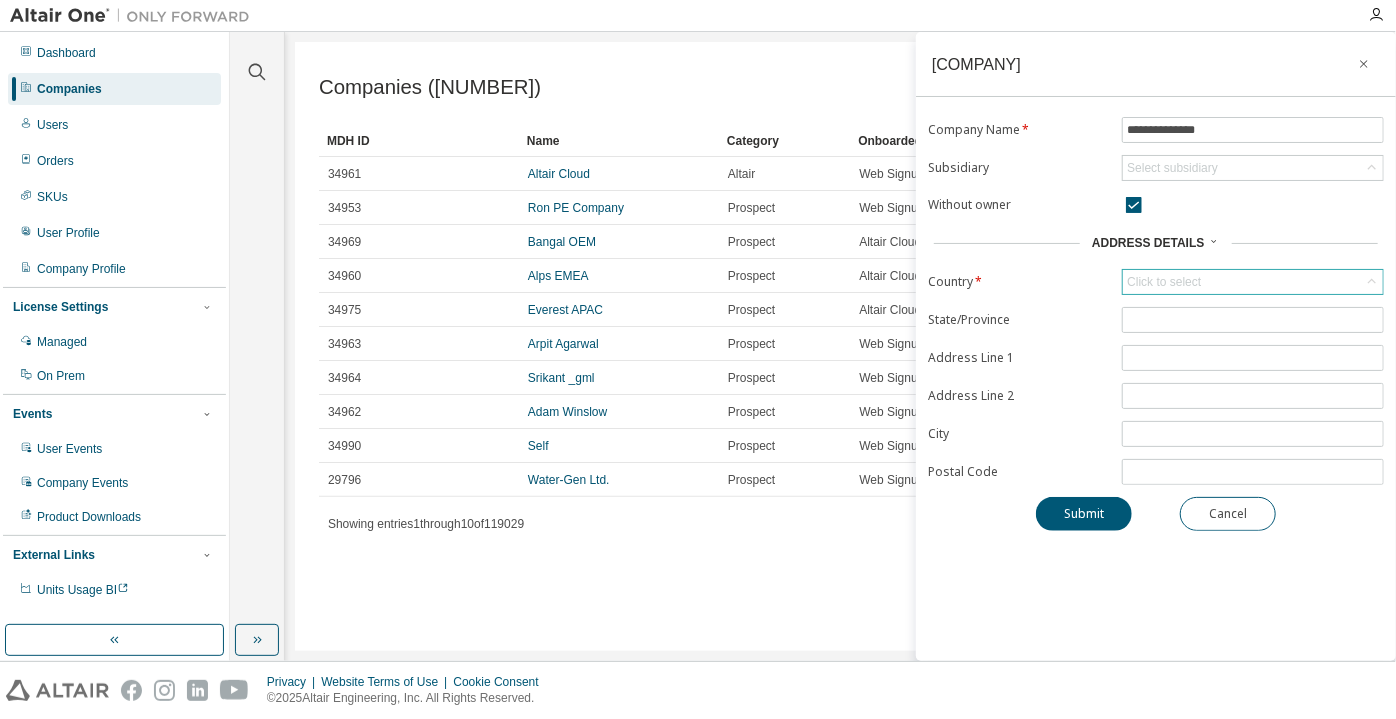 click on "Click to select" at bounding box center (1253, 282) 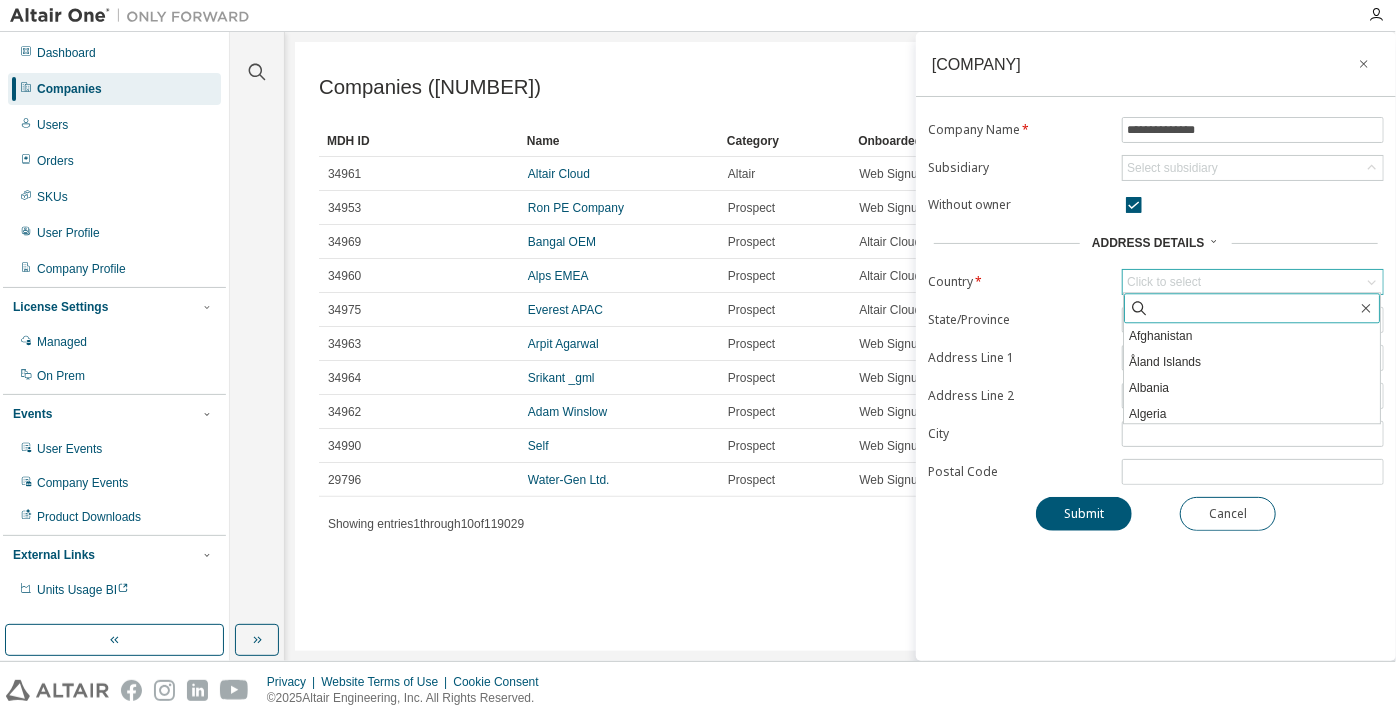 click at bounding box center [1253, 308] 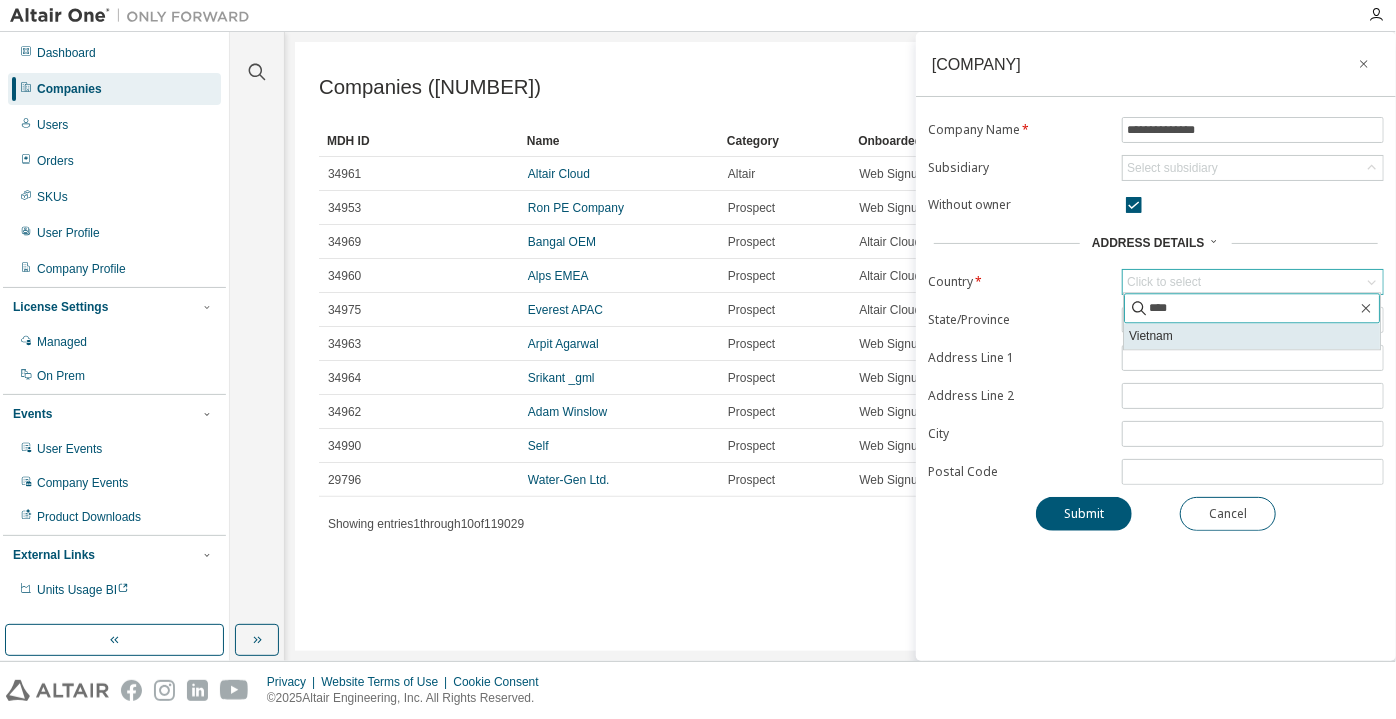 type on "****" 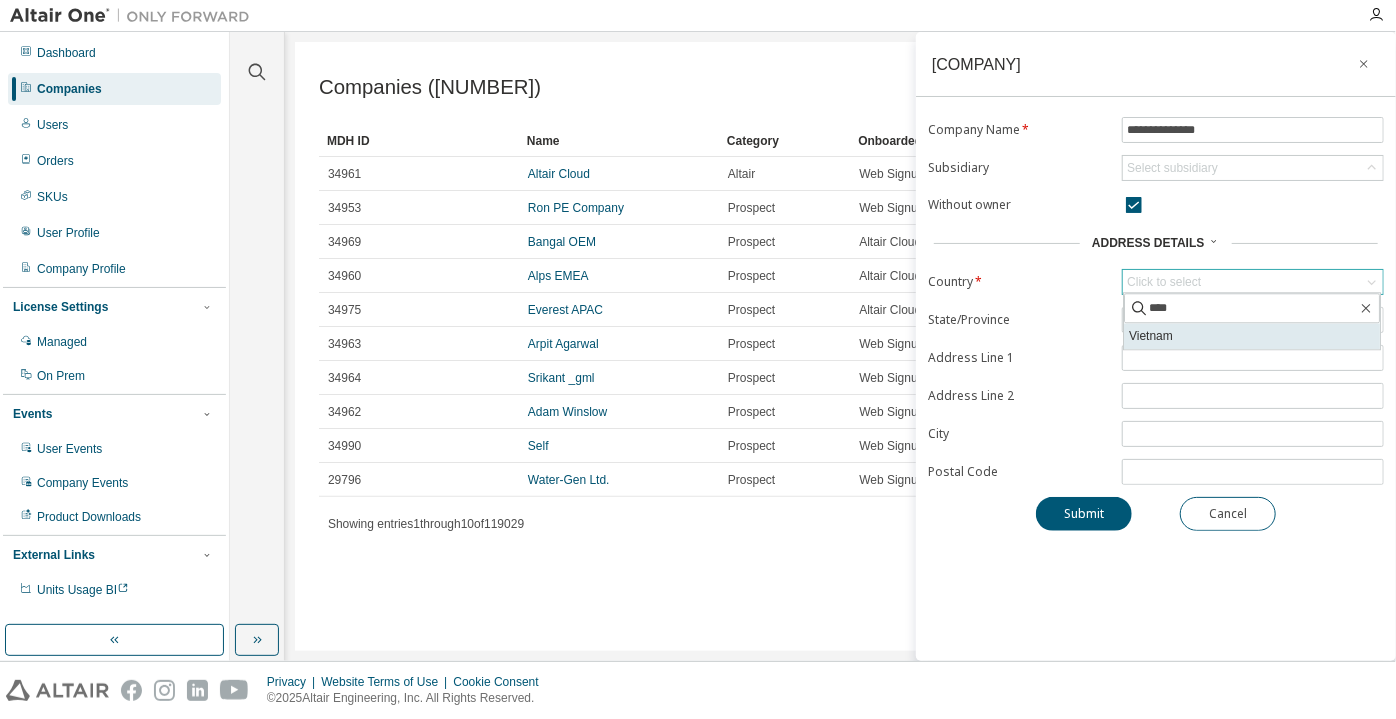 click on "Vietnam" at bounding box center [1252, 336] 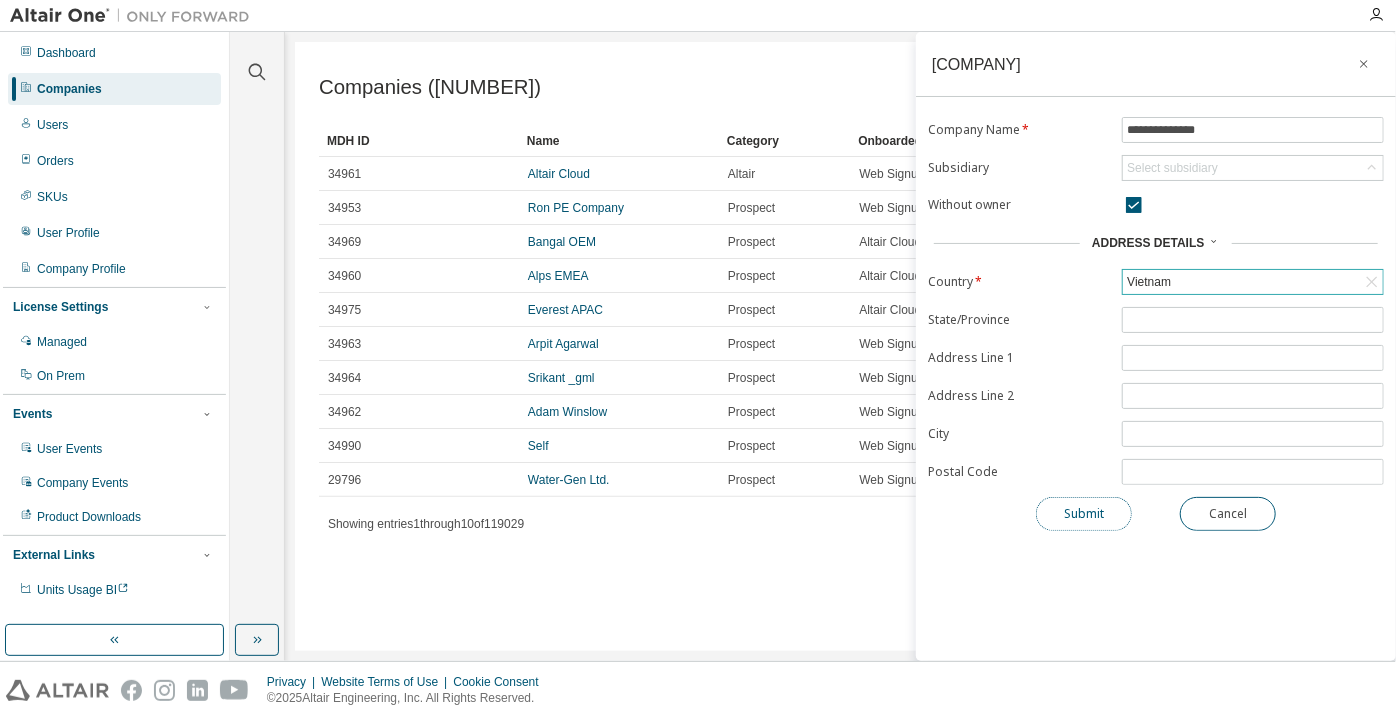 click on "Submit" at bounding box center (1084, 514) 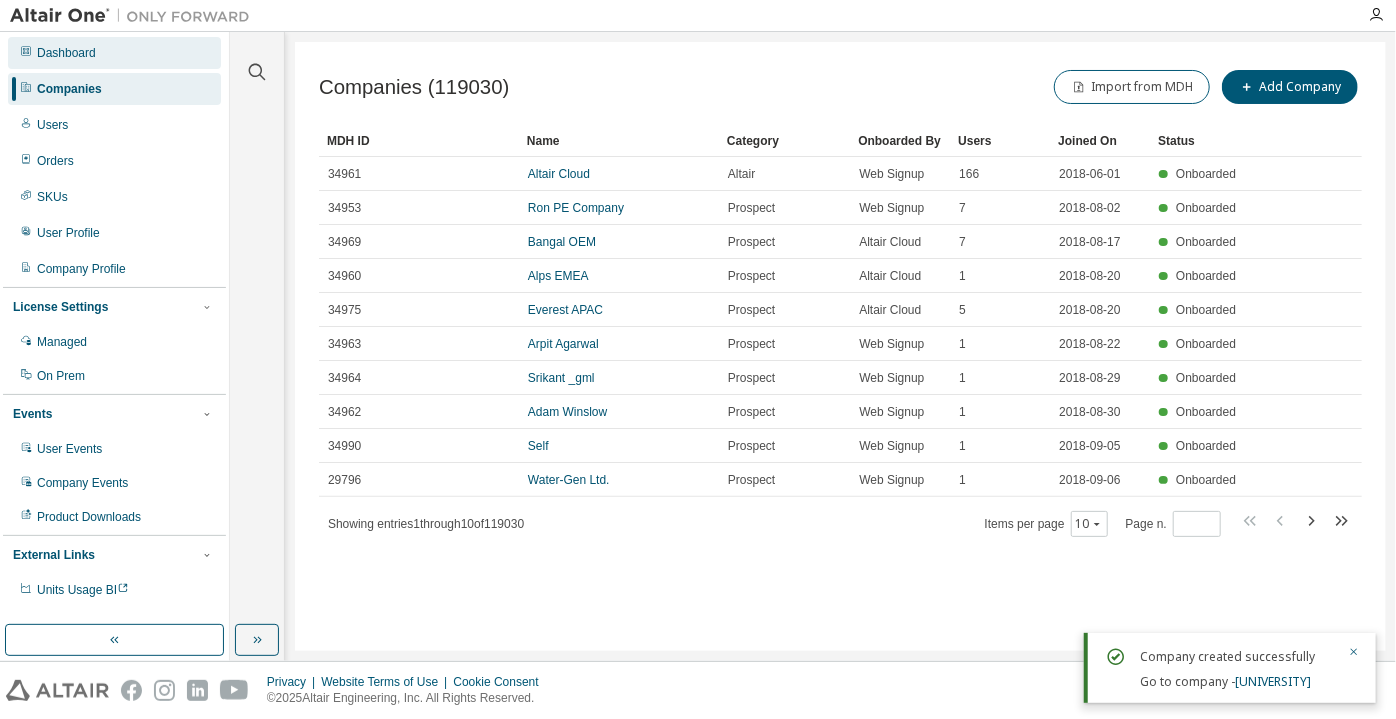 click on "Dashboard" at bounding box center (114, 53) 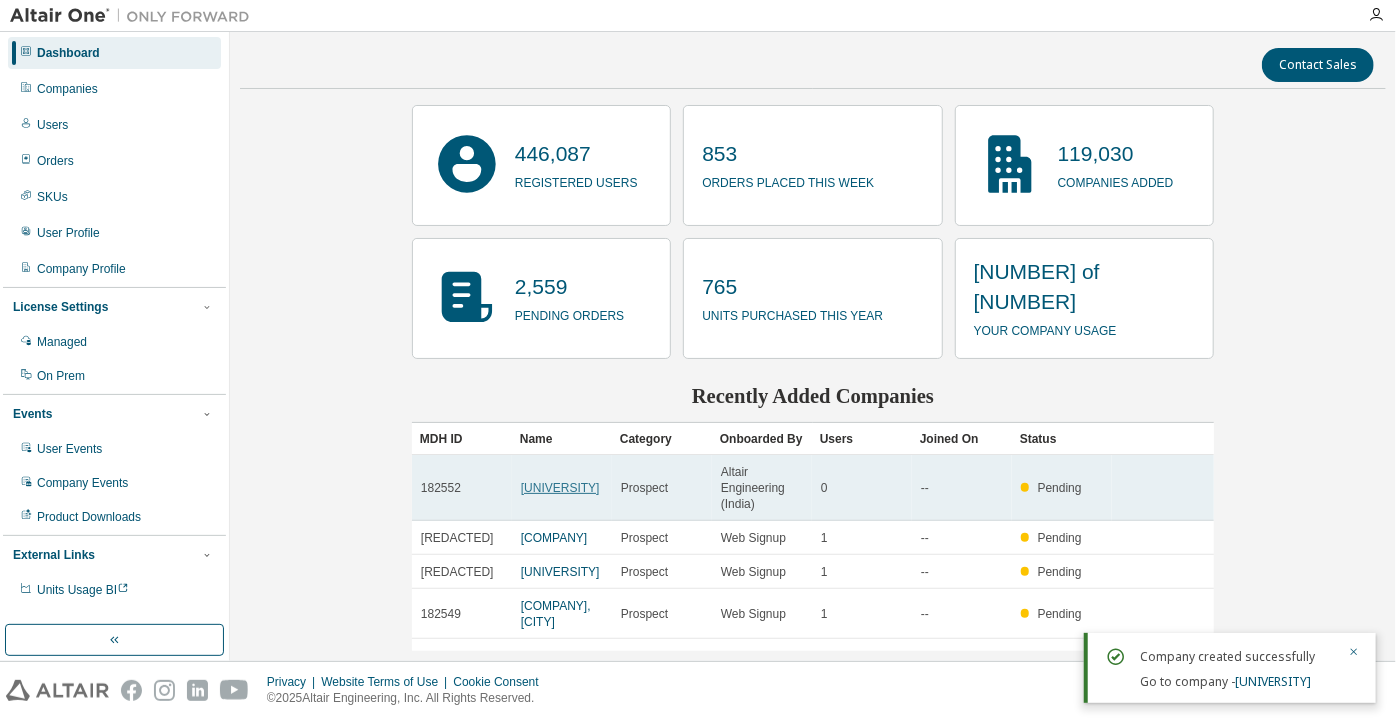 click on "[UNIVERSITY]" at bounding box center (560, 488) 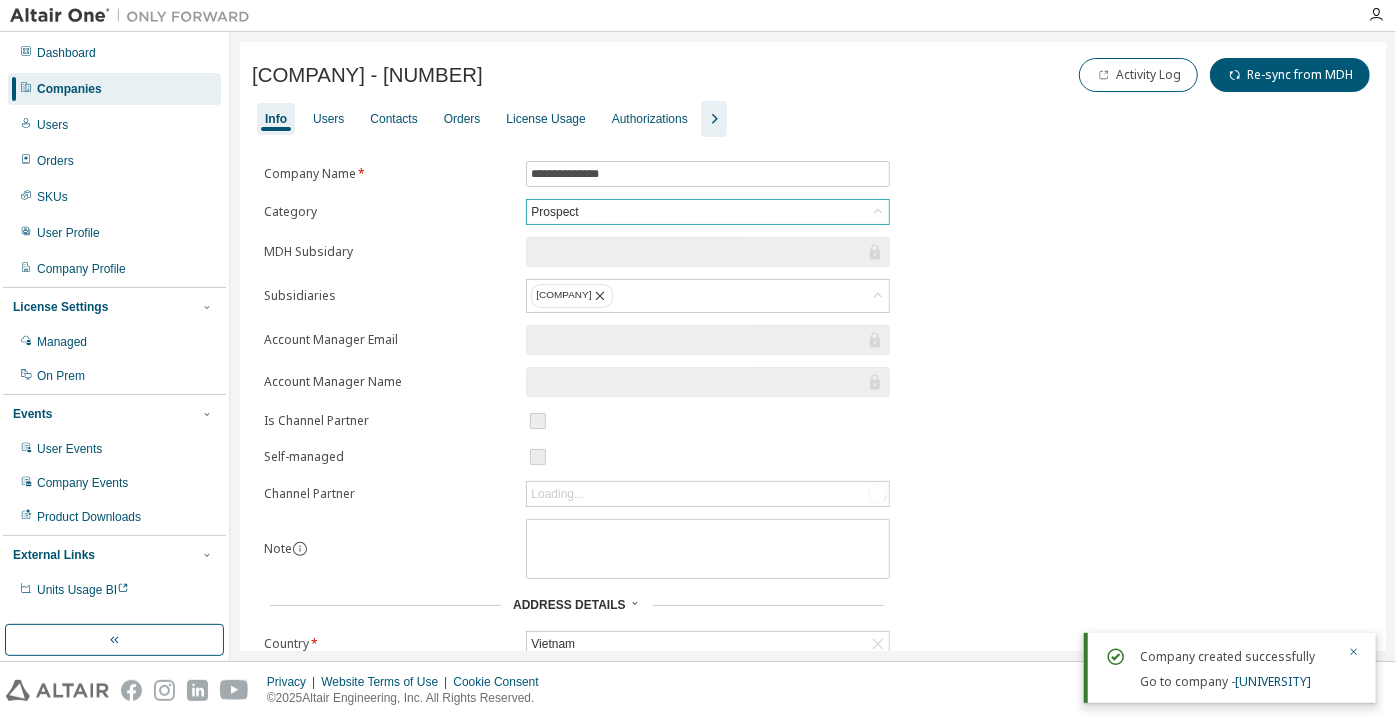 click on "Prospect" at bounding box center (708, 212) 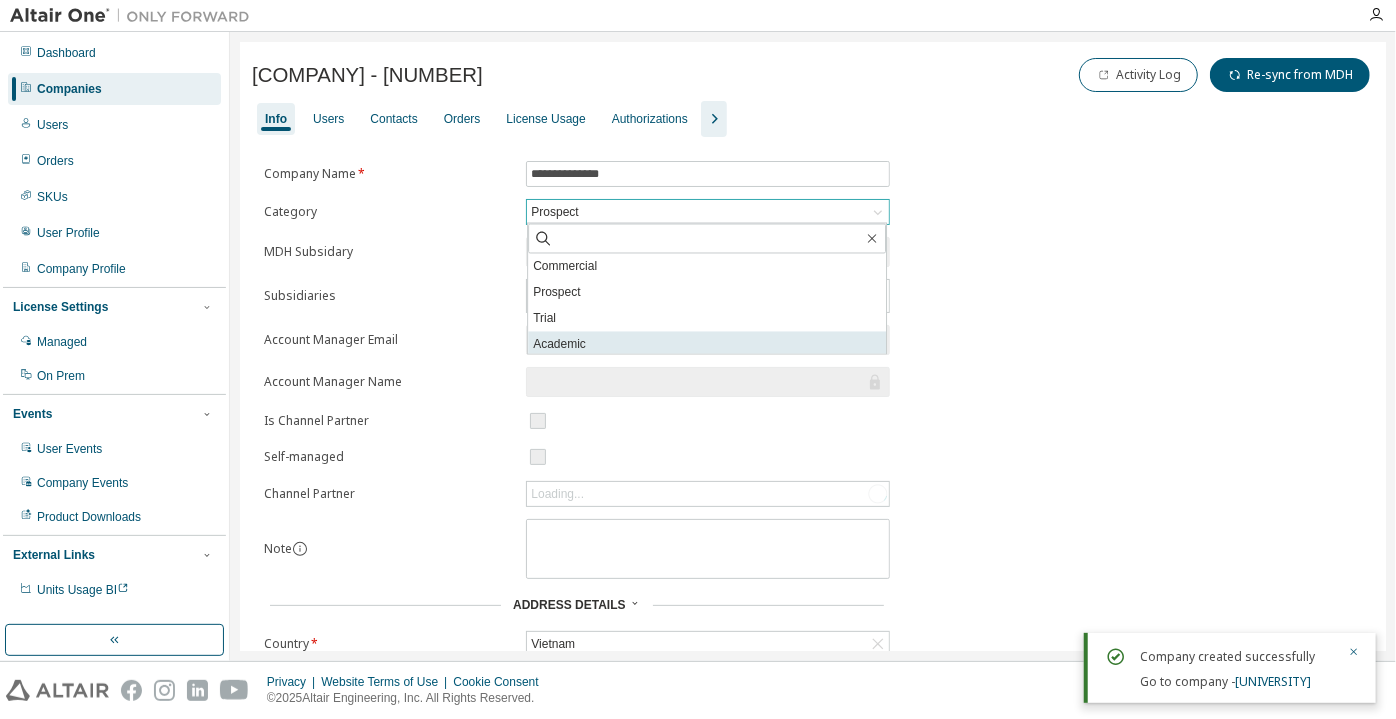 click on "Academic" at bounding box center [707, 345] 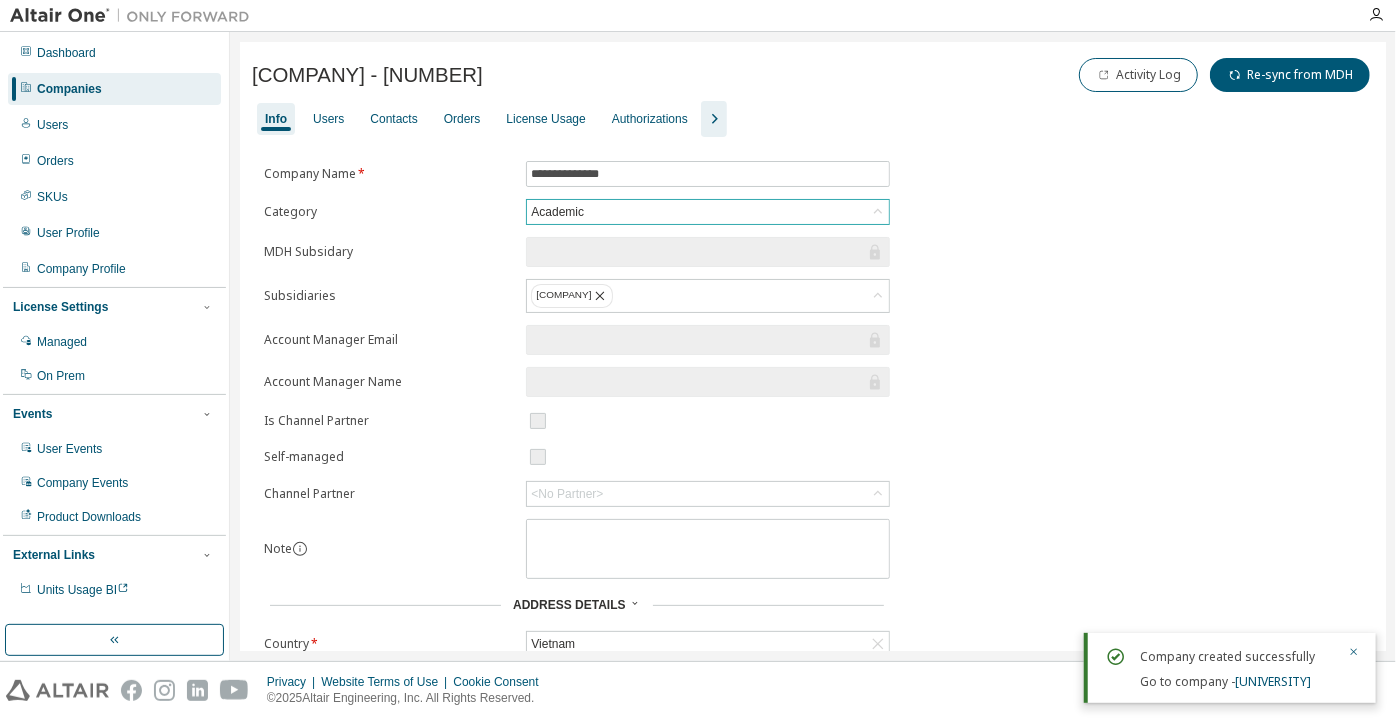 scroll, scrollTop: 284, scrollLeft: 0, axis: vertical 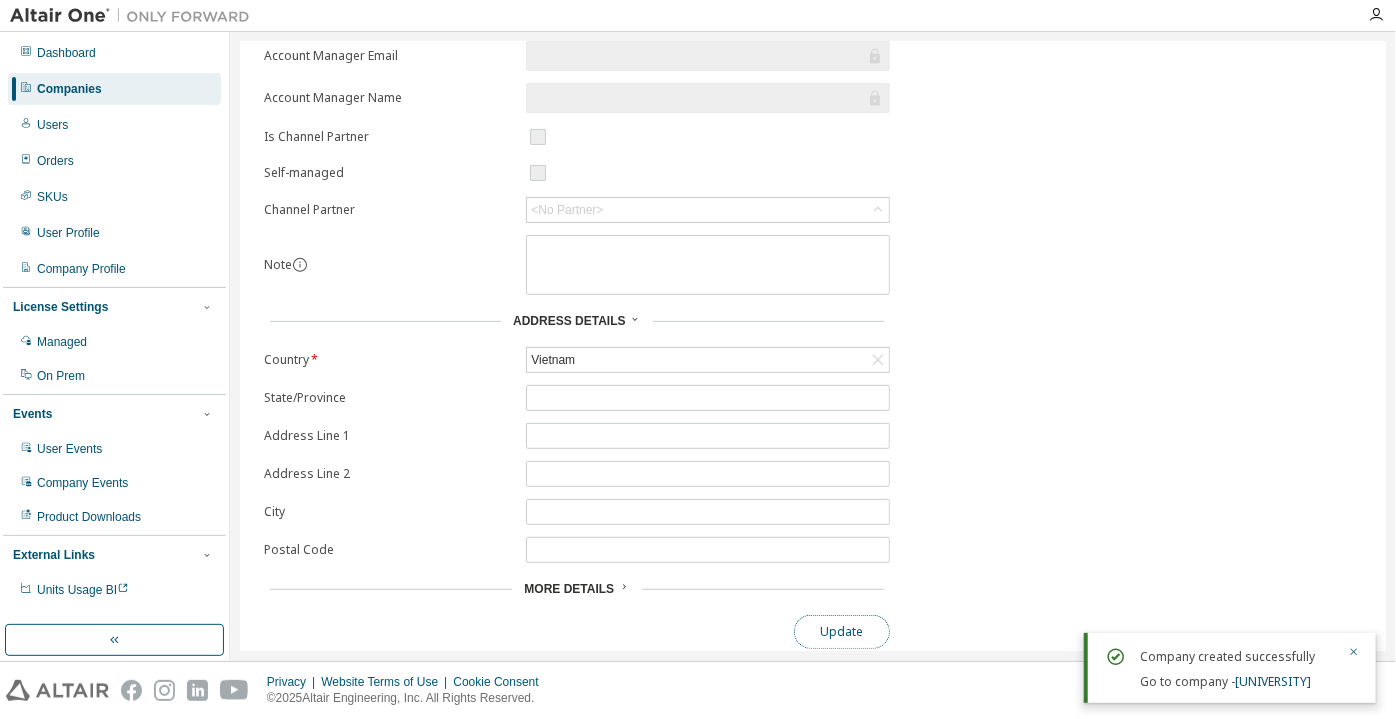 click on "Update" at bounding box center [842, 632] 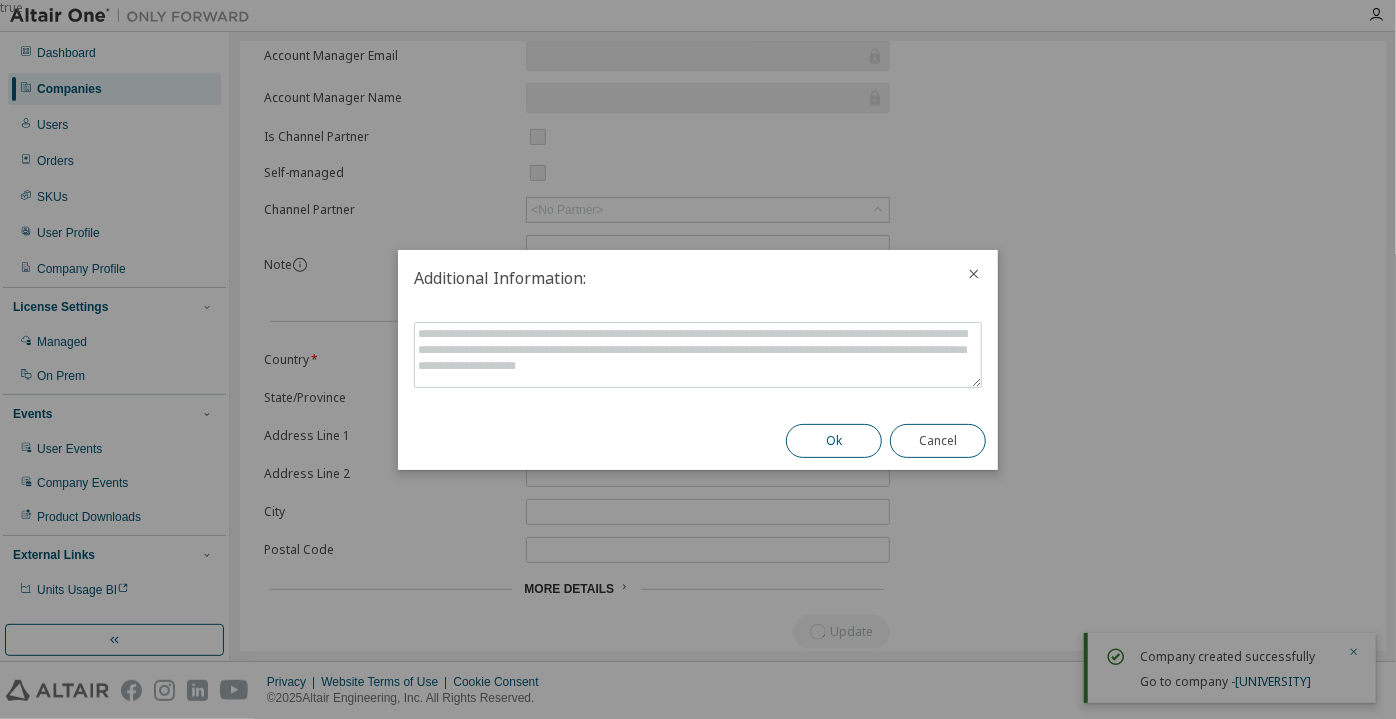 click on "Ok" at bounding box center (834, 441) 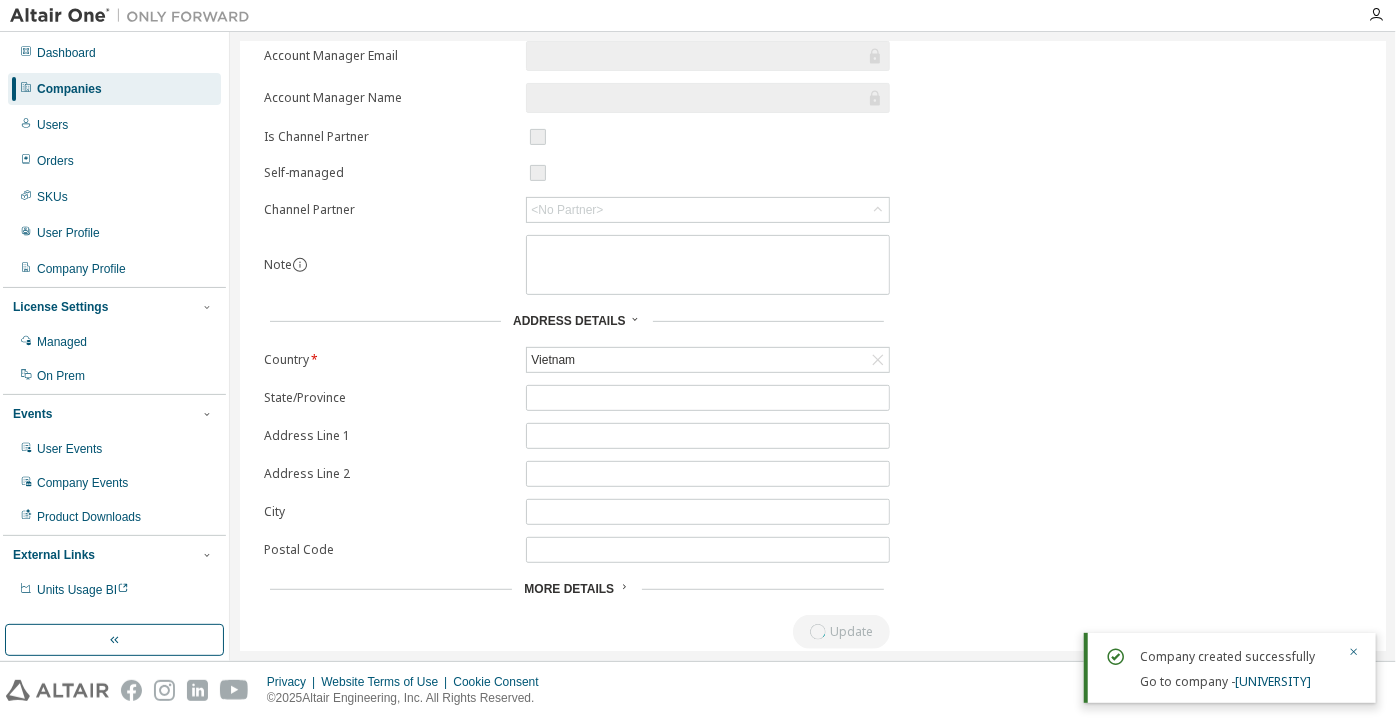 scroll, scrollTop: 0, scrollLeft: 0, axis: both 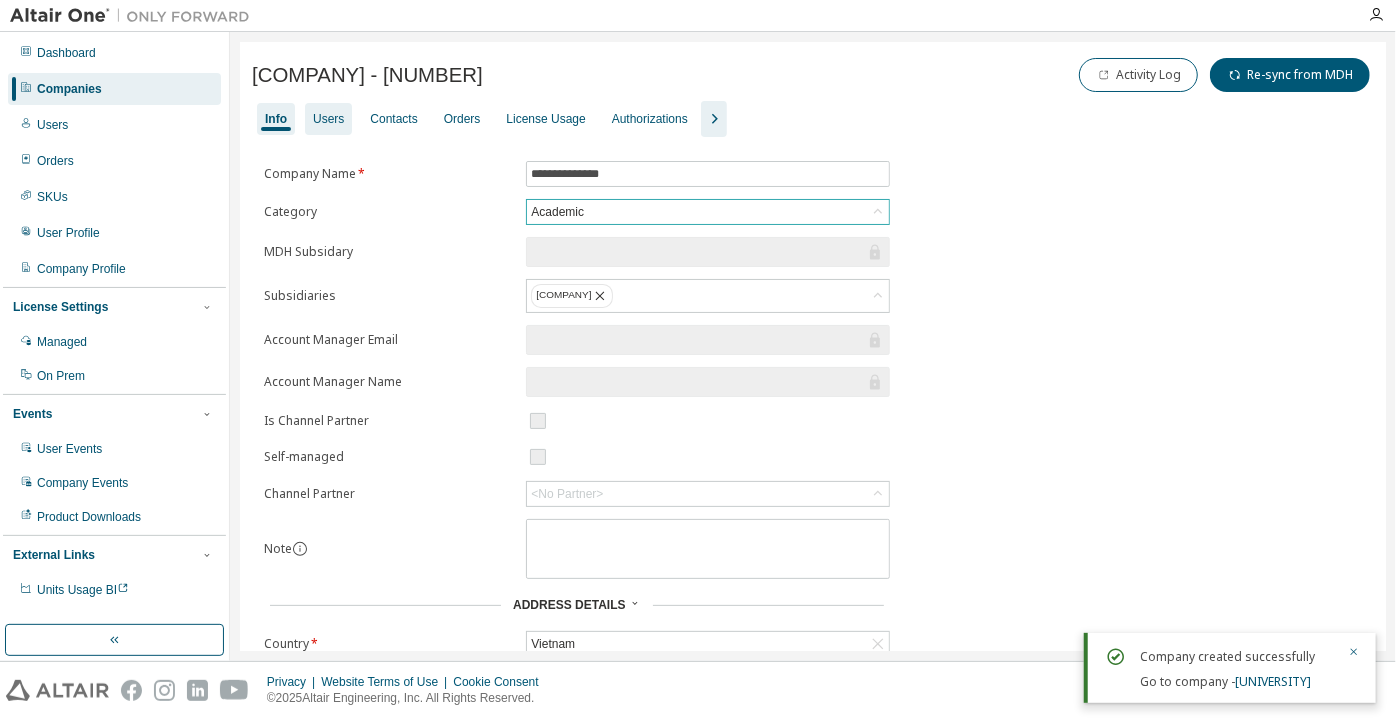 click on "Users" at bounding box center (328, 119) 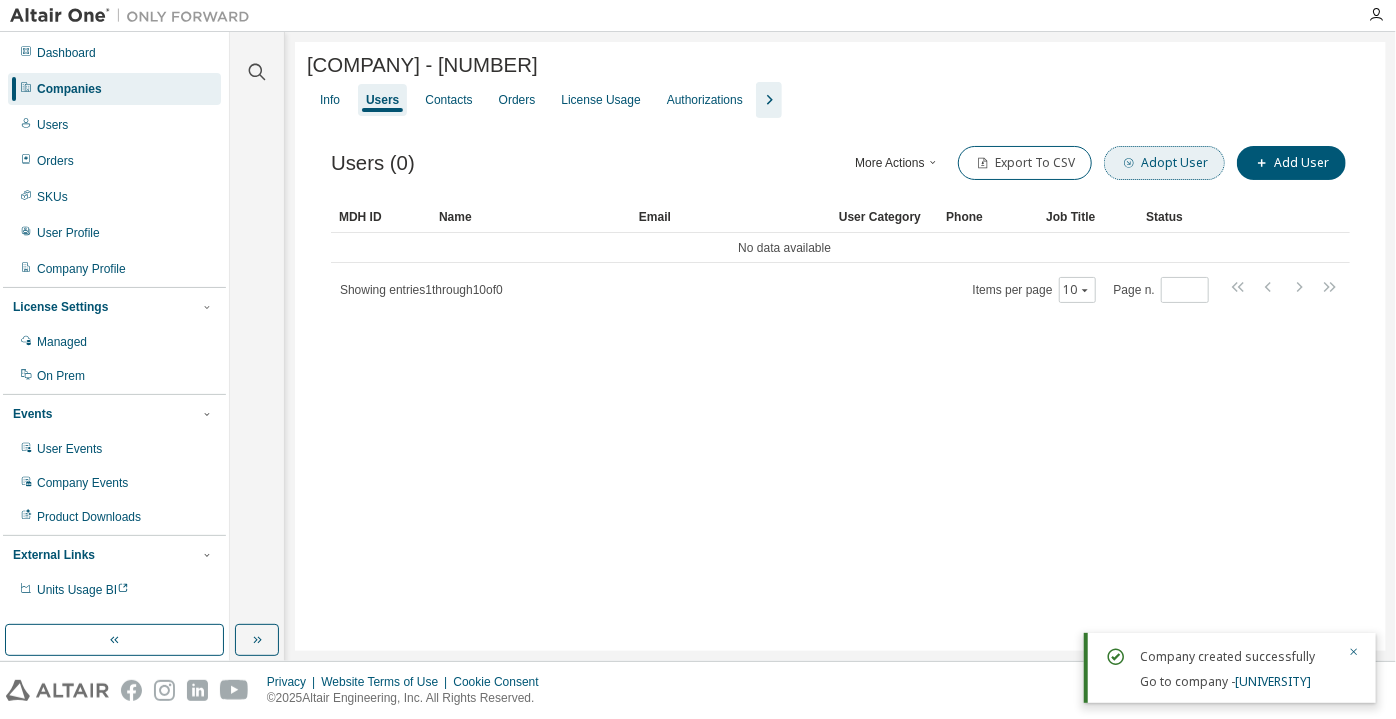 click on "Adopt User" at bounding box center [1164, 163] 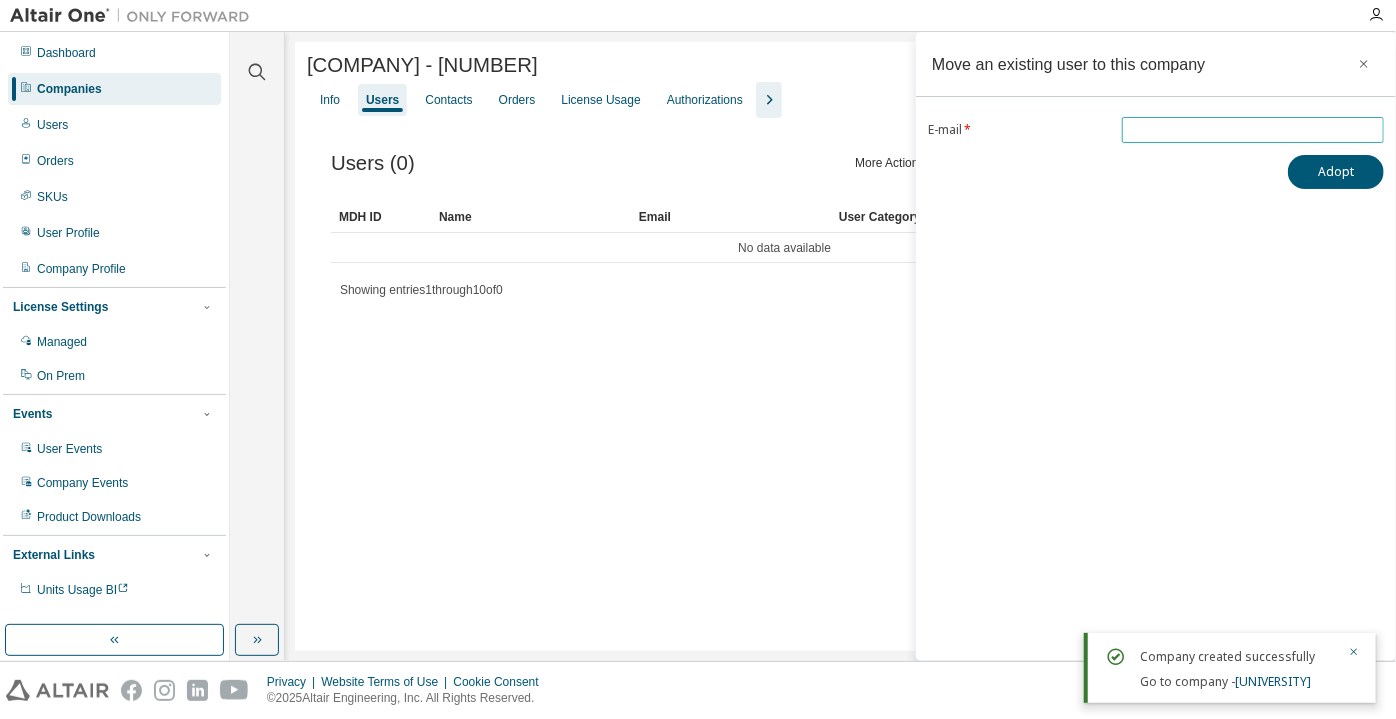 click at bounding box center [1253, 130] 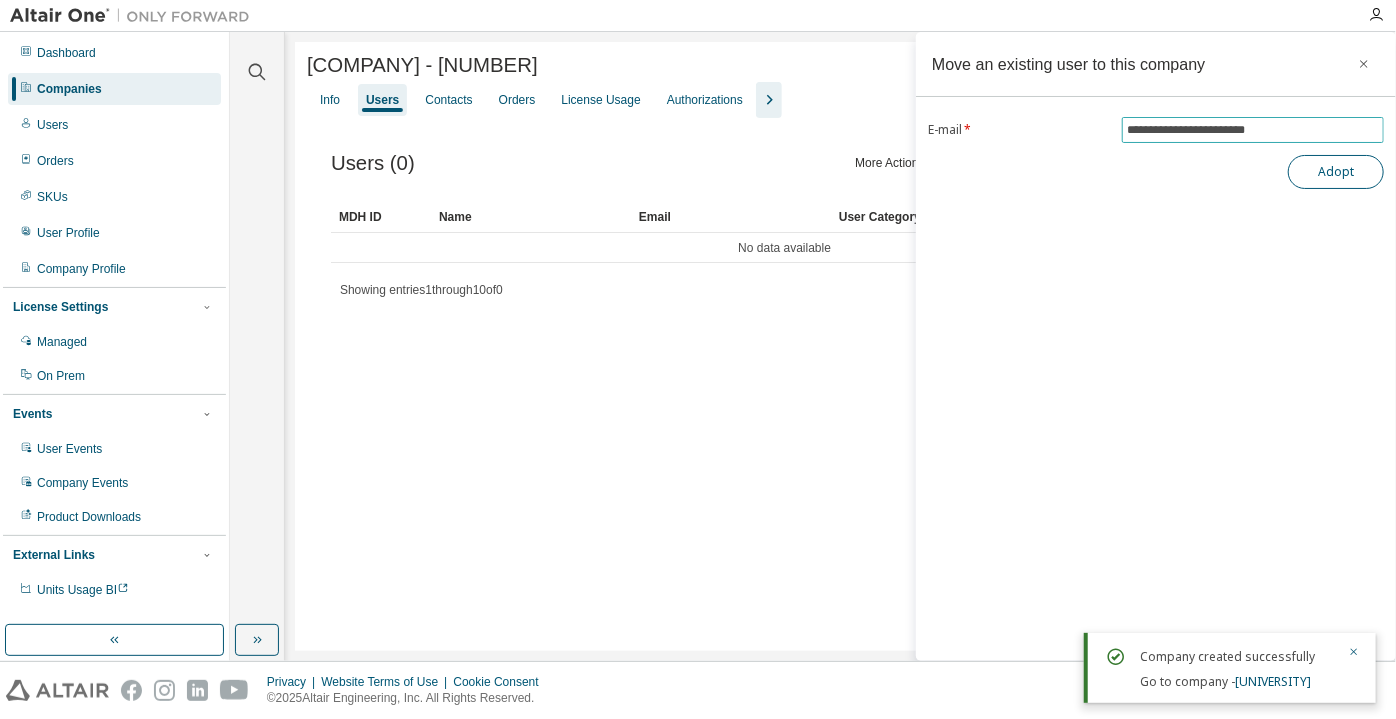 type on "**********" 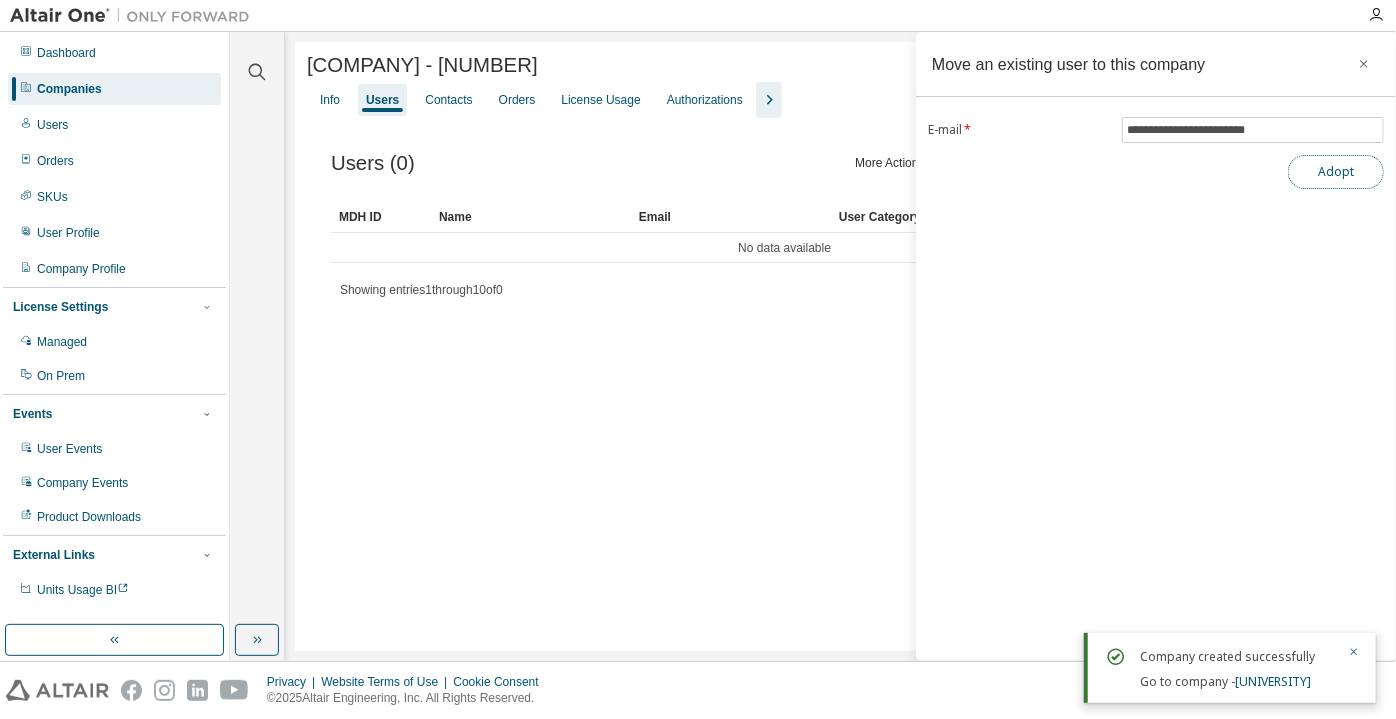 click on "Adopt" at bounding box center (1336, 172) 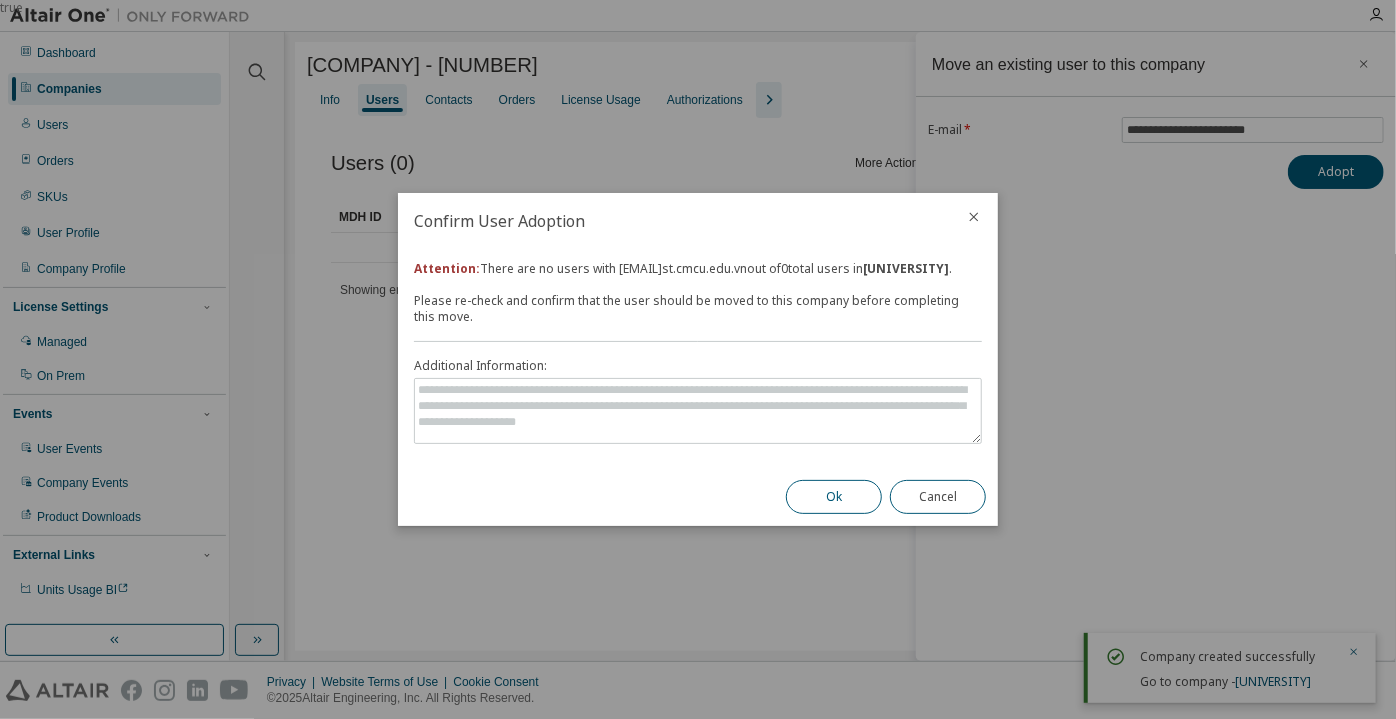 click on "Ok" at bounding box center (834, 497) 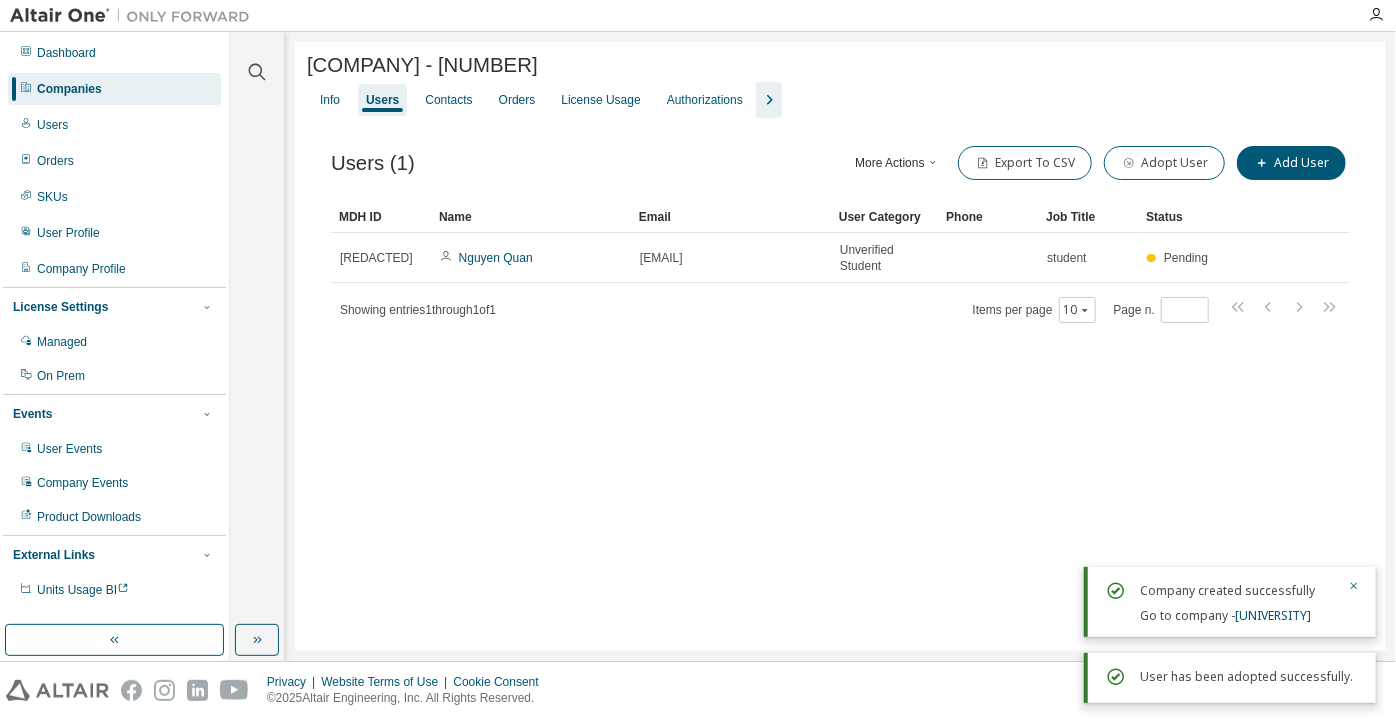 click 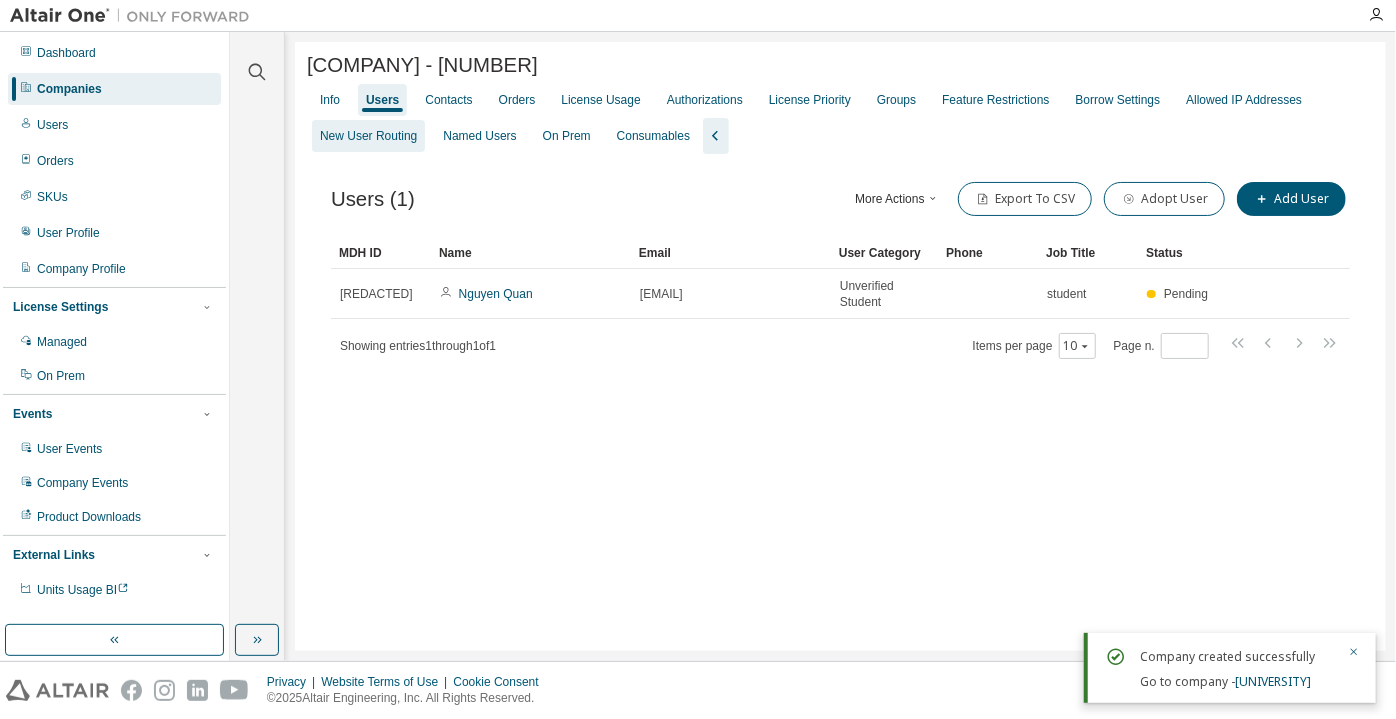 click on "New User Routing" at bounding box center (368, 136) 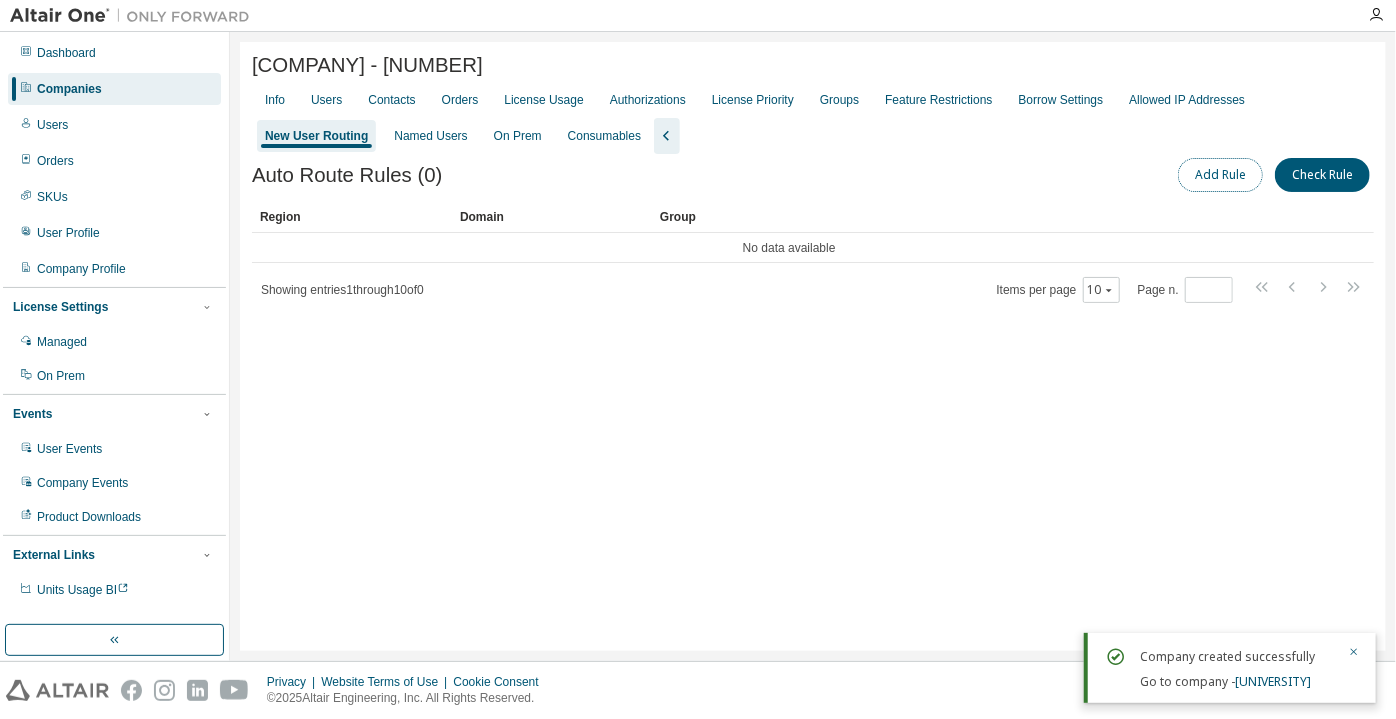 click on "Add Rule" at bounding box center (1220, 175) 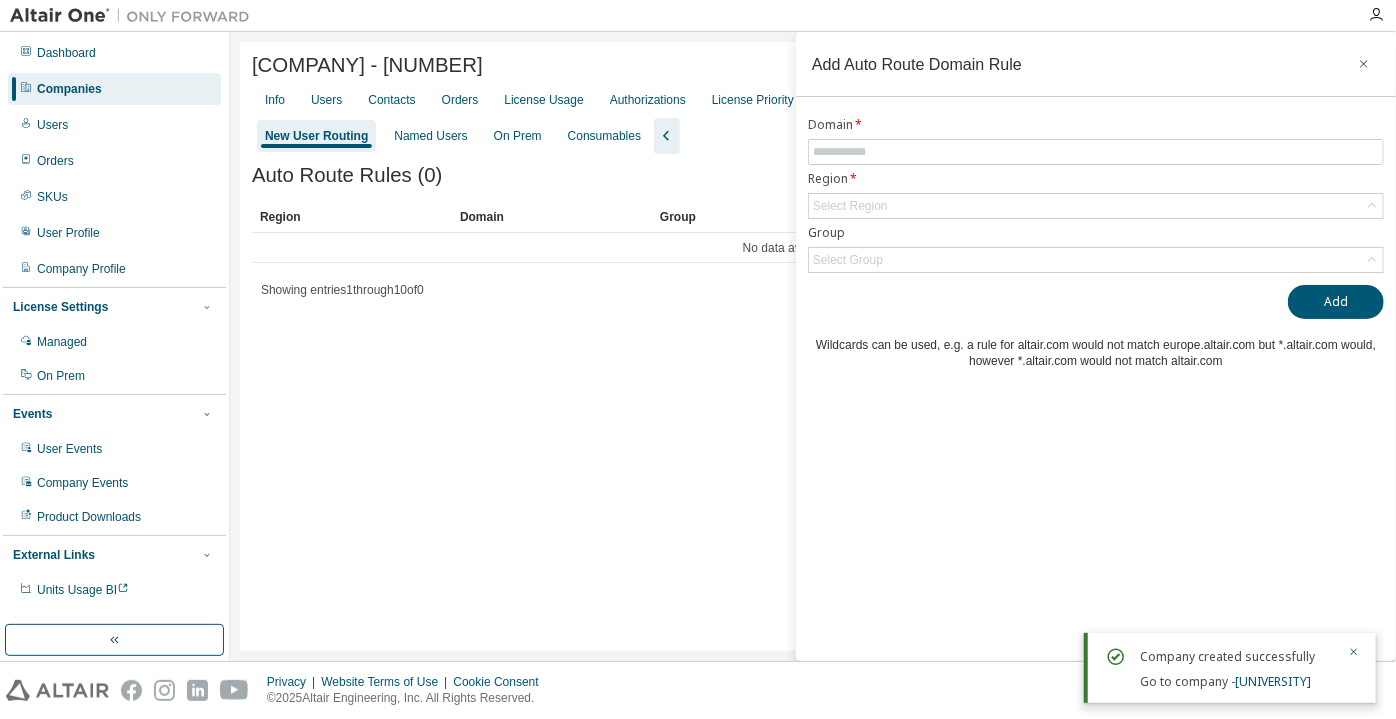 click on "Domain * Region * Select Region Group Select Group" at bounding box center [1096, 195] 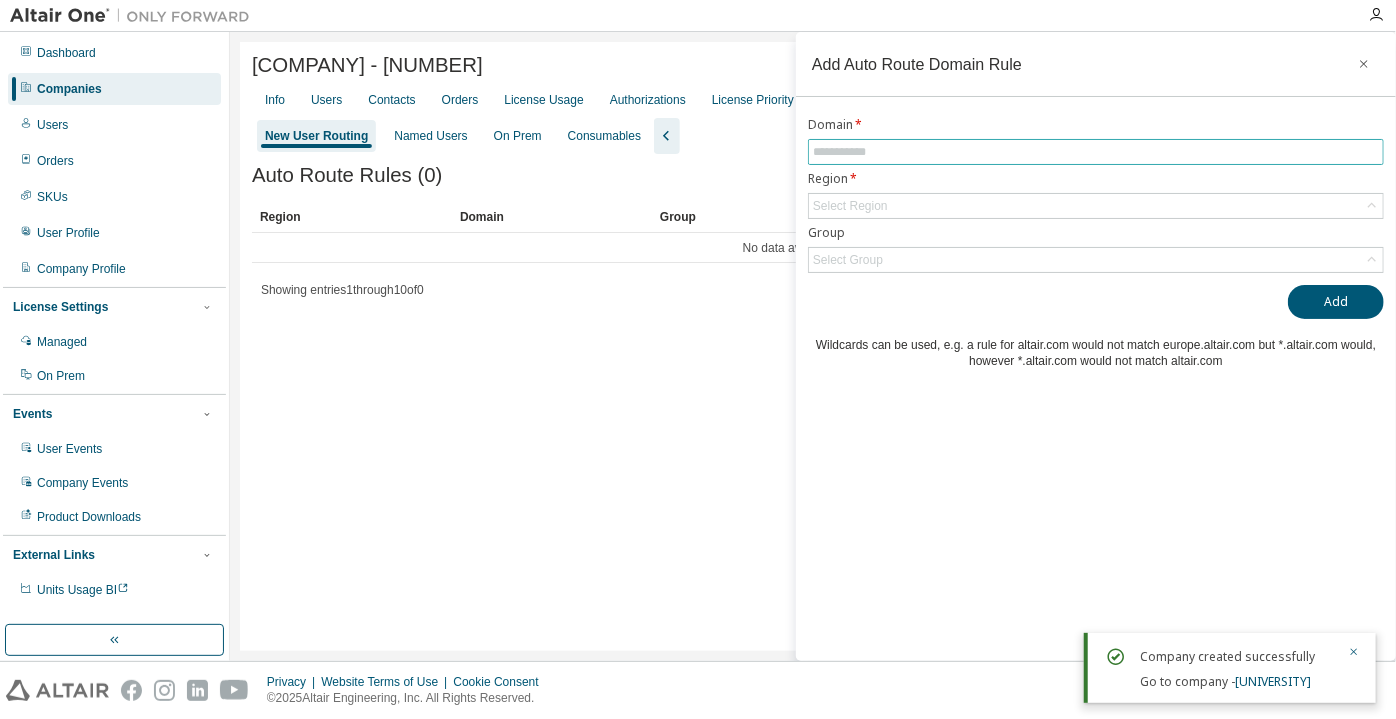 click at bounding box center [1096, 152] 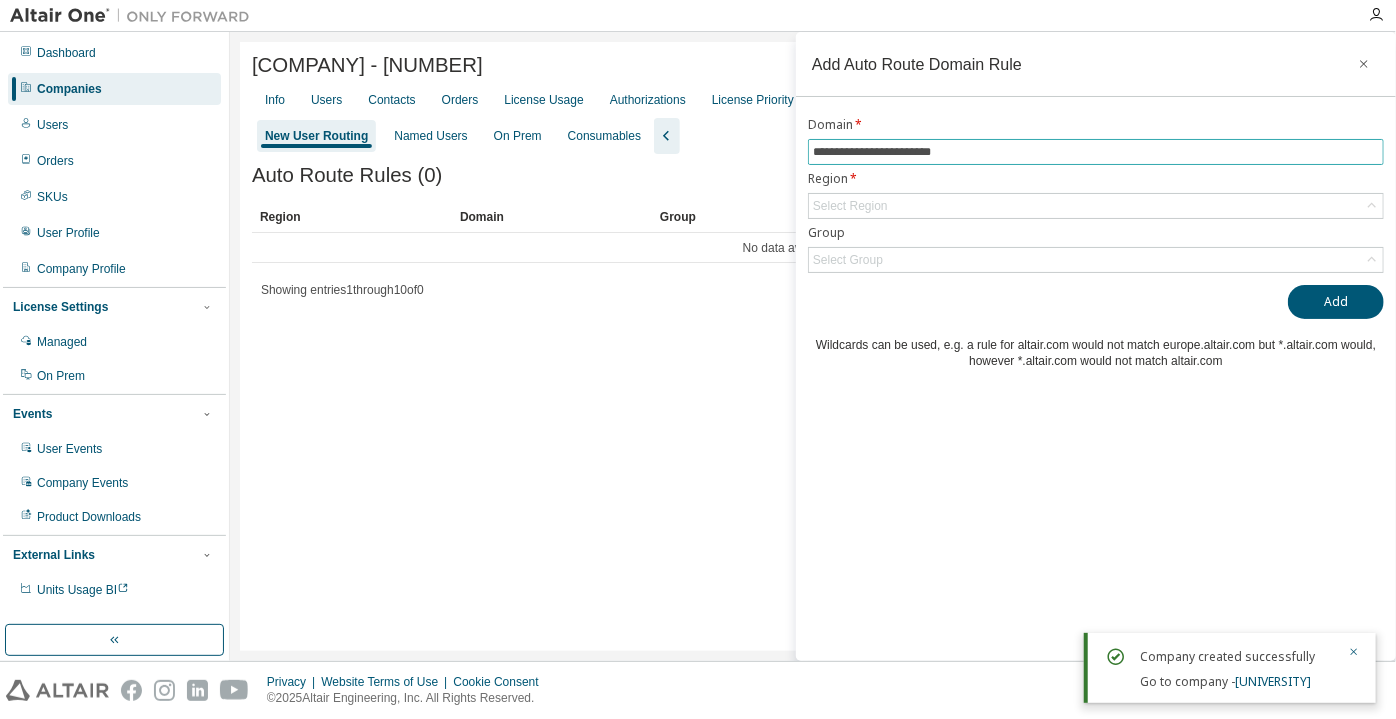 drag, startPoint x: 885, startPoint y: 153, endPoint x: 798, endPoint y: 154, distance: 87.005745 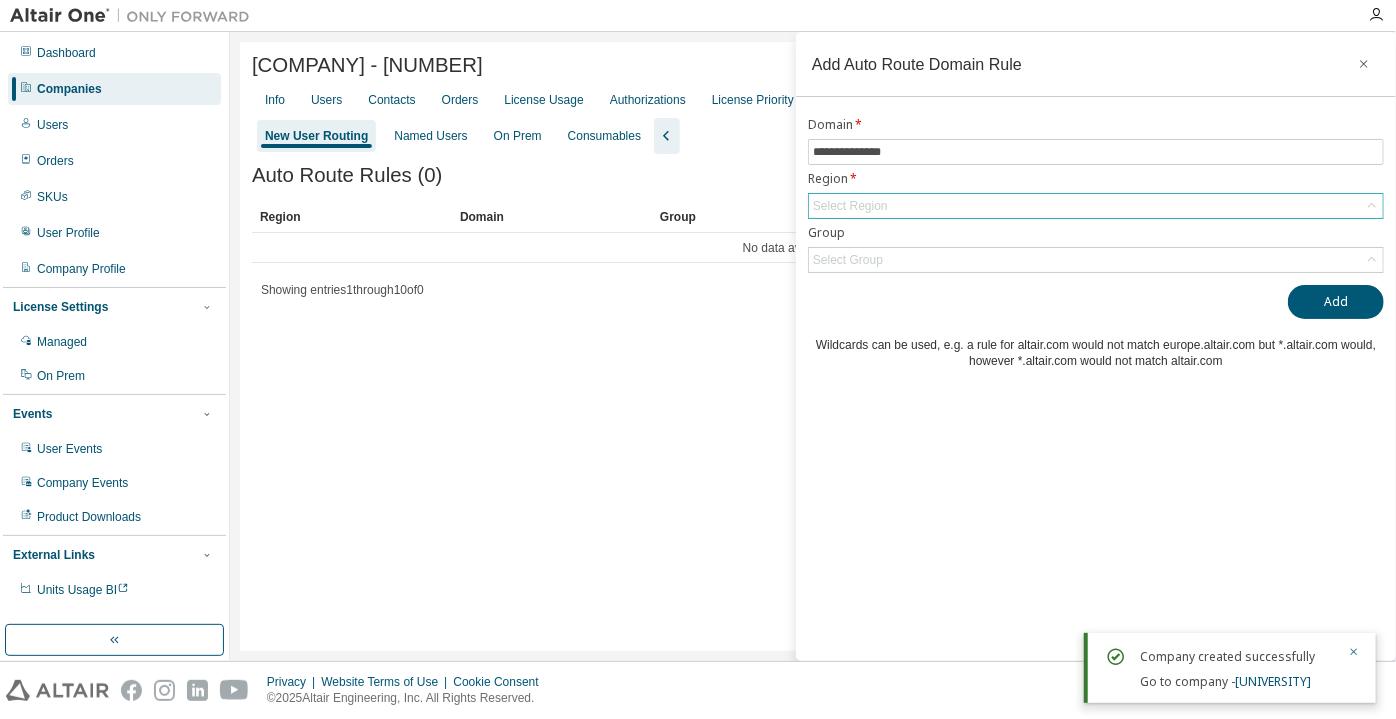 click on "Select Region" at bounding box center [850, 206] 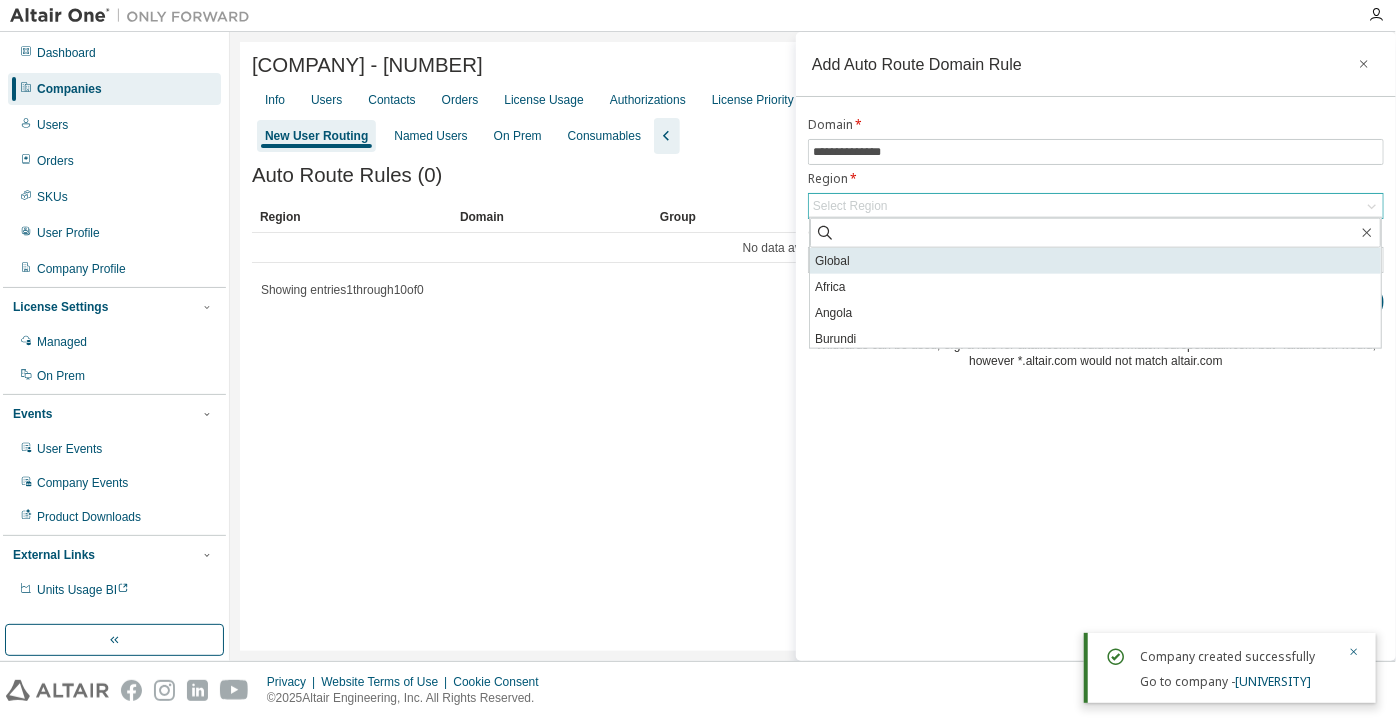 click on "Global" at bounding box center (1095, 261) 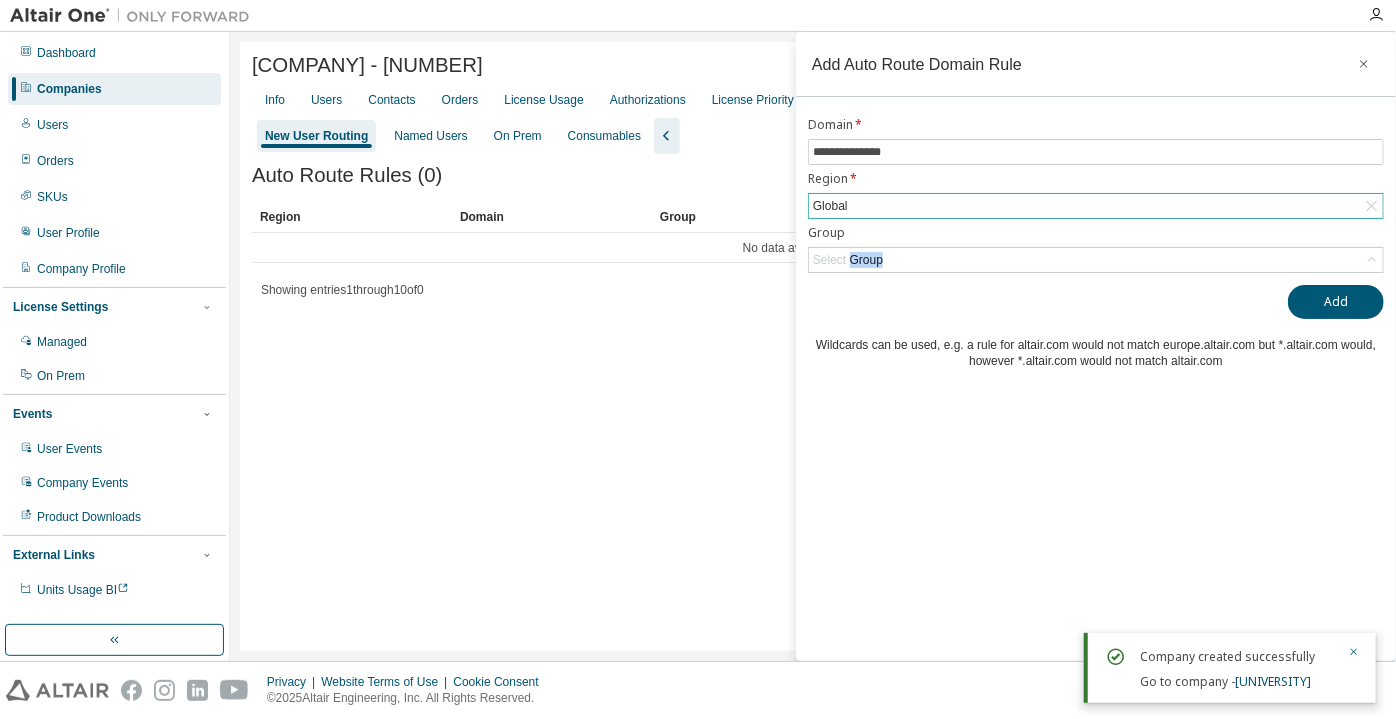 click on "Select Group" at bounding box center [848, 260] 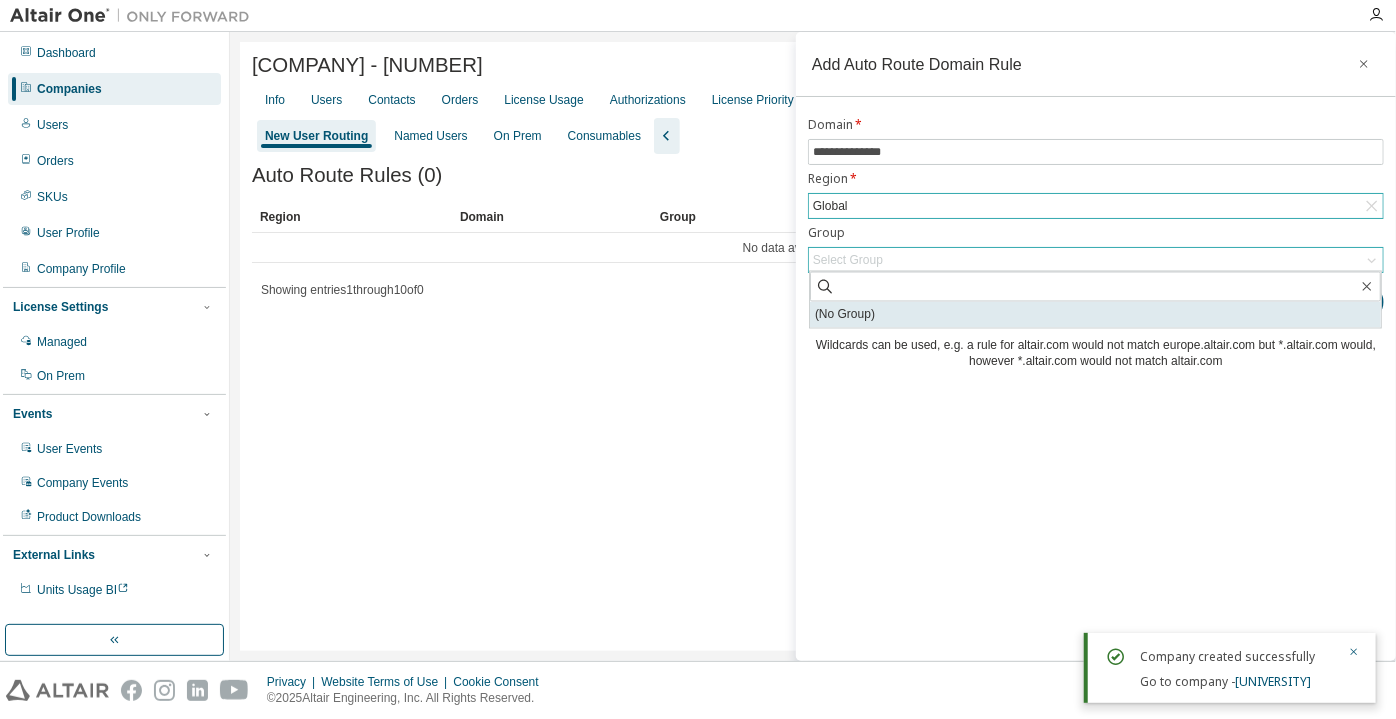 click on "(No Group)" at bounding box center (1095, 315) 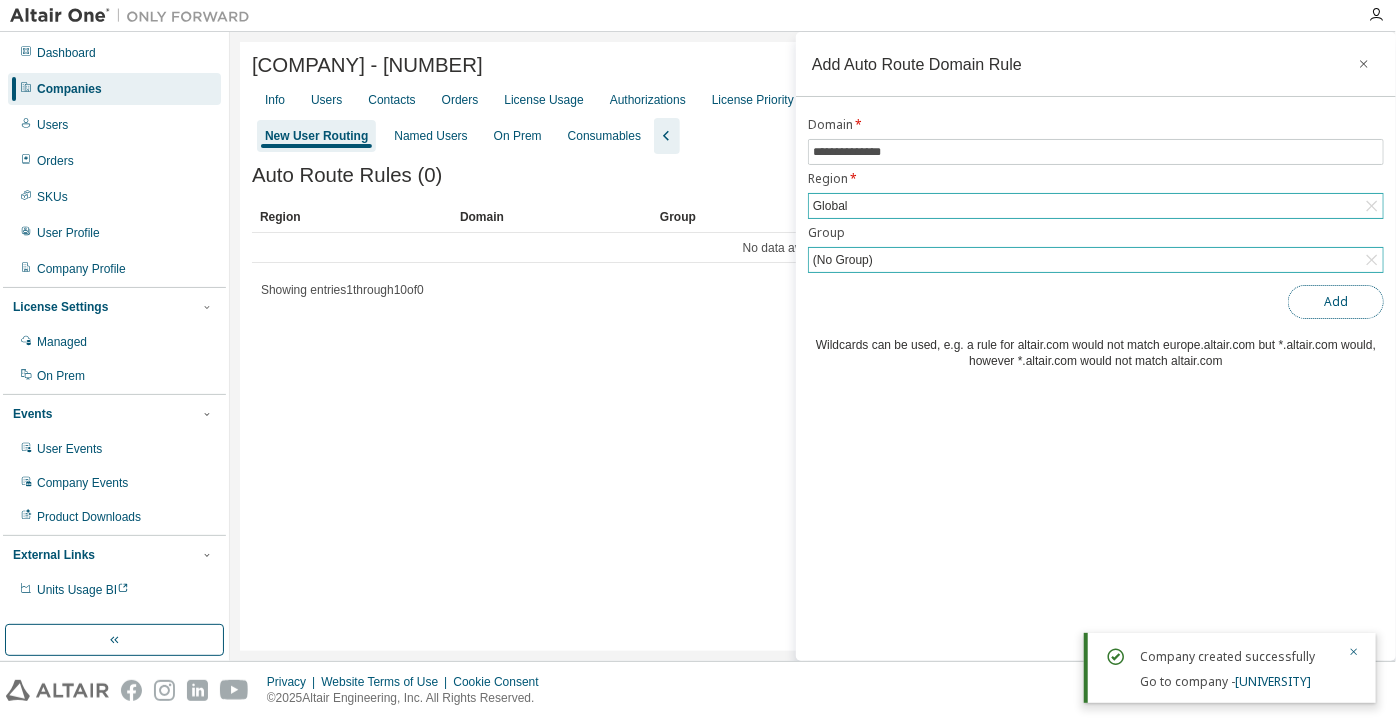 click on "Add" at bounding box center (1336, 302) 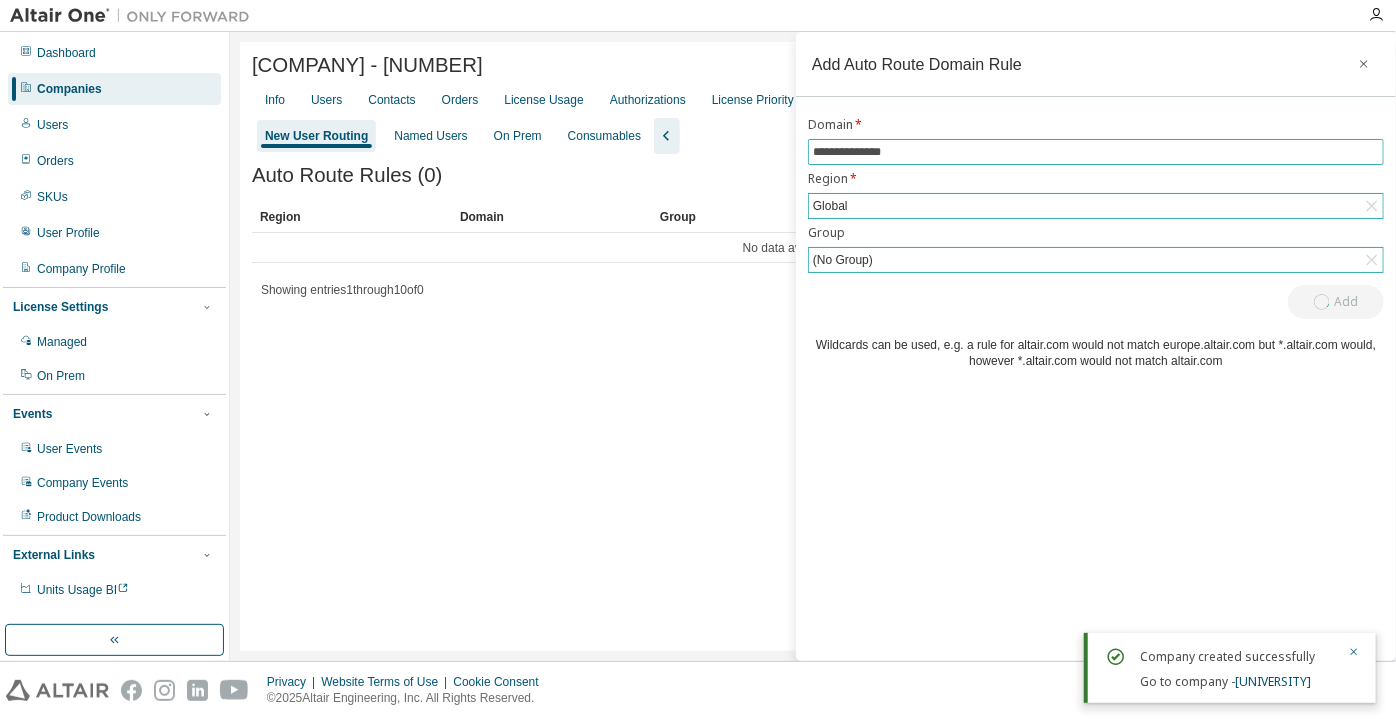 click on "**********" at bounding box center [1096, 152] 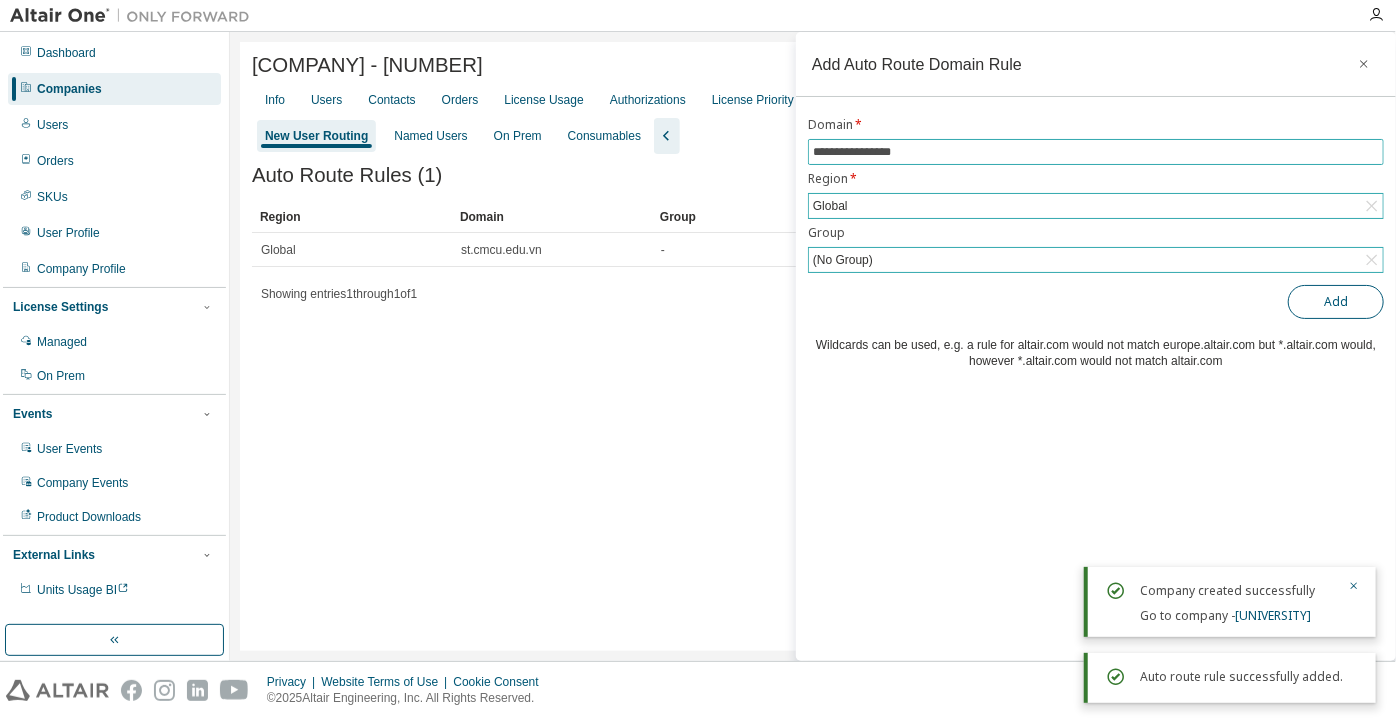 type on "**********" 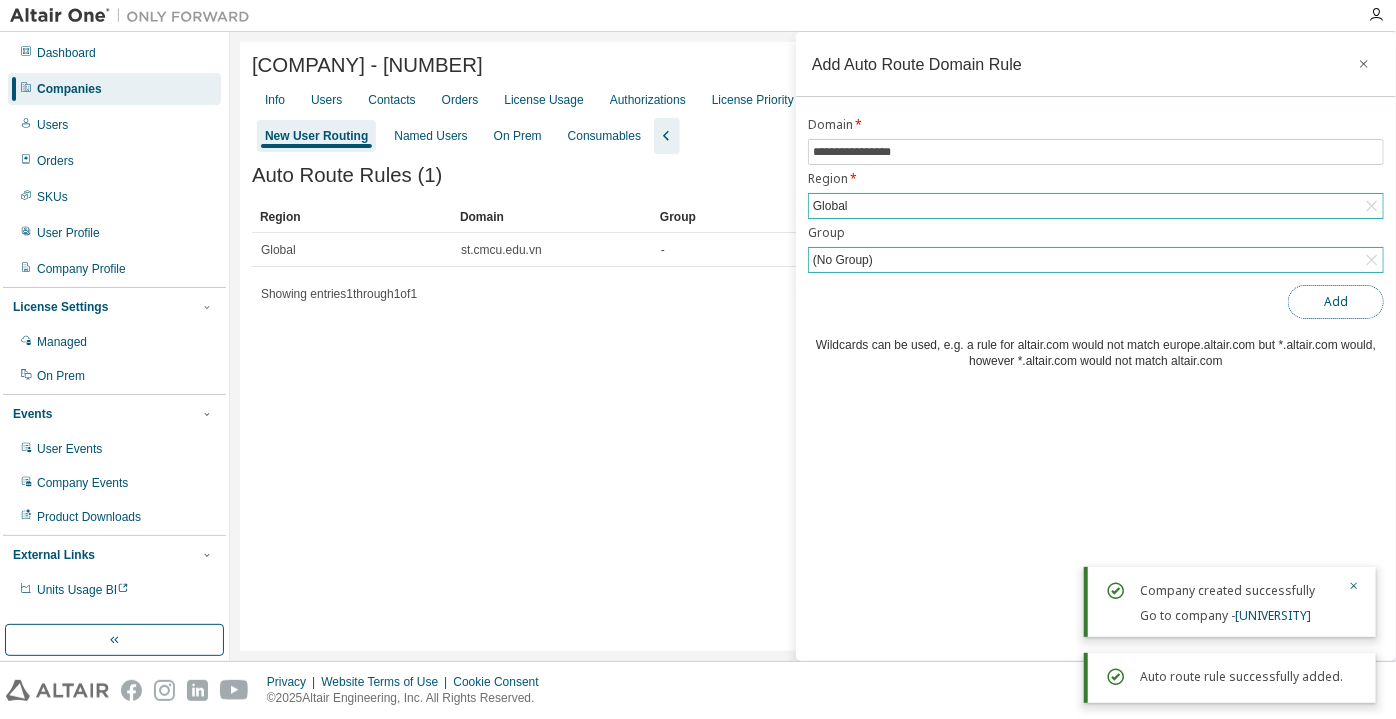 click on "Add" at bounding box center [1336, 302] 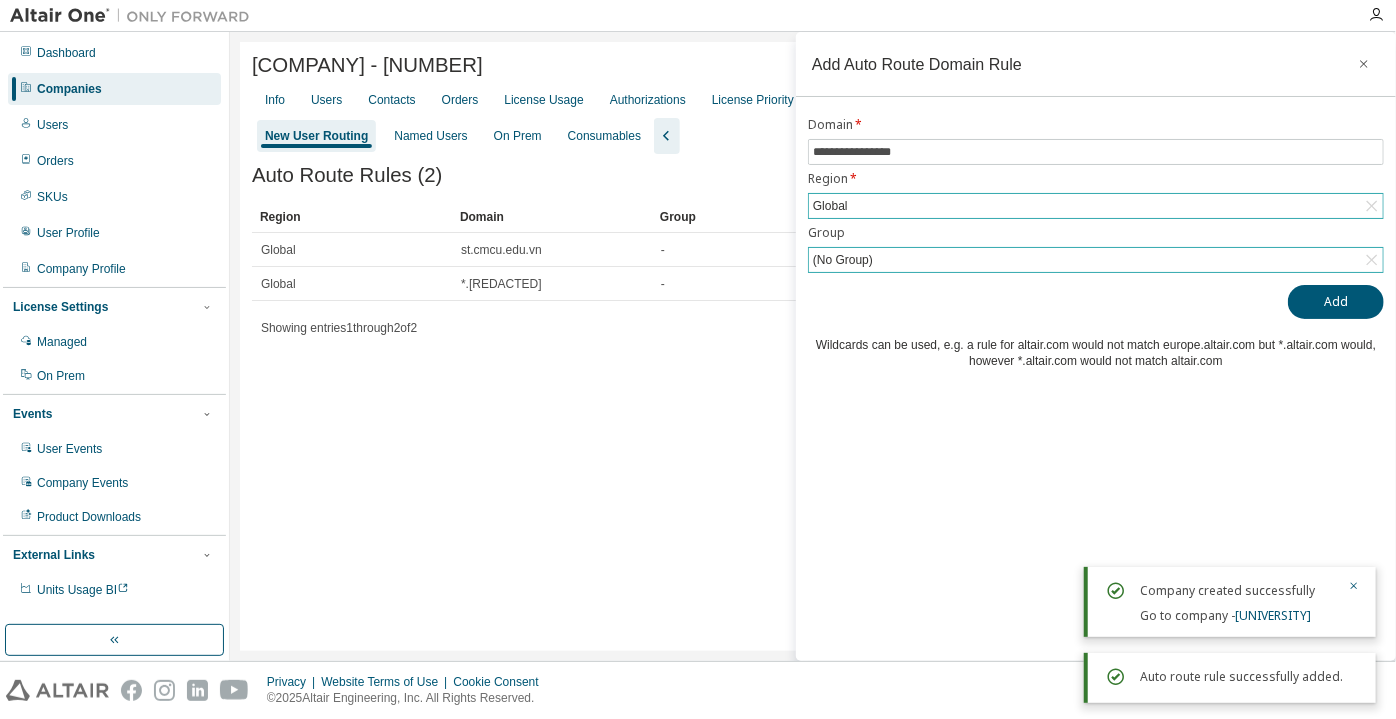 click 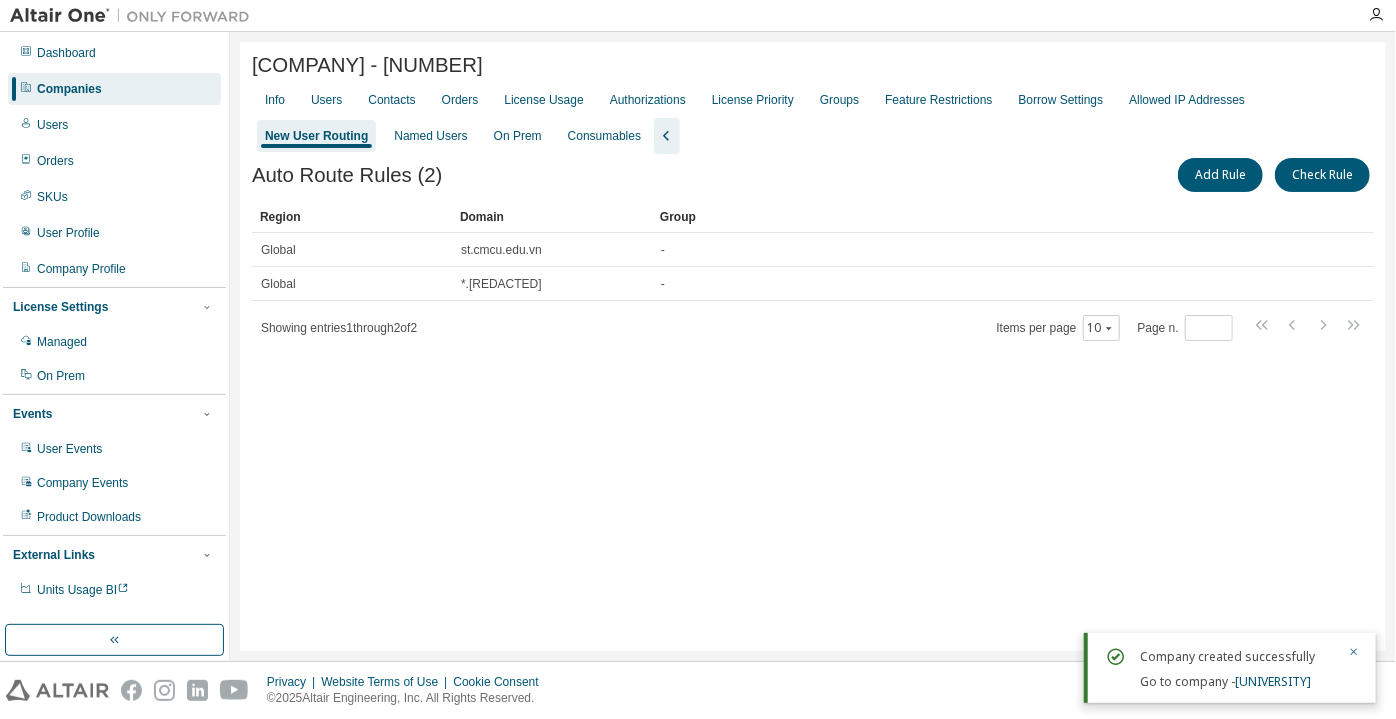 click on "Companies" at bounding box center [69, 89] 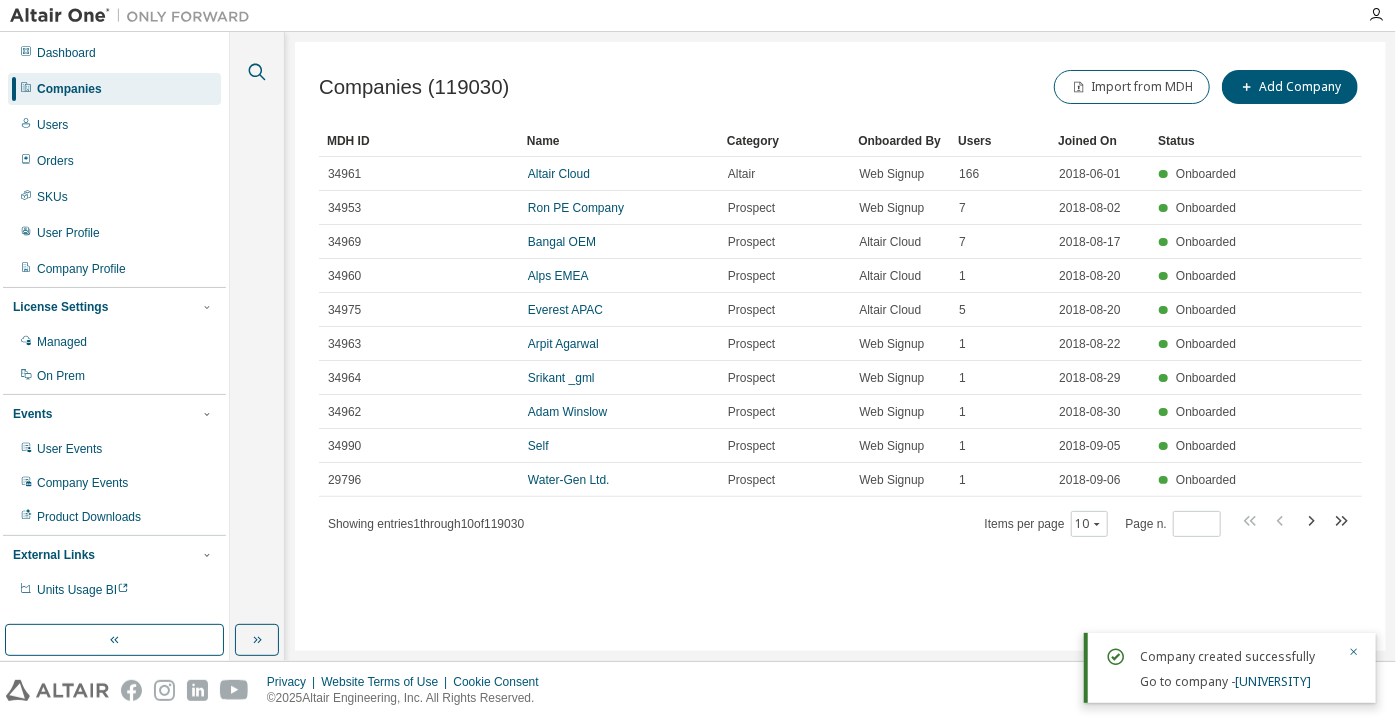 click 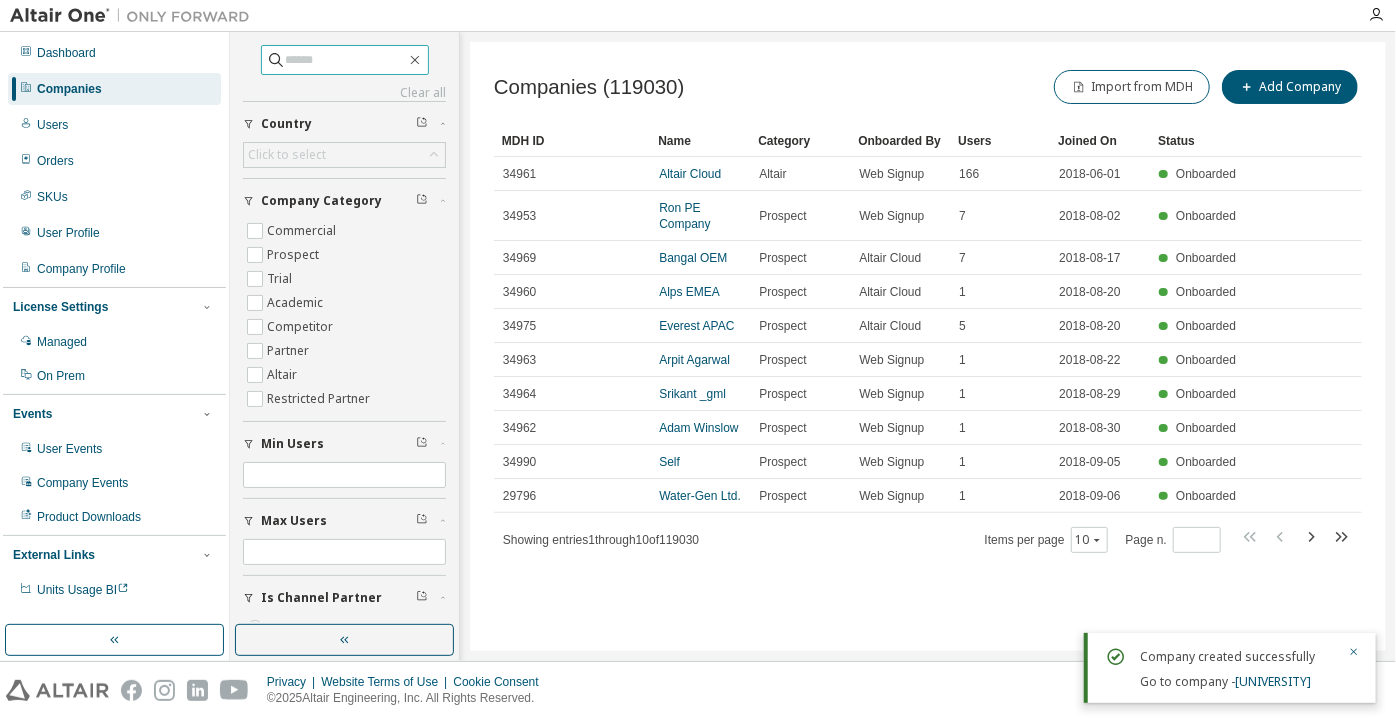 click at bounding box center [346, 60] 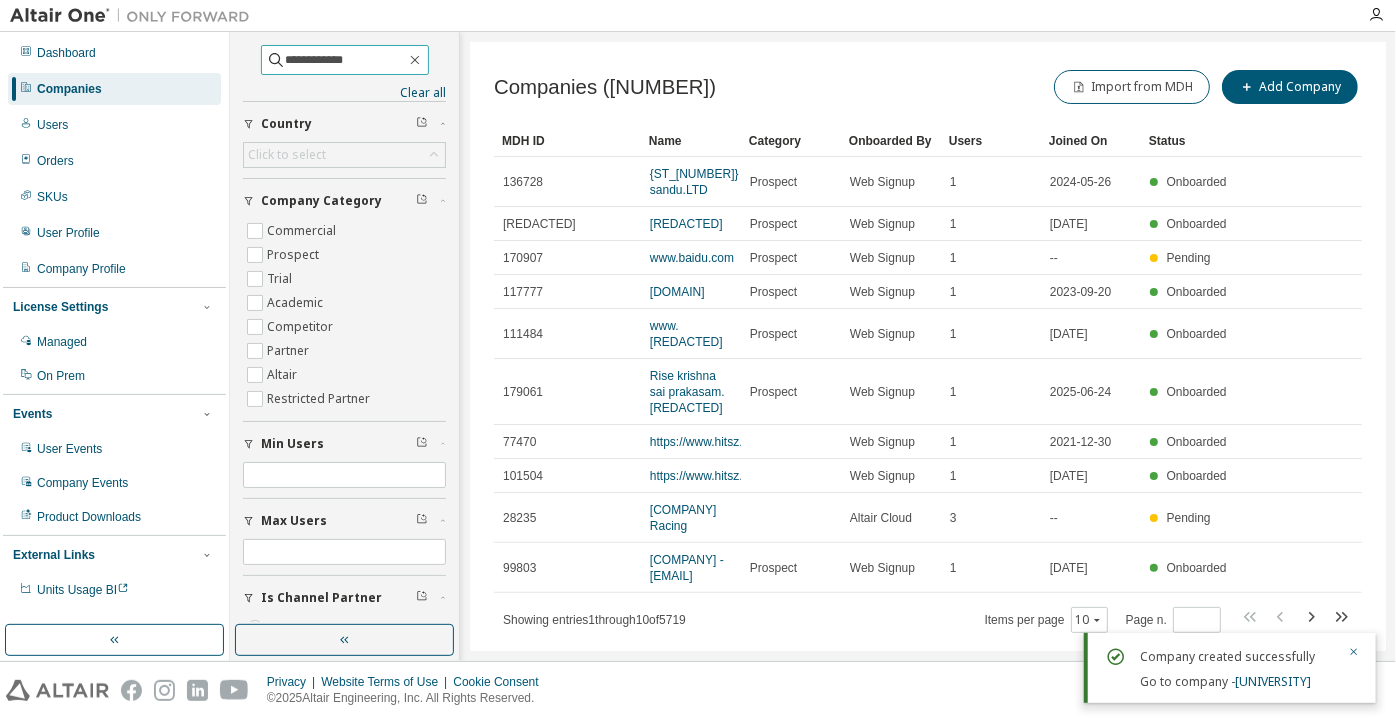 type on "**********" 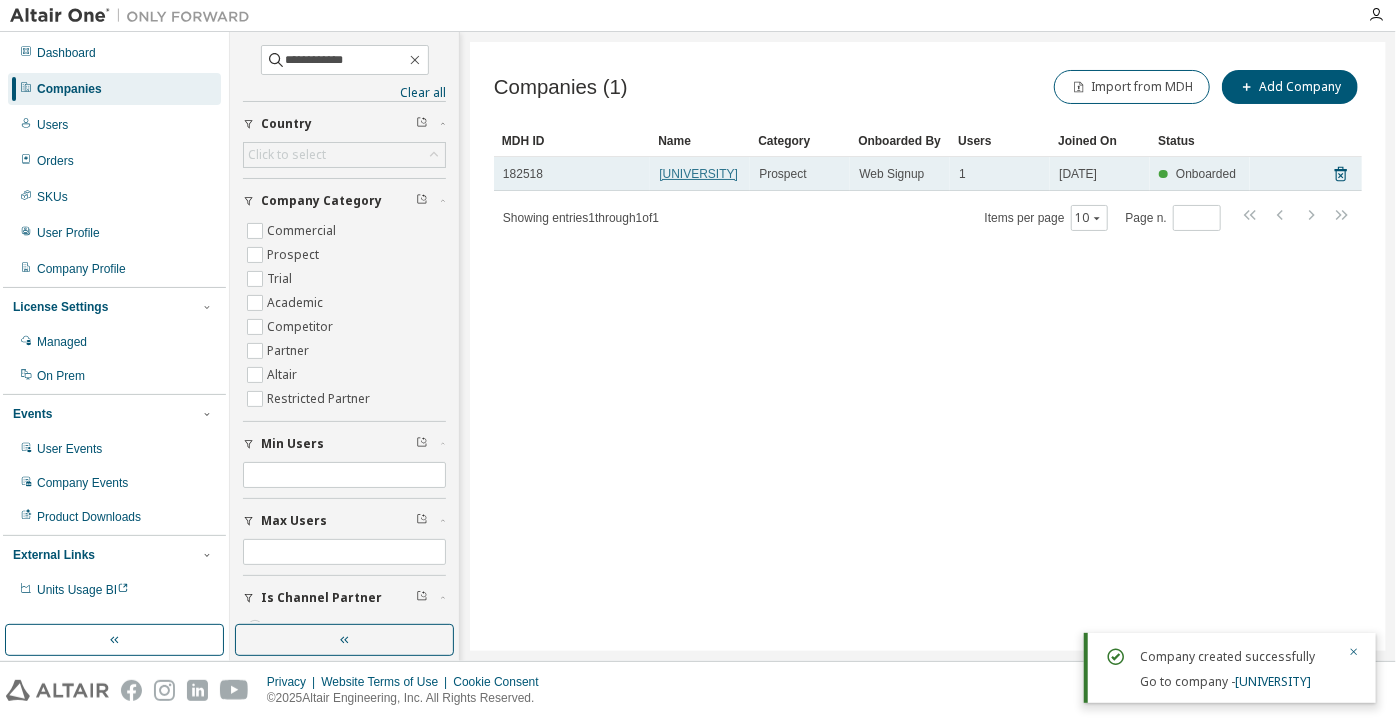 click on "[UNIVERSITY]" at bounding box center [698, 174] 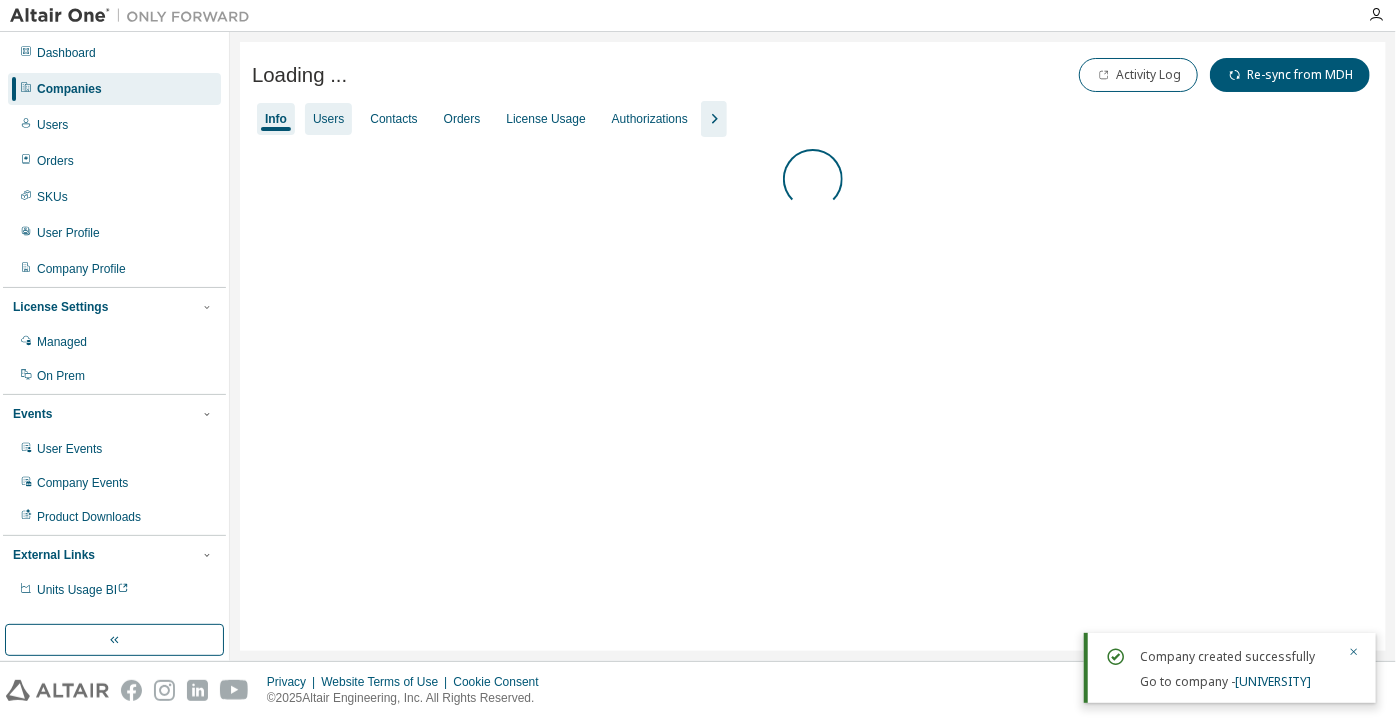 click on "Users" at bounding box center [328, 119] 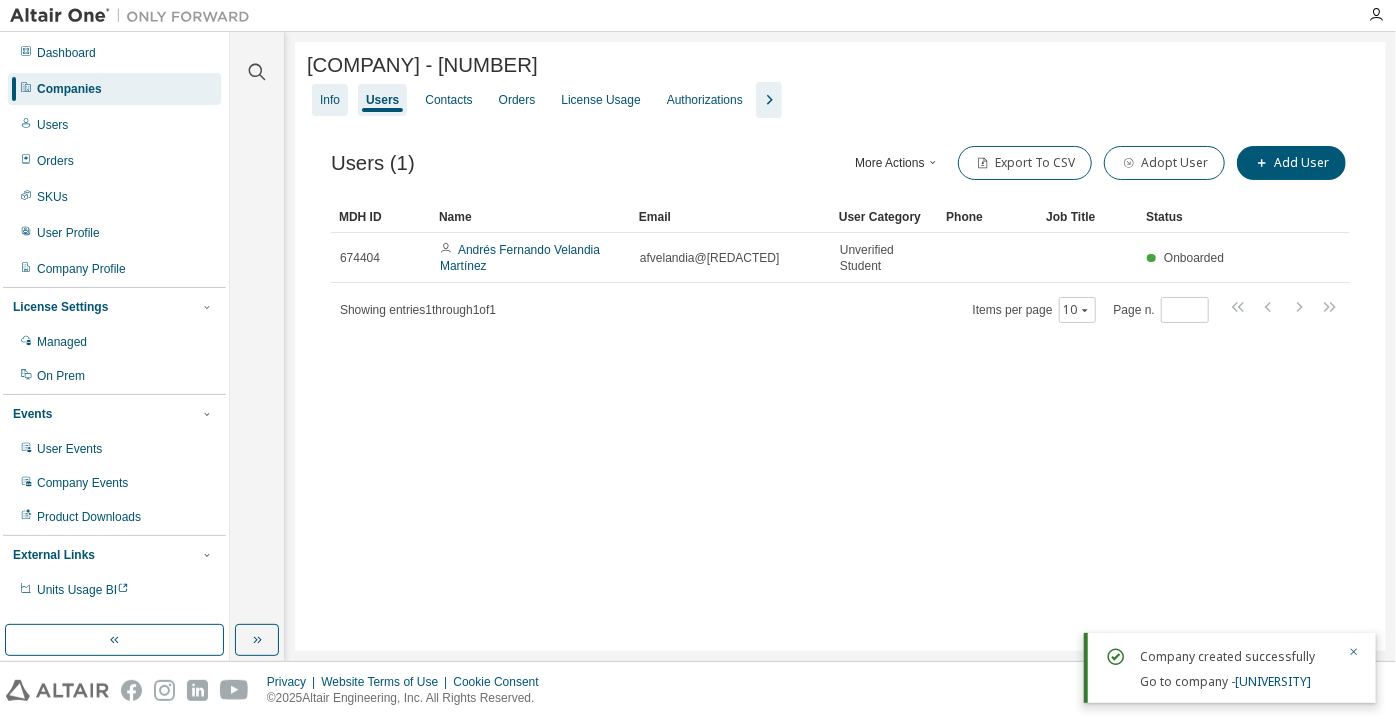 click on "Info" at bounding box center (330, 100) 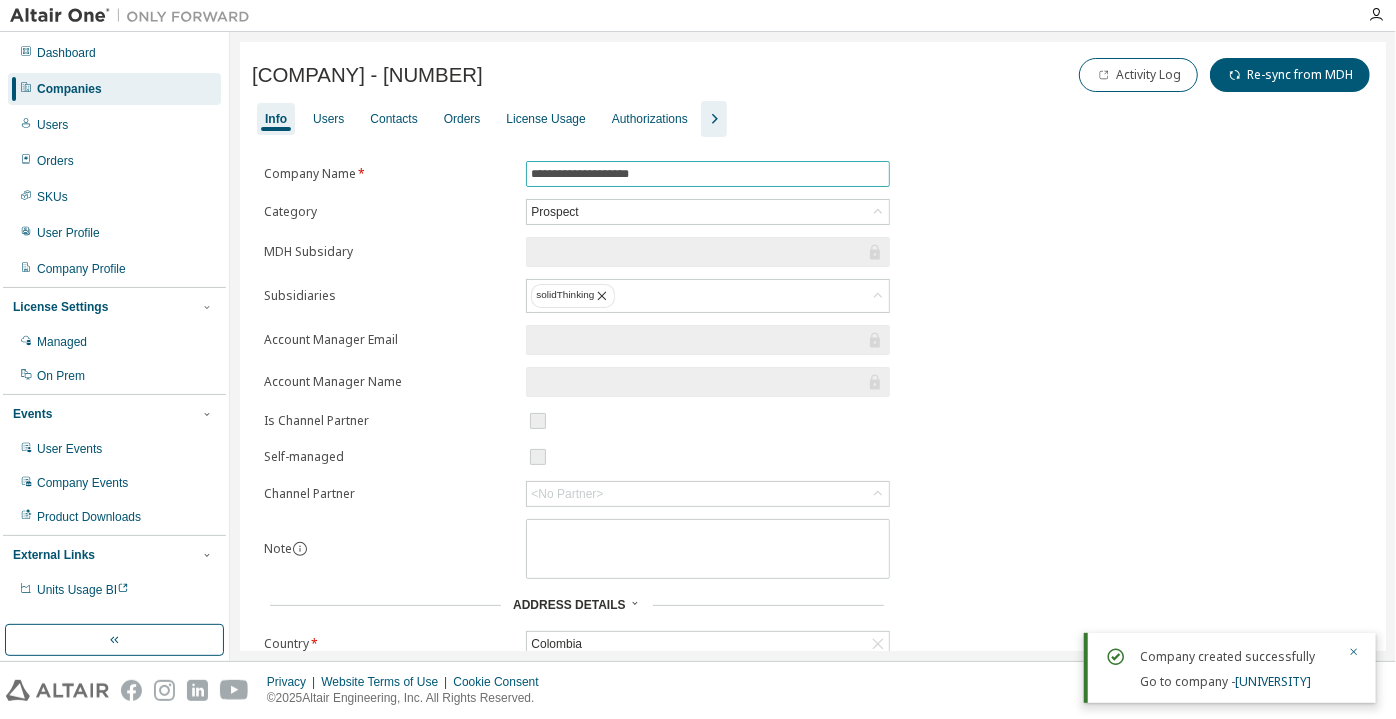 click on "**********" at bounding box center [708, 174] 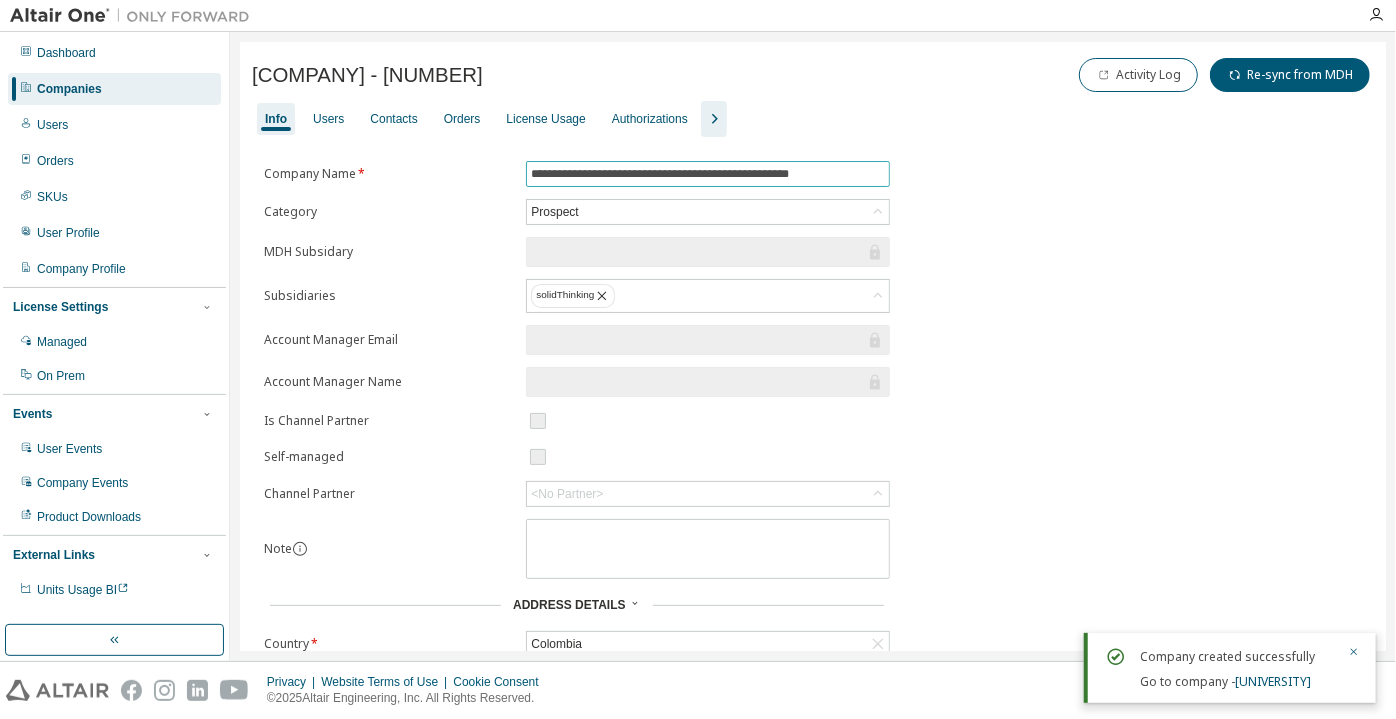 drag, startPoint x: 658, startPoint y: 178, endPoint x: 843, endPoint y: 185, distance: 185.13239 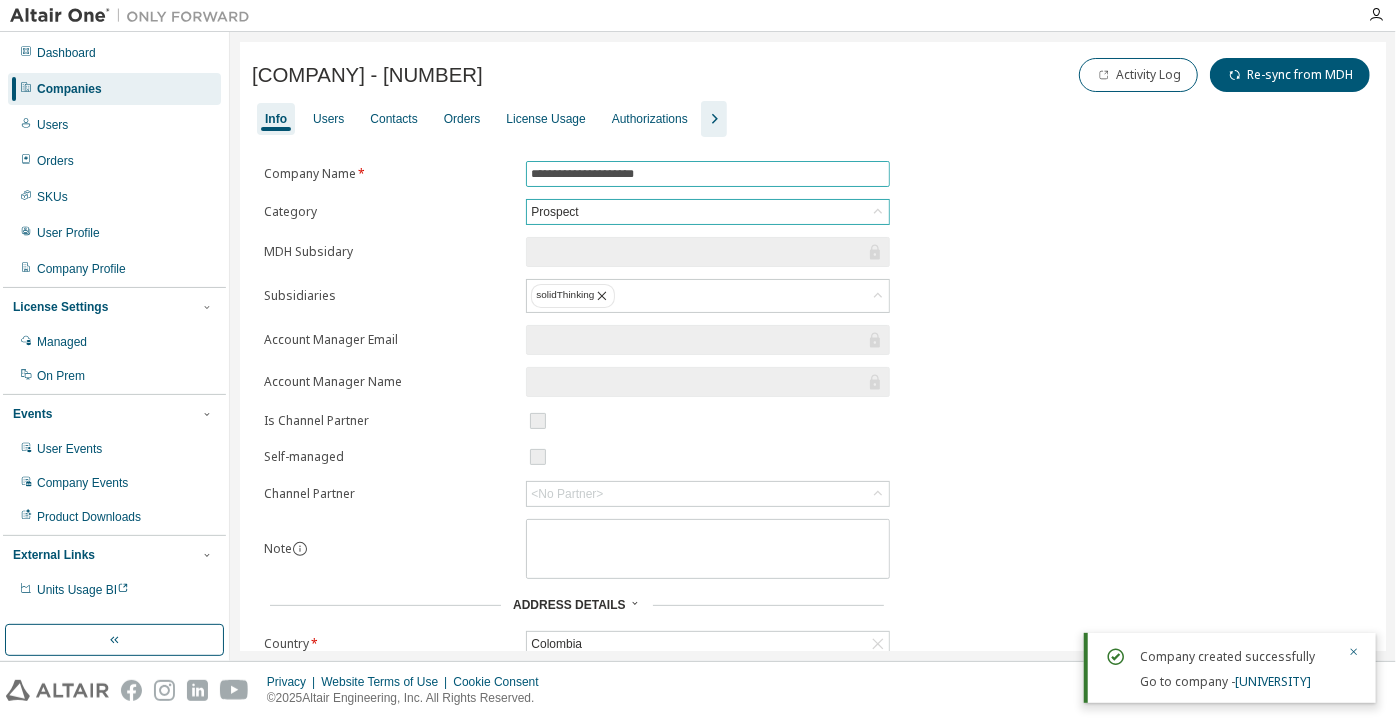 type on "**********" 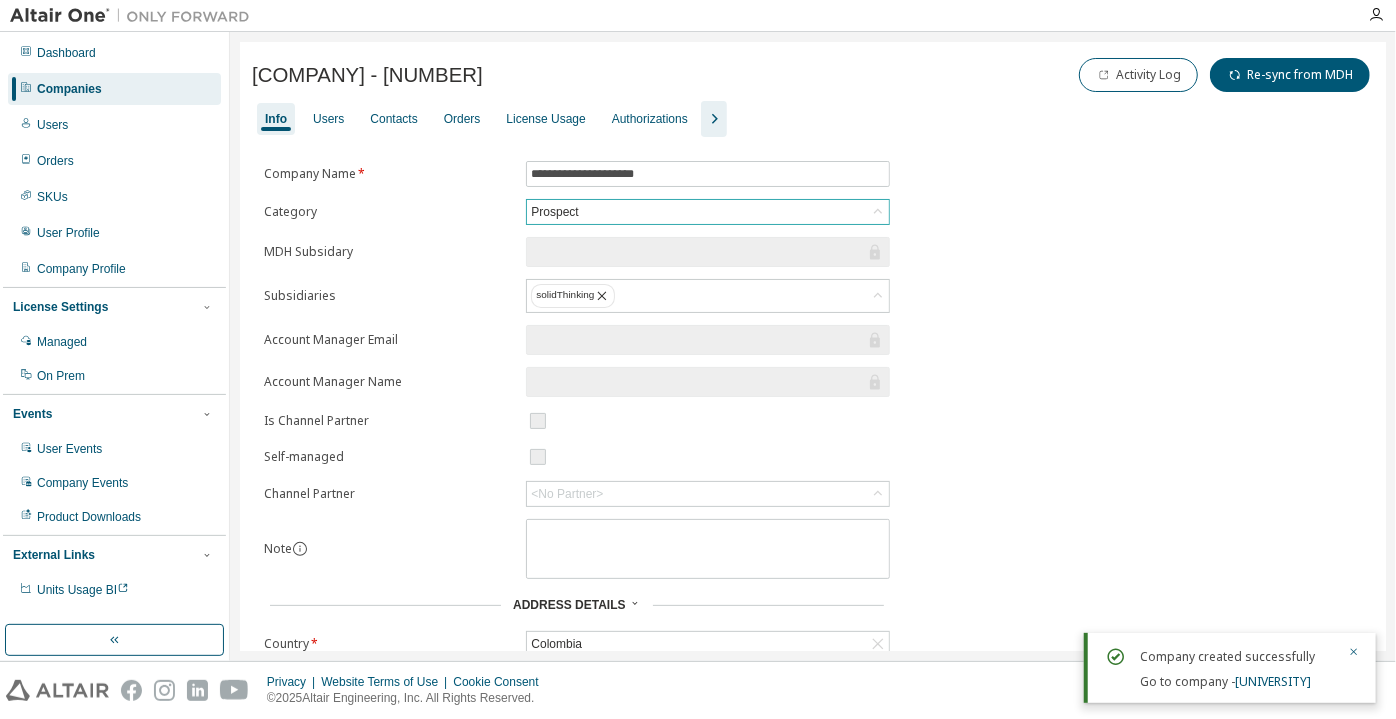 click on "Prospect" at bounding box center [708, 212] 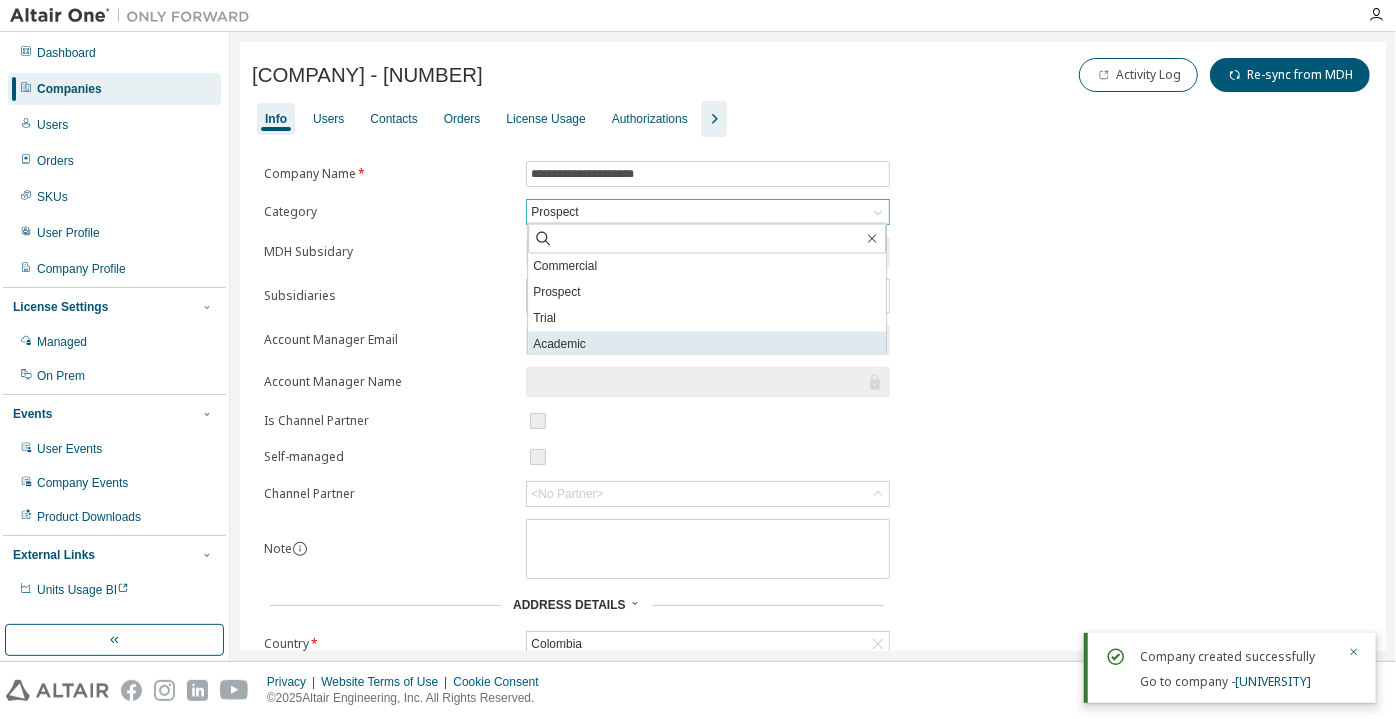 click on "Academic" at bounding box center [707, 345] 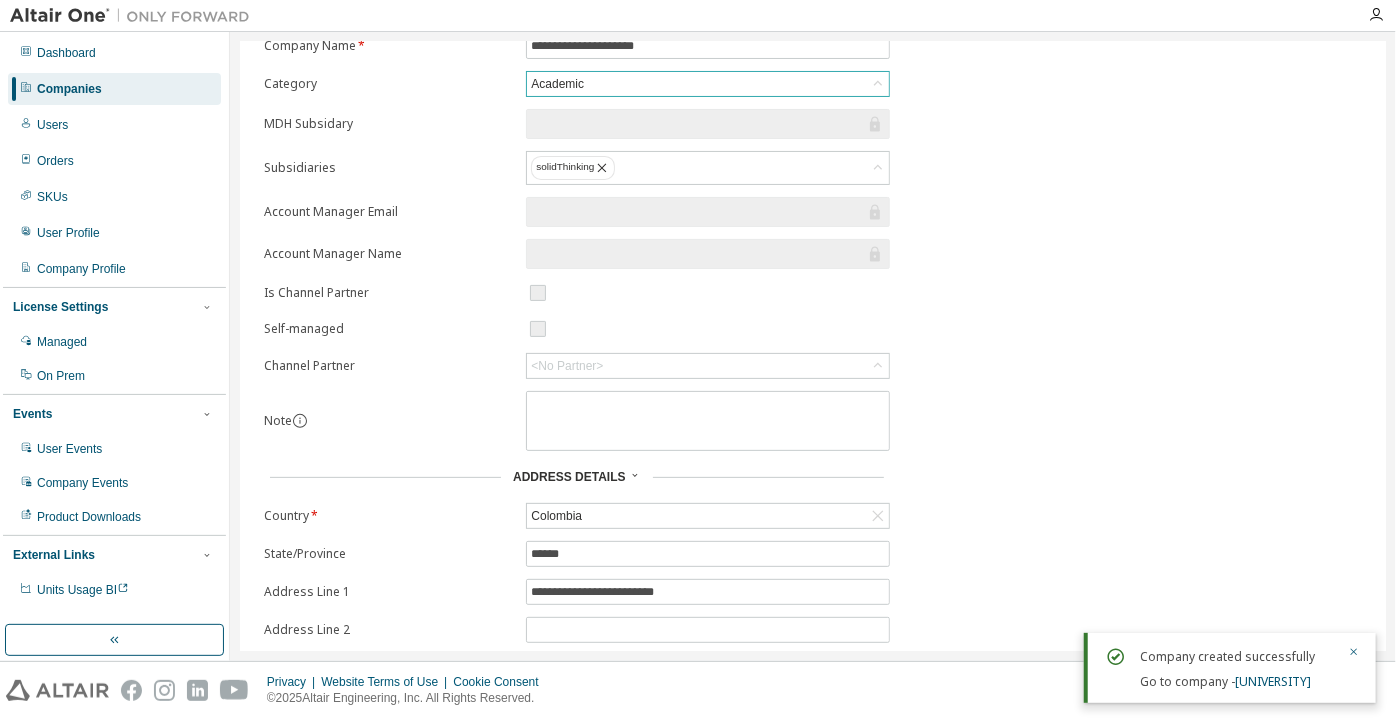 scroll, scrollTop: 284, scrollLeft: 0, axis: vertical 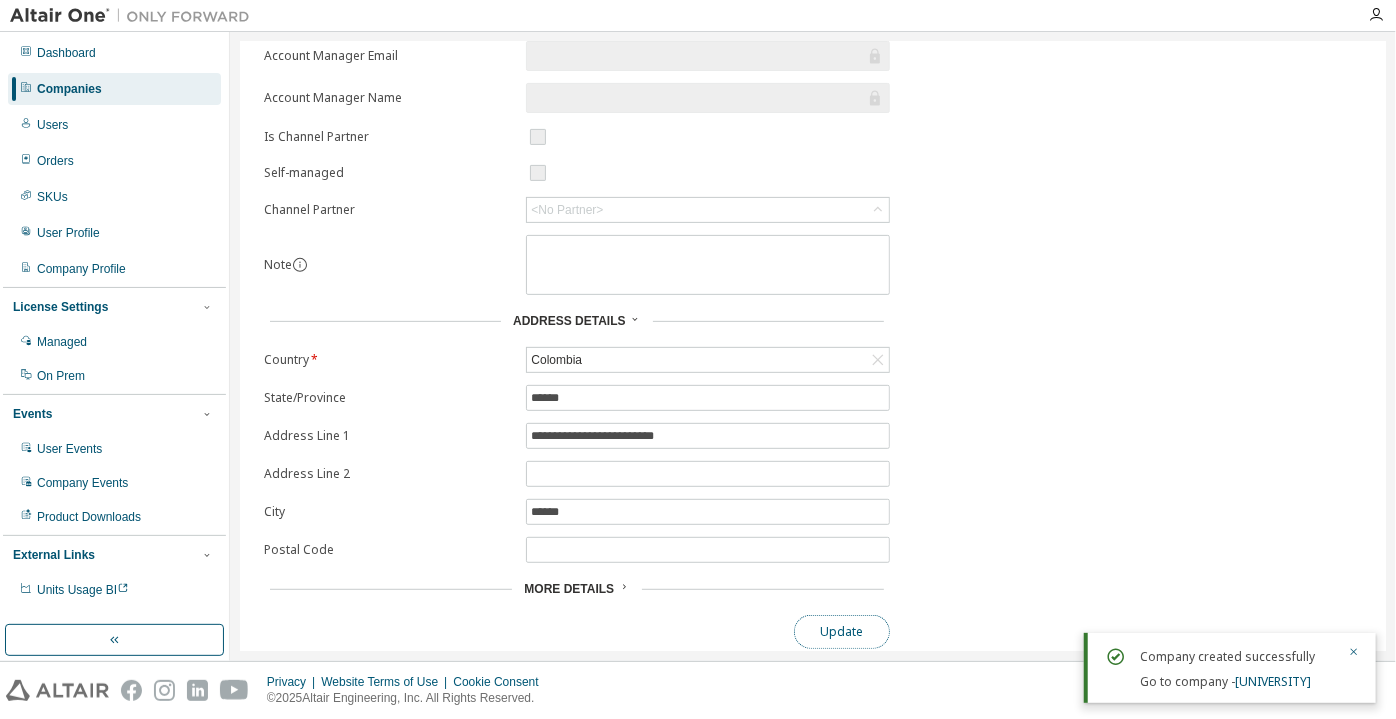 click on "Update" at bounding box center (842, 632) 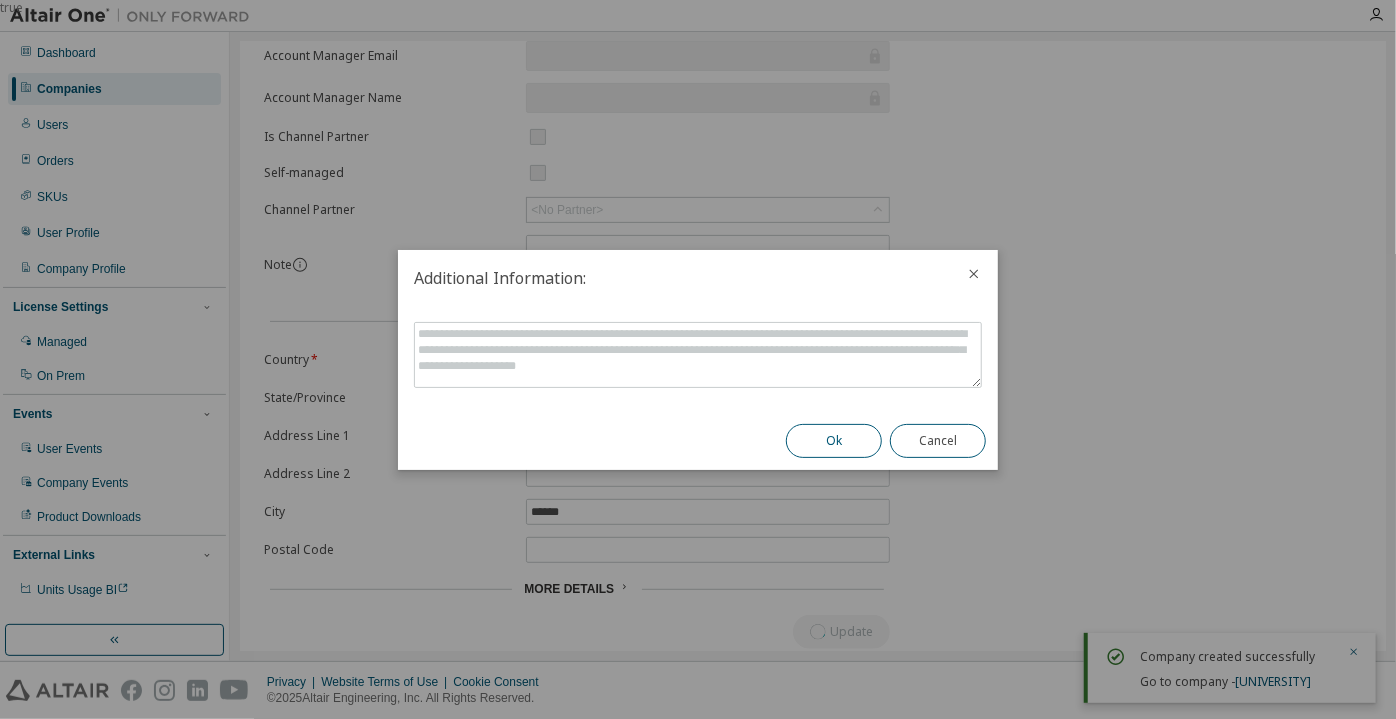 click on "Ok" at bounding box center (834, 441) 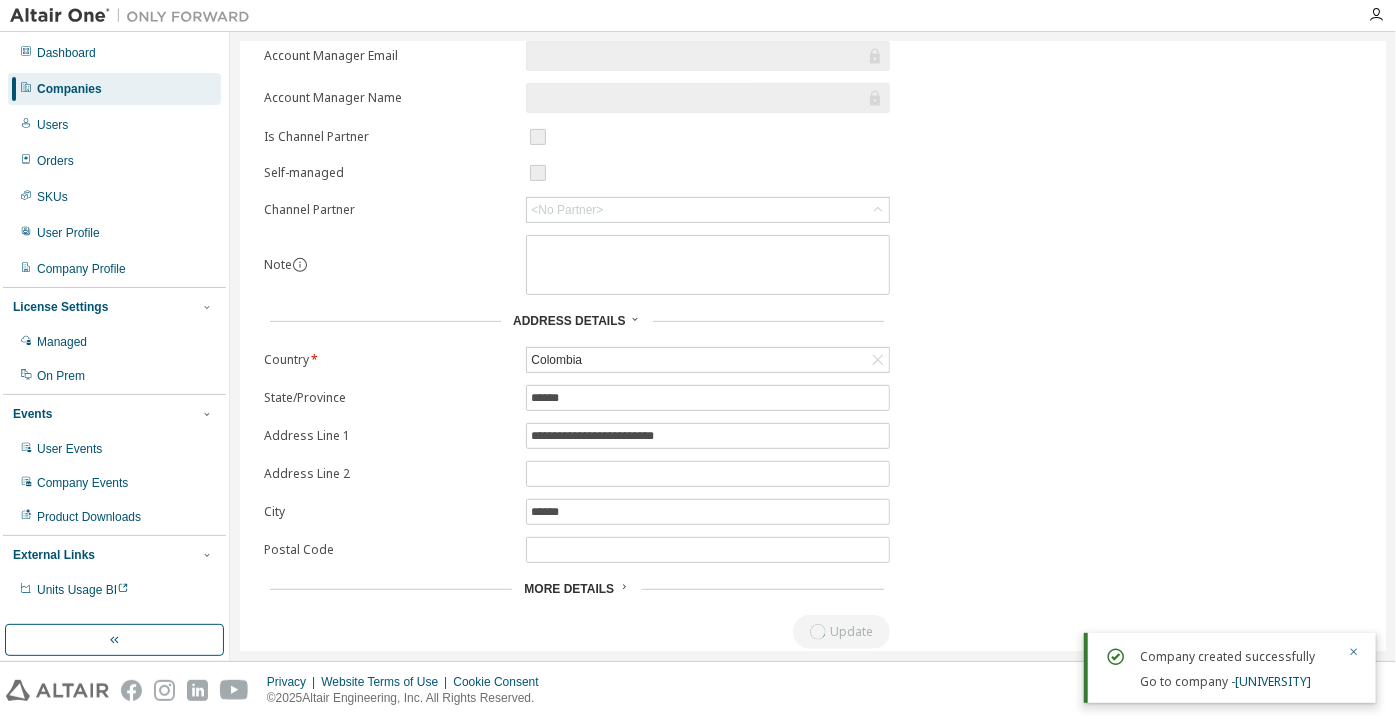 scroll, scrollTop: 0, scrollLeft: 0, axis: both 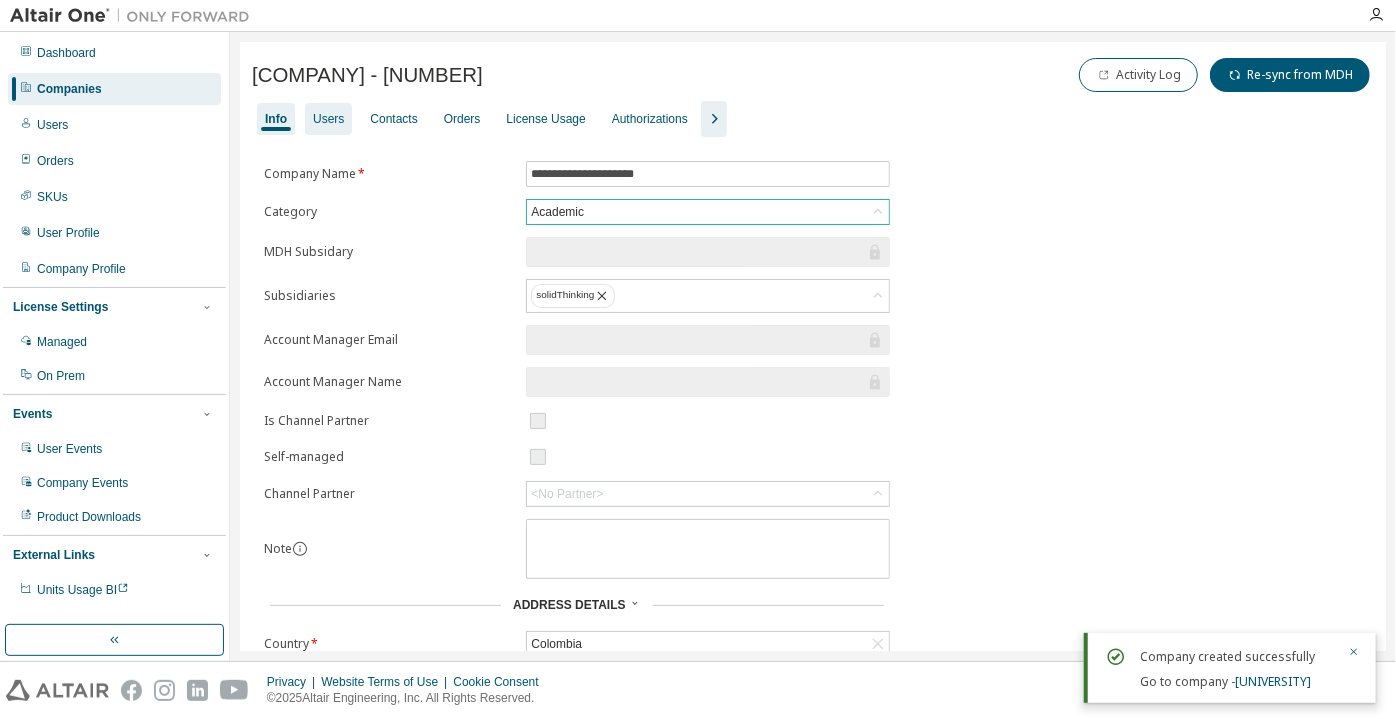 click on "Users" at bounding box center (328, 119) 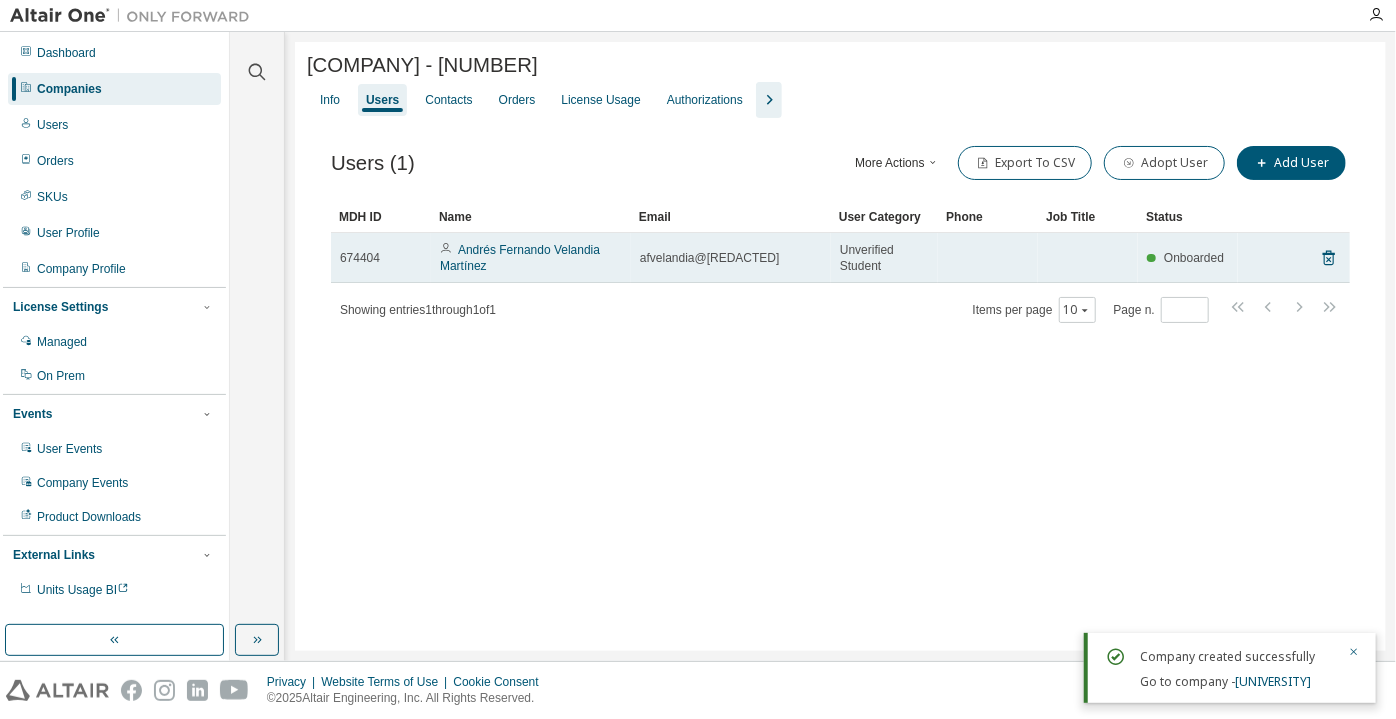 drag, startPoint x: 705, startPoint y: 265, endPoint x: 801, endPoint y: 259, distance: 96.18732 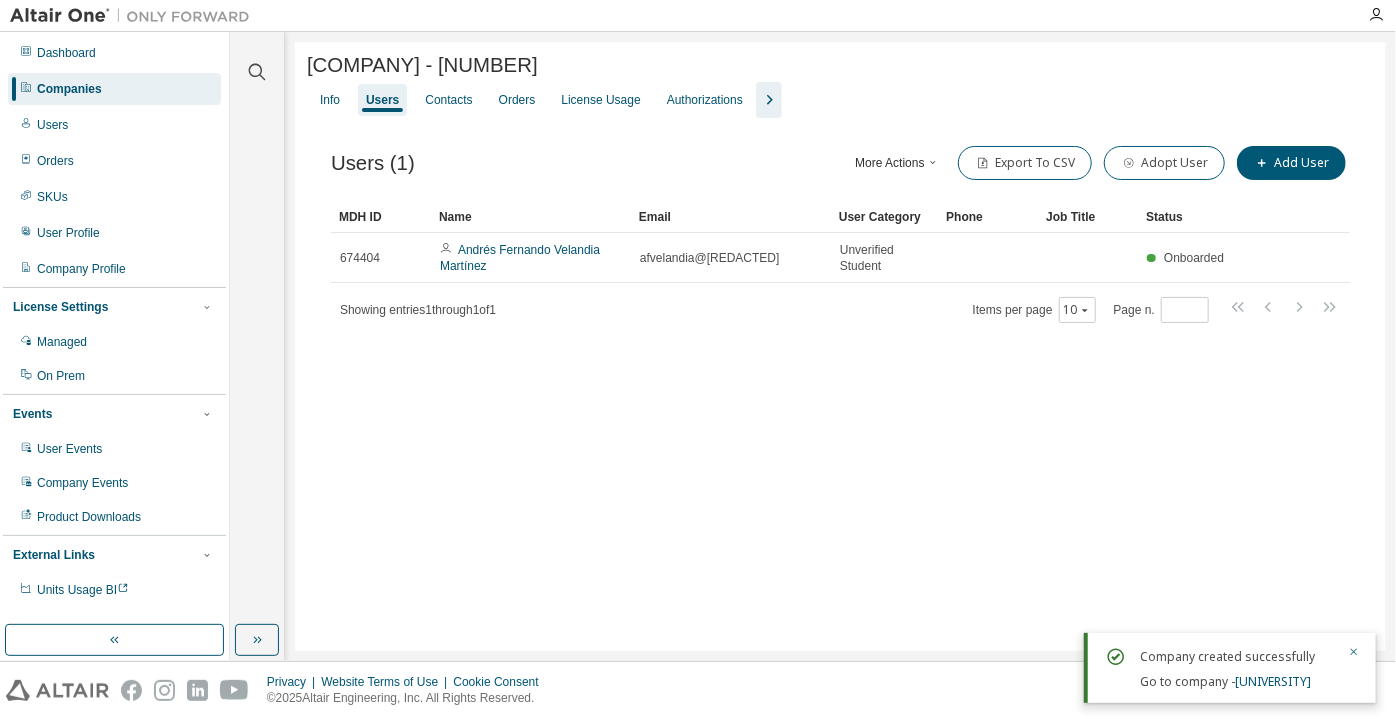 copy on "[DOMAIN]" 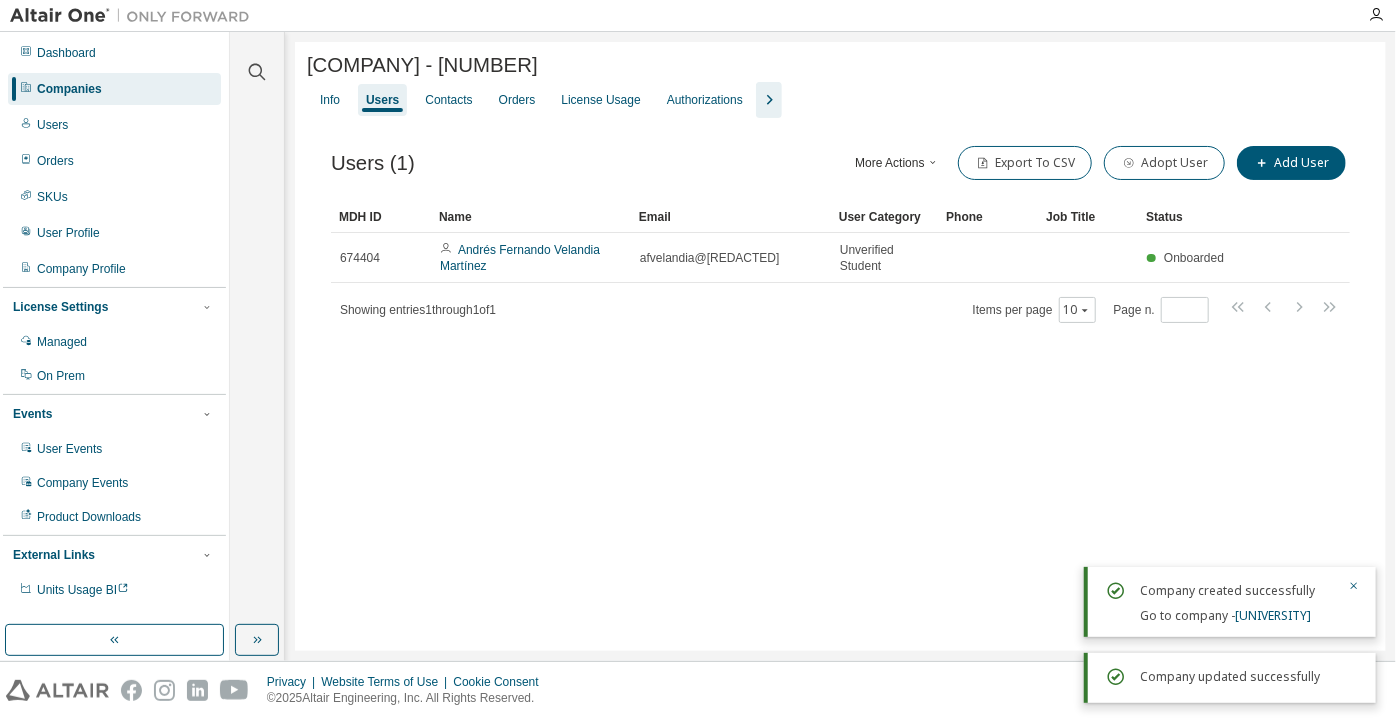 click 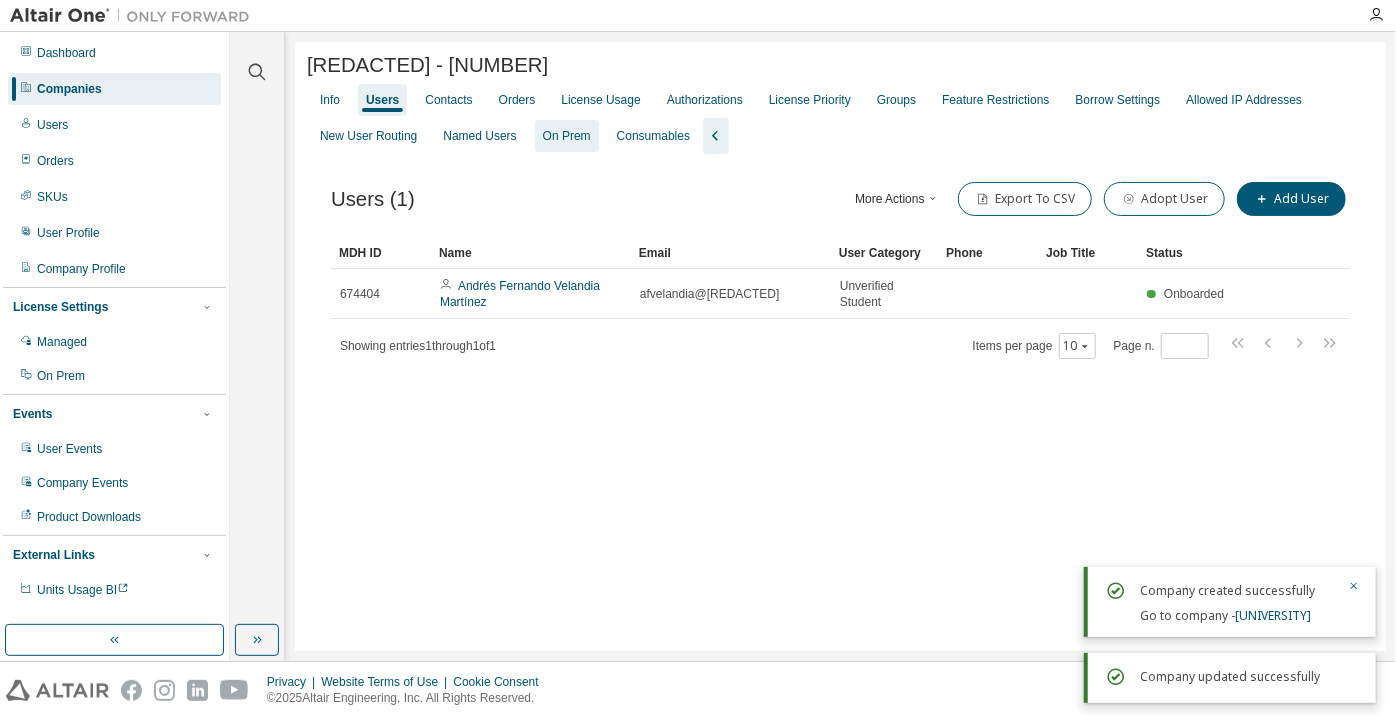 click on "New User Routing" at bounding box center [368, 136] 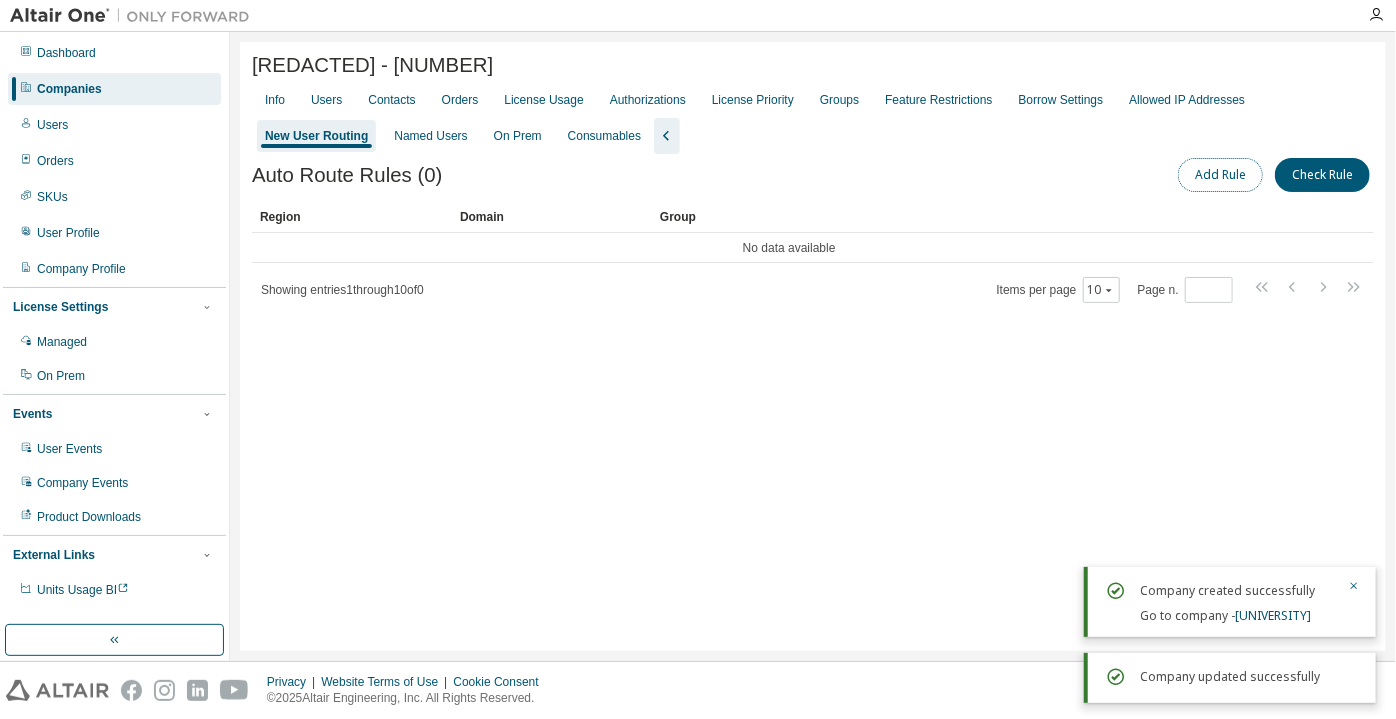 click on "Add Rule" at bounding box center (1220, 175) 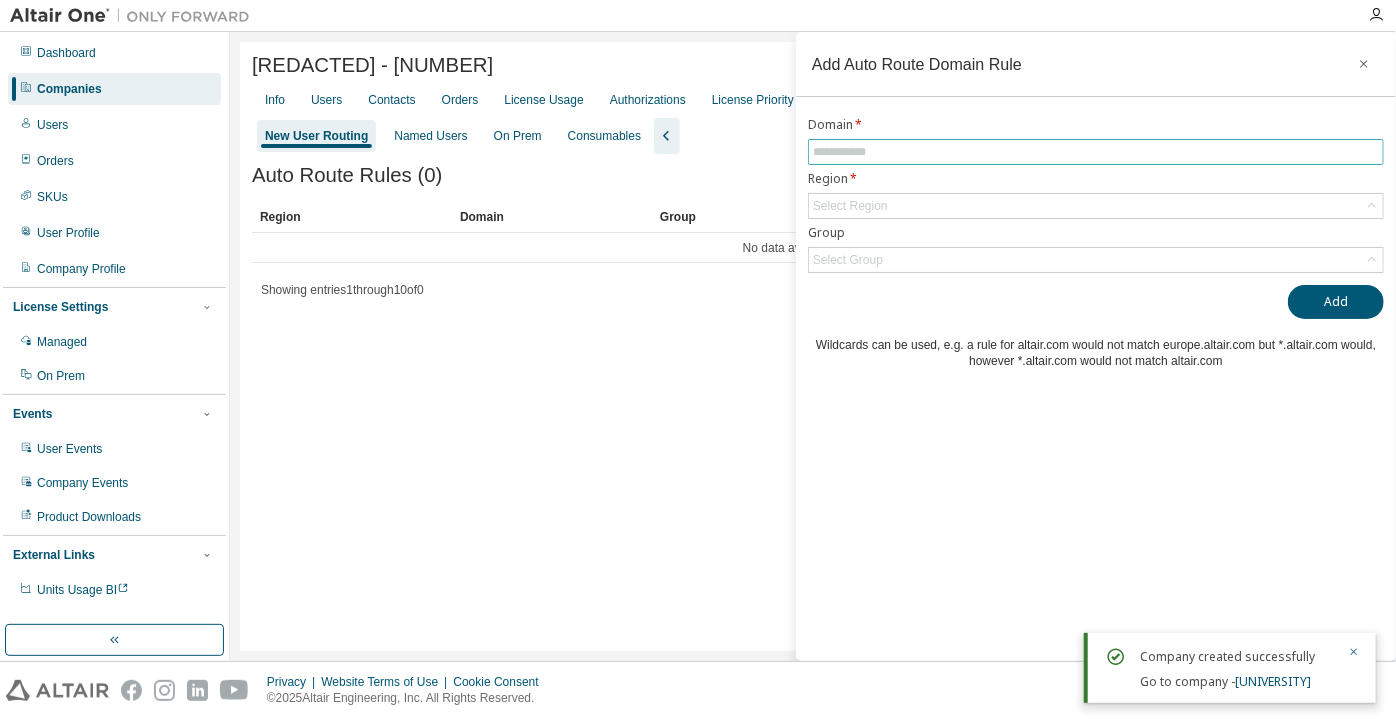 click at bounding box center [1096, 152] 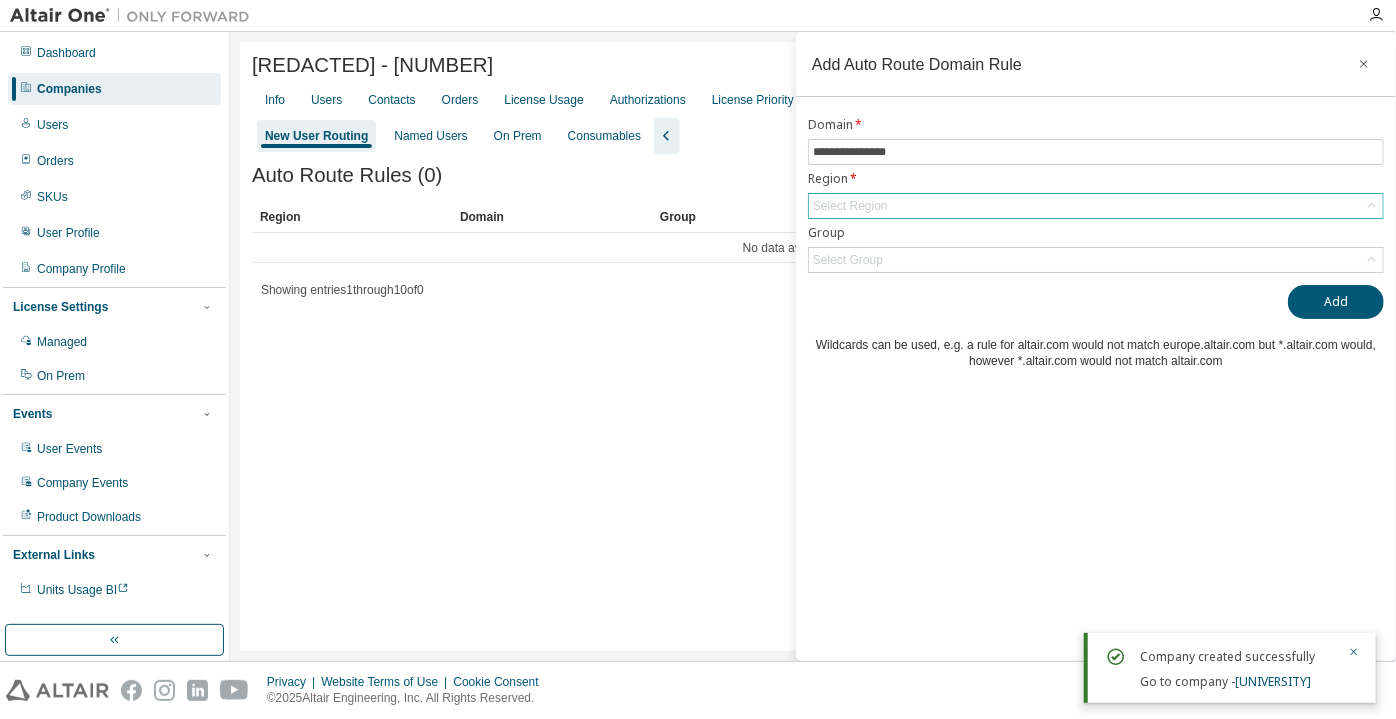 click on "Select Region" at bounding box center [850, 206] 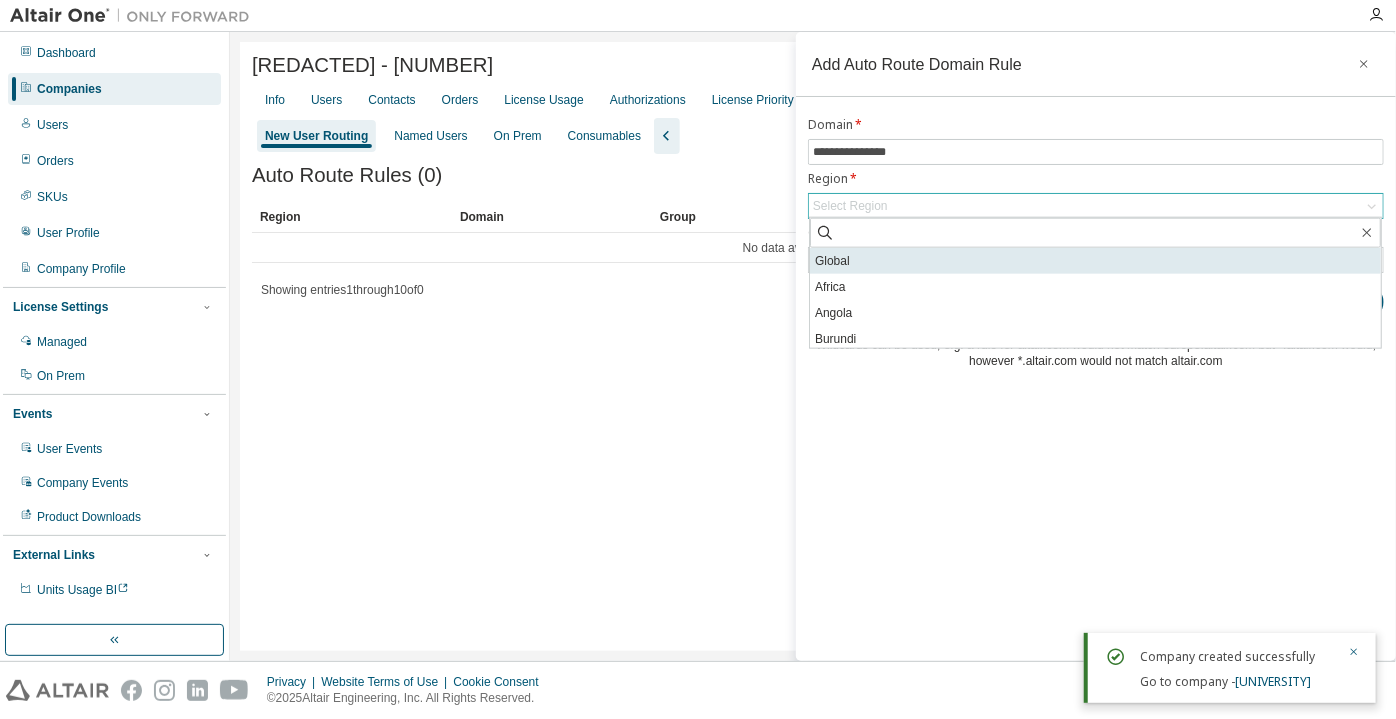 click on "Global" at bounding box center [1095, 261] 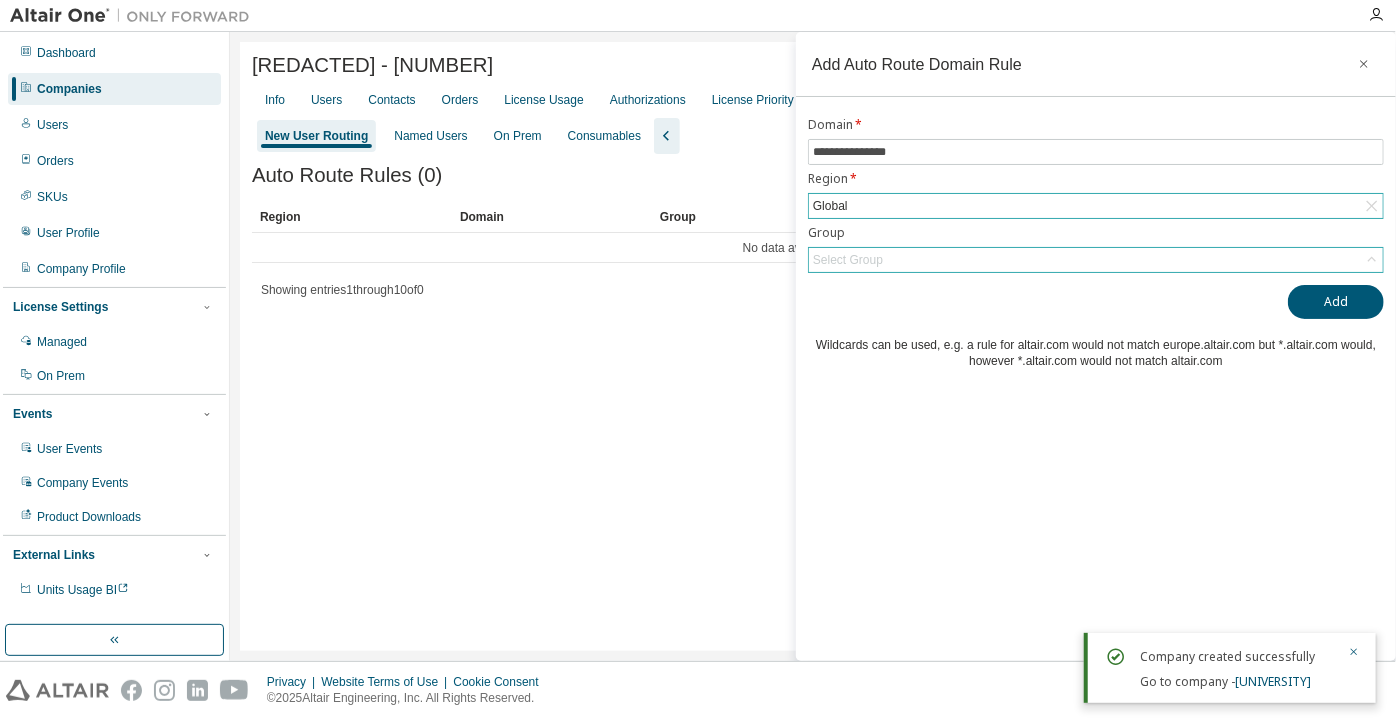 click on "Select Group" at bounding box center [1096, 260] 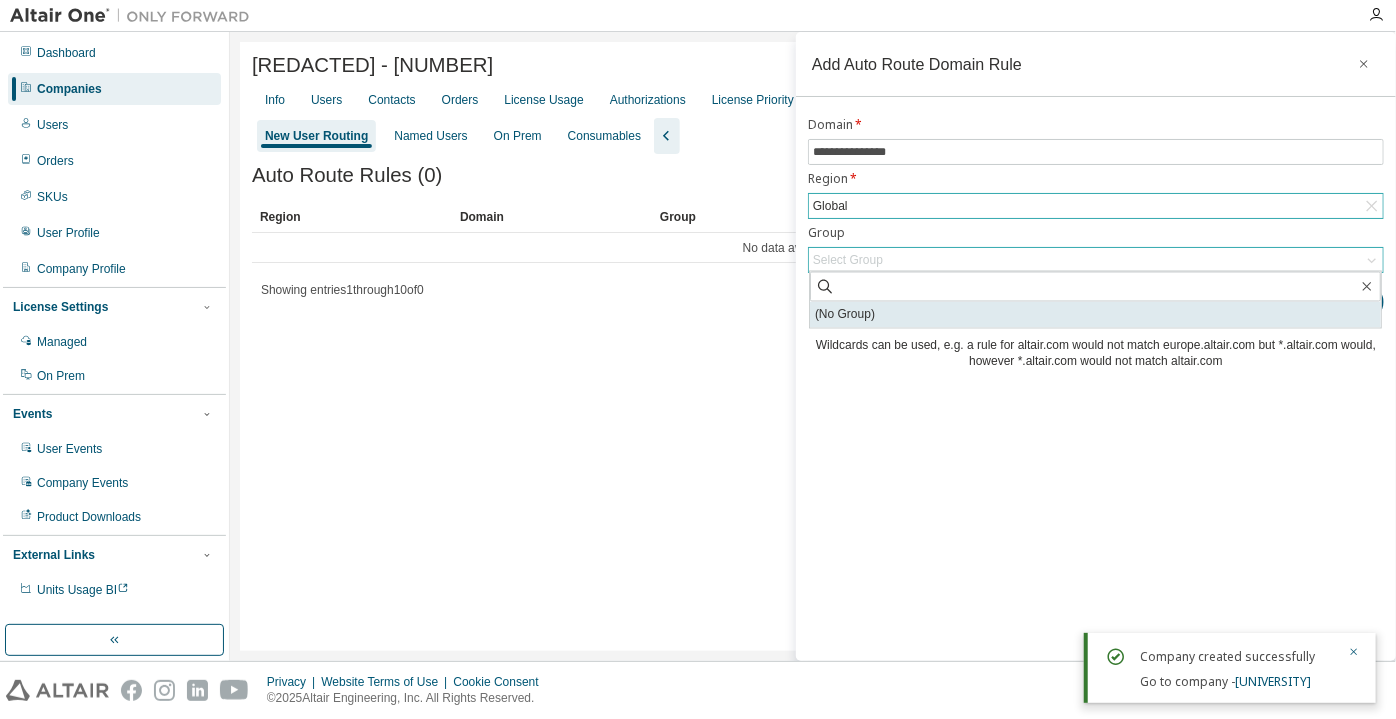 click on "(No Group)" at bounding box center [1095, 315] 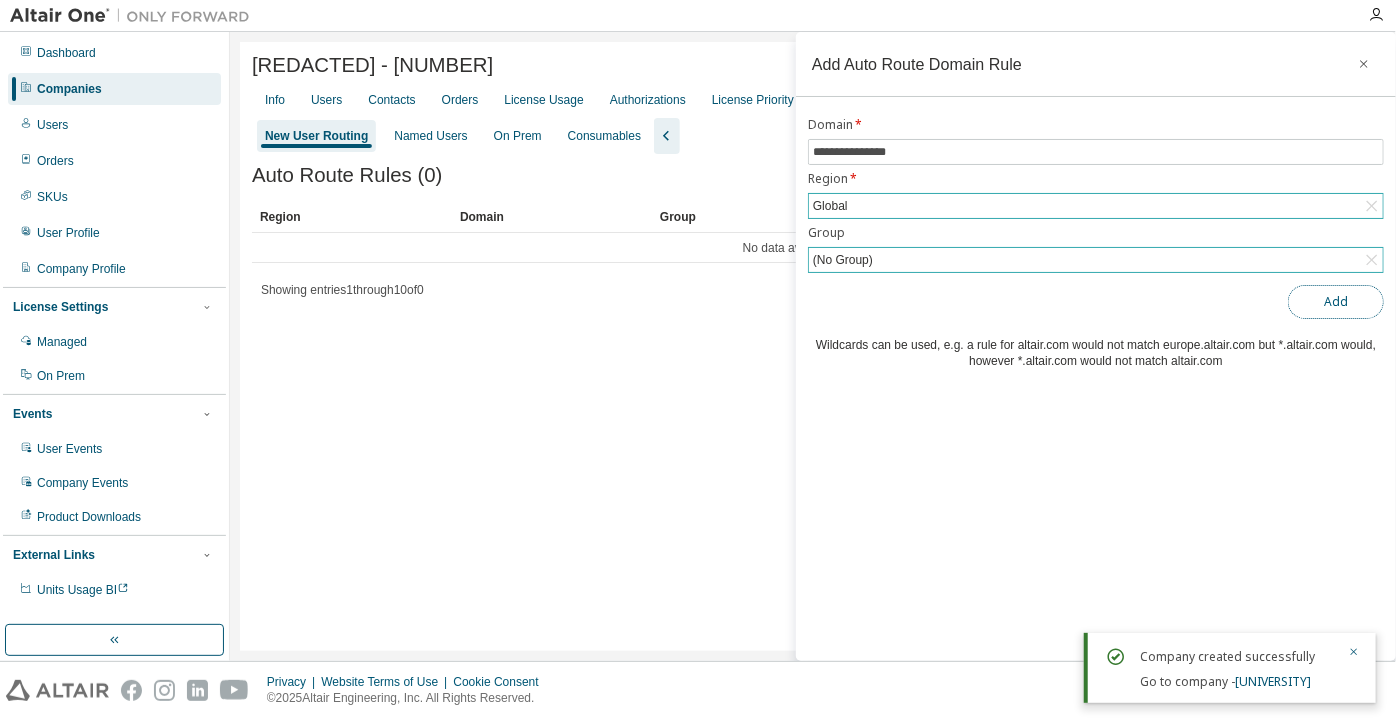 click on "Add" at bounding box center (1336, 302) 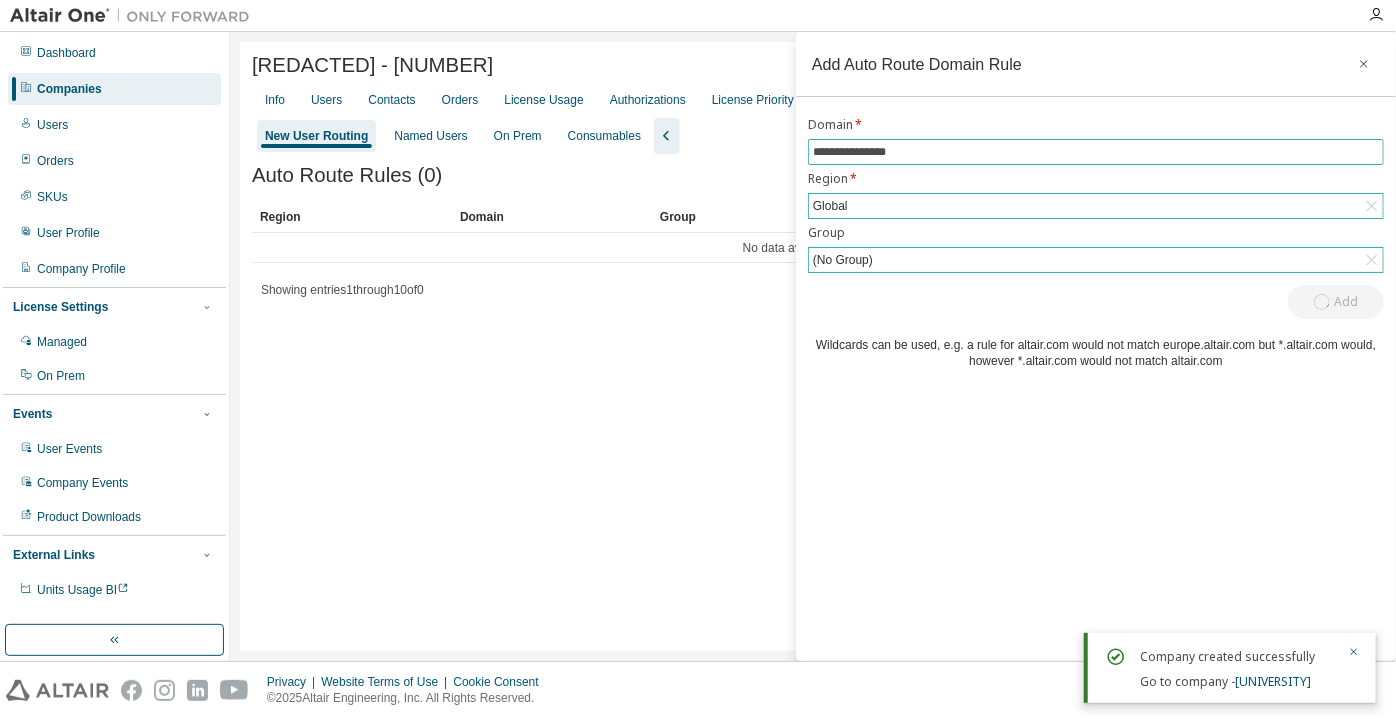 click on "**********" at bounding box center [1096, 152] 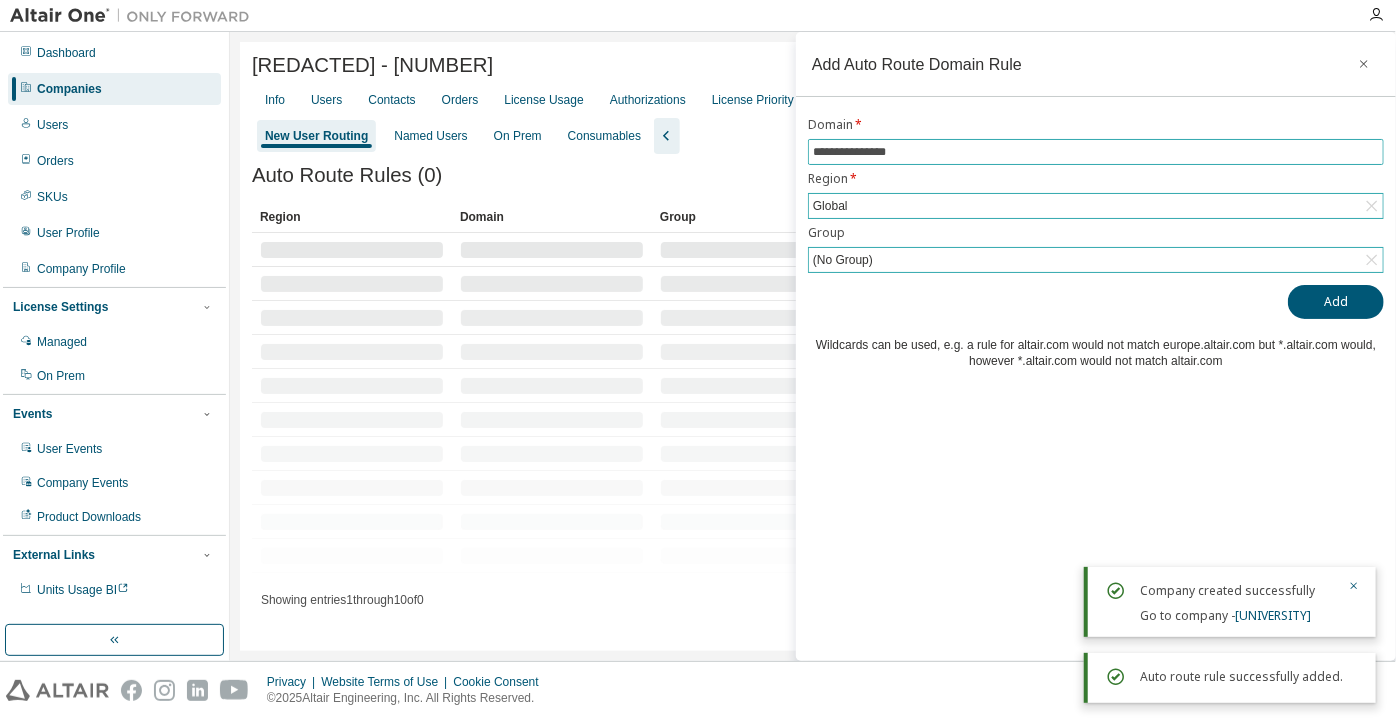 click on "**********" at bounding box center (1096, 152) 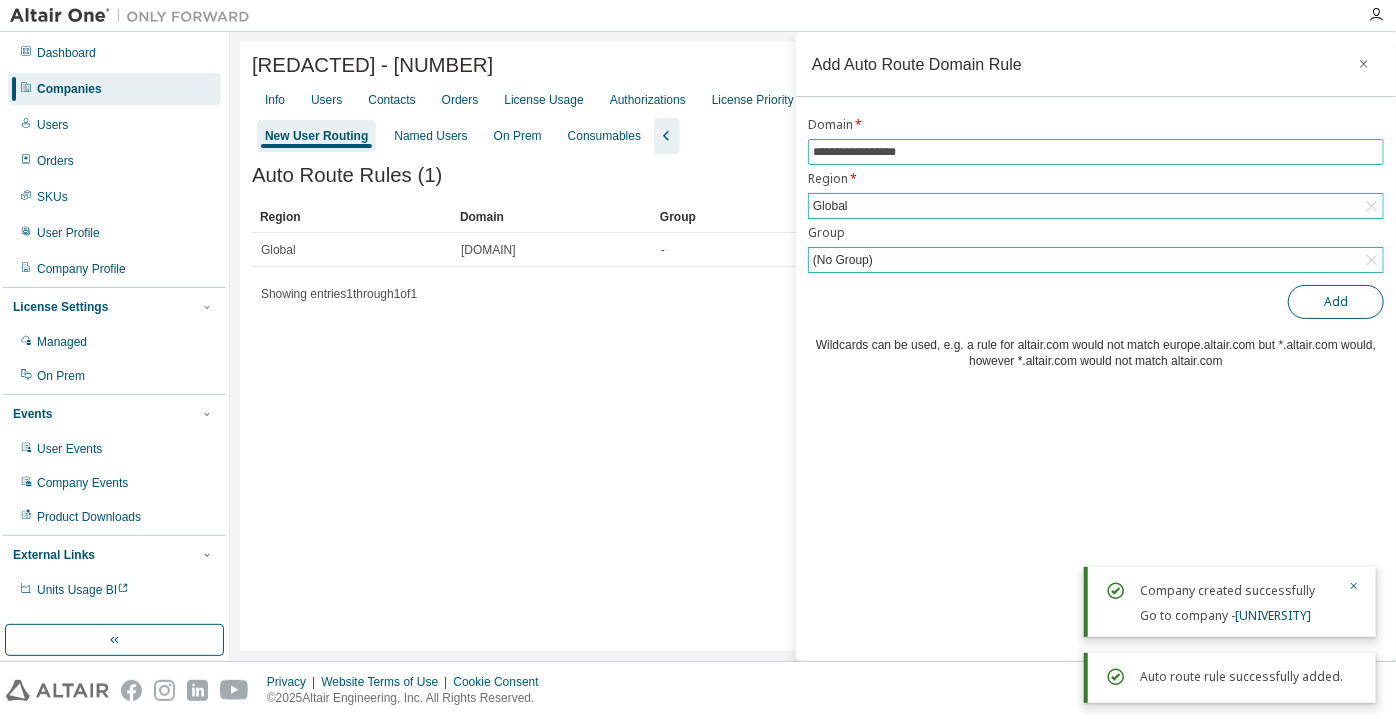 type on "**********" 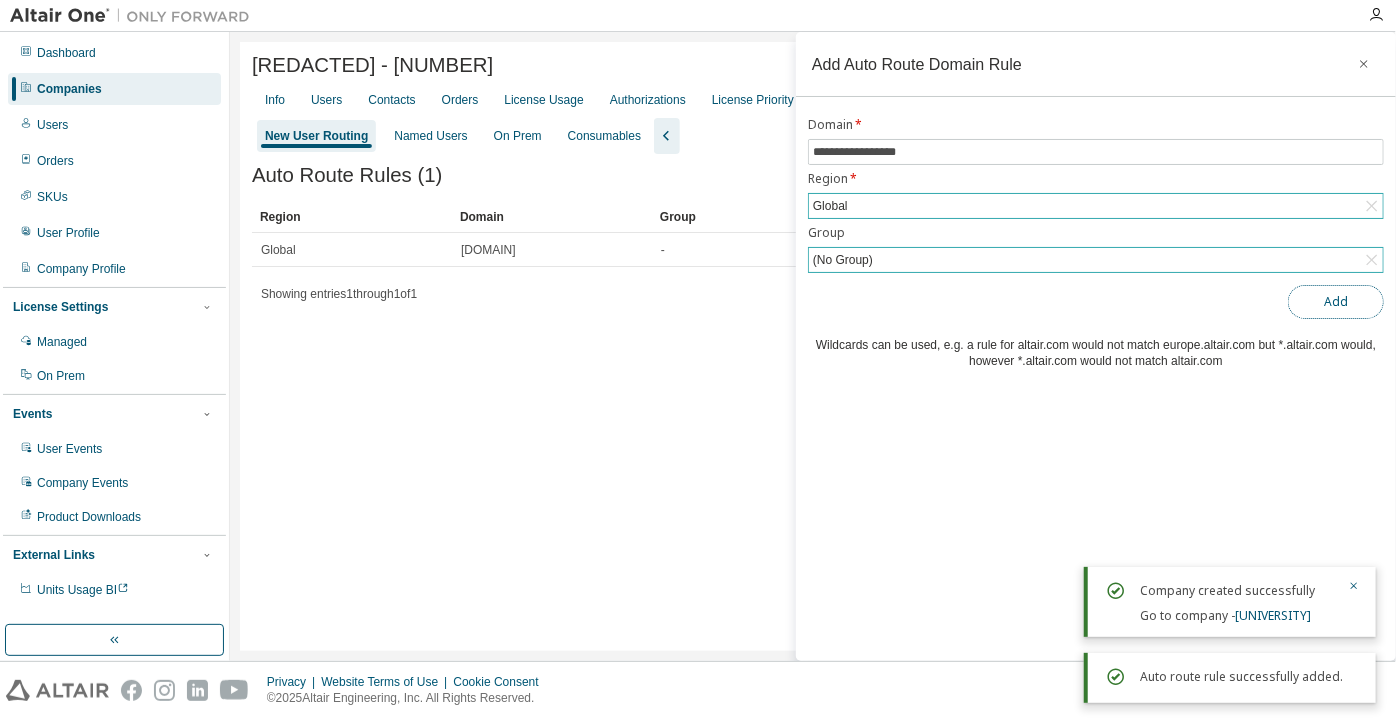click on "Add" at bounding box center [1336, 302] 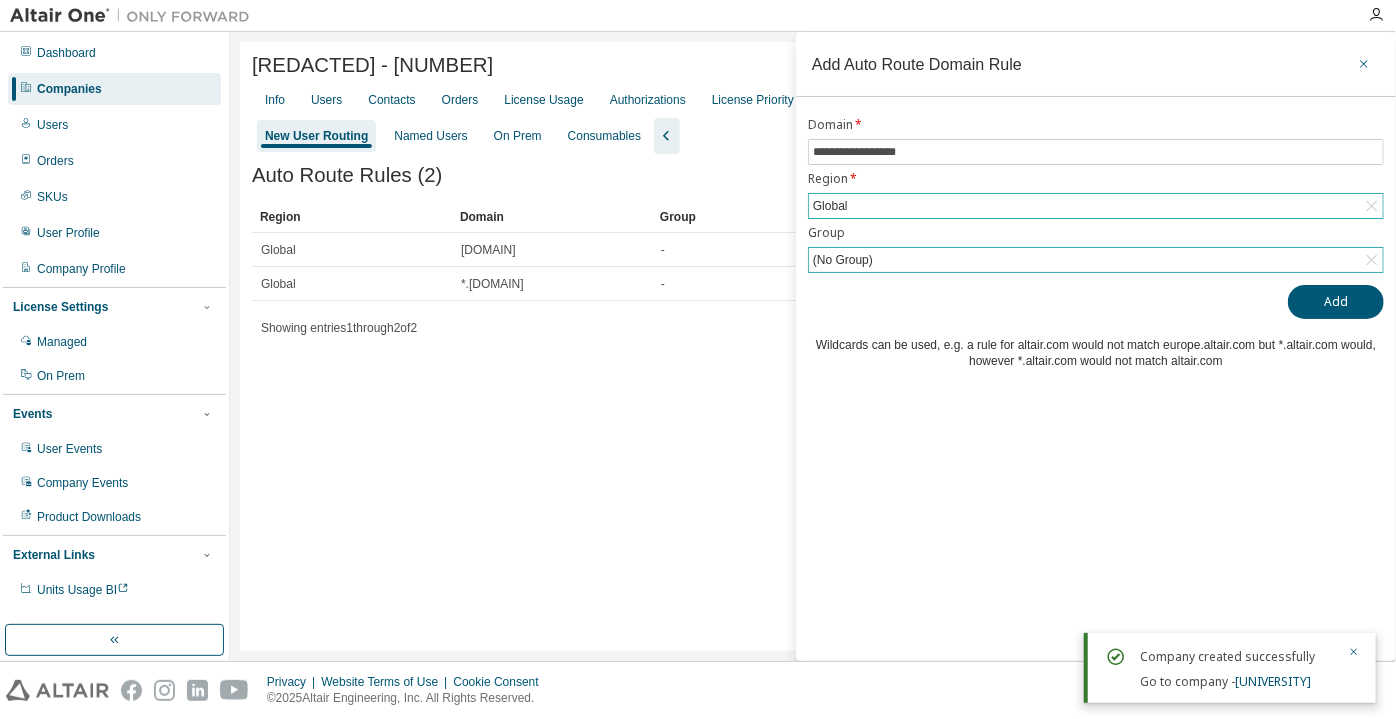click 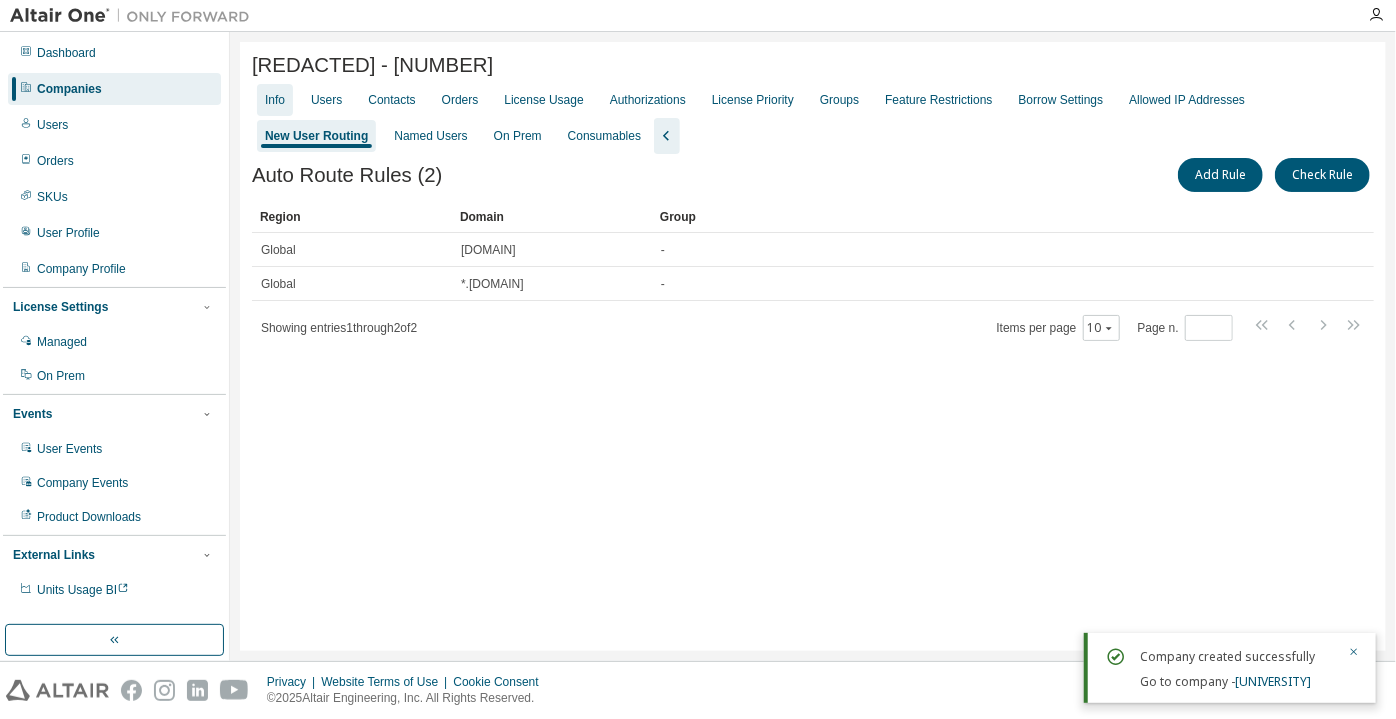 click on "Info" at bounding box center [275, 100] 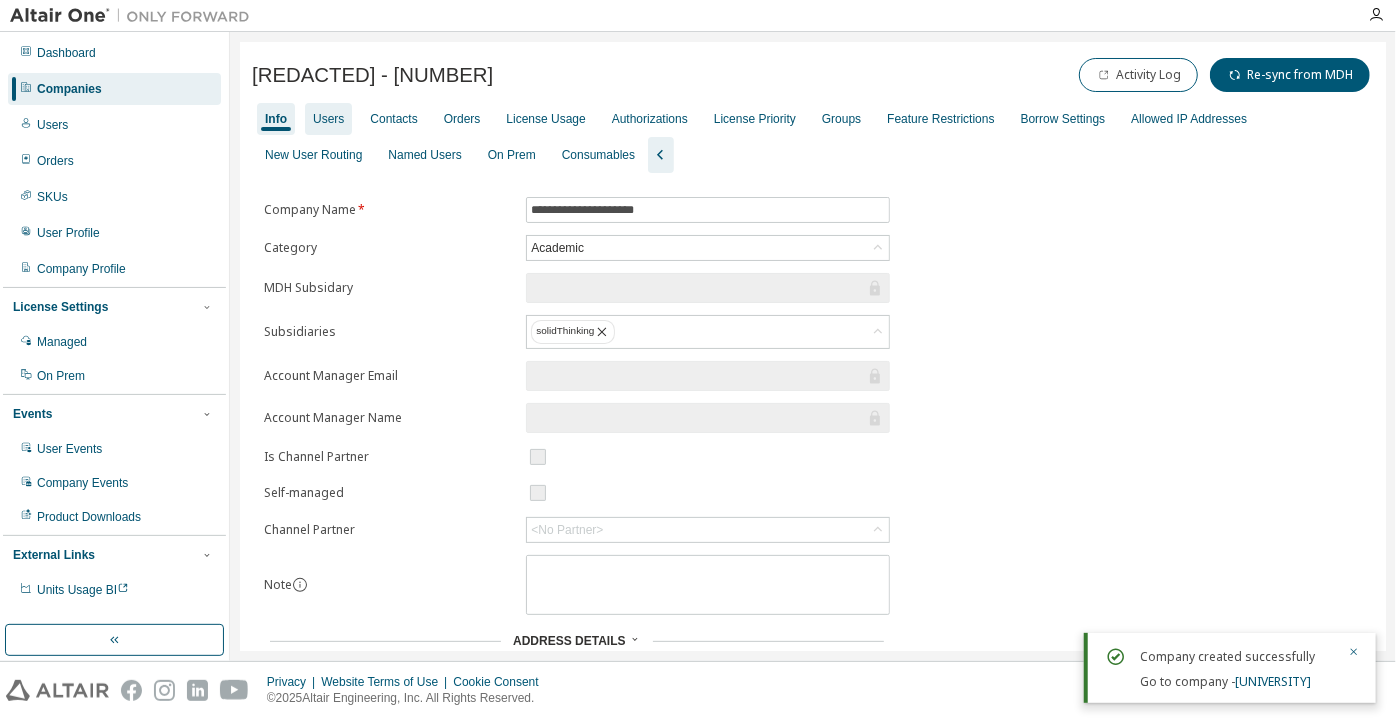 click on "Users" at bounding box center (328, 119) 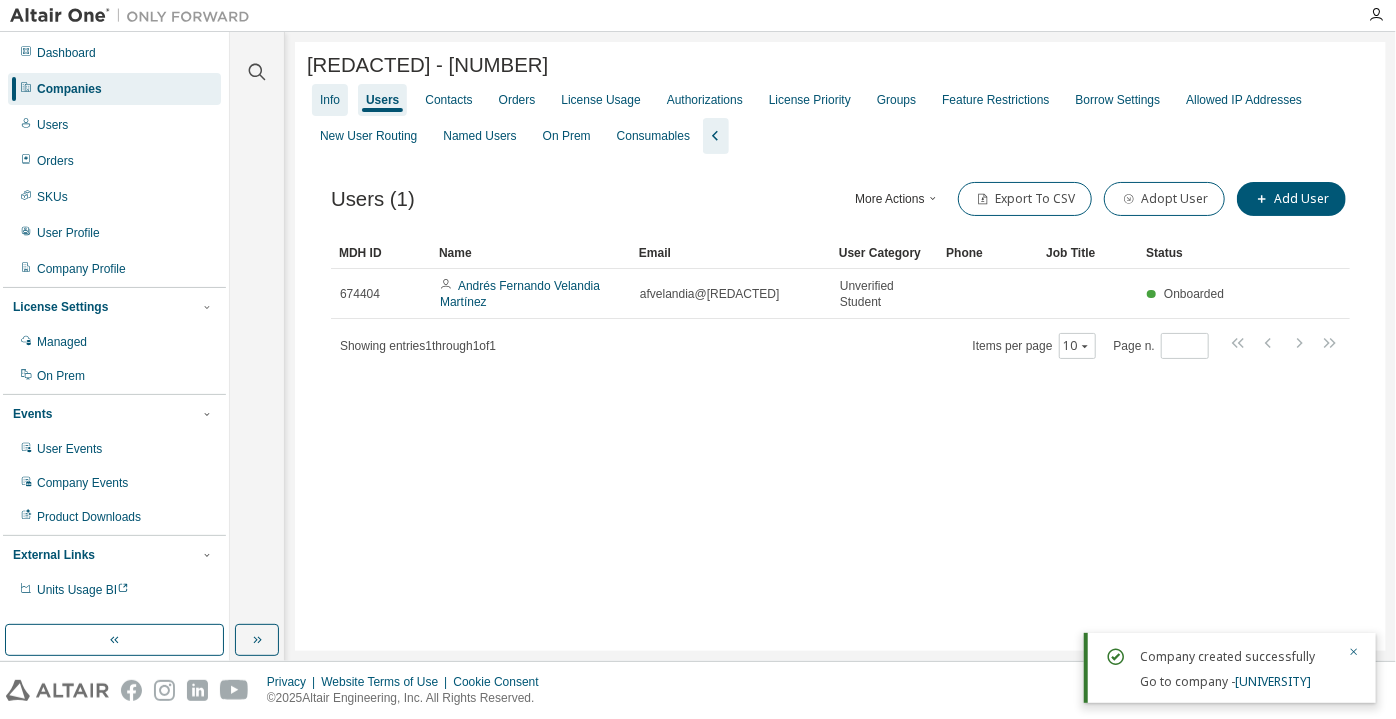 click on "Info" at bounding box center [330, 100] 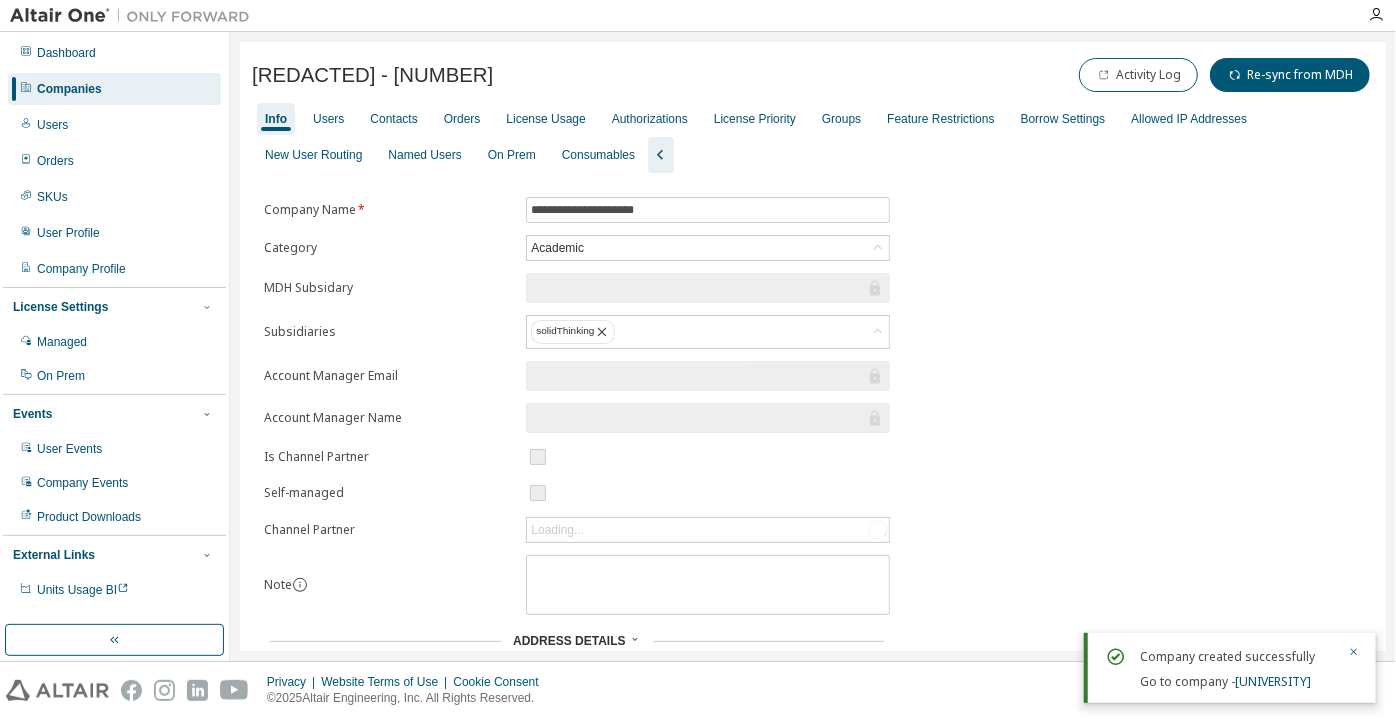 click on "Companies" at bounding box center [69, 89] 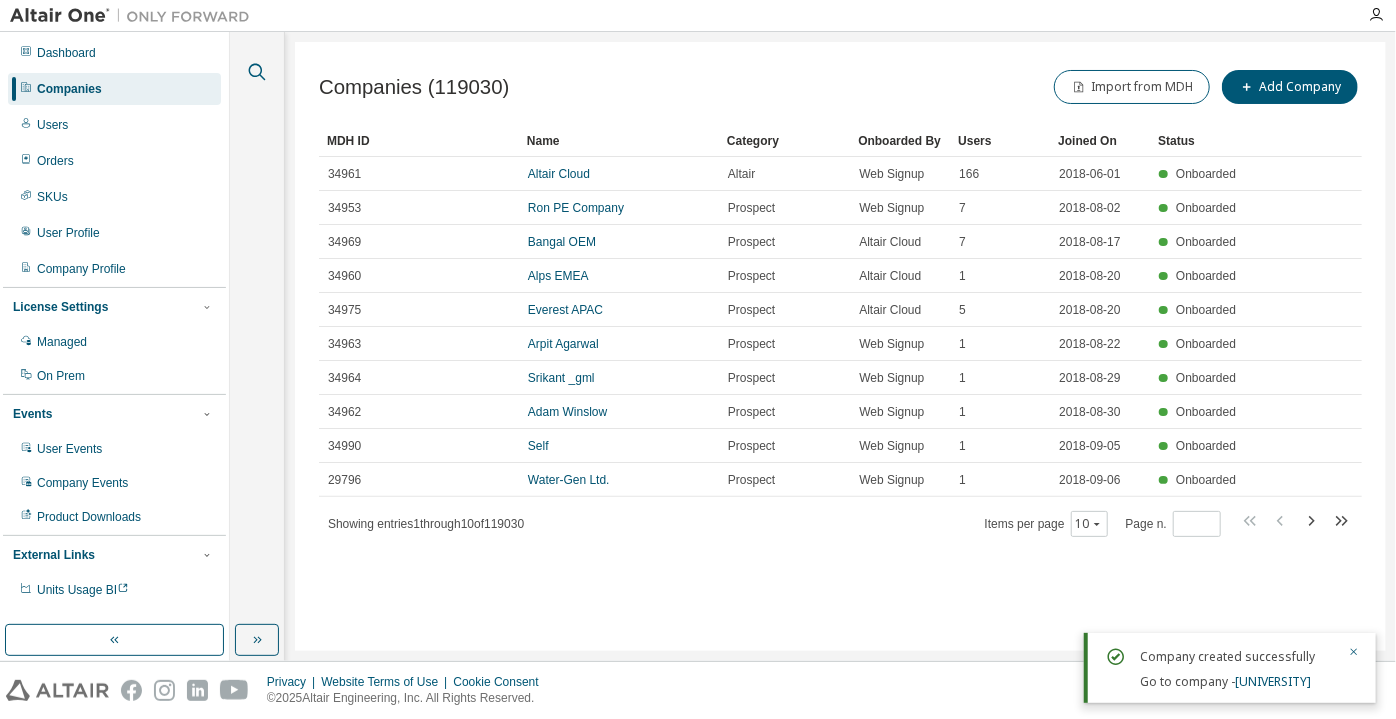 click 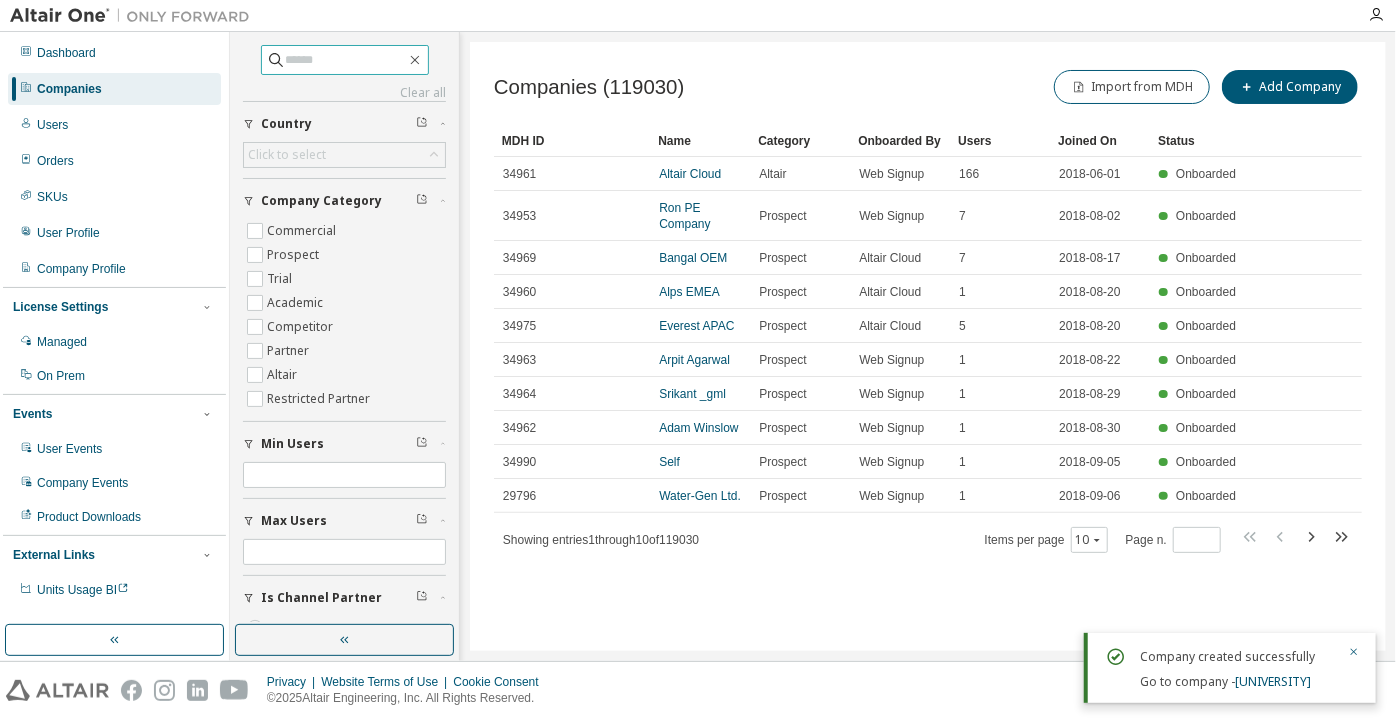 click at bounding box center (346, 60) 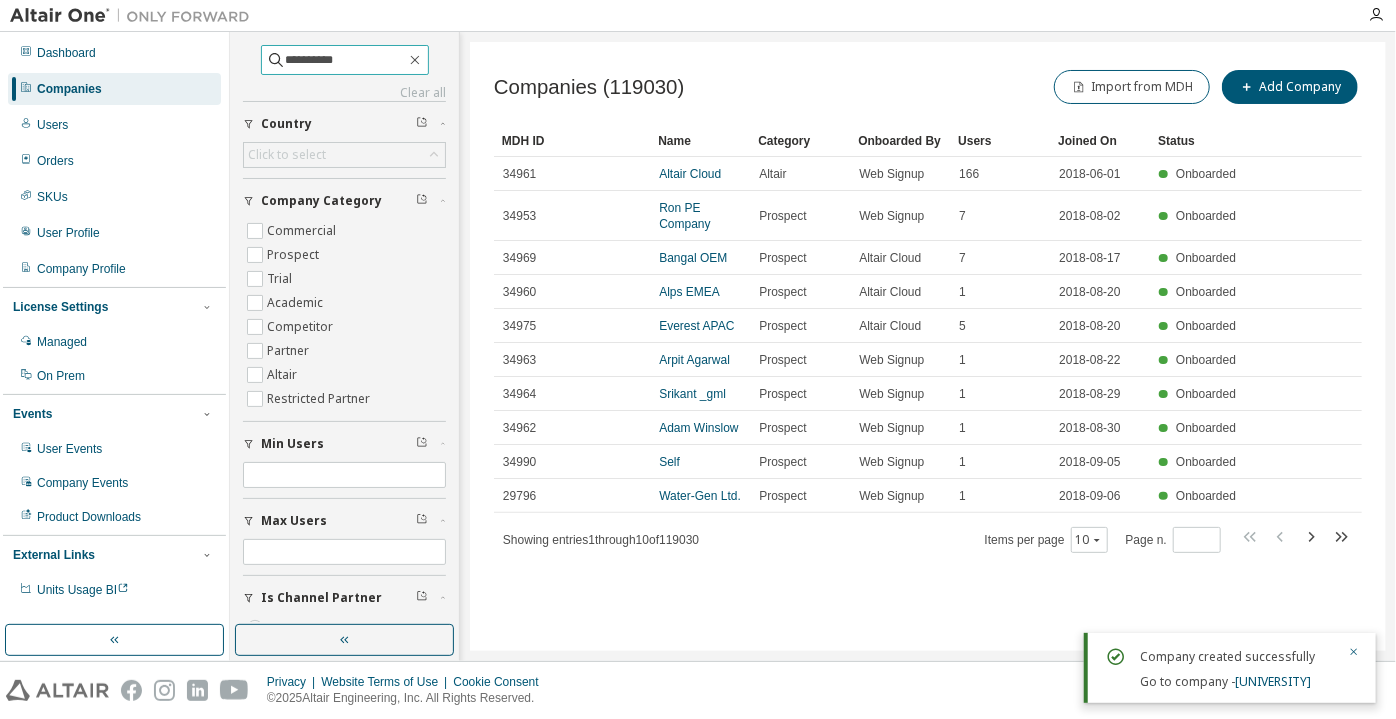 type on "**********" 